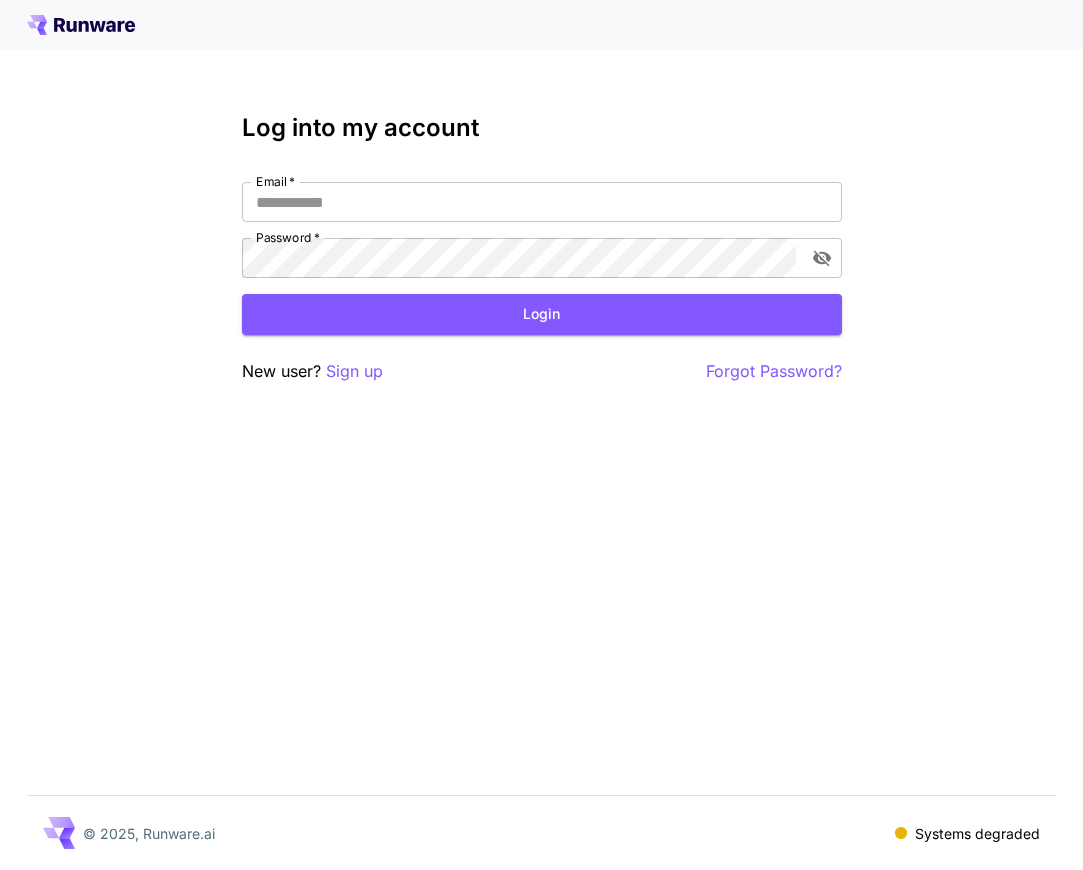 scroll, scrollTop: 0, scrollLeft: 0, axis: both 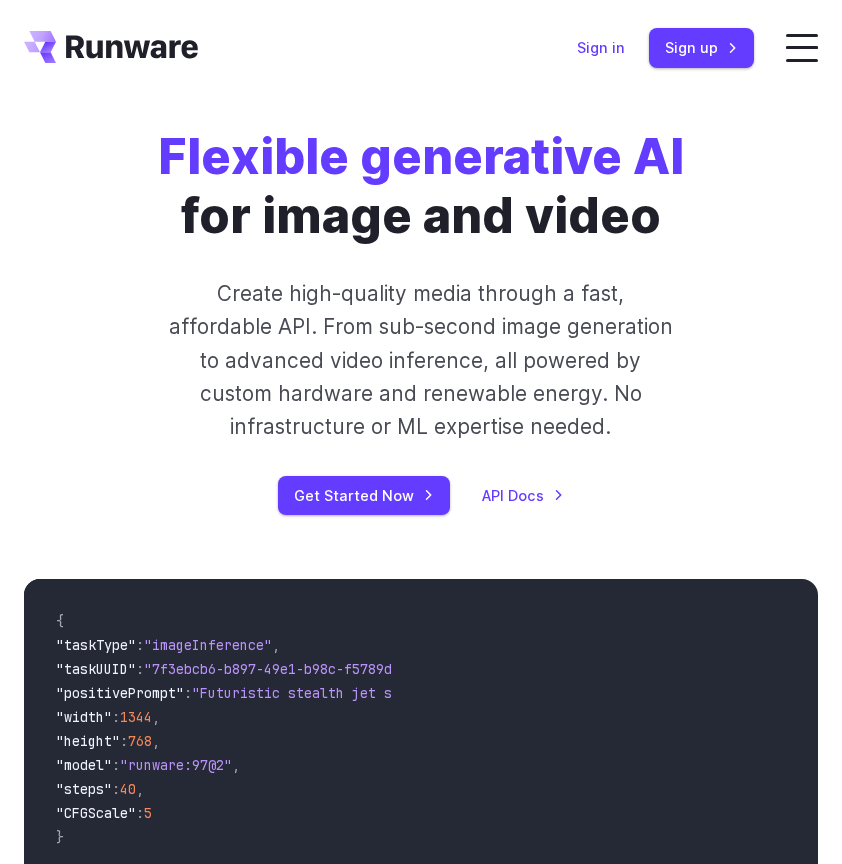 click on "Sign in" at bounding box center (601, 47) 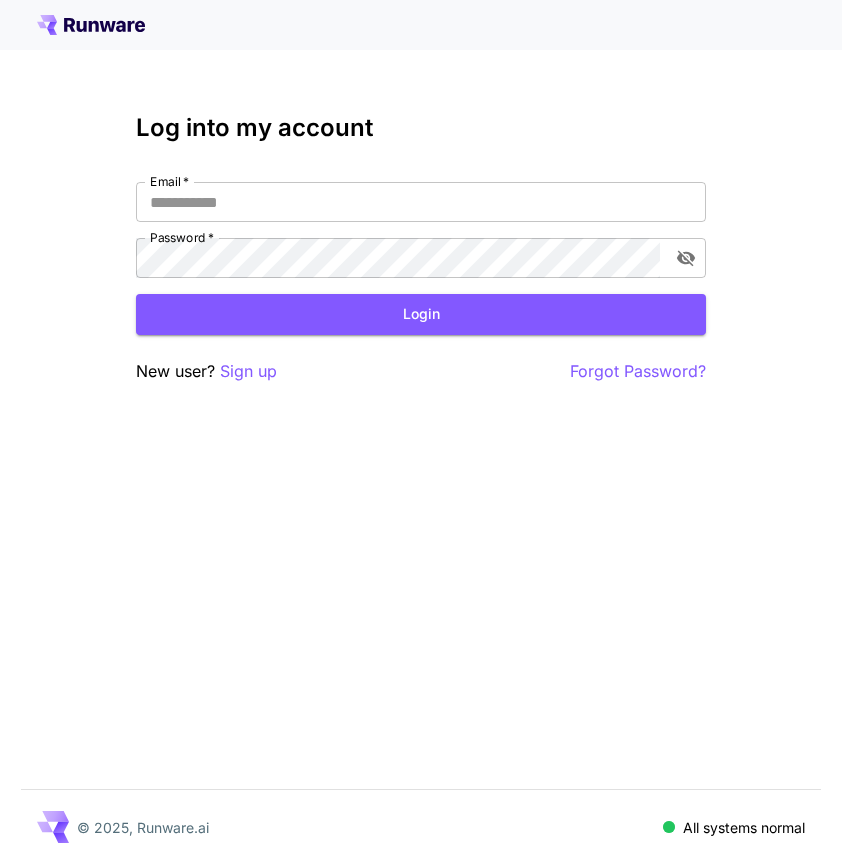 scroll, scrollTop: 0, scrollLeft: 0, axis: both 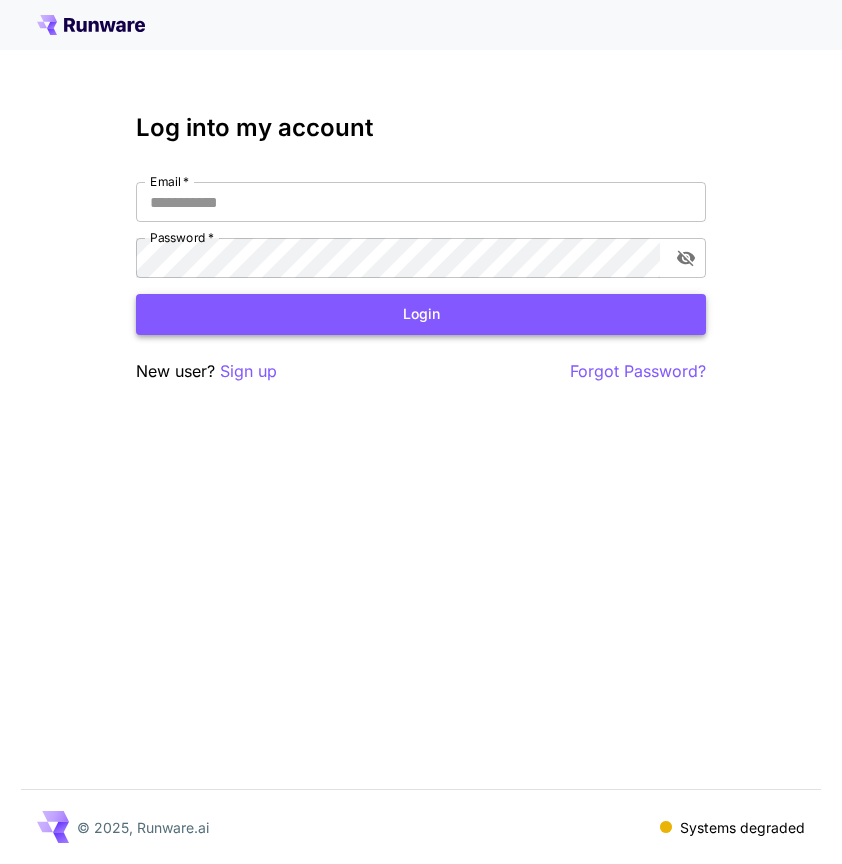 type on "**********" 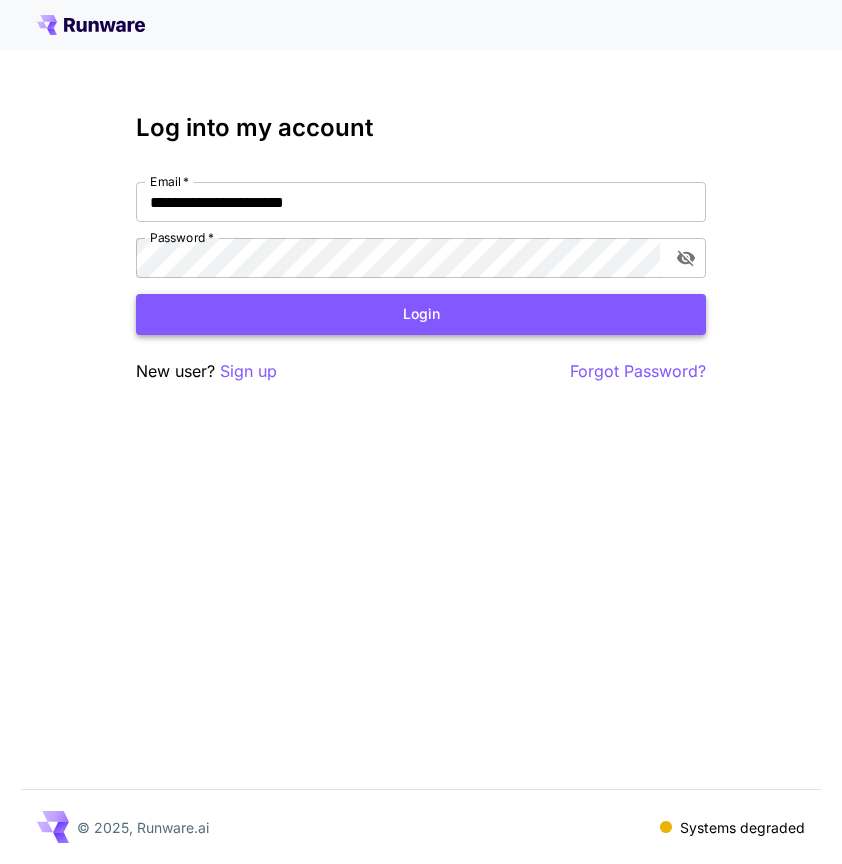 click on "Login" at bounding box center (421, 314) 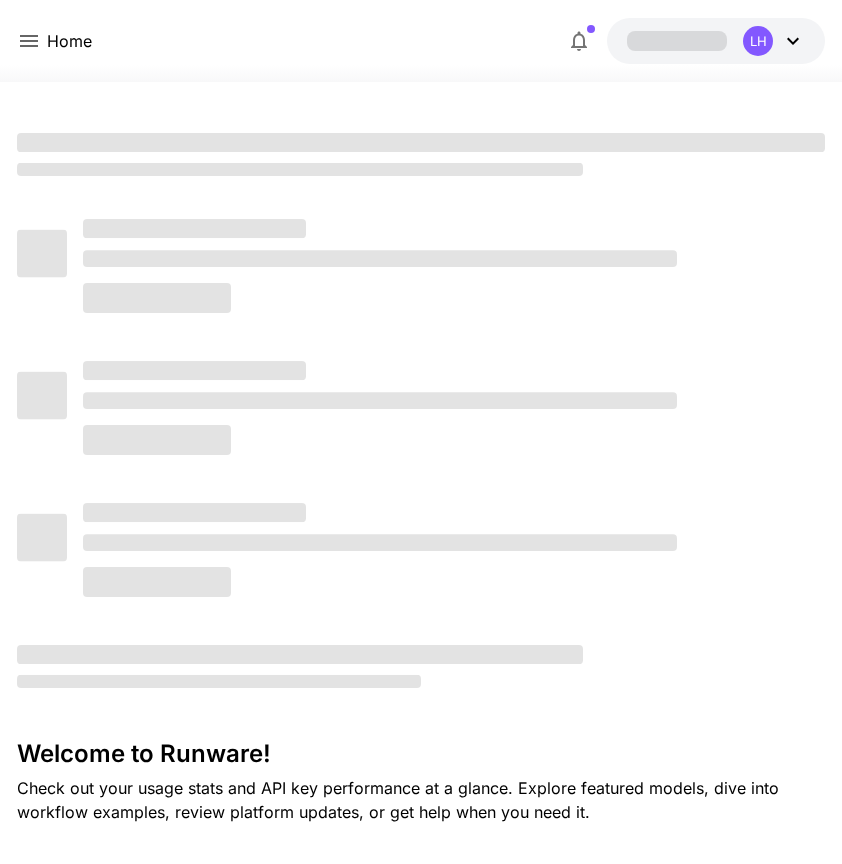 scroll, scrollTop: 0, scrollLeft: 0, axis: both 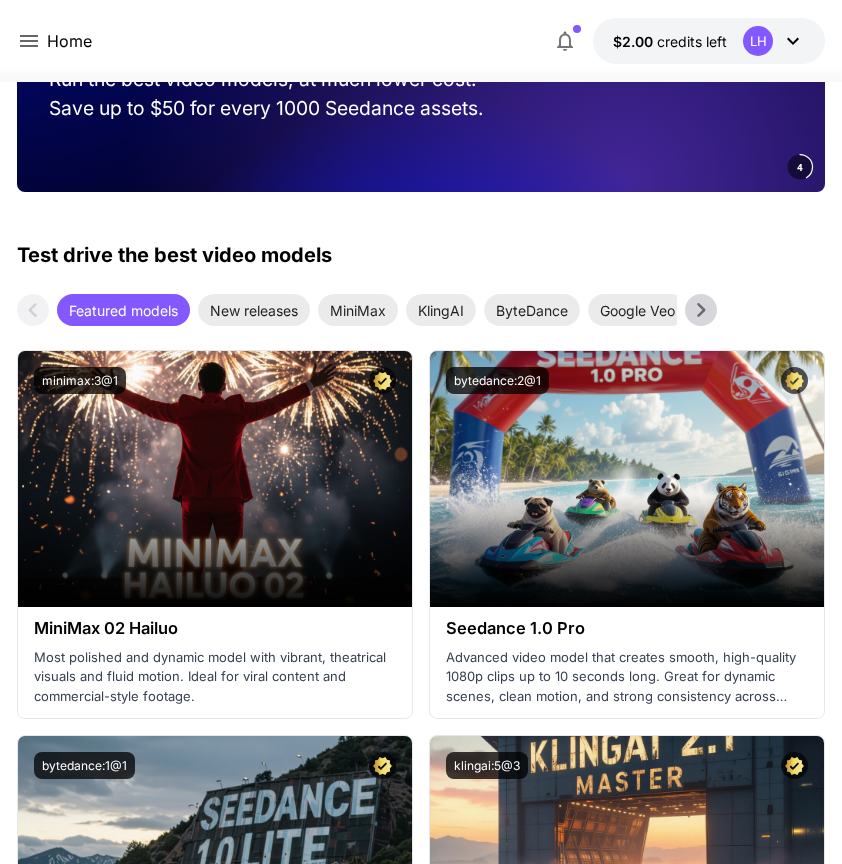 click 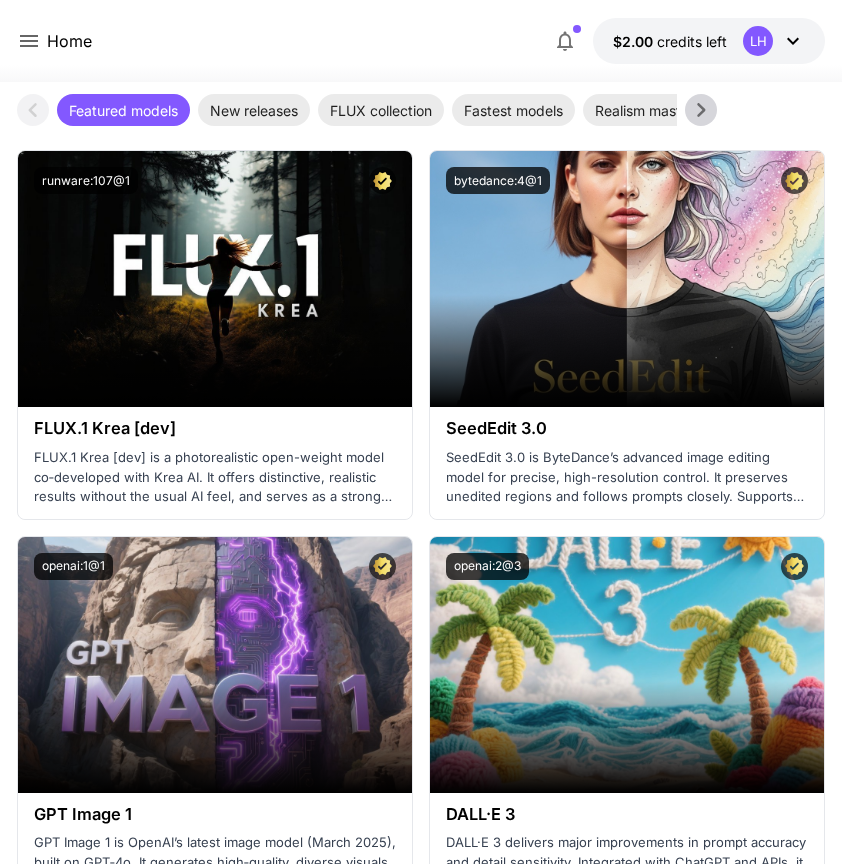scroll, scrollTop: 4806, scrollLeft: 0, axis: vertical 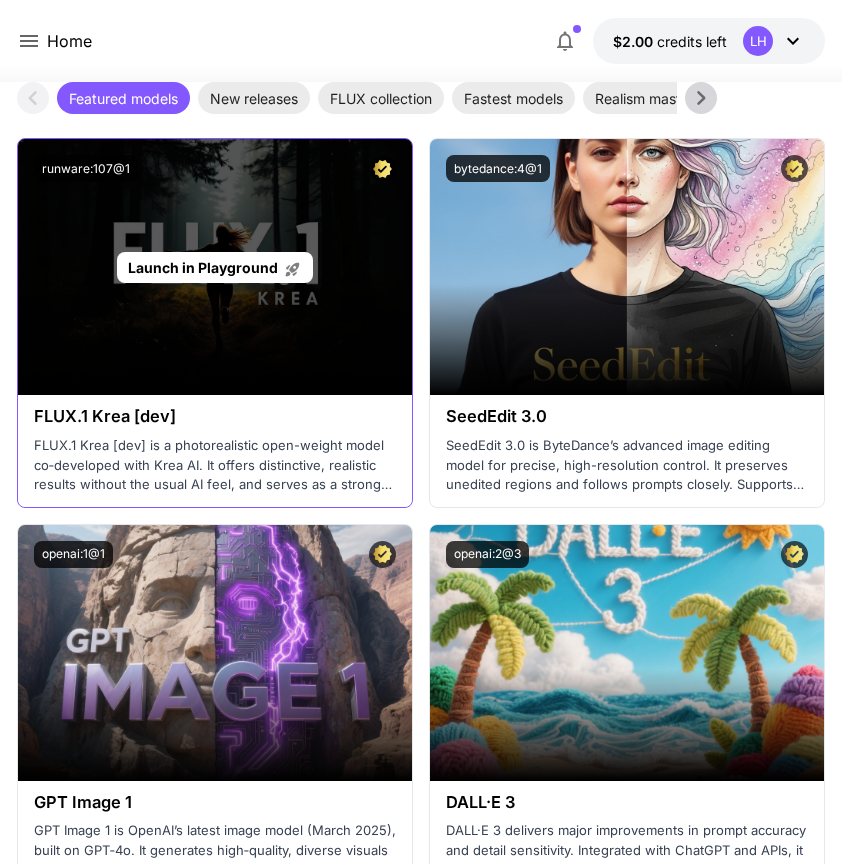 click on "Launch in Playground" at bounding box center (215, 267) 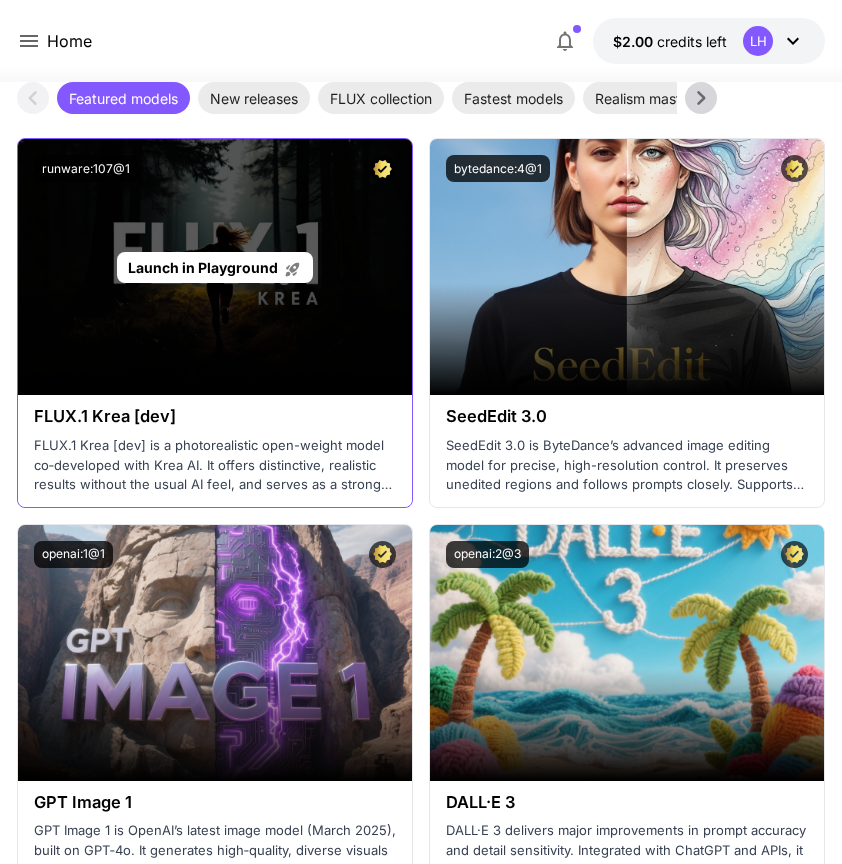 click on "Launch in Playground" at bounding box center (215, 267) 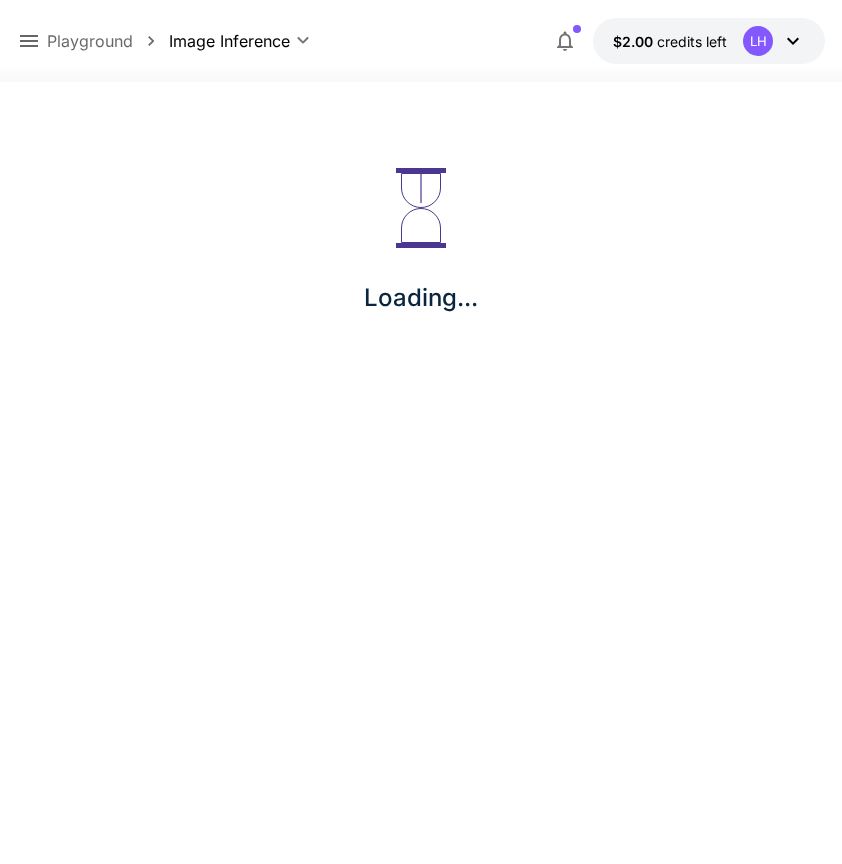 scroll, scrollTop: 0, scrollLeft: 0, axis: both 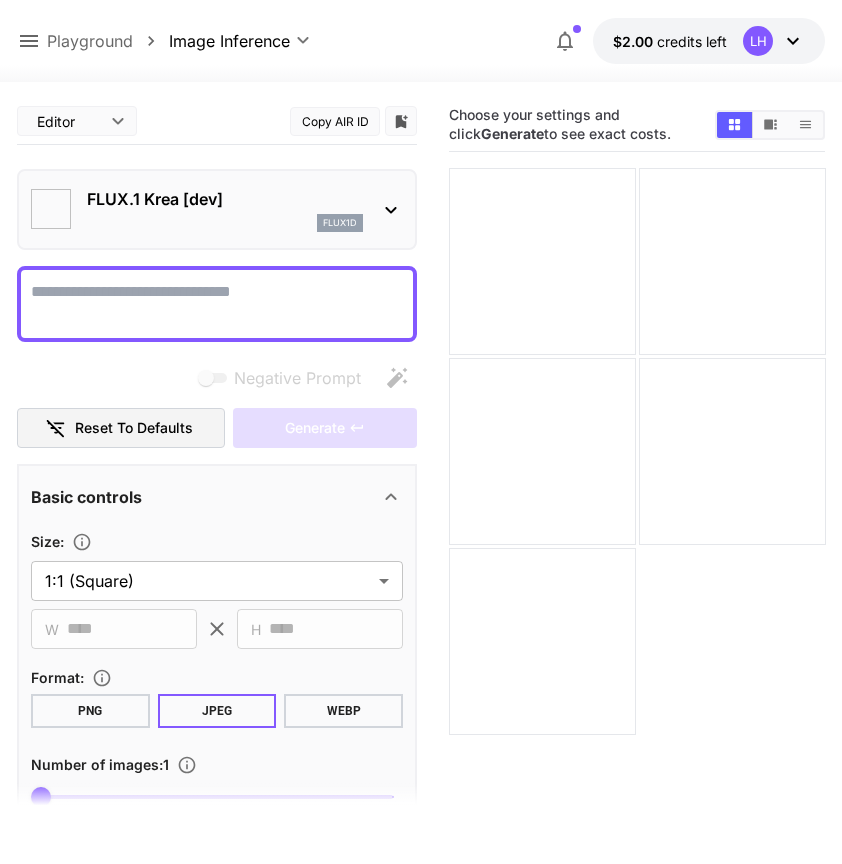 type on "*******" 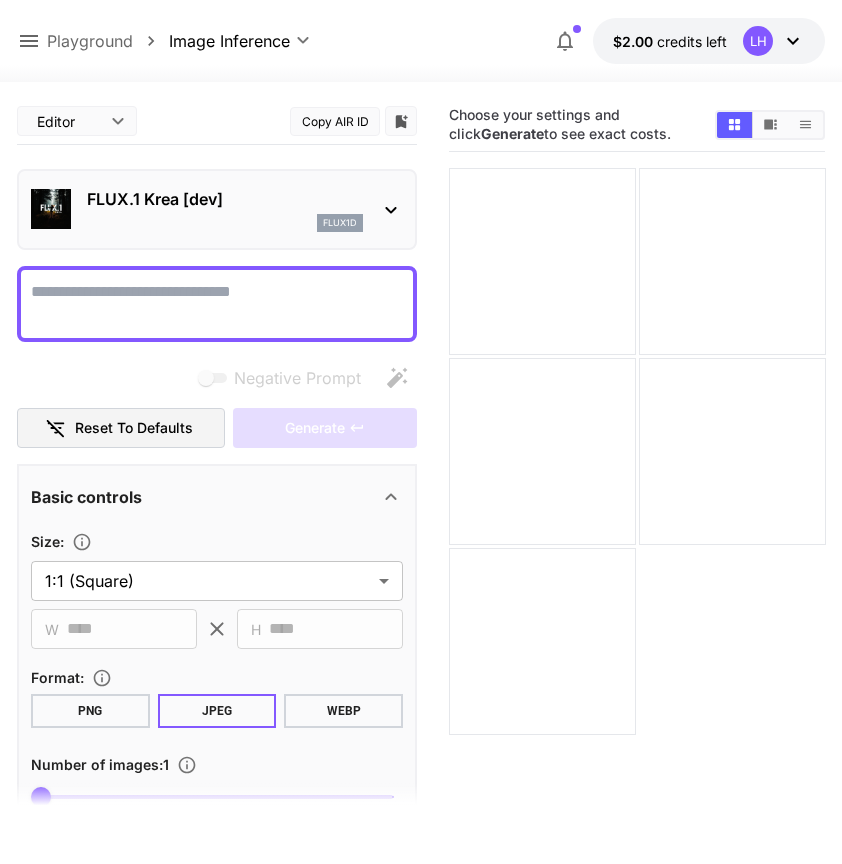 scroll, scrollTop: 0, scrollLeft: 0, axis: both 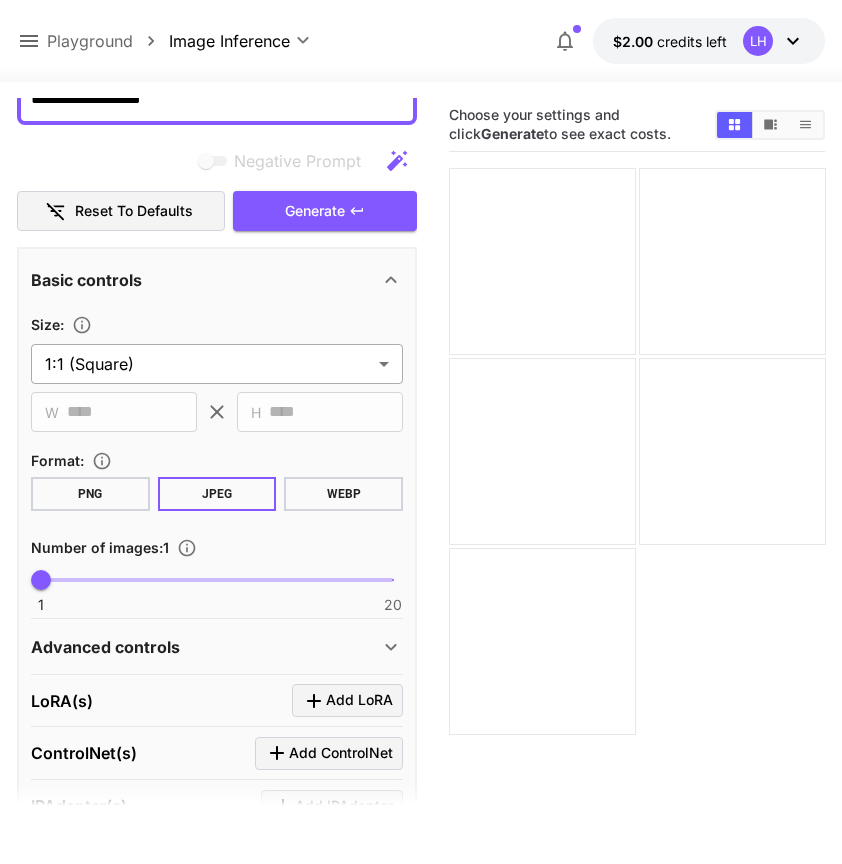 type on "**********" 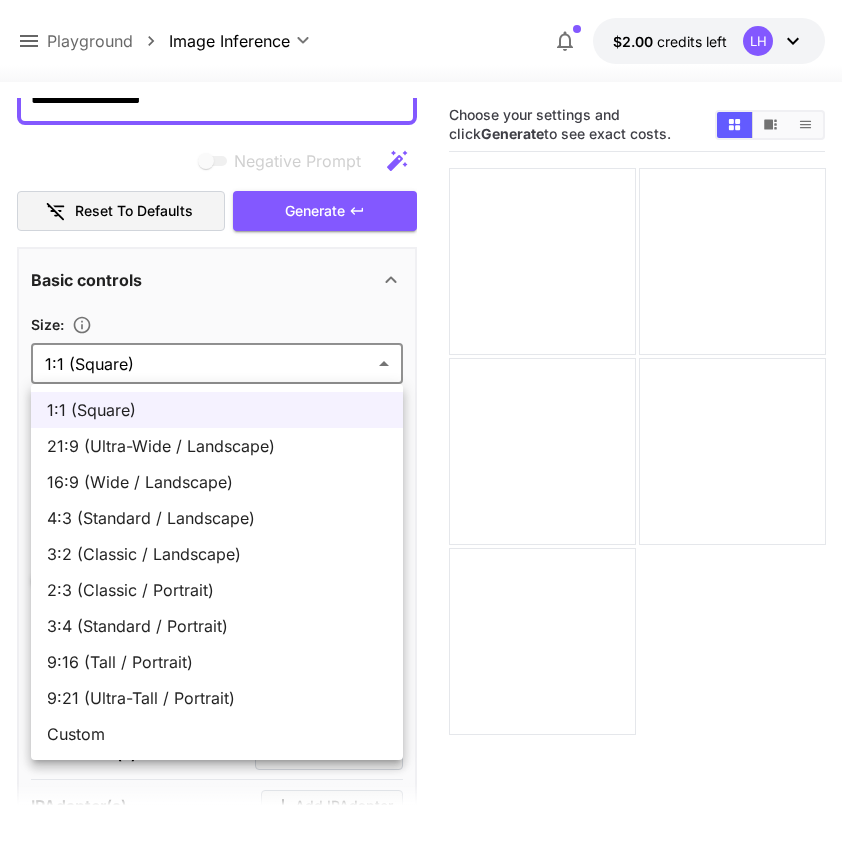 click on "9:16 (Tall / Portrait)" at bounding box center (217, 662) 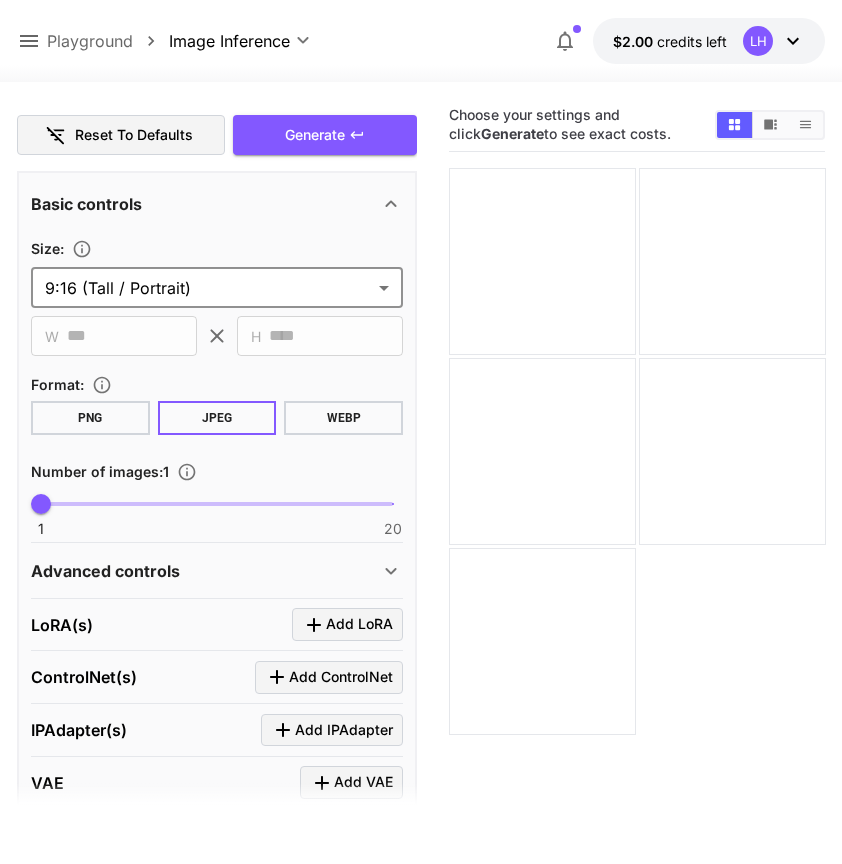 scroll, scrollTop: 349, scrollLeft: 0, axis: vertical 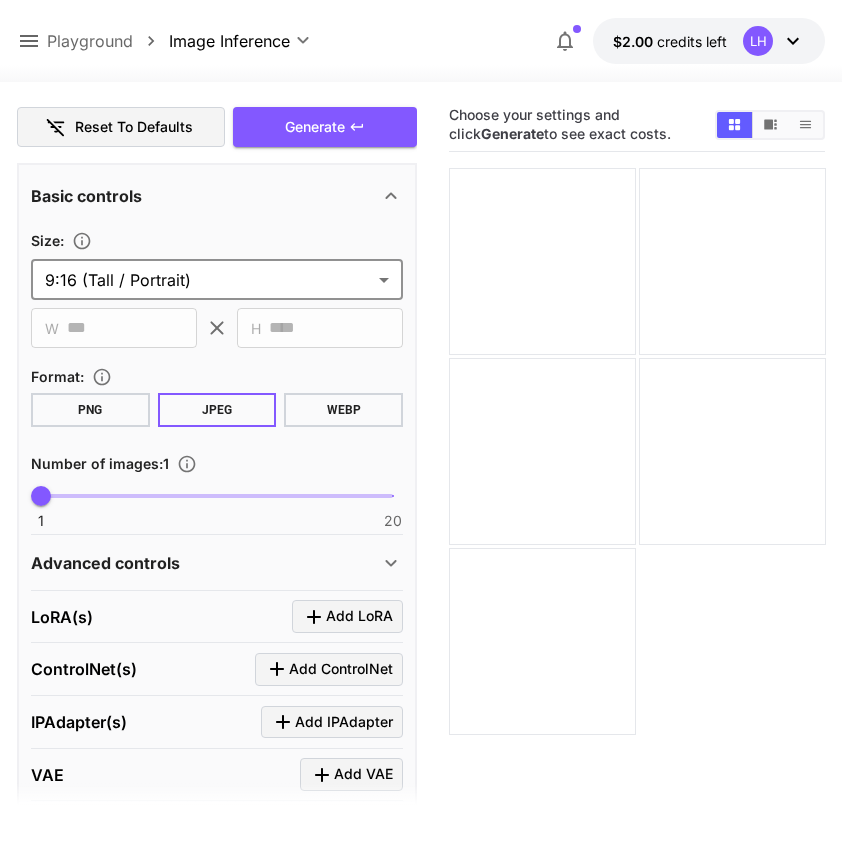 click on "PNG" at bounding box center (90, 410) 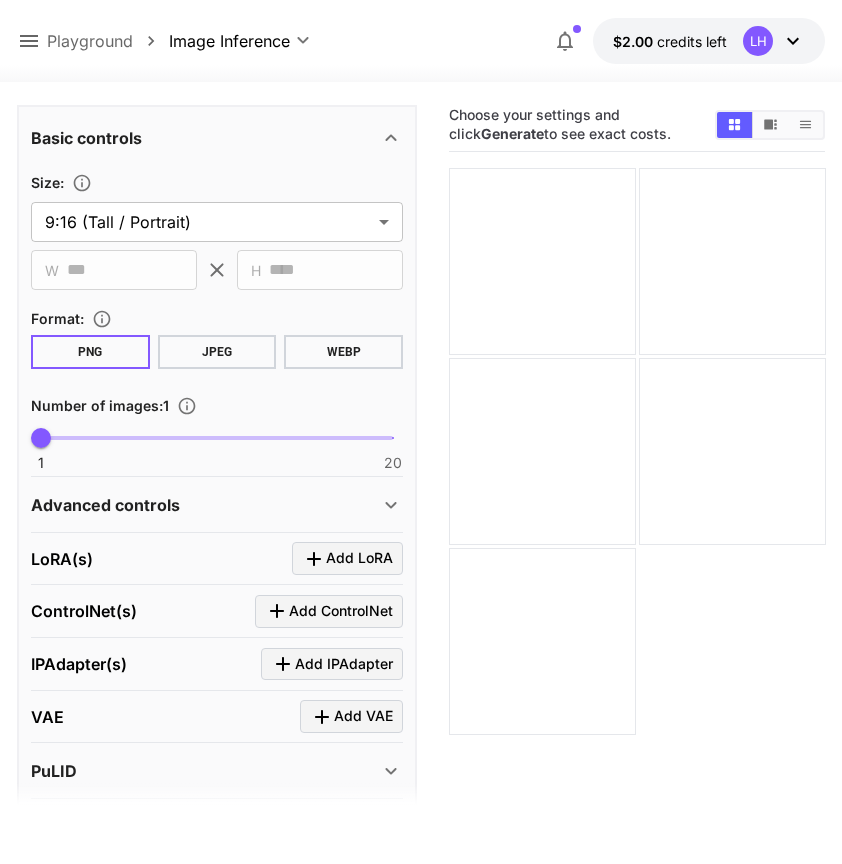scroll, scrollTop: 505, scrollLeft: 0, axis: vertical 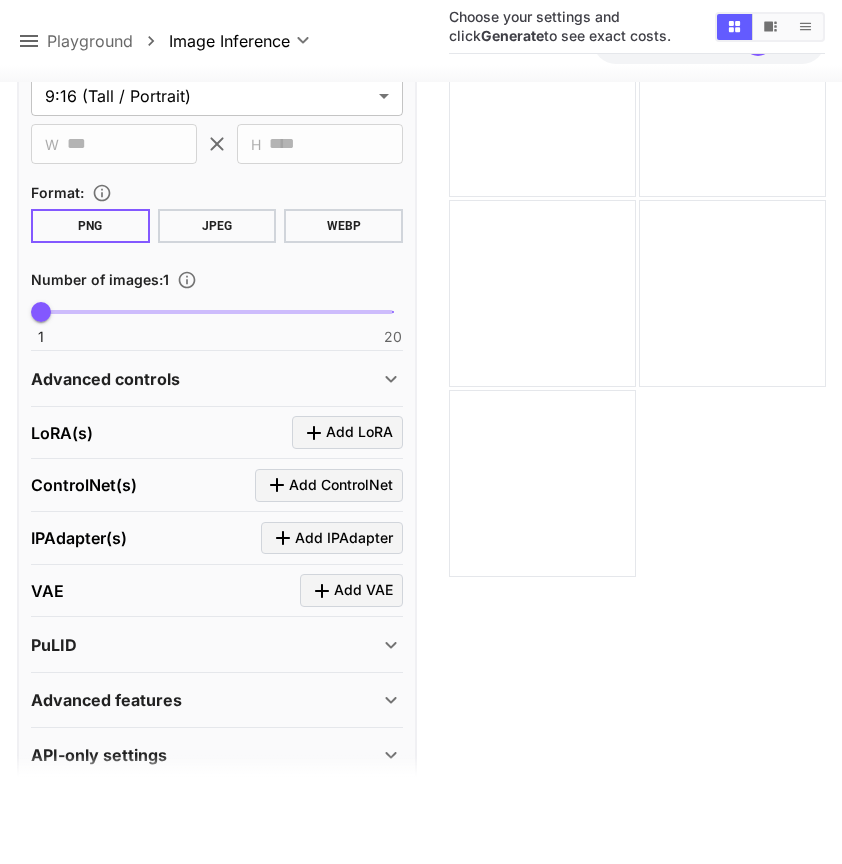 click on "Advanced features" at bounding box center [205, 700] 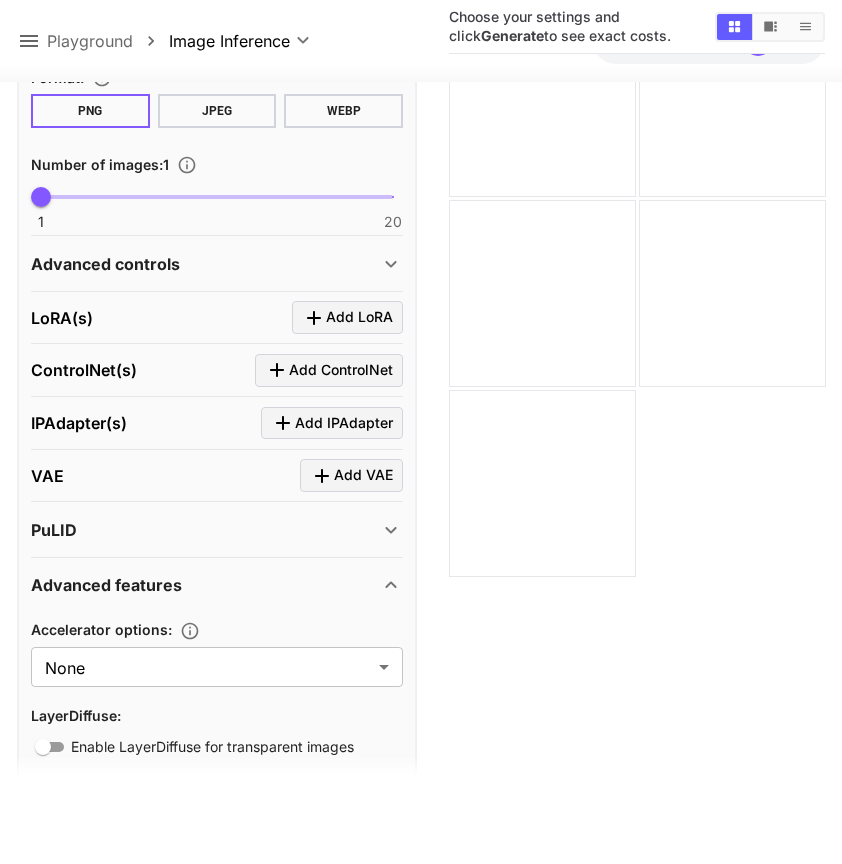 scroll, scrollTop: 701, scrollLeft: 0, axis: vertical 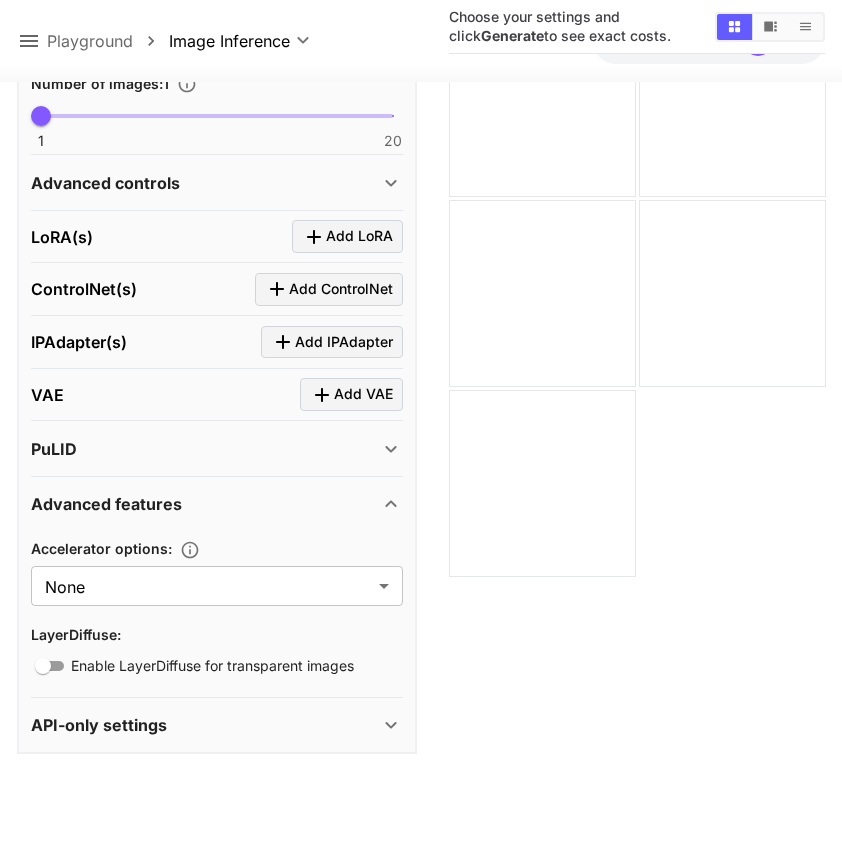 click on "API-only settings" at bounding box center [205, 725] 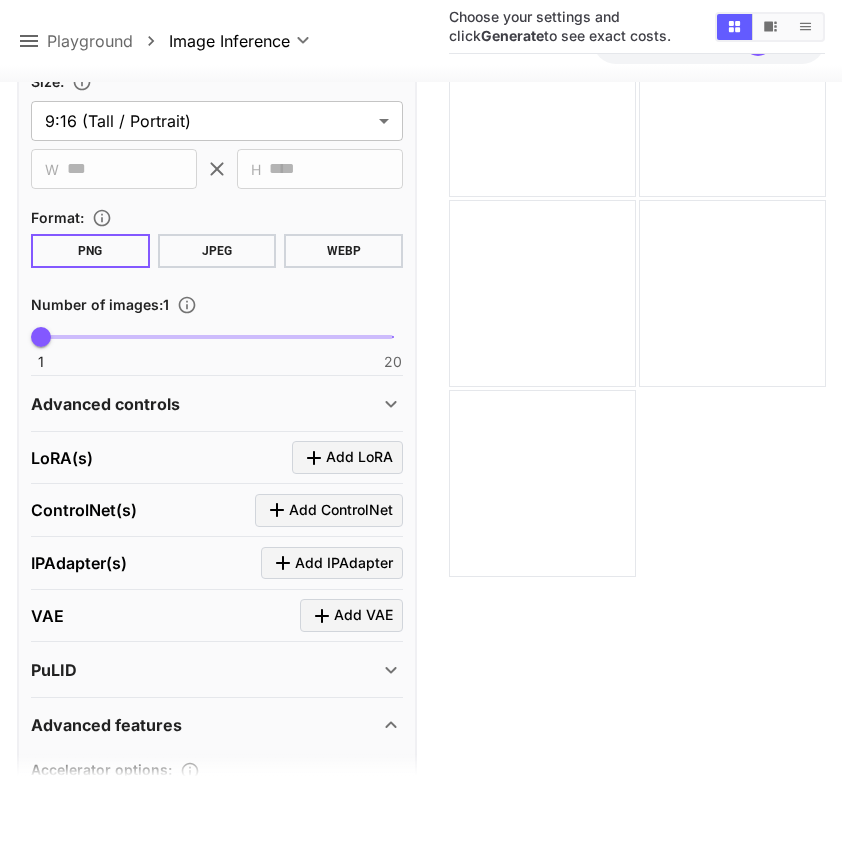 scroll, scrollTop: 0, scrollLeft: 0, axis: both 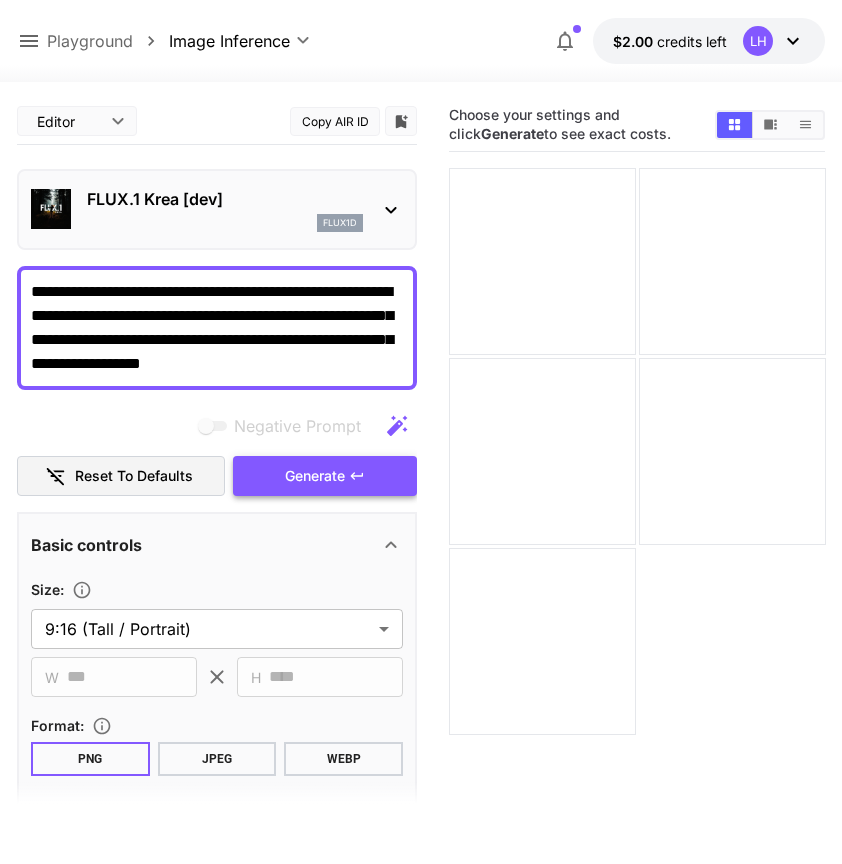 click on "Generate" at bounding box center [315, 476] 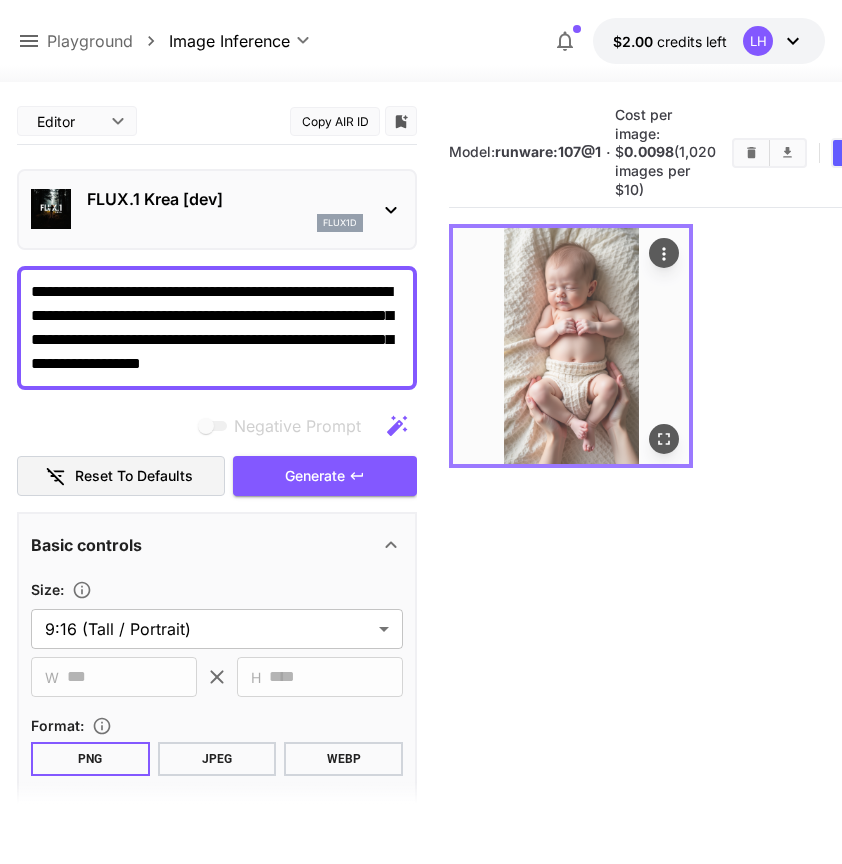 click at bounding box center (571, 346) 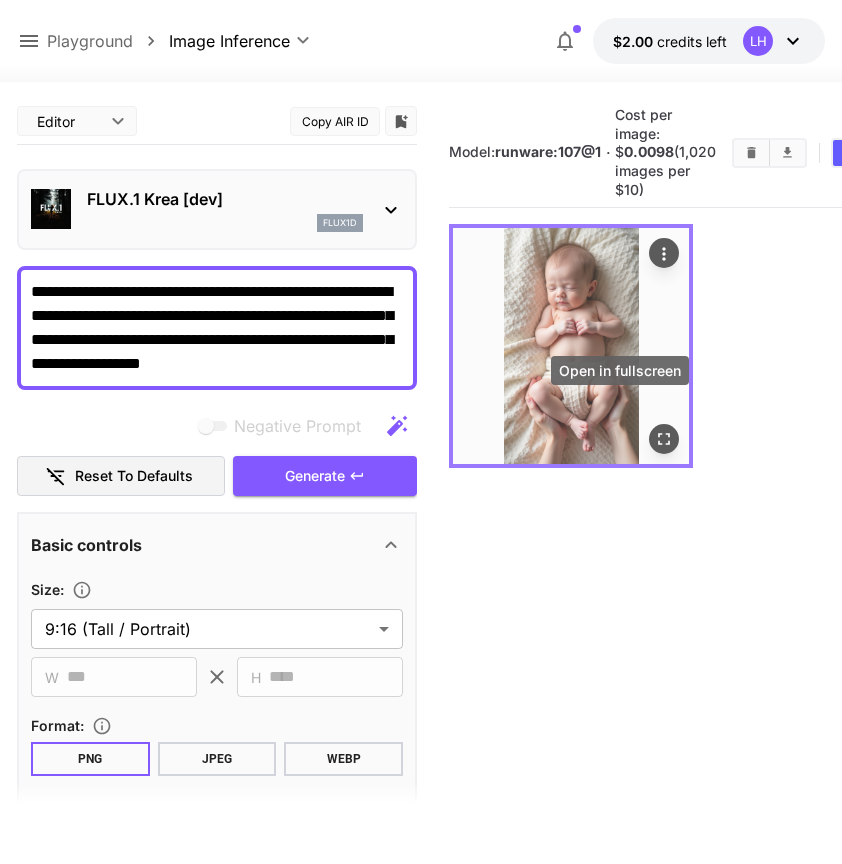 click 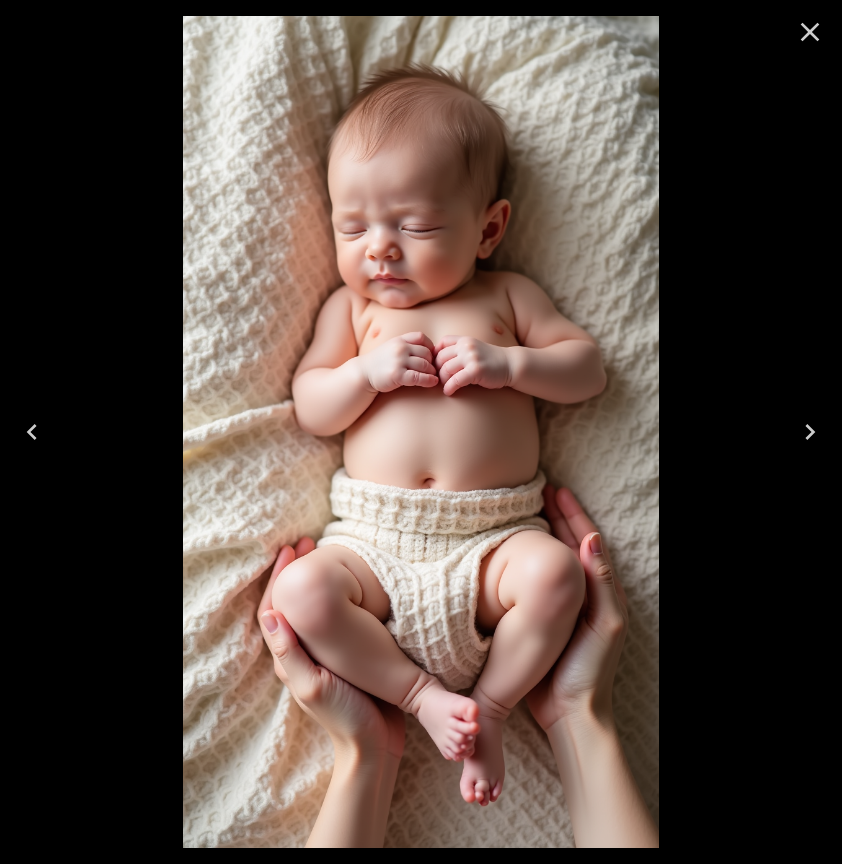 click 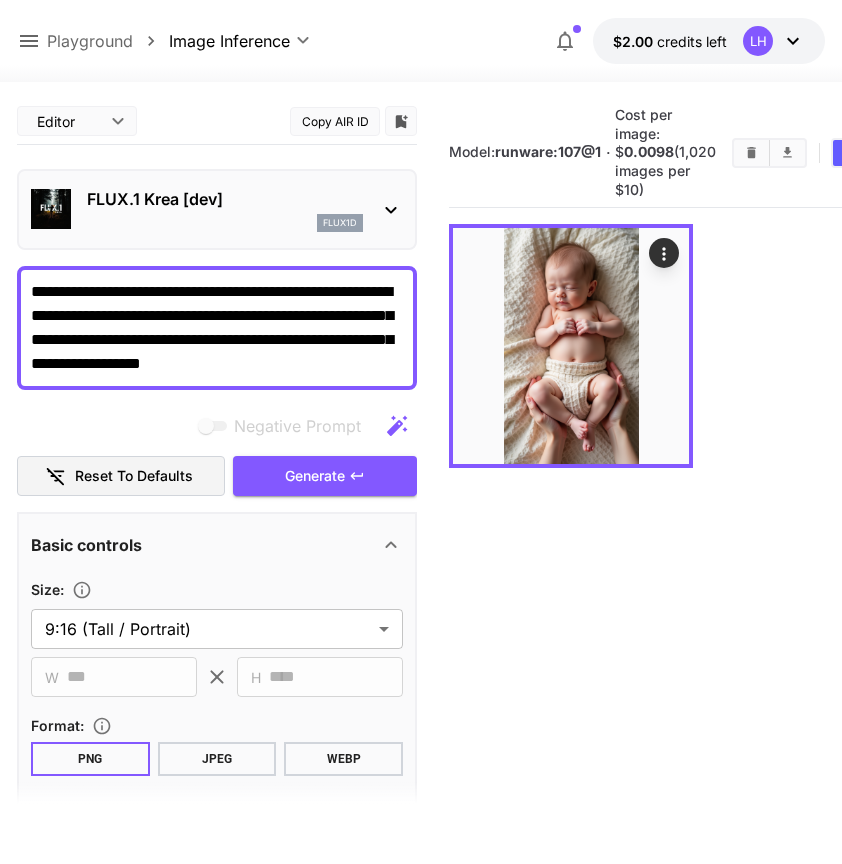 click 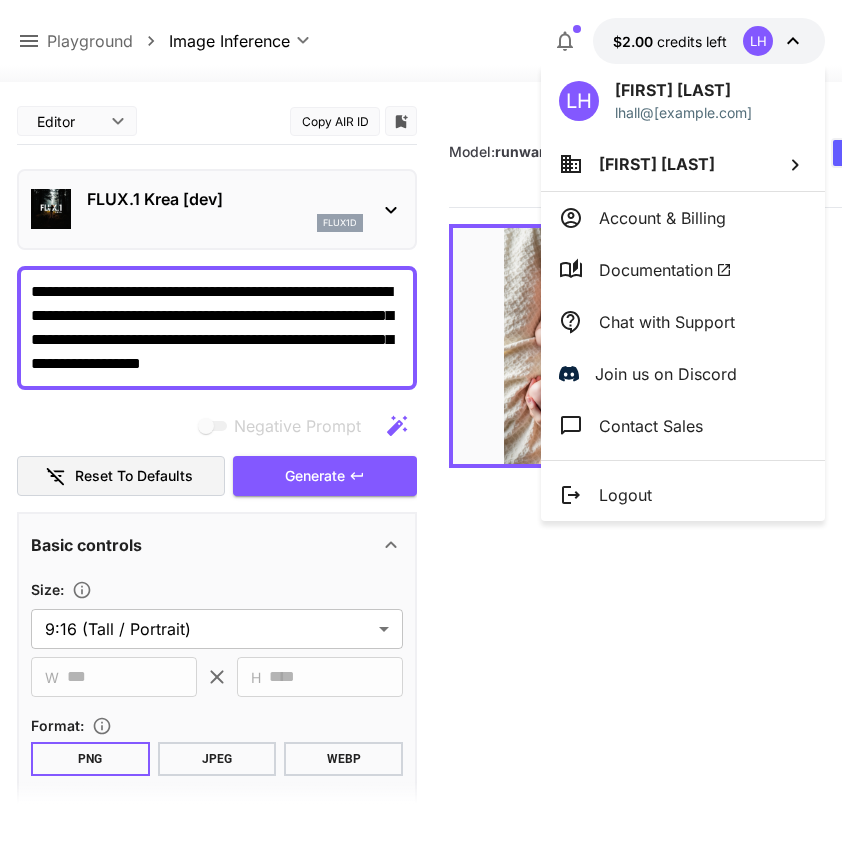 click at bounding box center (421, 432) 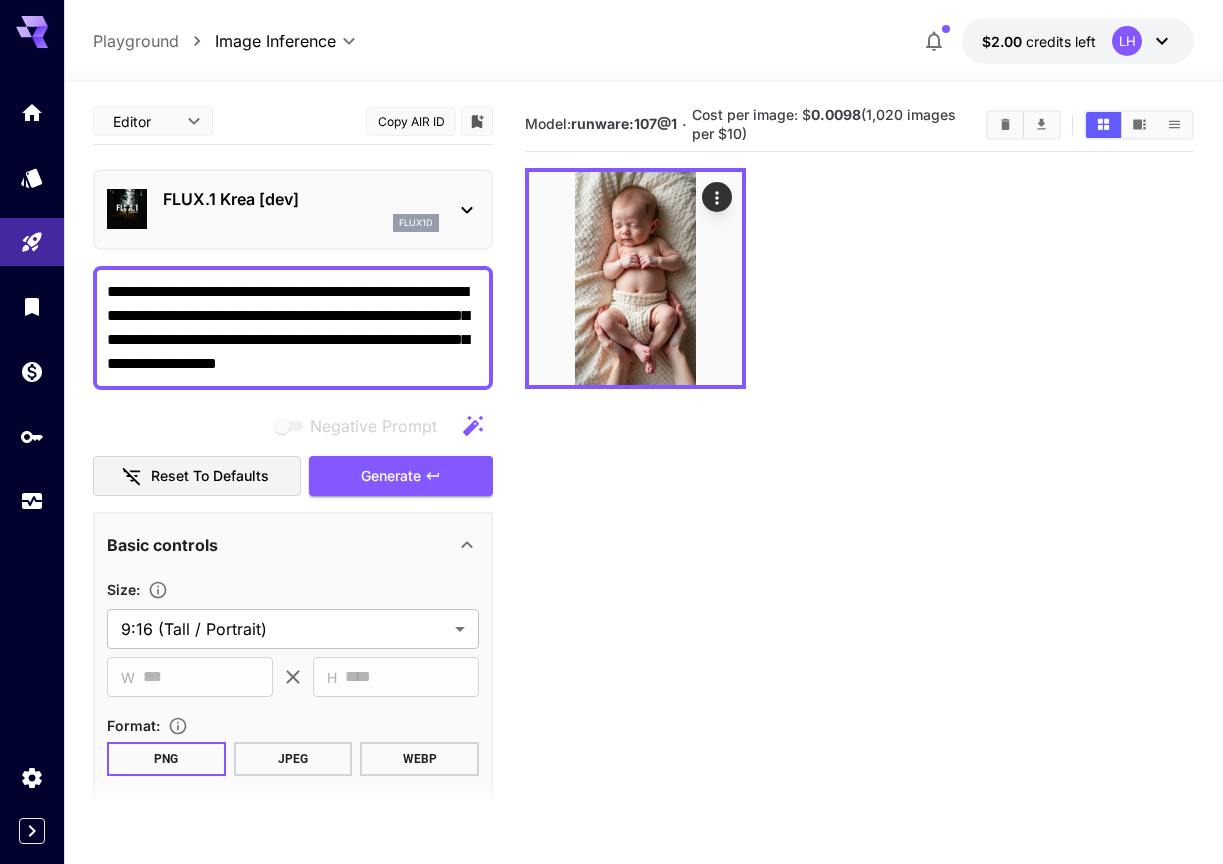 click on "Editor **** ​ Copy AIR ID" at bounding box center (293, 121) 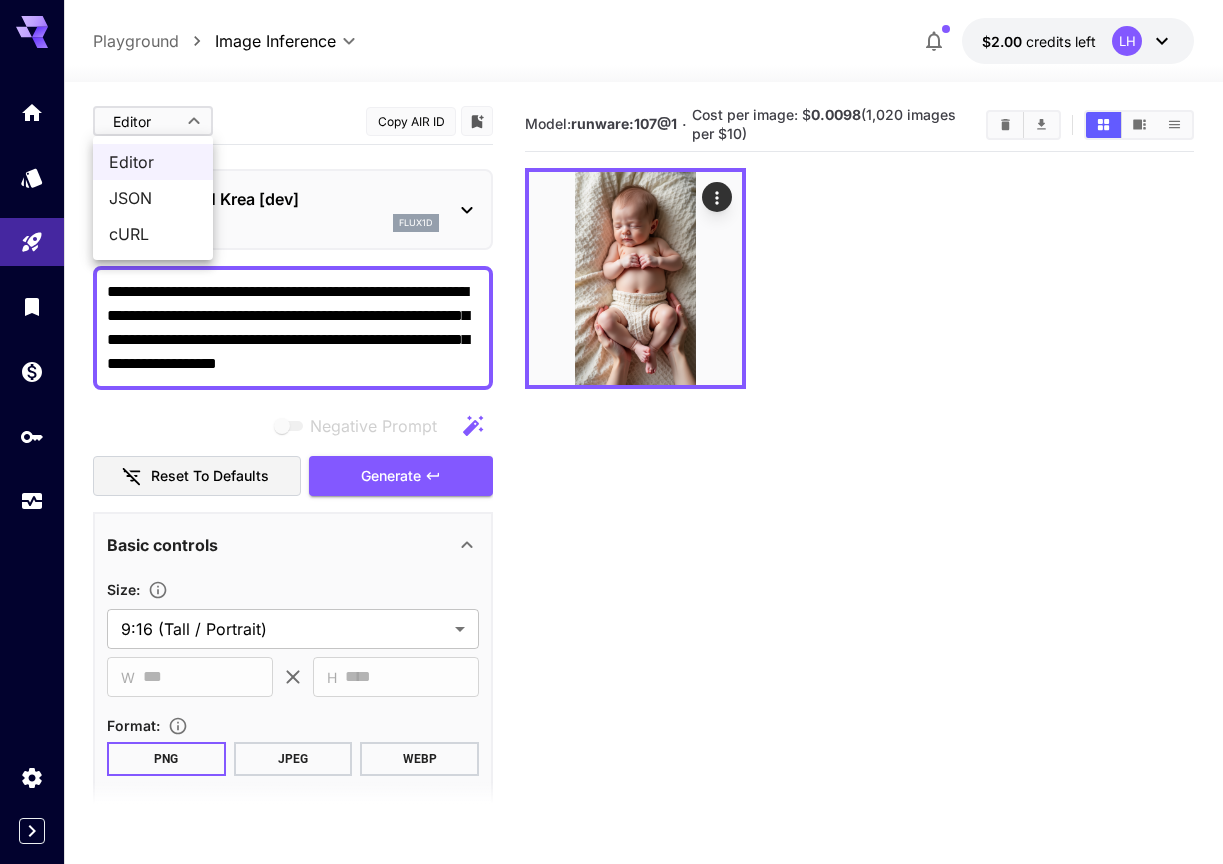 click at bounding box center [611, 432] 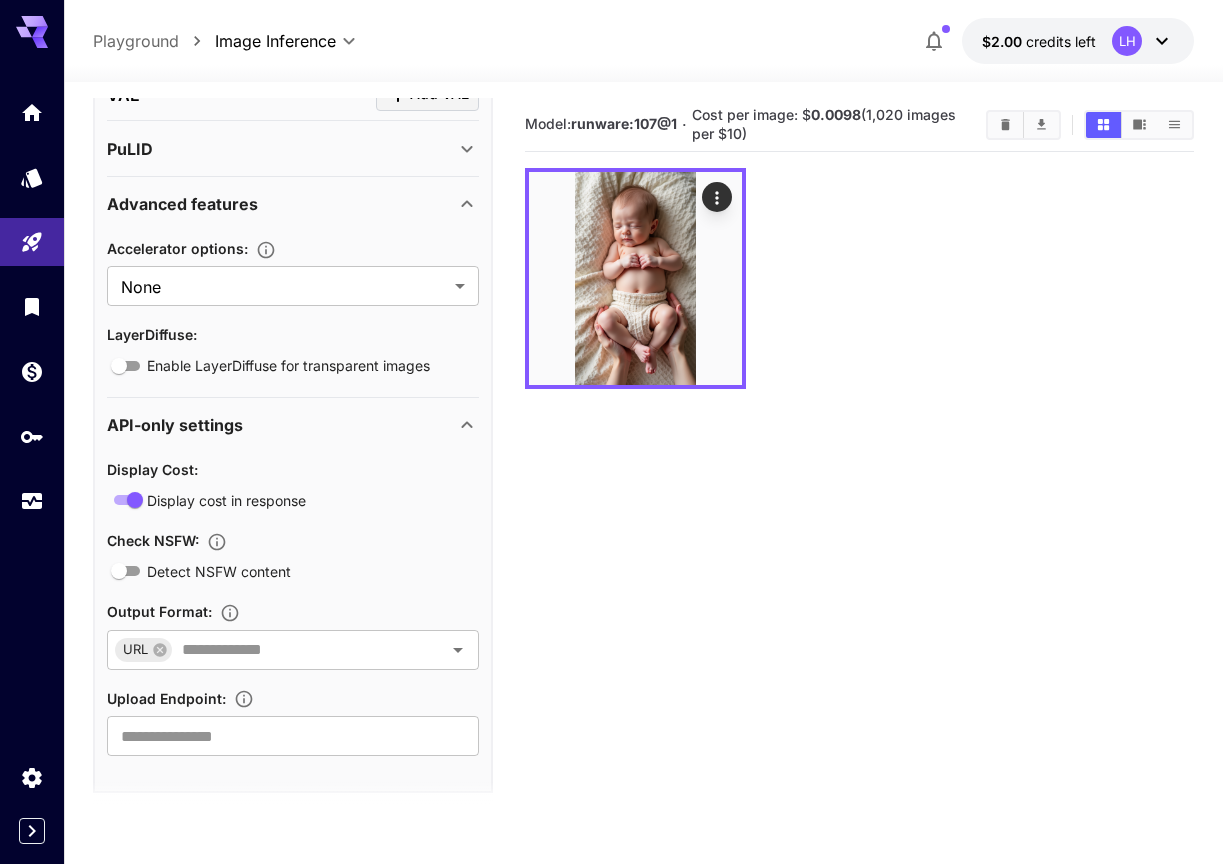 scroll, scrollTop: 1041, scrollLeft: 0, axis: vertical 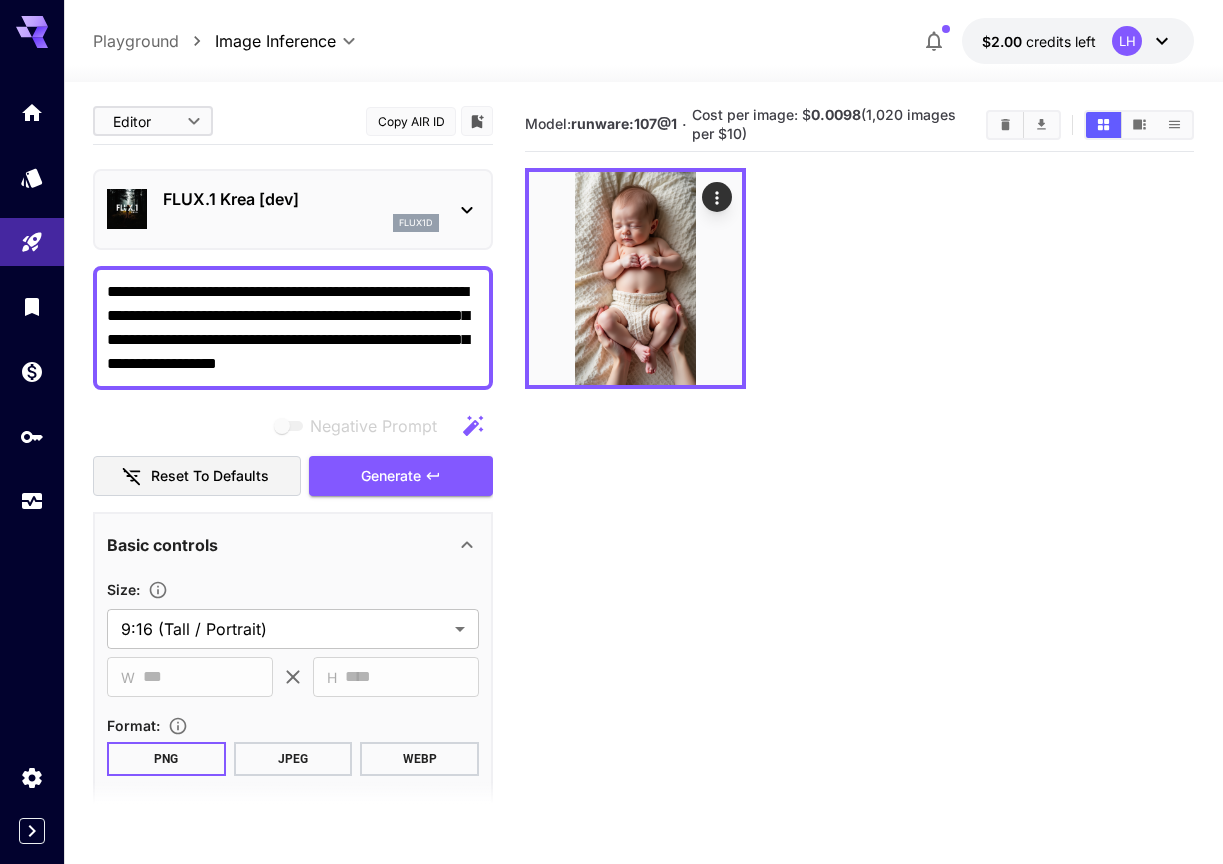 click on "**********" at bounding box center (611, 511) 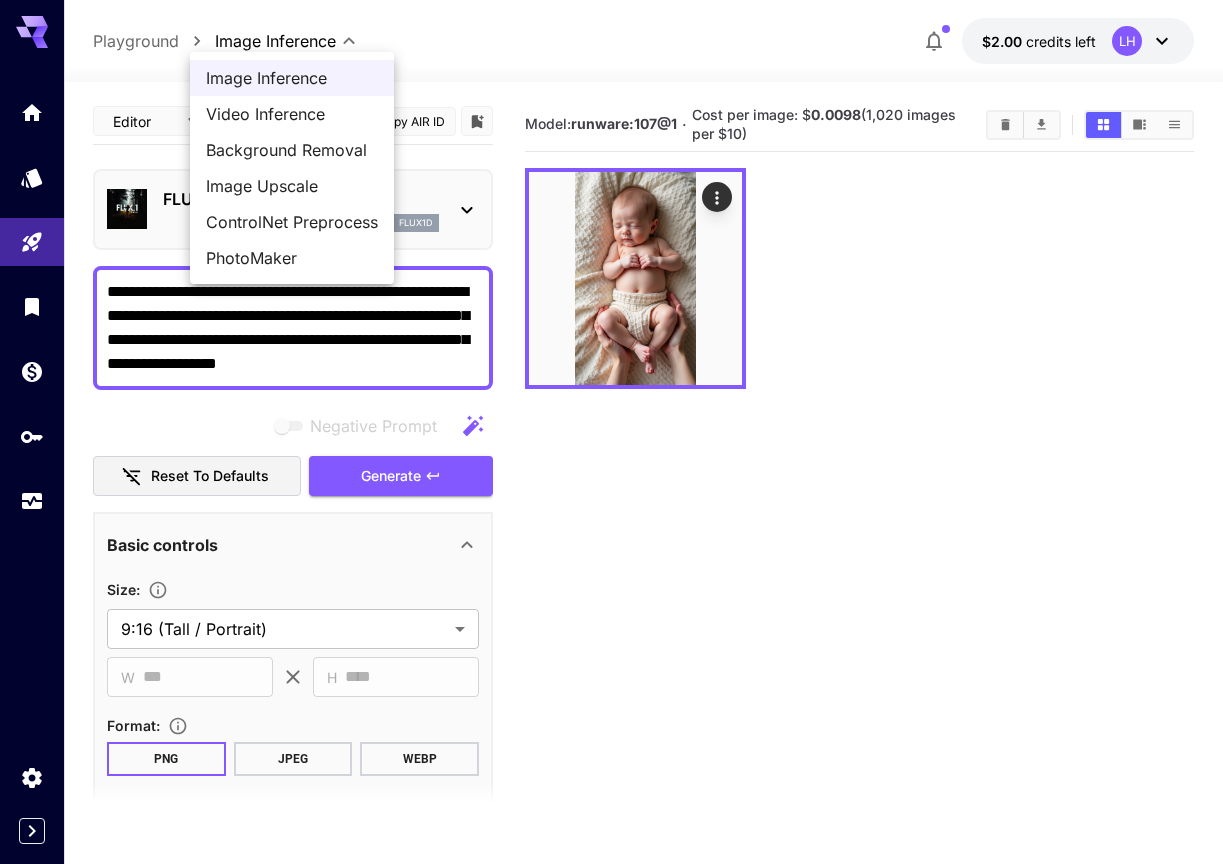 click on "Background Removal" at bounding box center (292, 150) 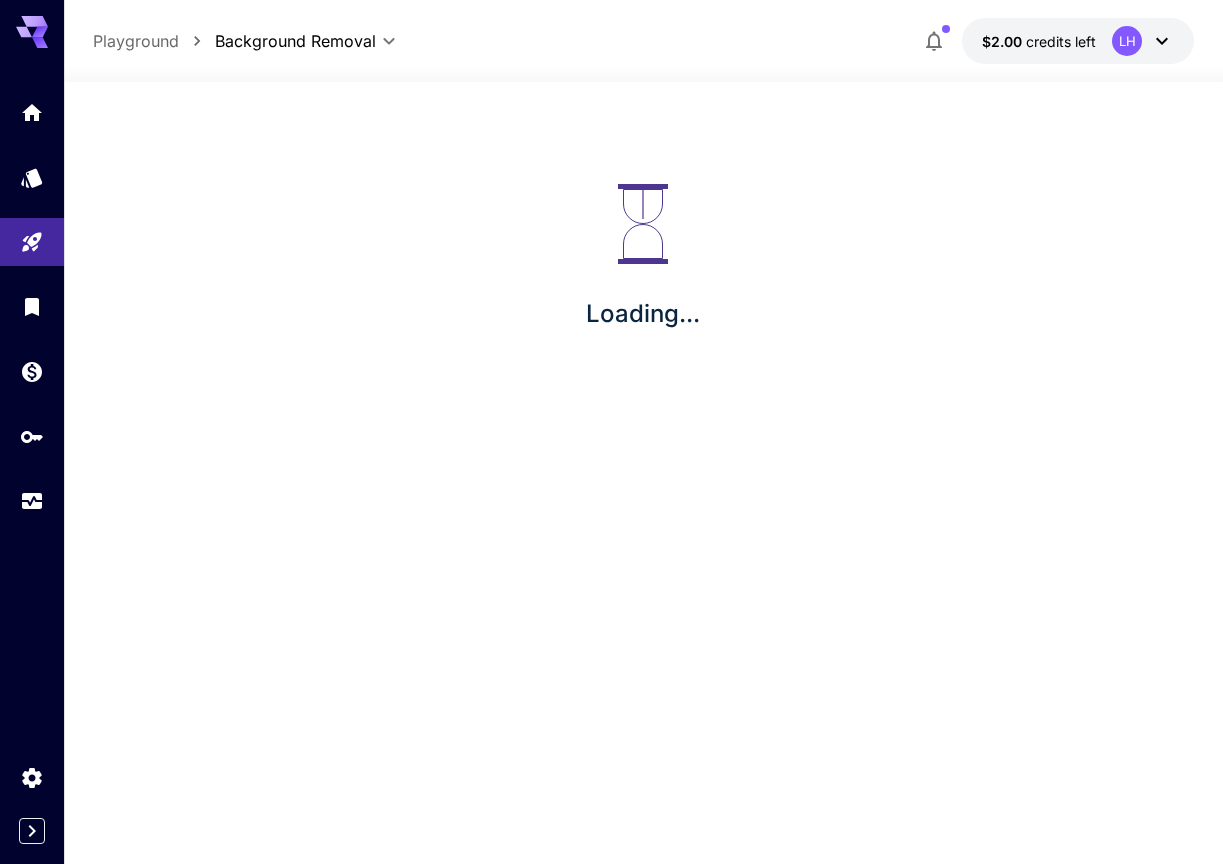 scroll, scrollTop: 0, scrollLeft: 0, axis: both 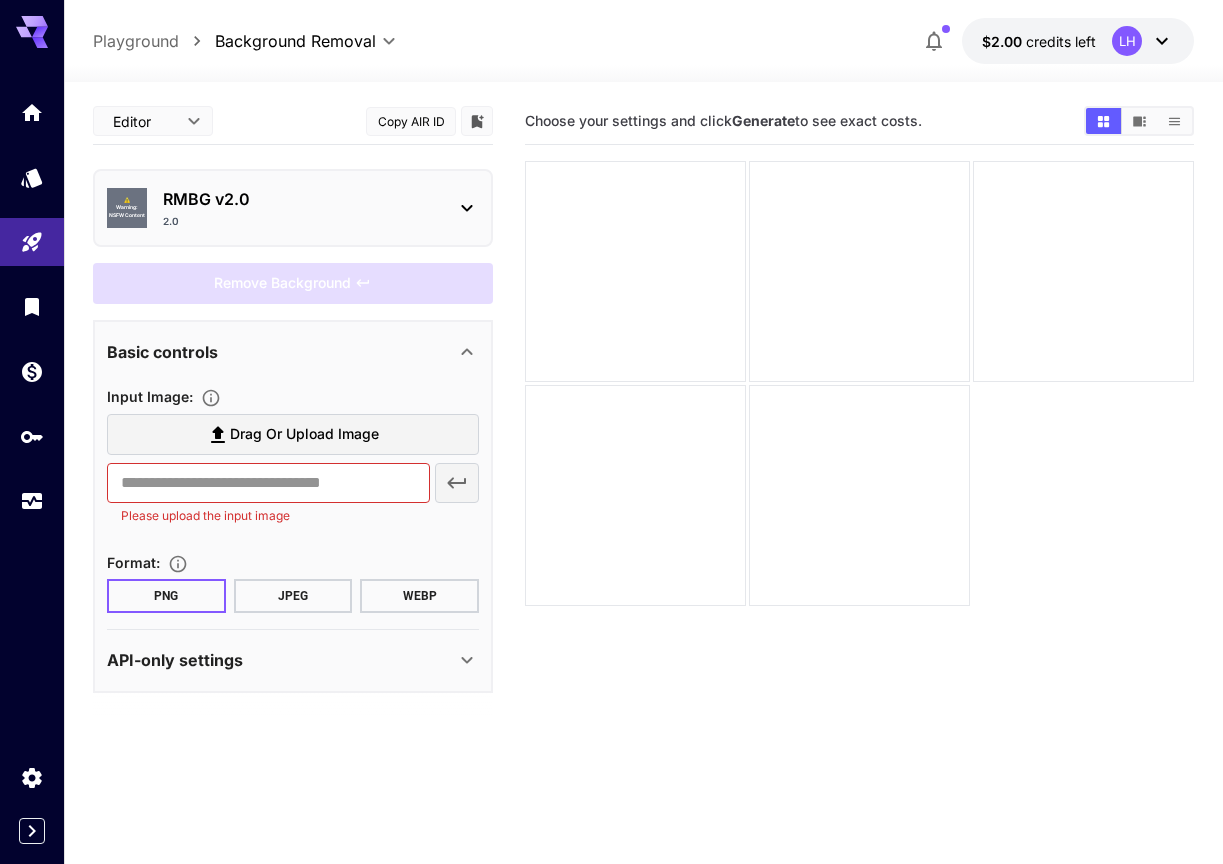 click on "API-only settings" at bounding box center [281, 660] 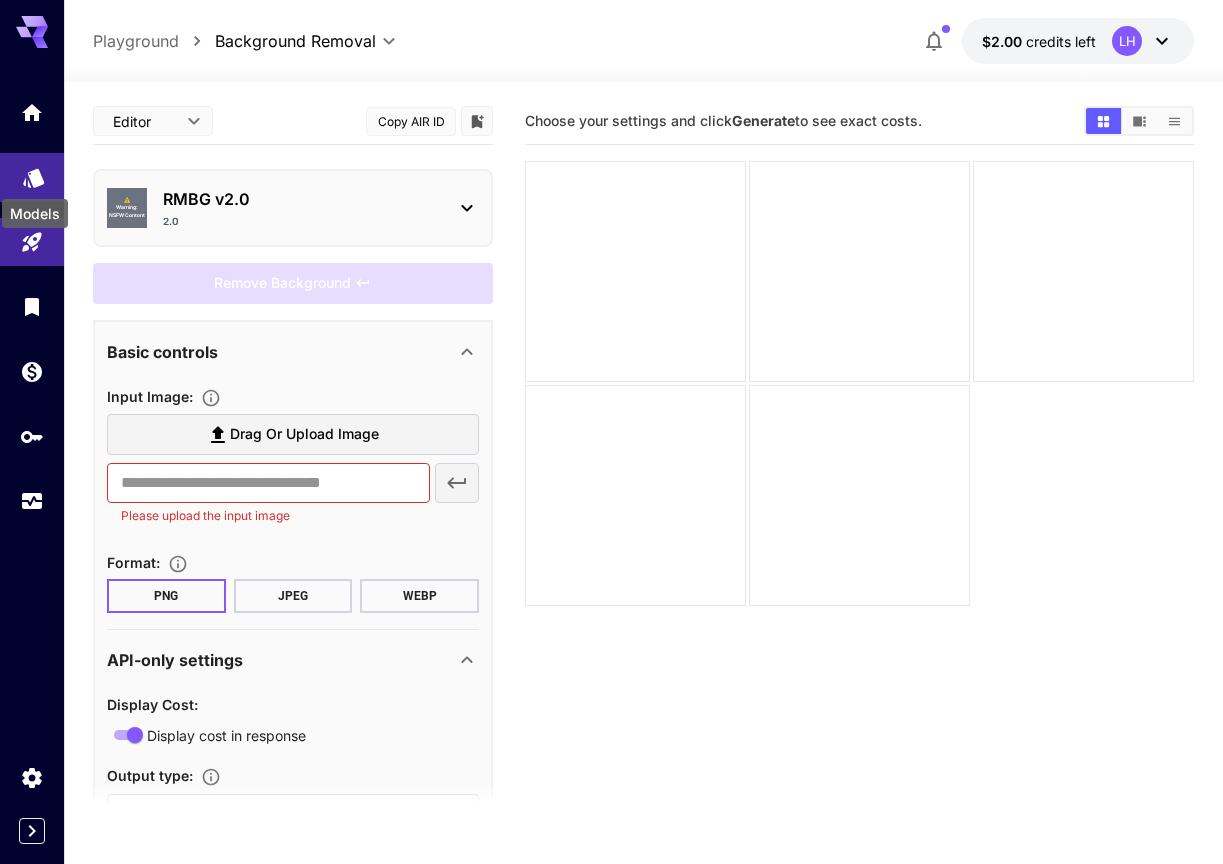 click on "Models" at bounding box center [35, 207] 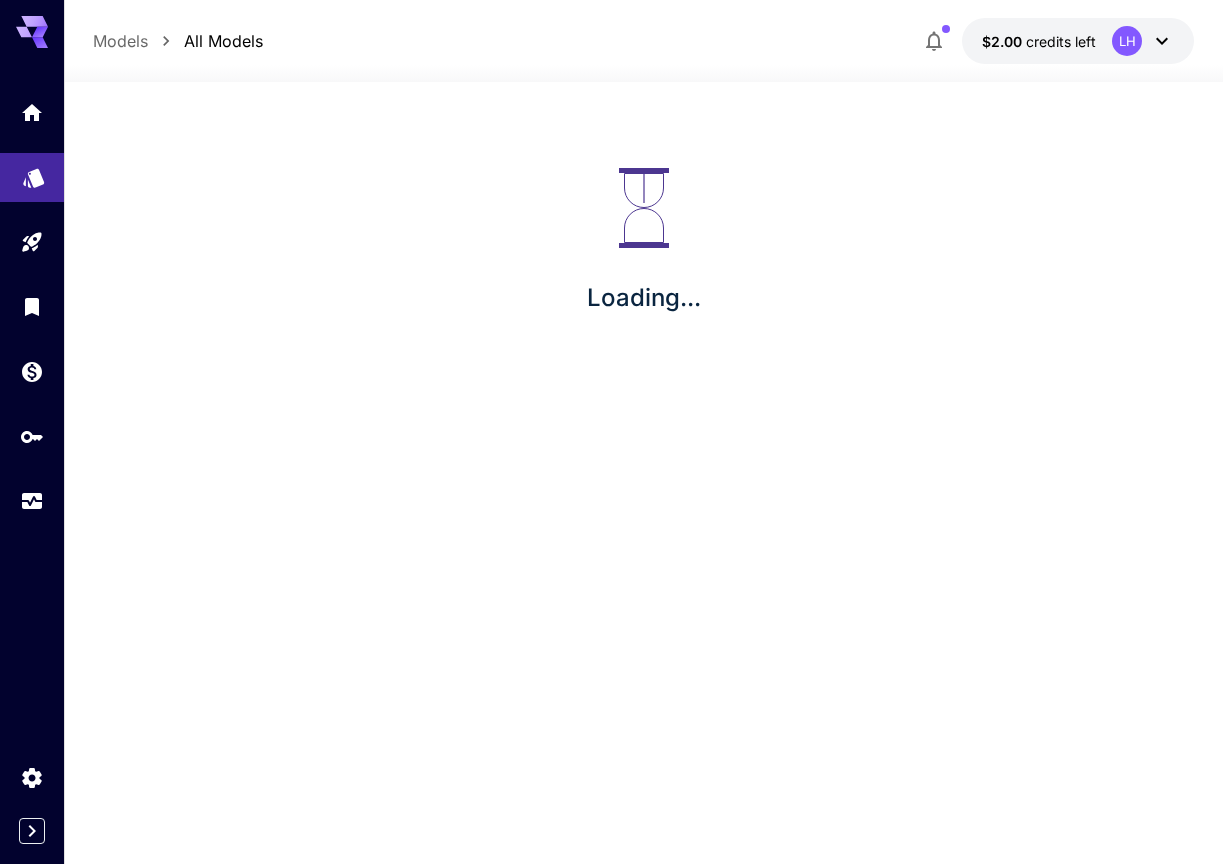 scroll, scrollTop: 0, scrollLeft: 0, axis: both 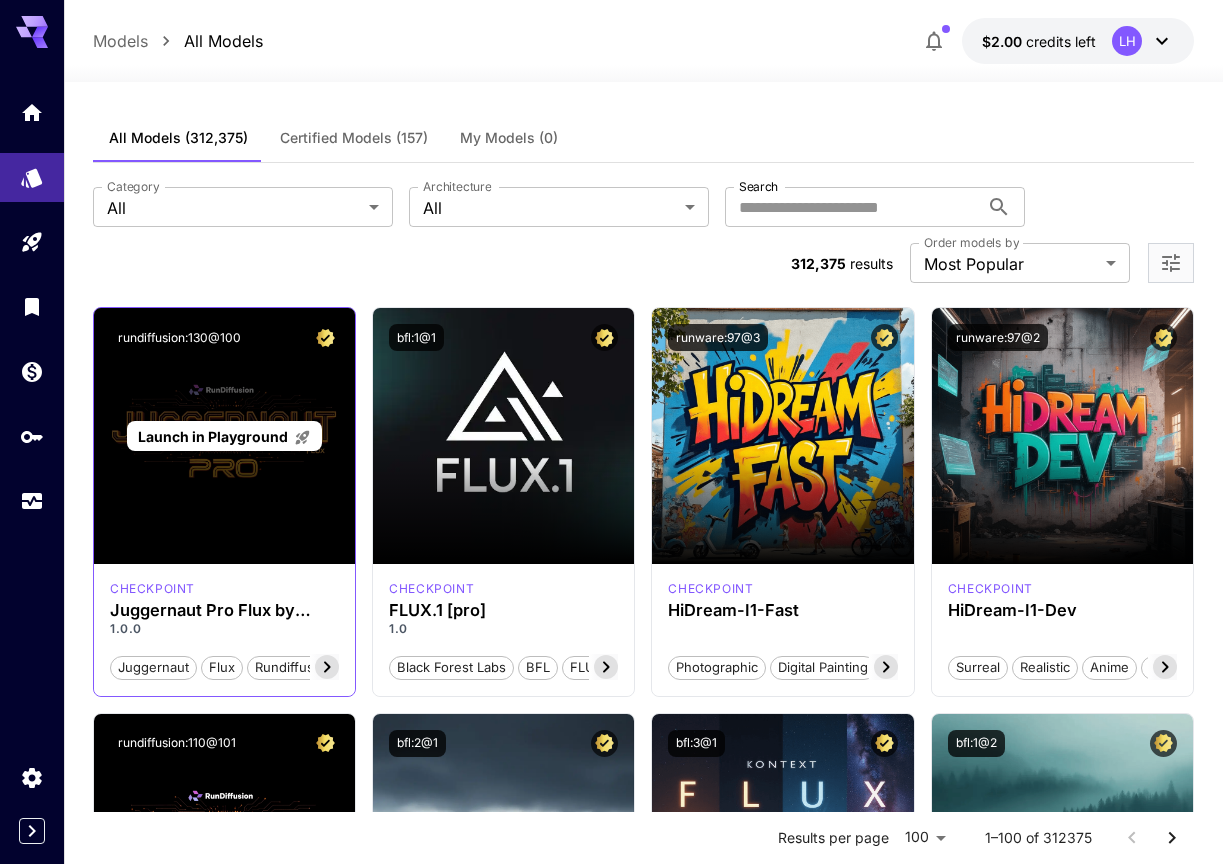 click on "Launch in Playground" at bounding box center (224, 436) 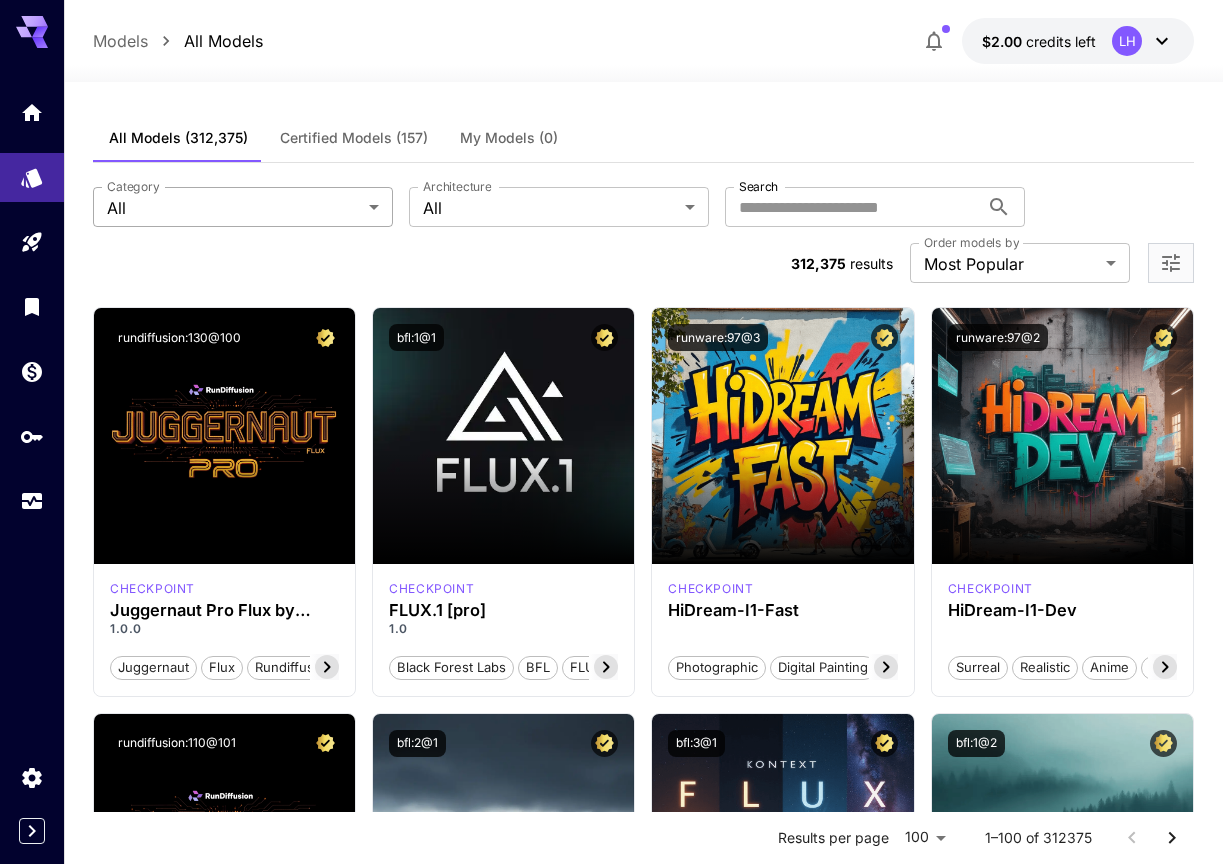 click on "**********" at bounding box center [611, 8768] 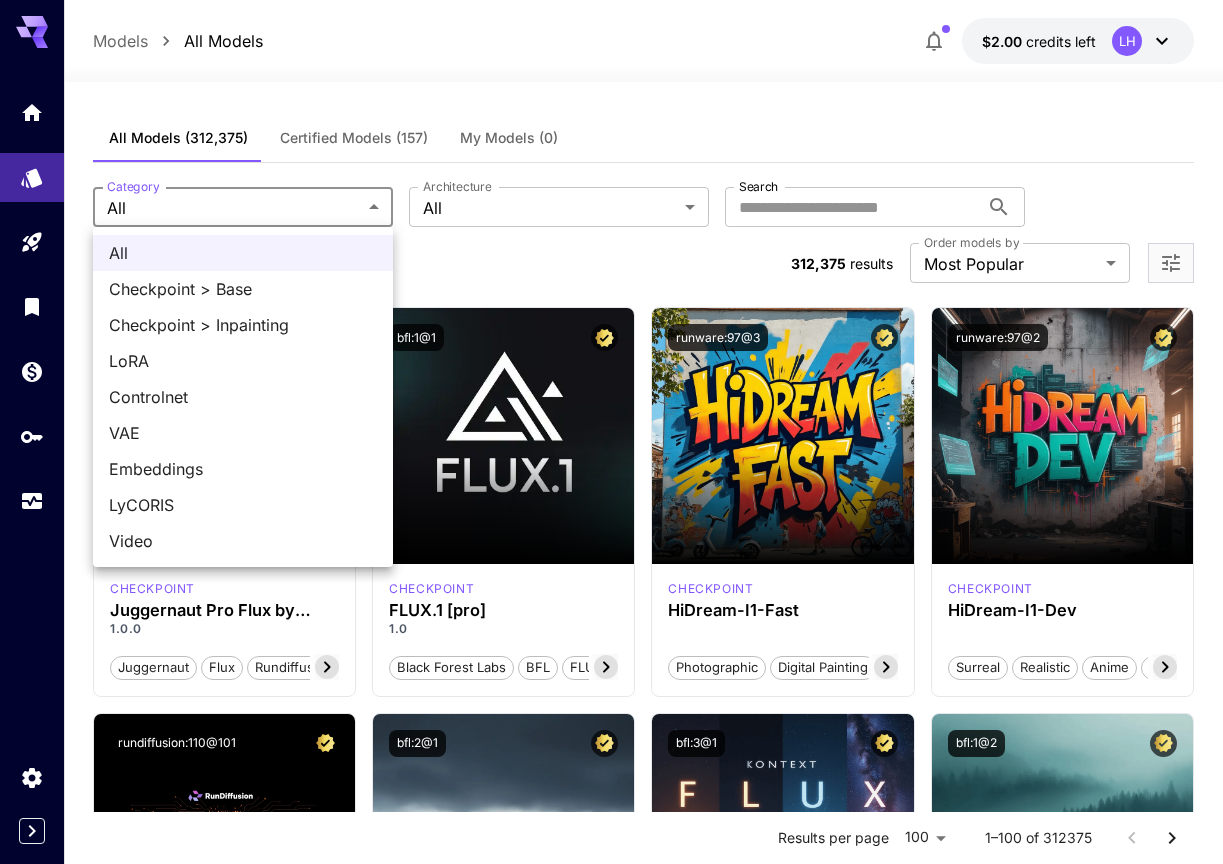 click at bounding box center (611, 432) 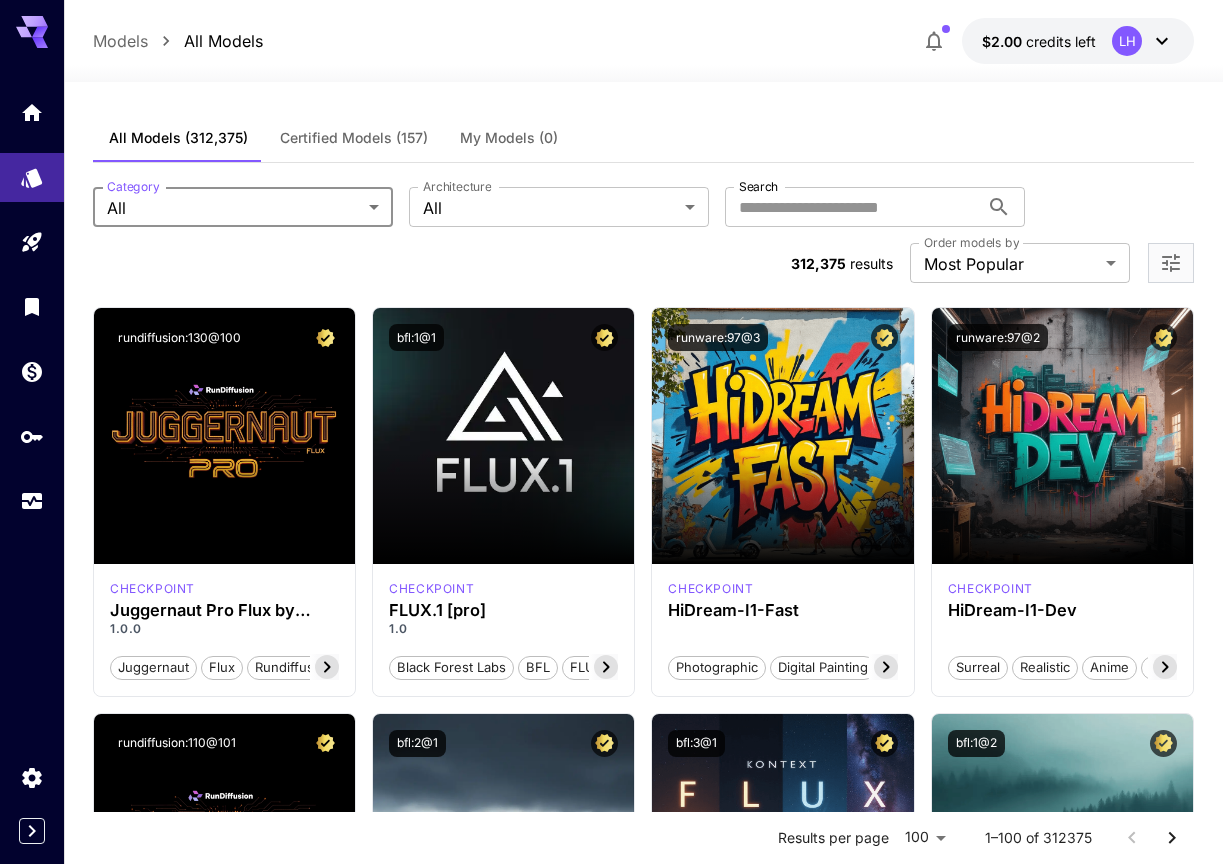 click on "**********" at bounding box center (611, 8768) 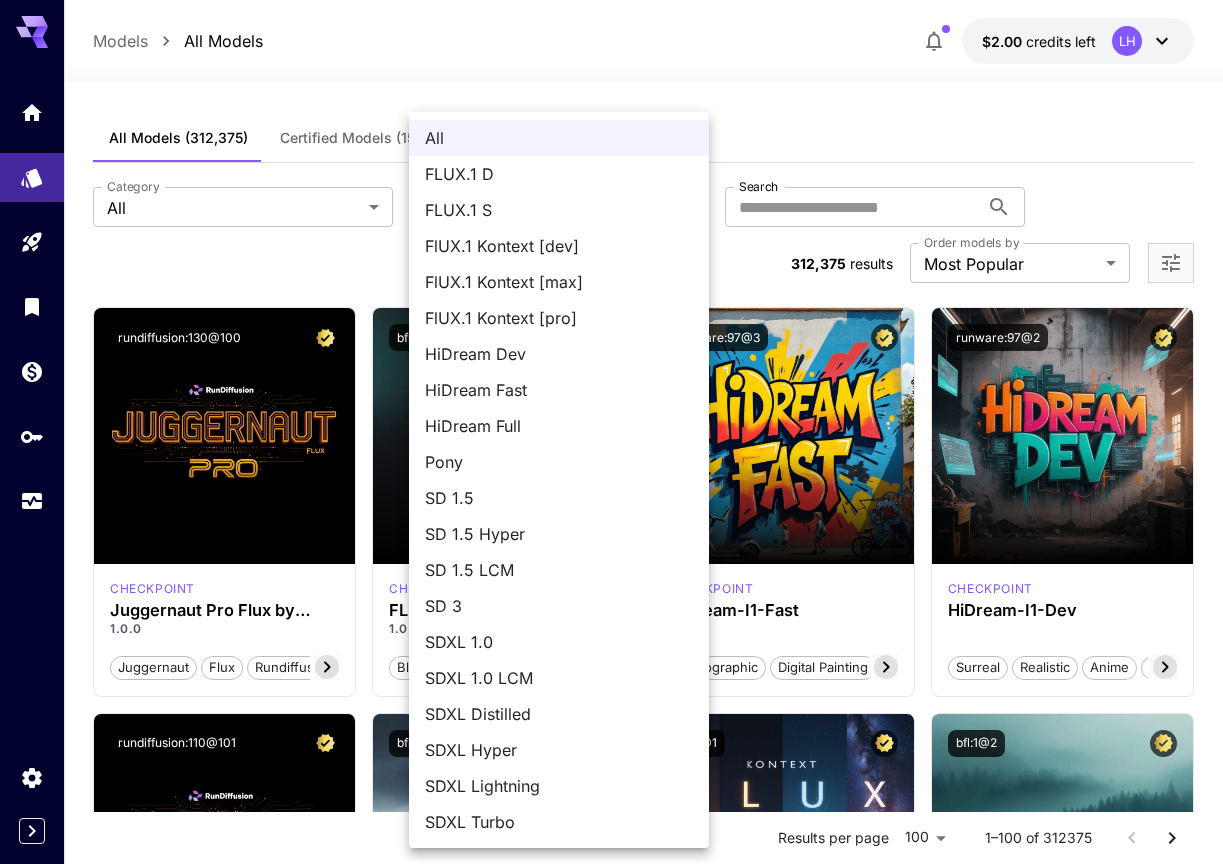 click at bounding box center (611, 432) 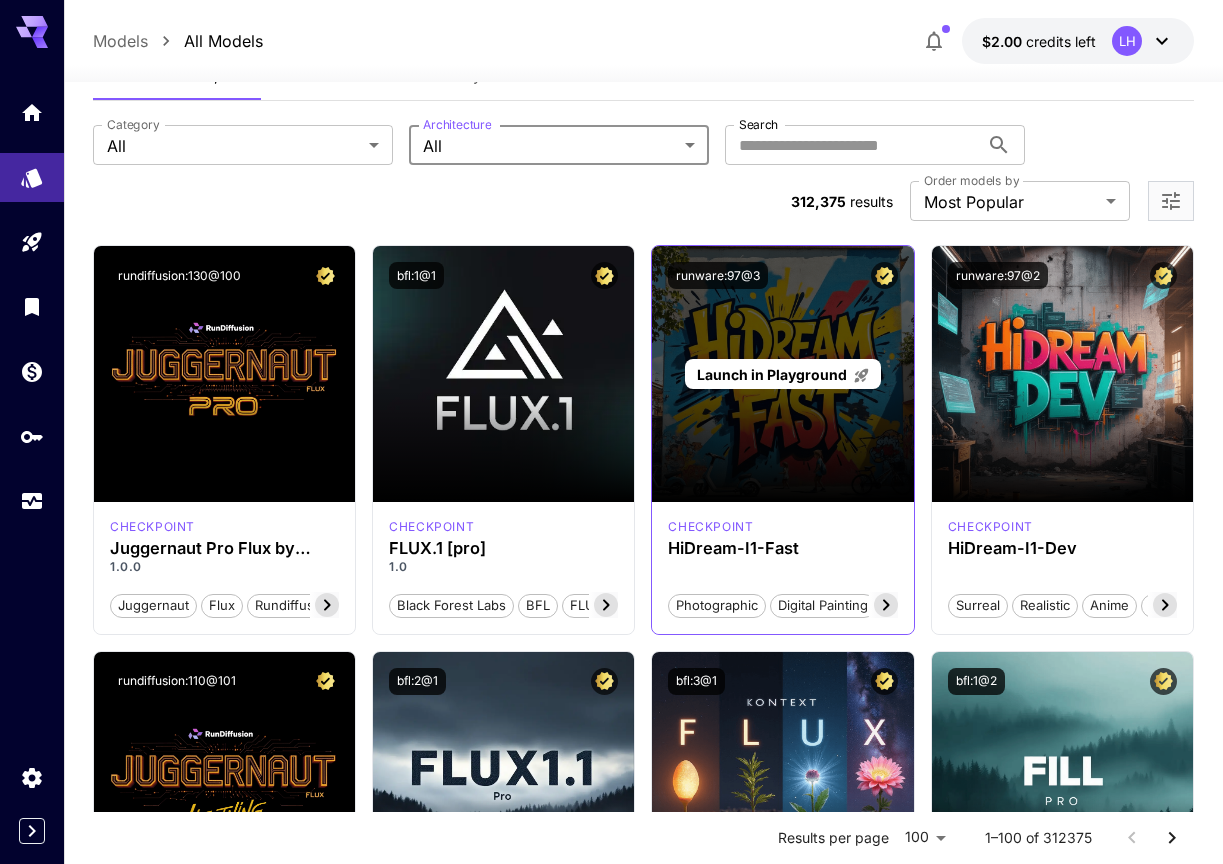 scroll, scrollTop: 77, scrollLeft: 0, axis: vertical 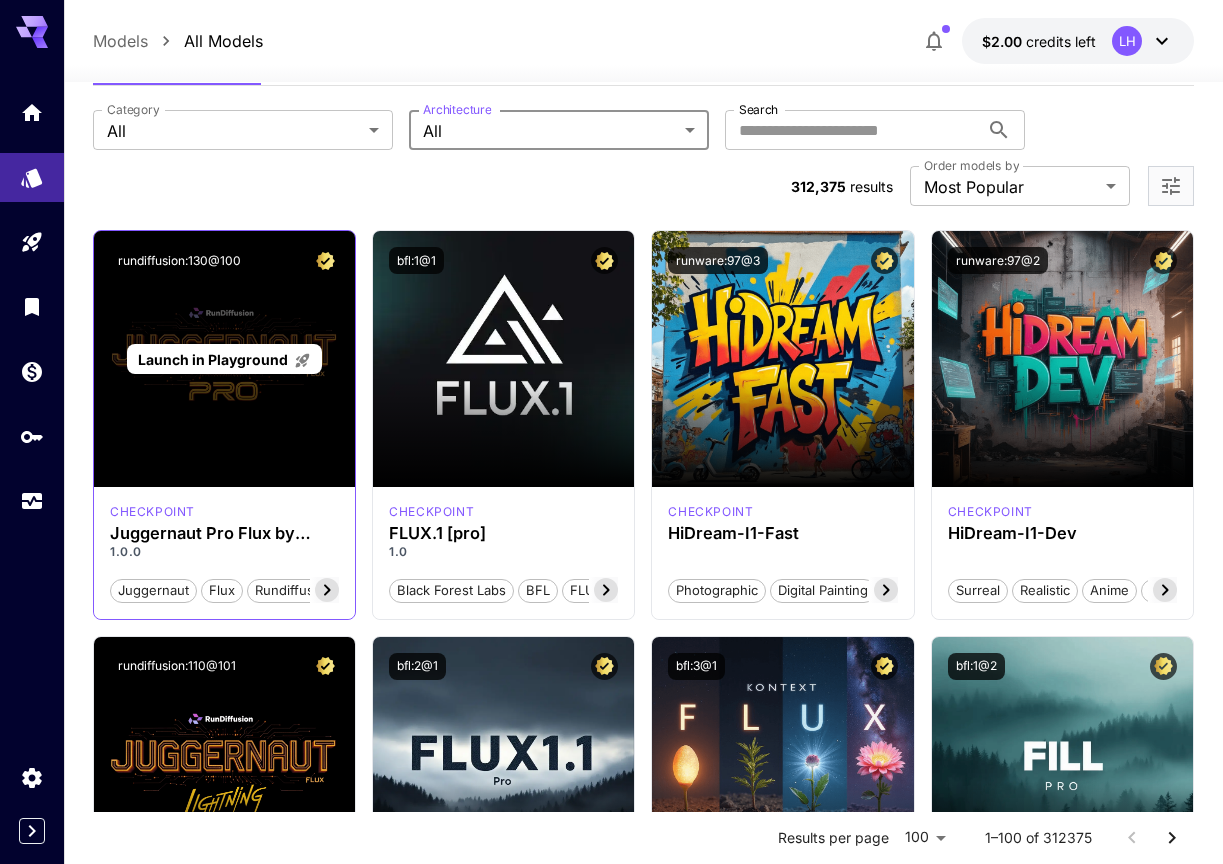 click on "Launch in Playground" at bounding box center (224, 359) 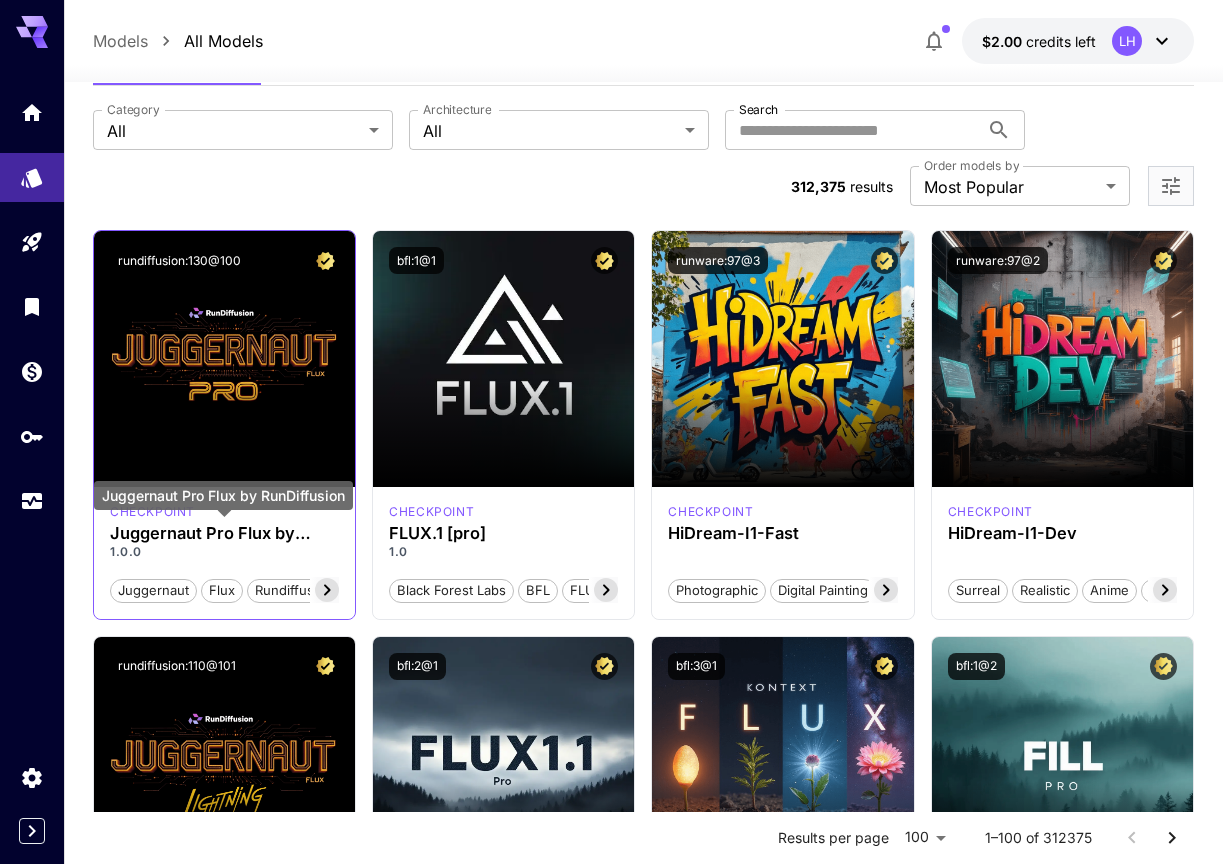 click on "Juggernaut Pro Flux by RunDiffusion" at bounding box center (224, 533) 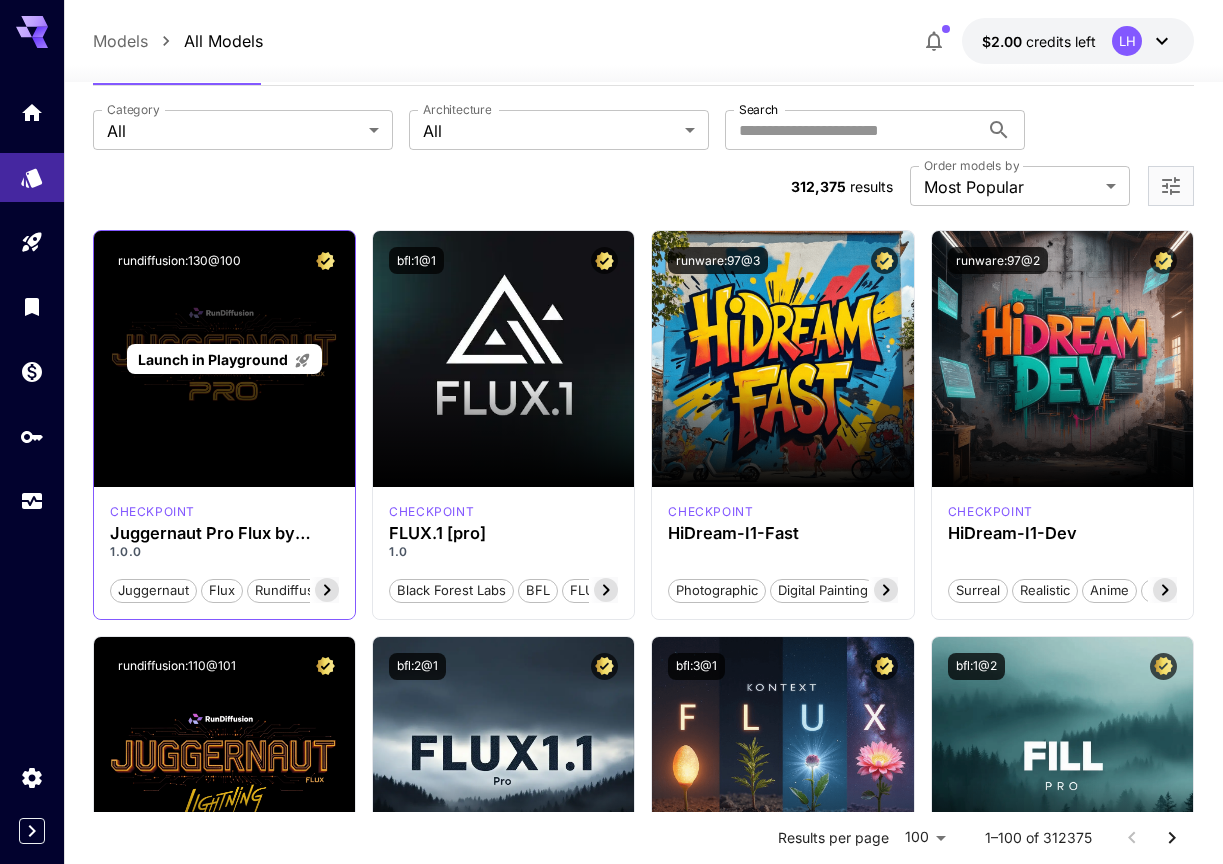 click on "Launch in Playground" at bounding box center [224, 359] 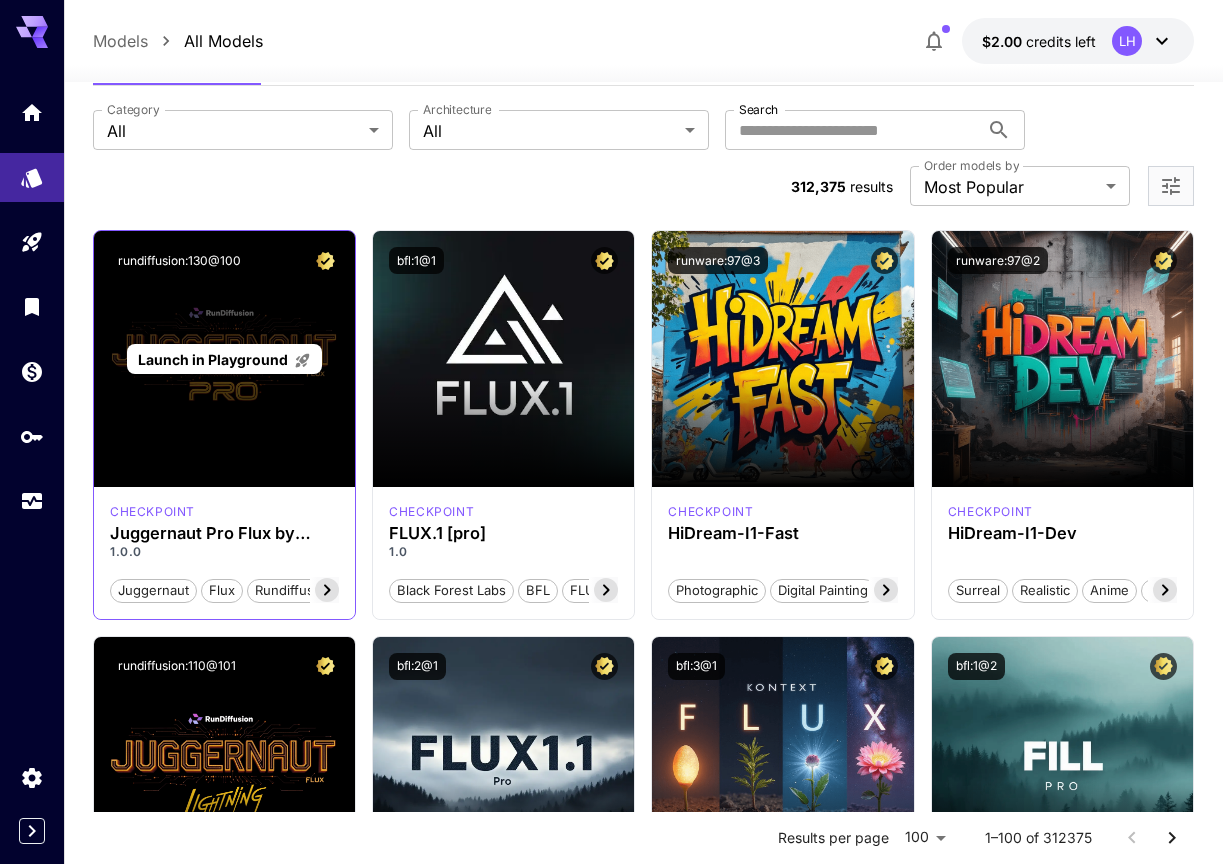 click on "Launch in Playground" at bounding box center [213, 359] 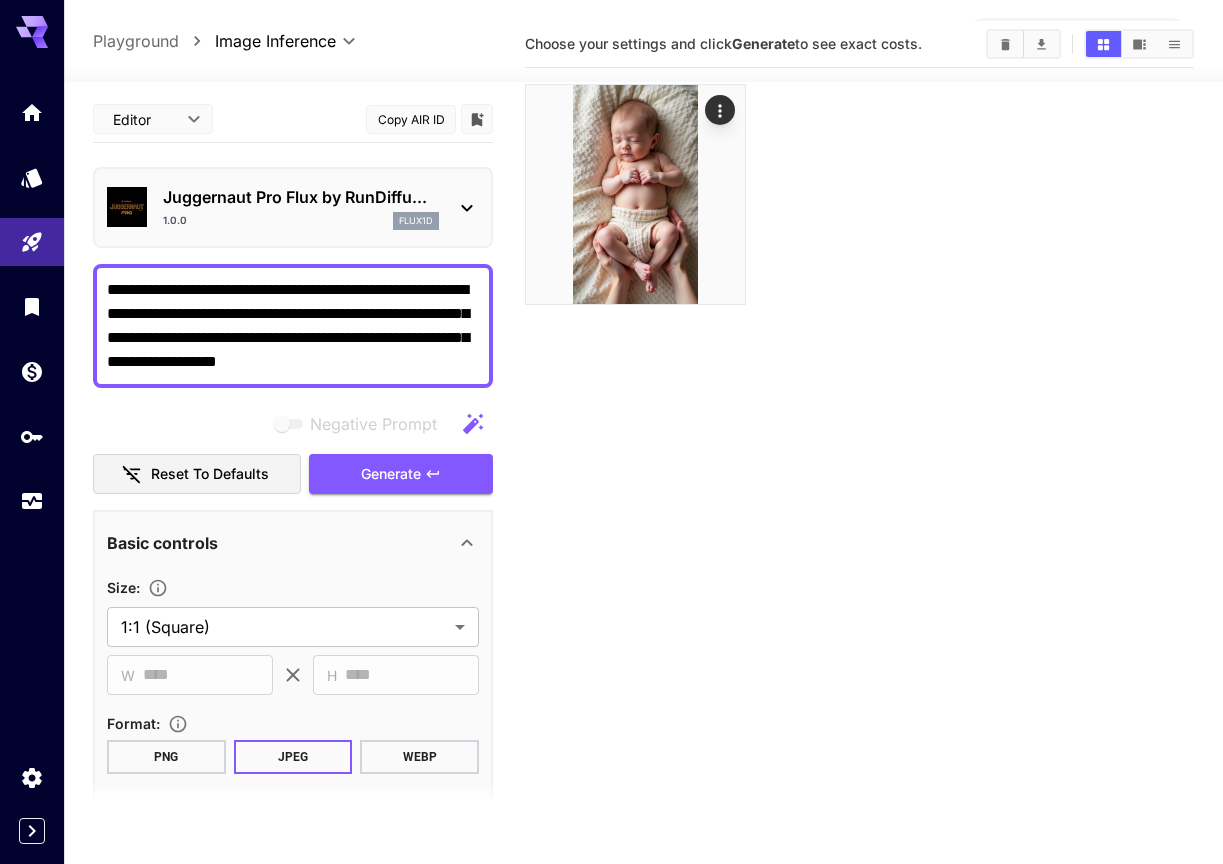 scroll, scrollTop: 0, scrollLeft: 0, axis: both 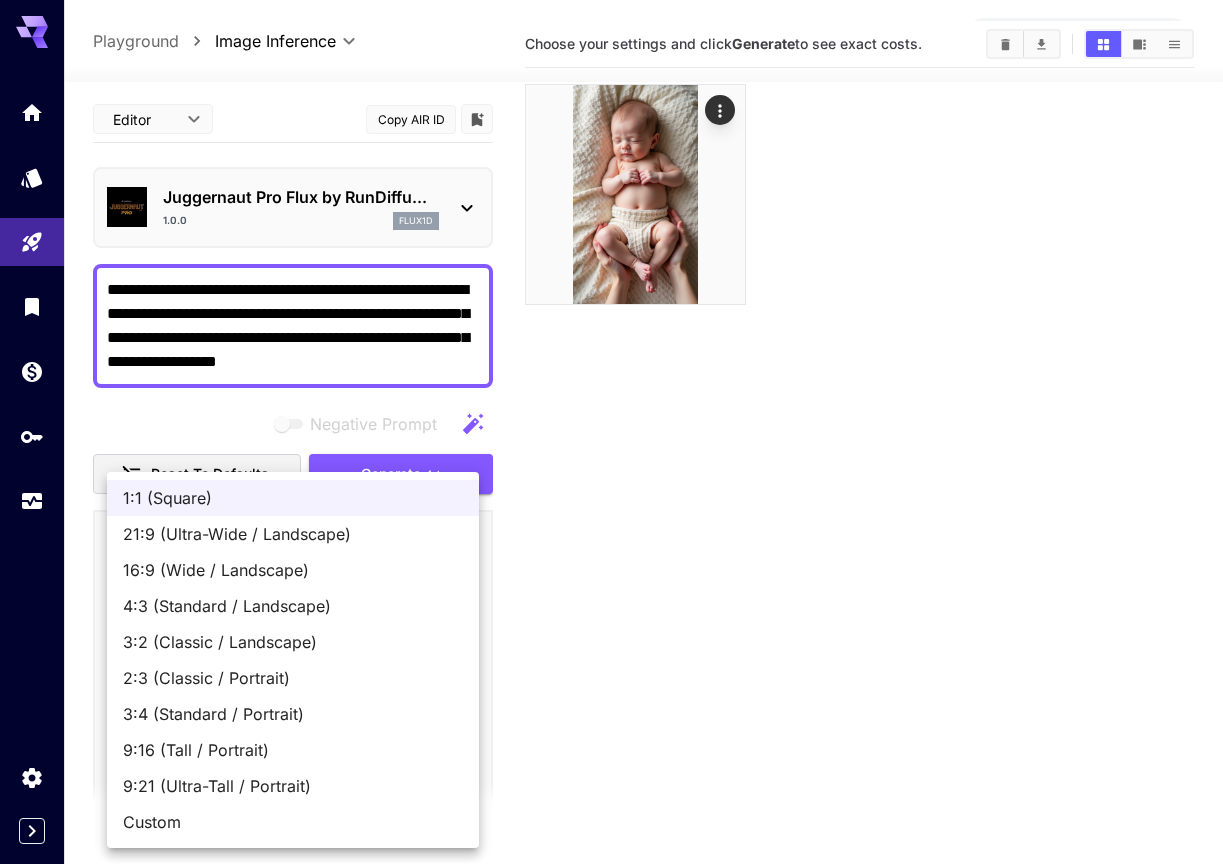 click on "**********" at bounding box center [611, 434] 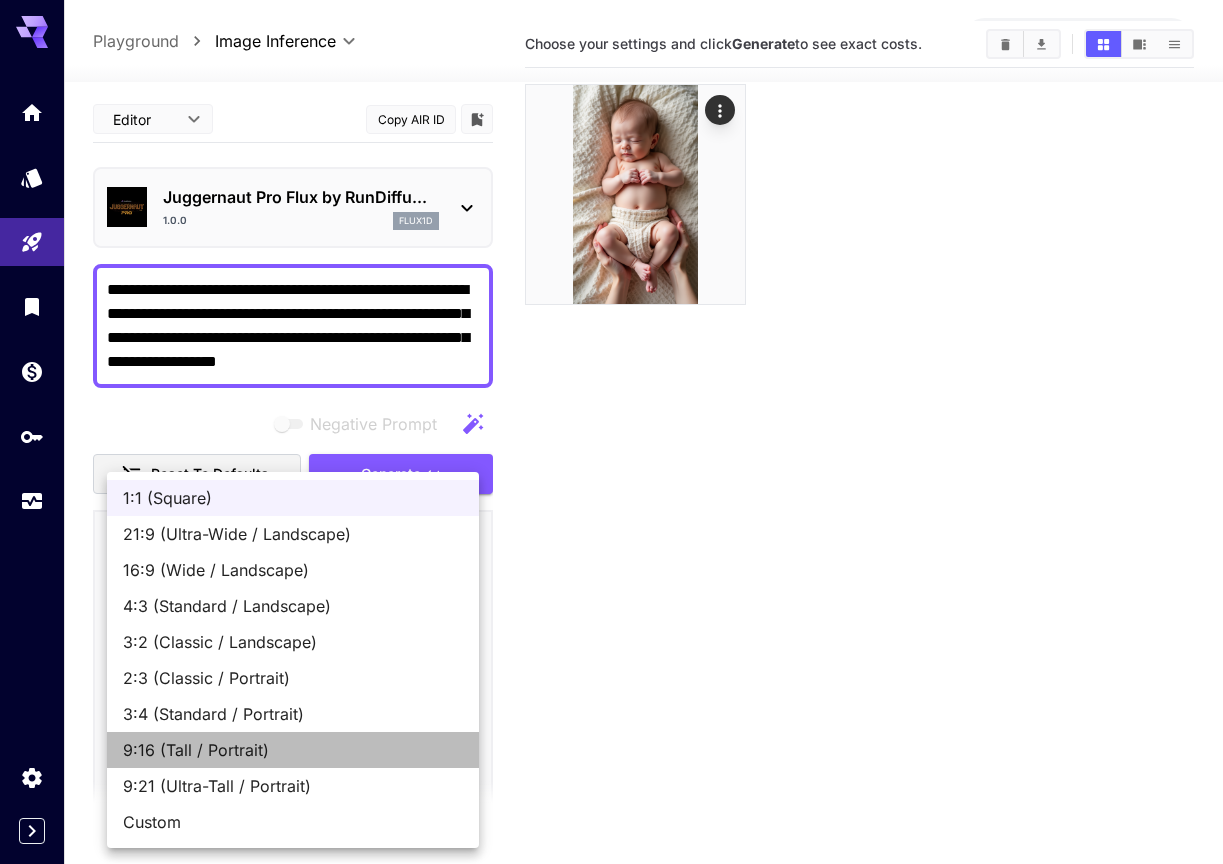 click on "9:16 (Tall / Portrait)" at bounding box center [293, 750] 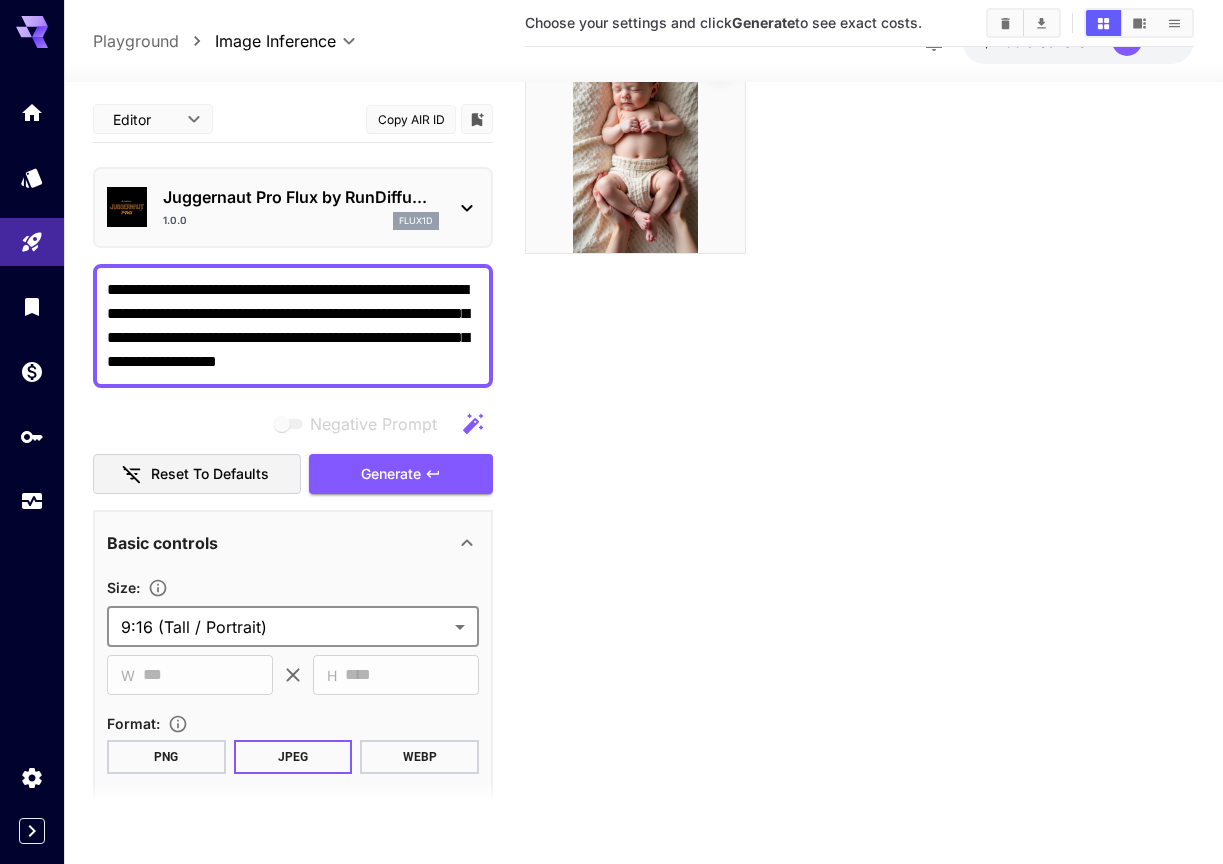 scroll, scrollTop: 158, scrollLeft: 0, axis: vertical 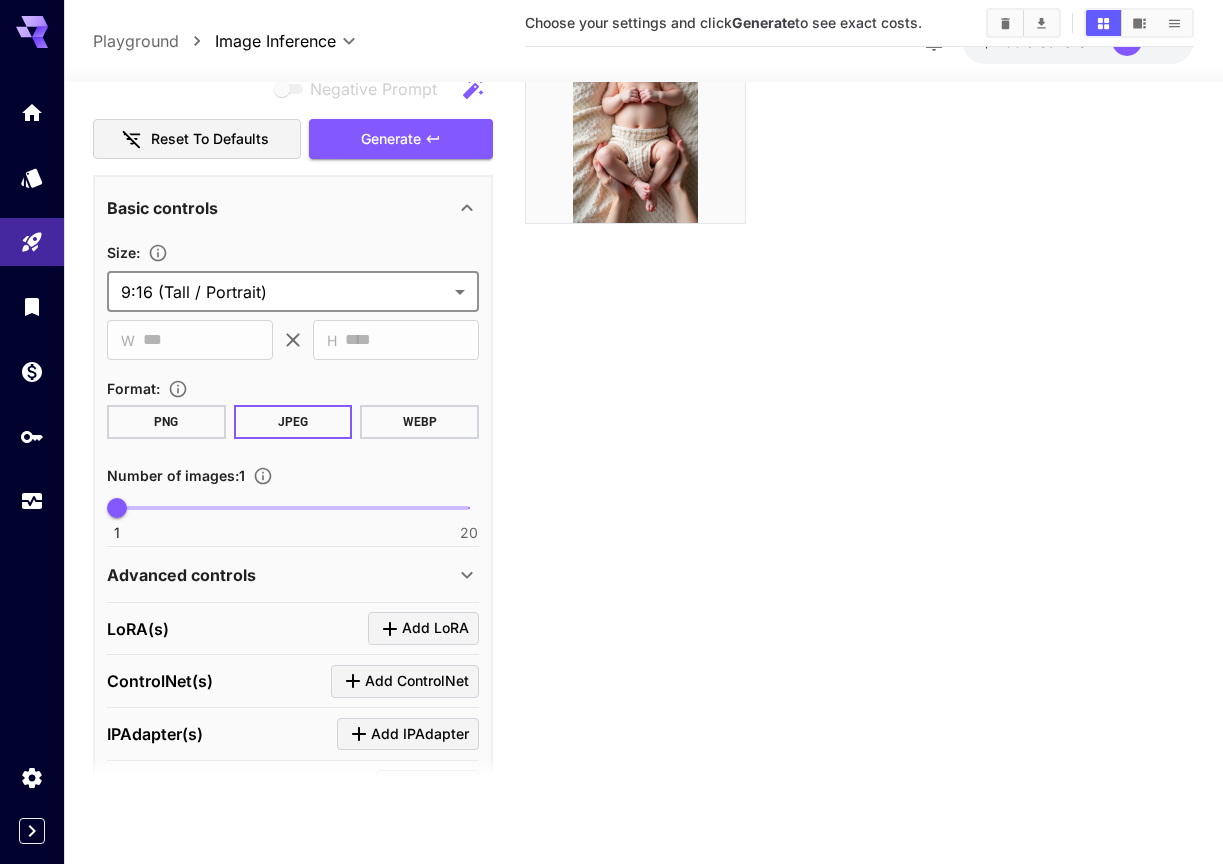 click on "PNG" at bounding box center [166, 421] 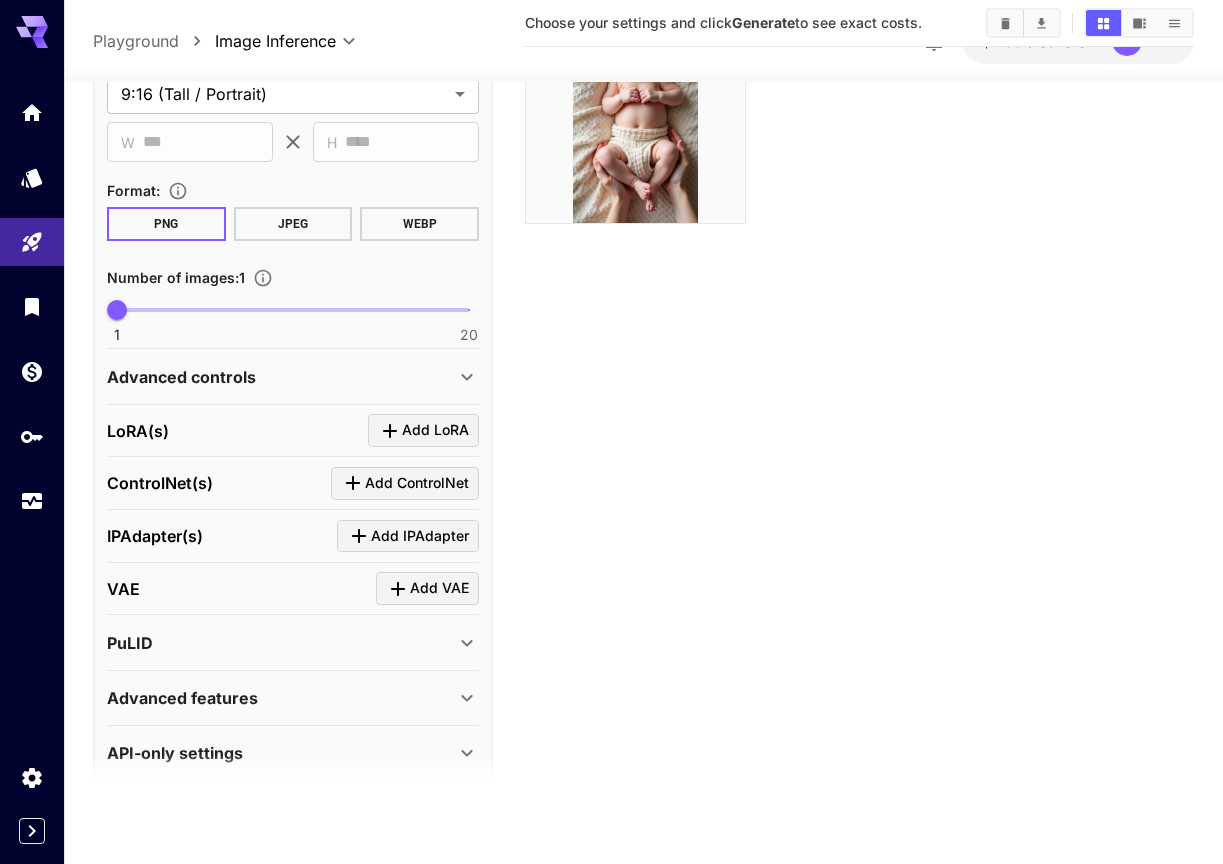 scroll, scrollTop: 534, scrollLeft: 0, axis: vertical 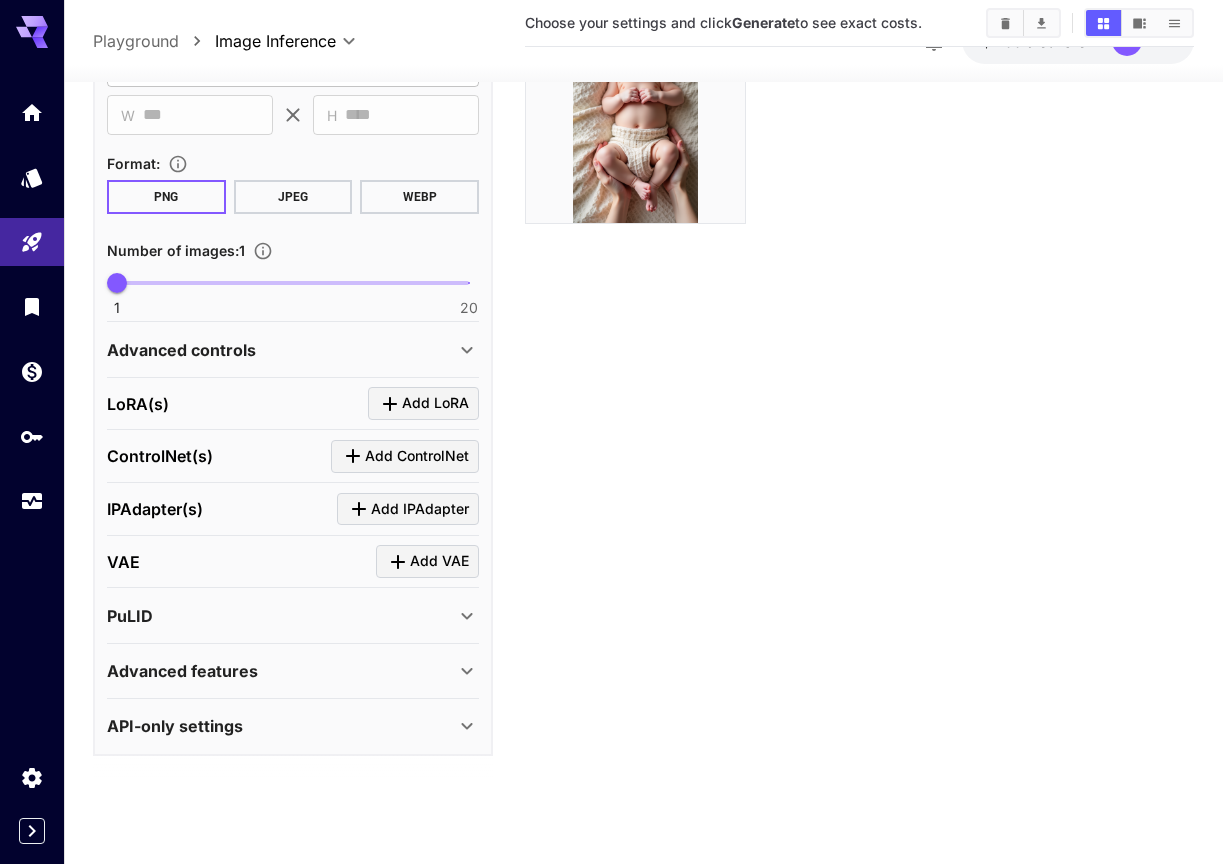 click on "Advanced controls" at bounding box center (281, 349) 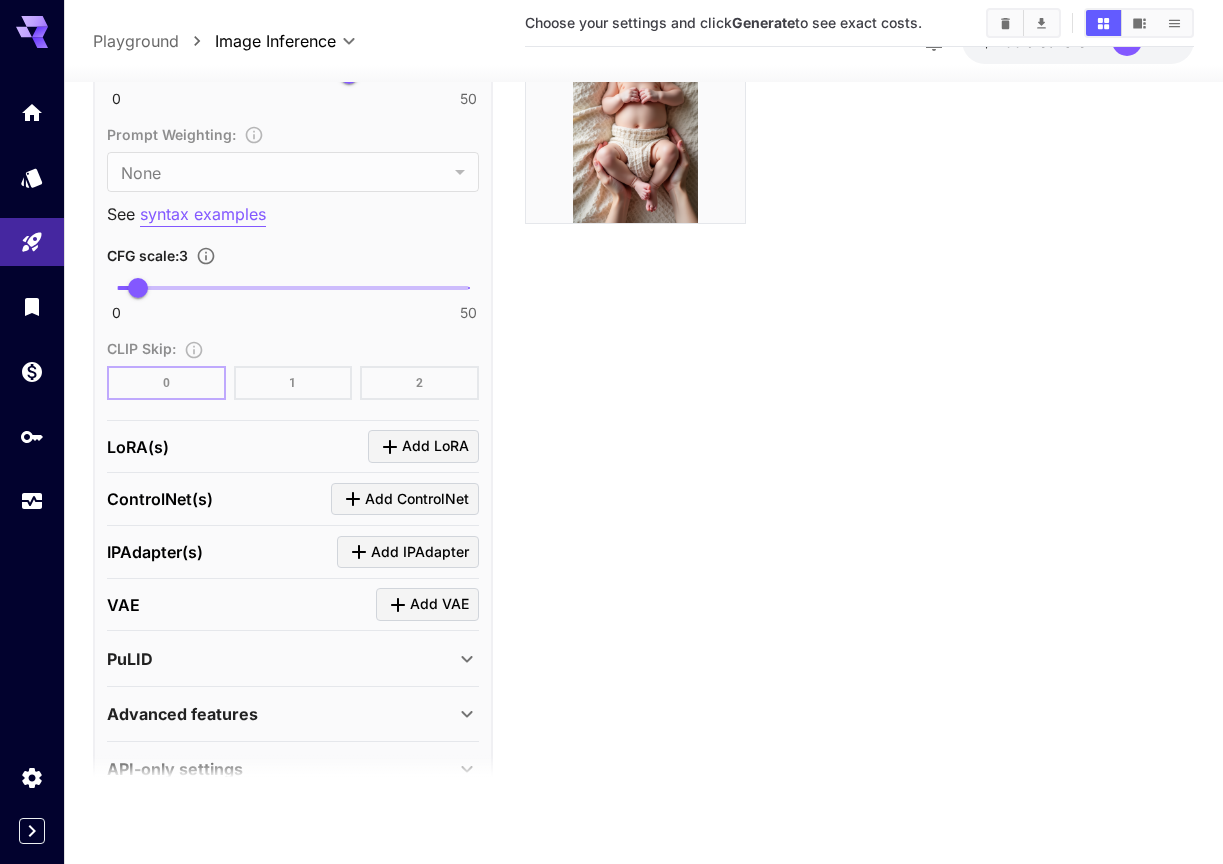 scroll, scrollTop: 1525, scrollLeft: 0, axis: vertical 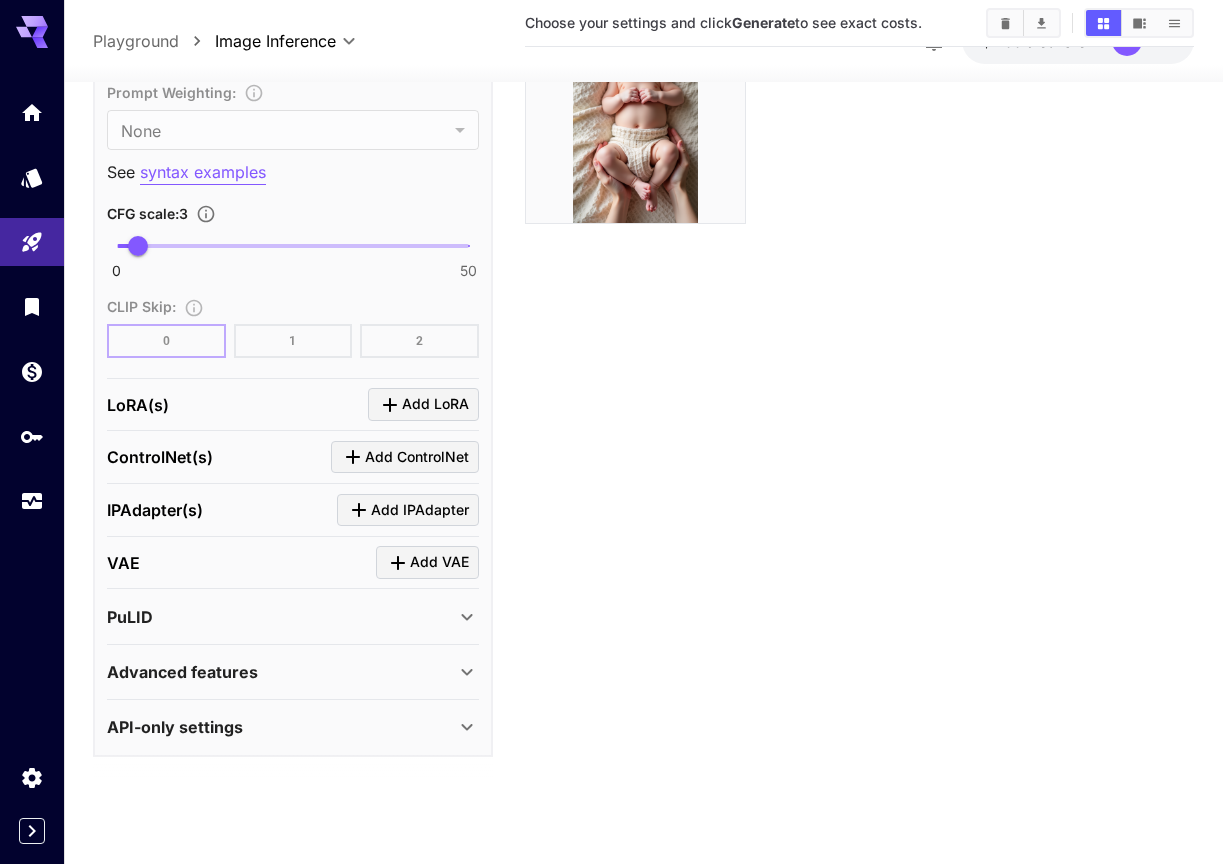 click on "Advanced features" at bounding box center (281, 672) 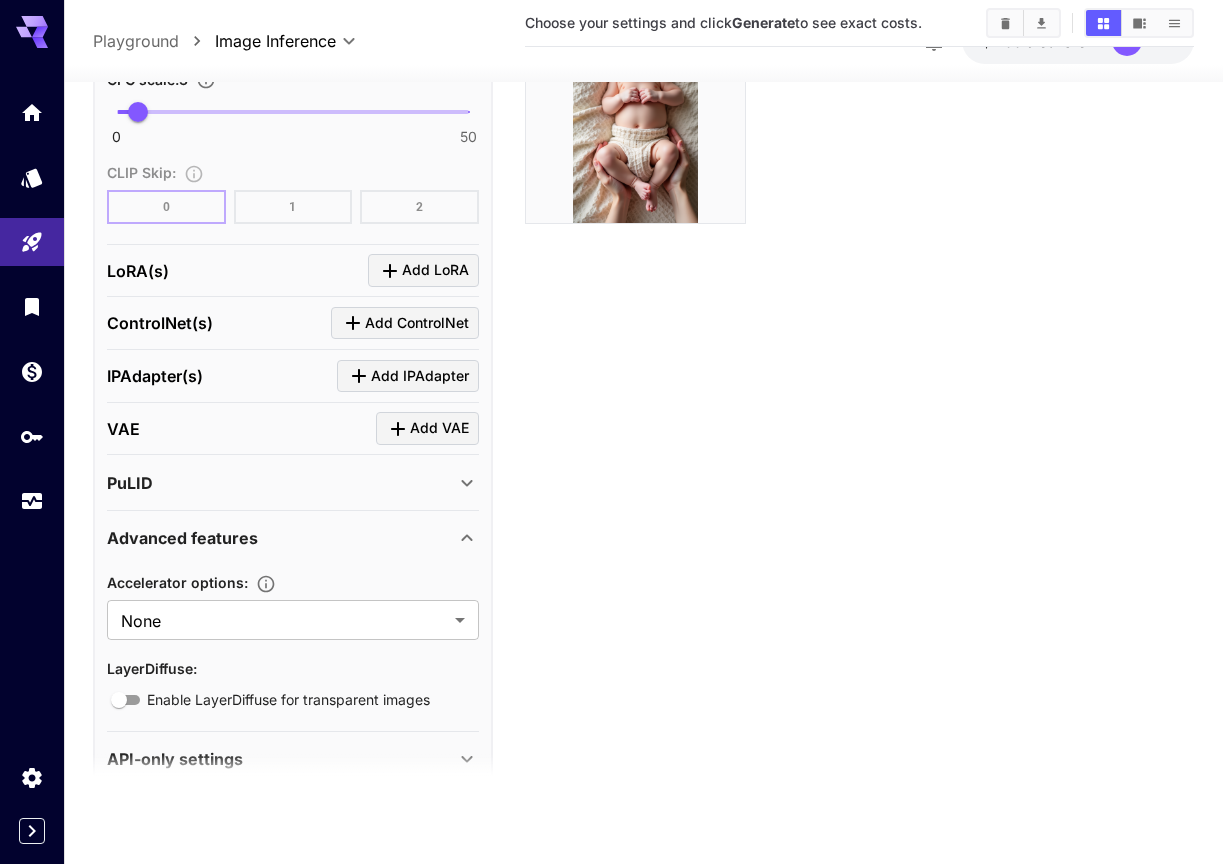 scroll, scrollTop: 1692, scrollLeft: 0, axis: vertical 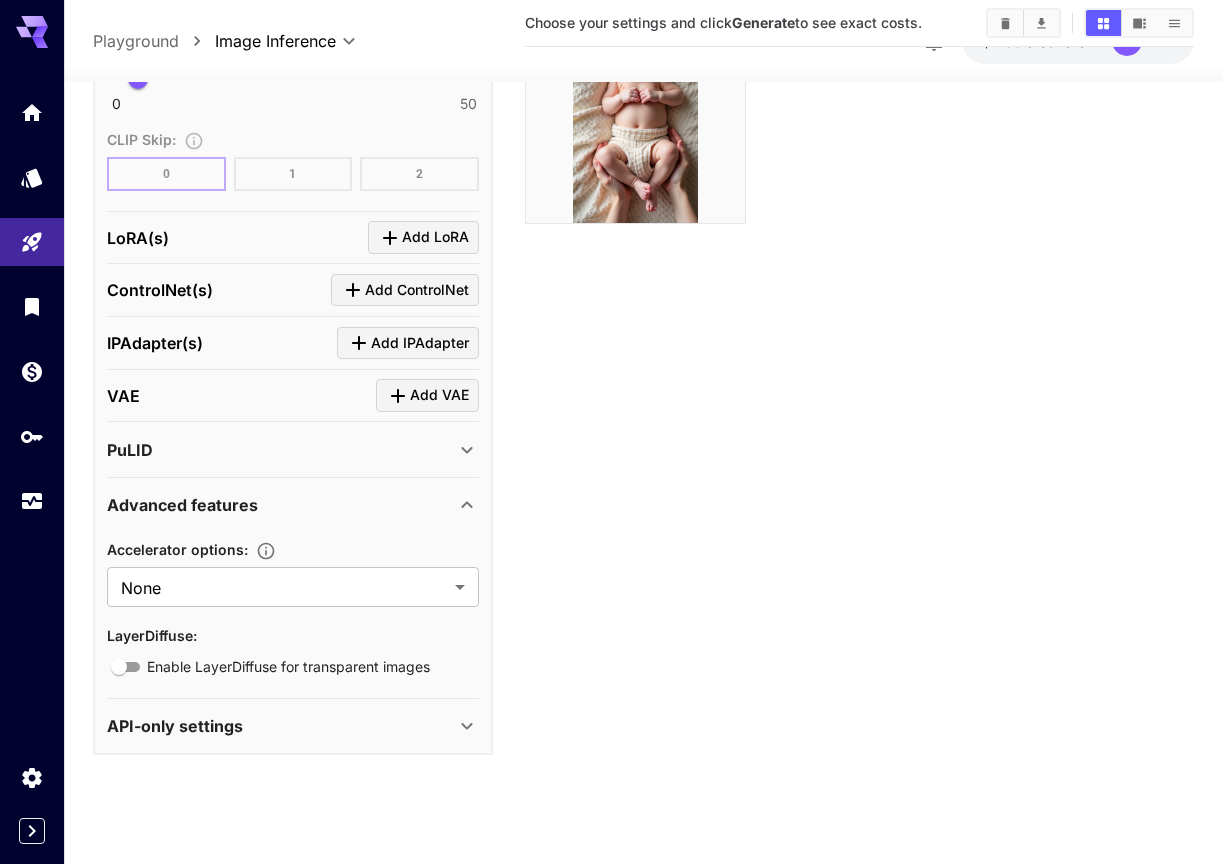 click on "Accelerator options :  None **** ​ LayerDiffuse :  Enable LayerDiffuse for transparent images" at bounding box center (293, 608) 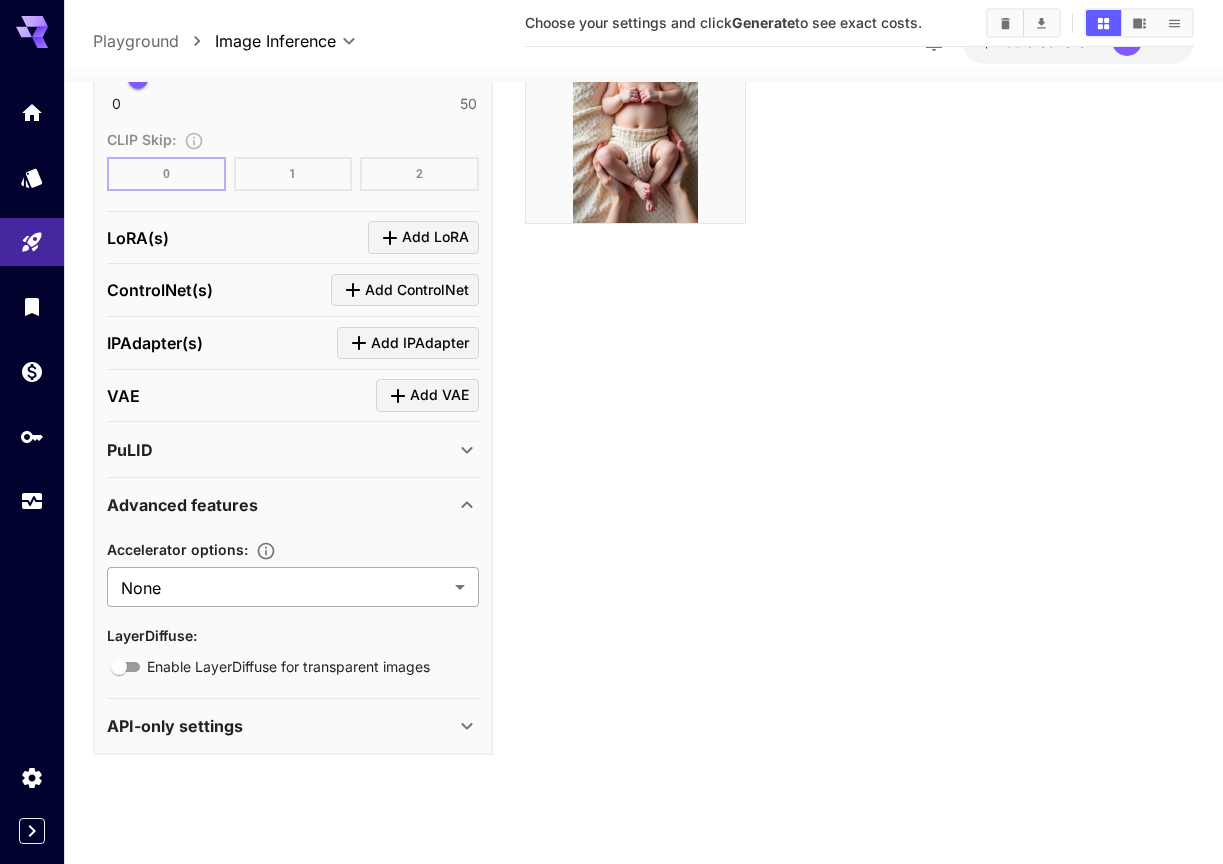 click on "**********" at bounding box center (611, 353) 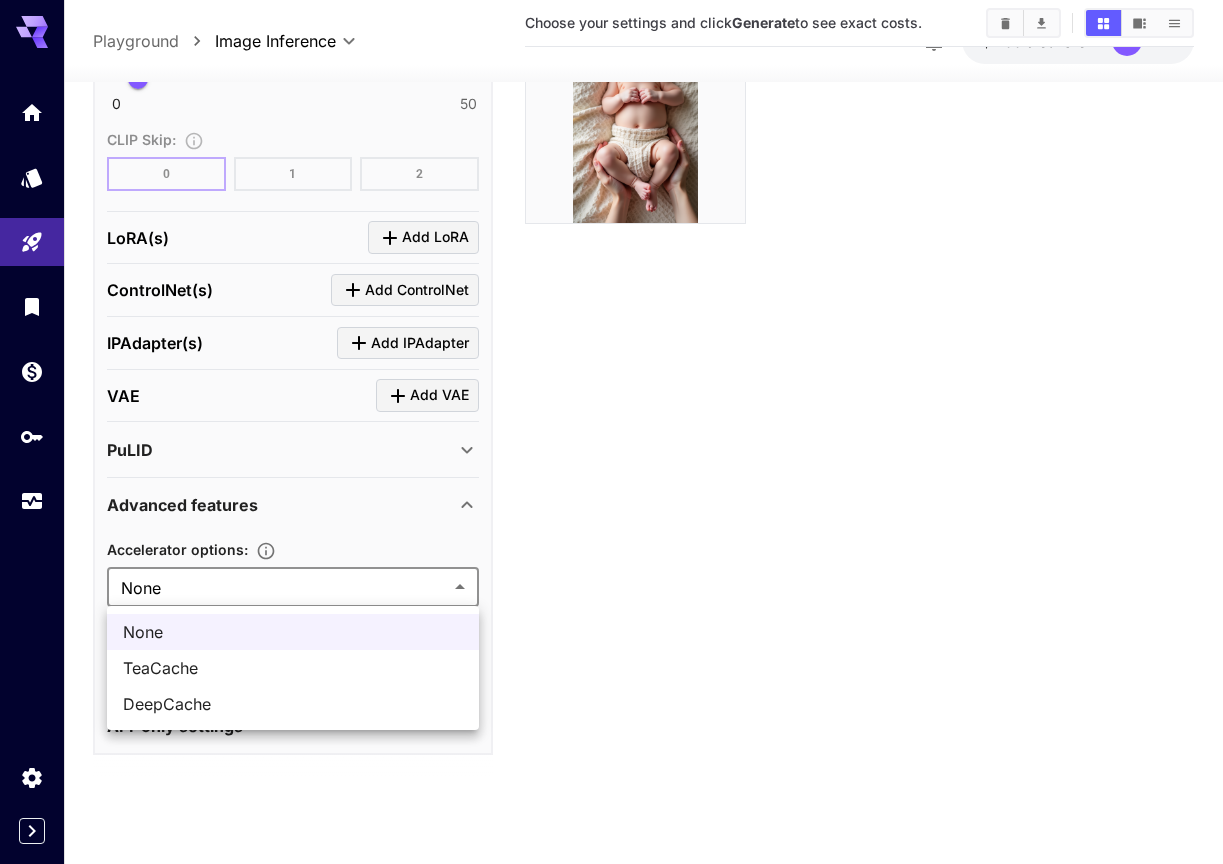 click at bounding box center [611, 432] 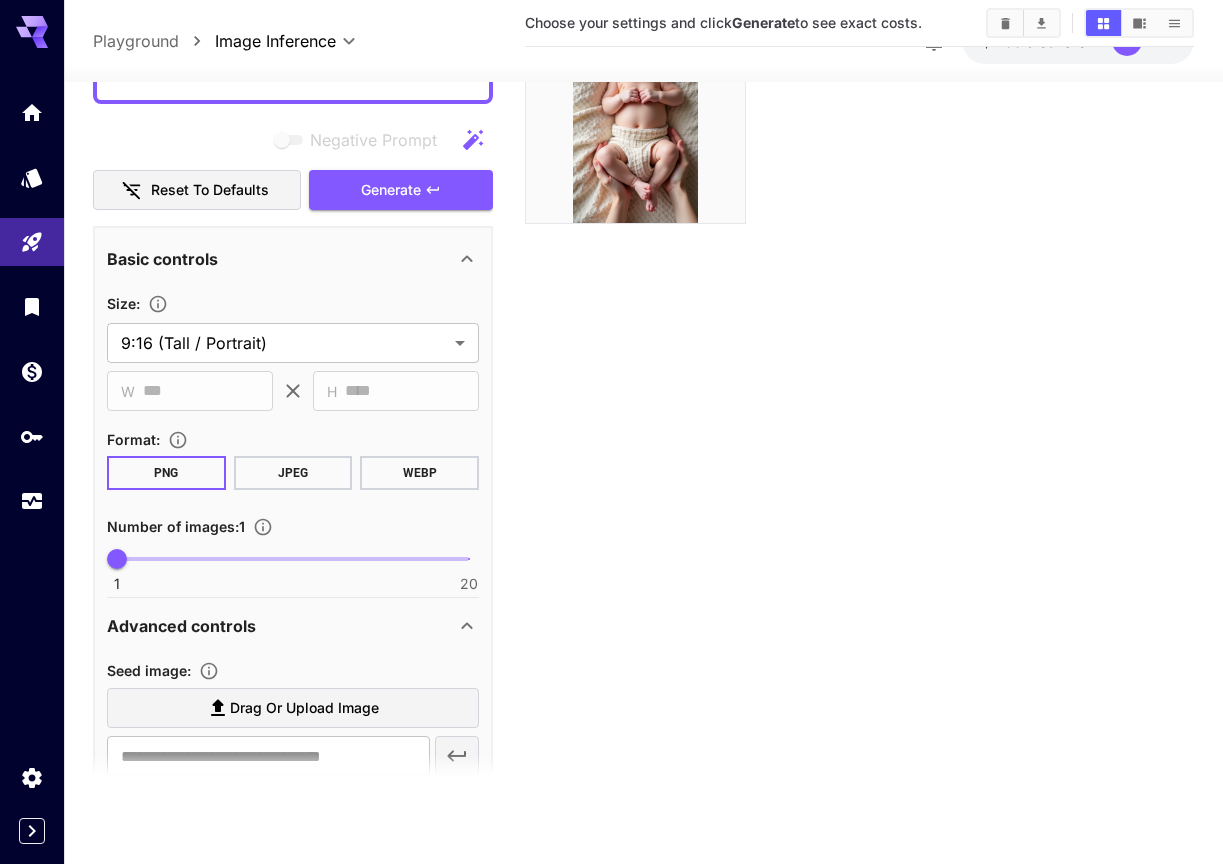 scroll, scrollTop: 173, scrollLeft: 0, axis: vertical 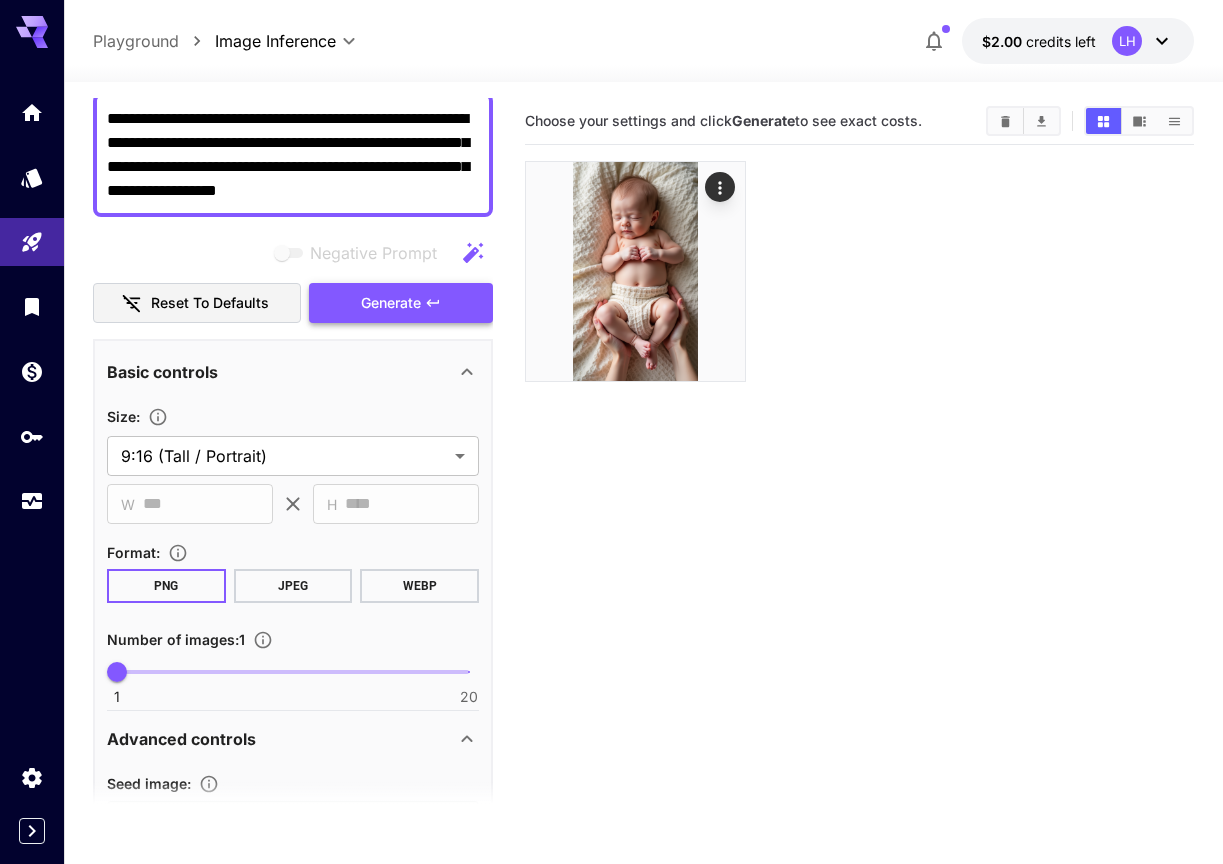 click on "Generate" at bounding box center (401, 303) 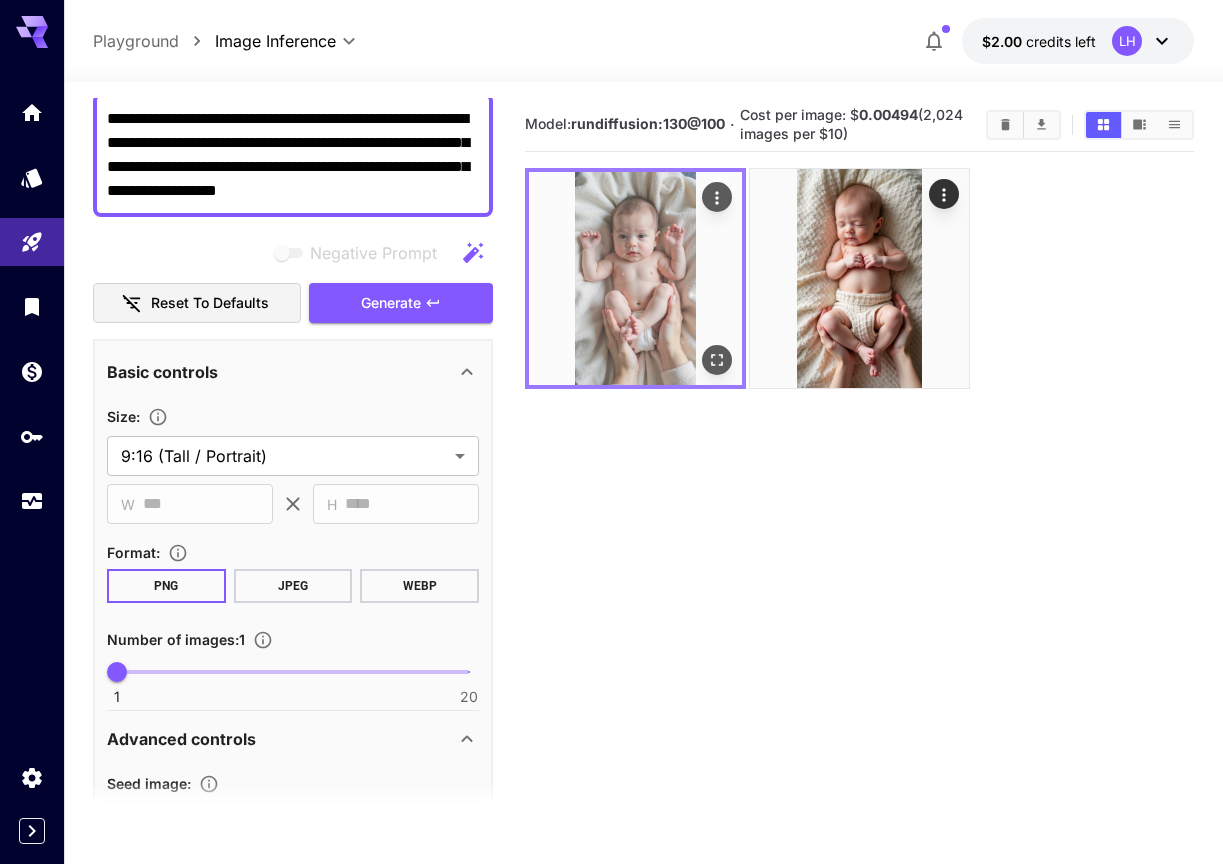 click at bounding box center (635, 278) 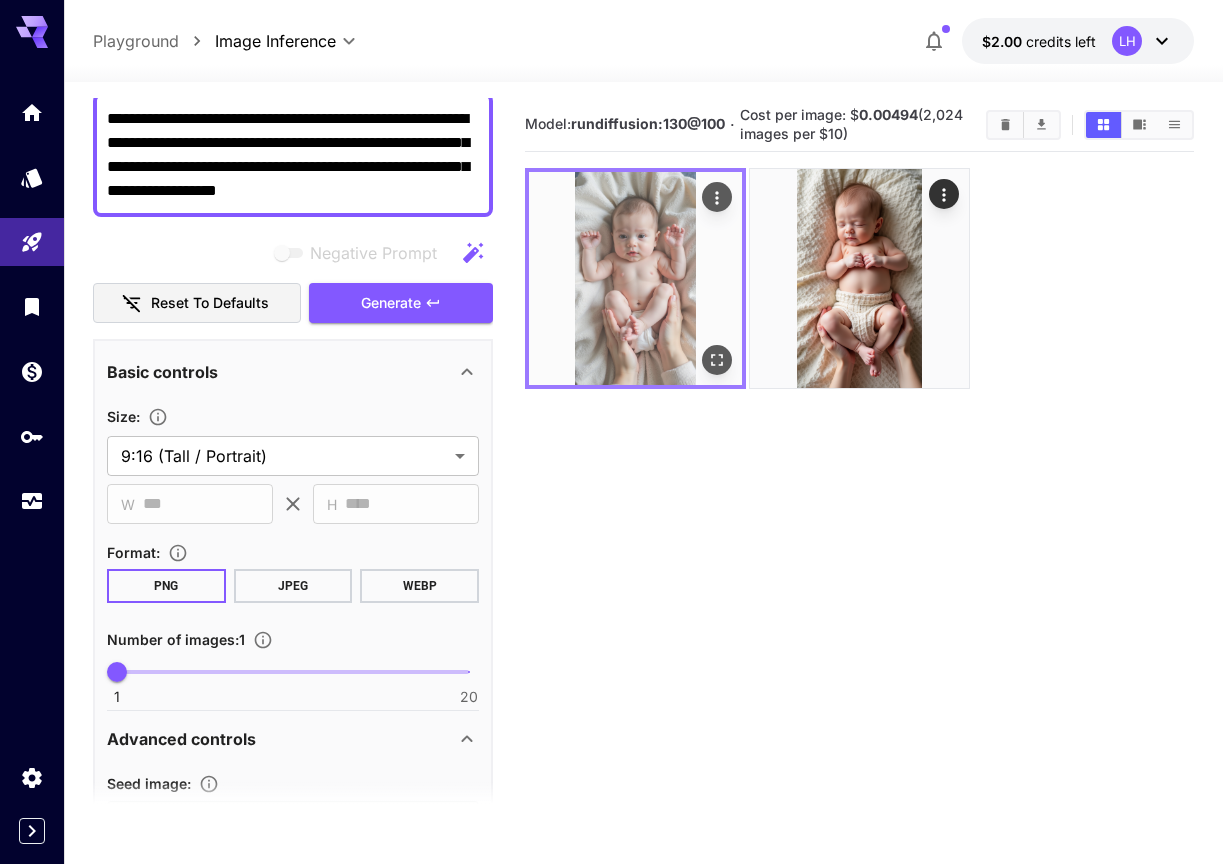 click at bounding box center [635, 278] 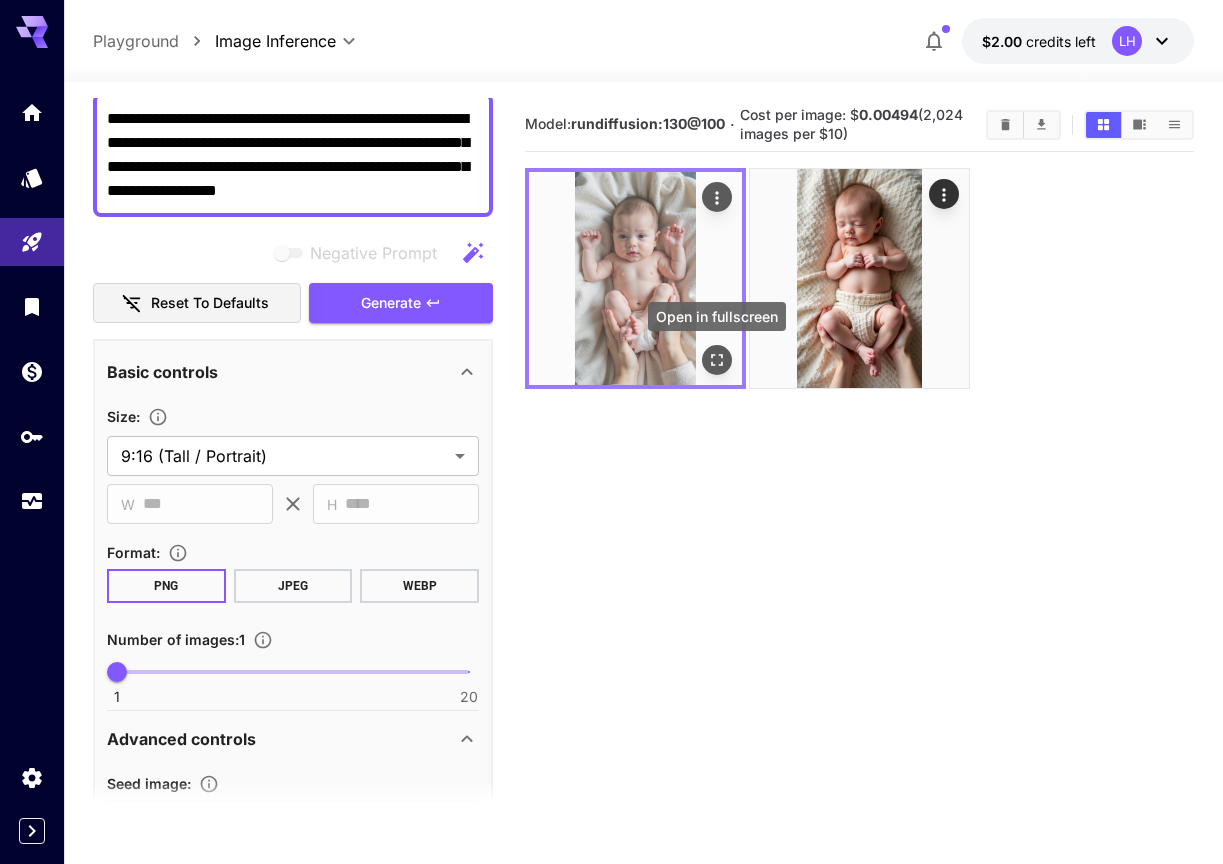 click 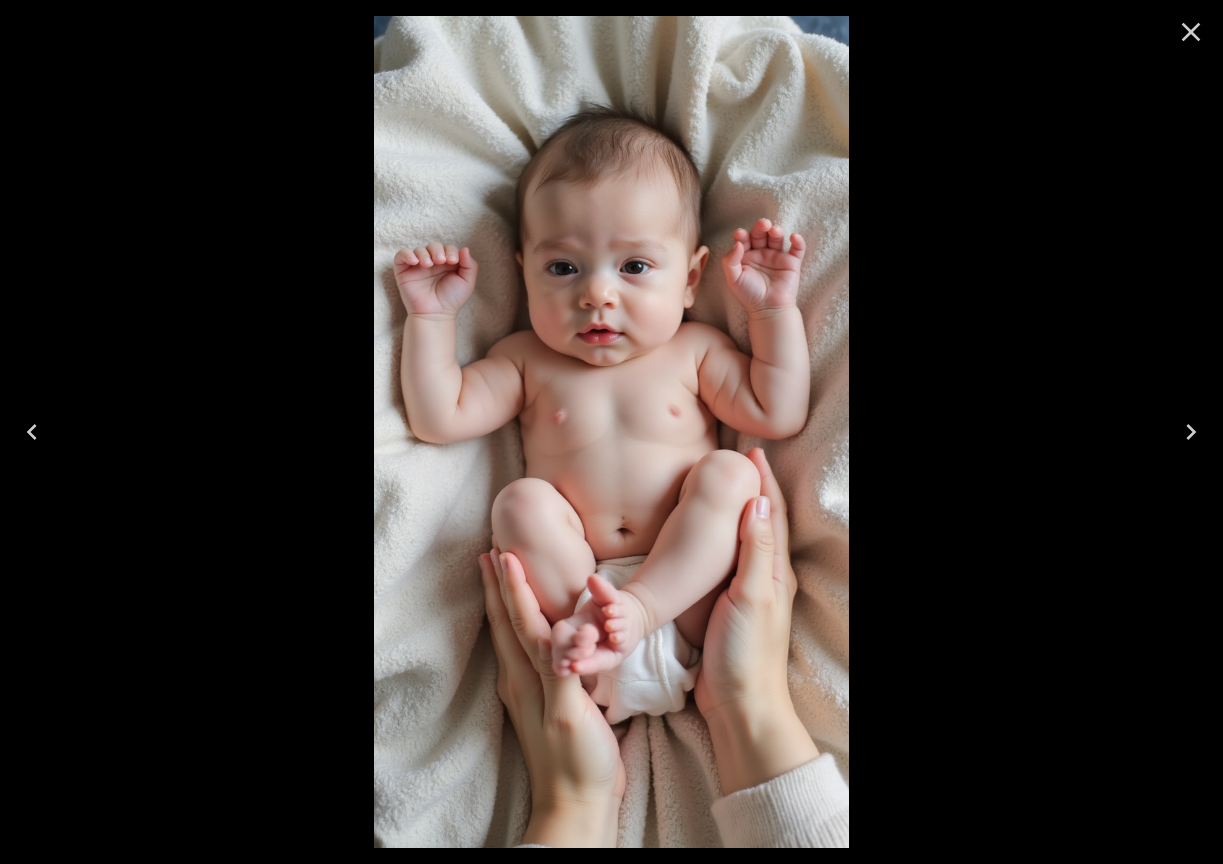 click 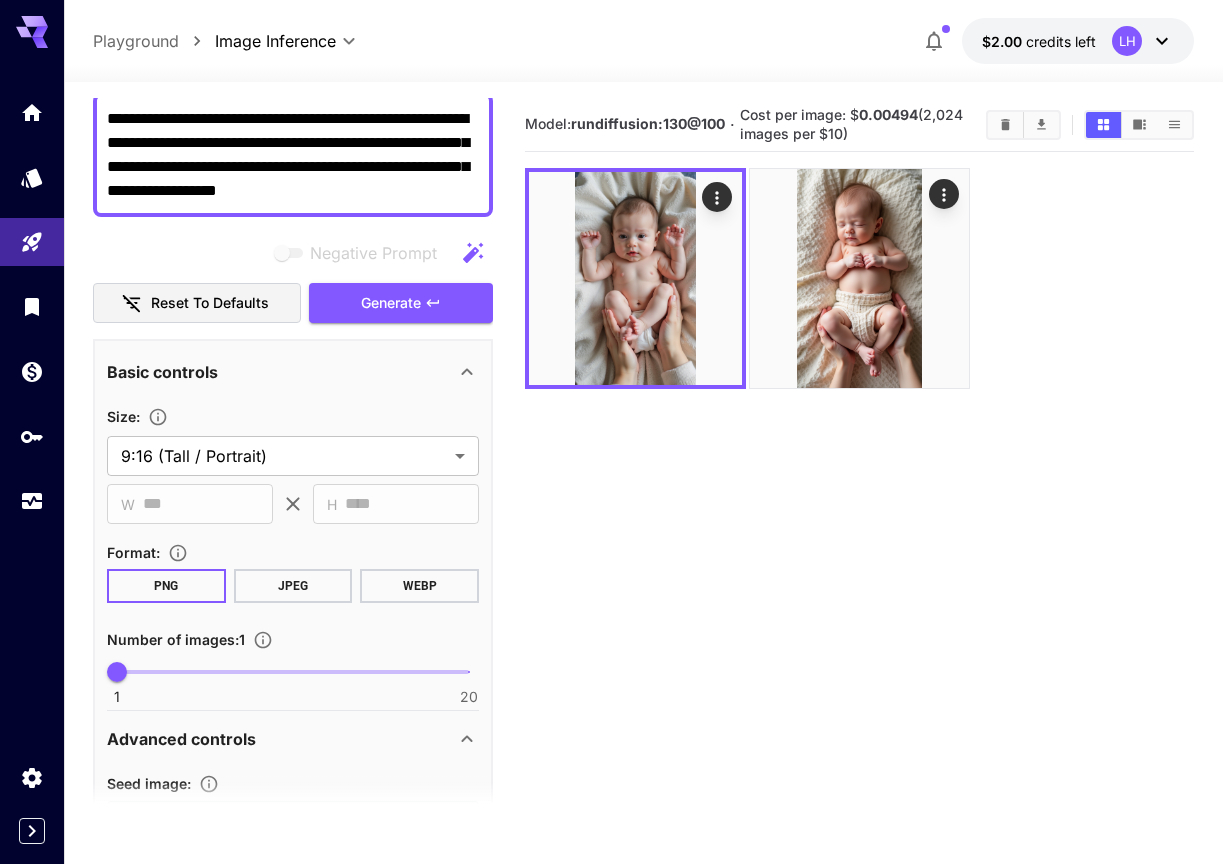 scroll, scrollTop: 0, scrollLeft: 0, axis: both 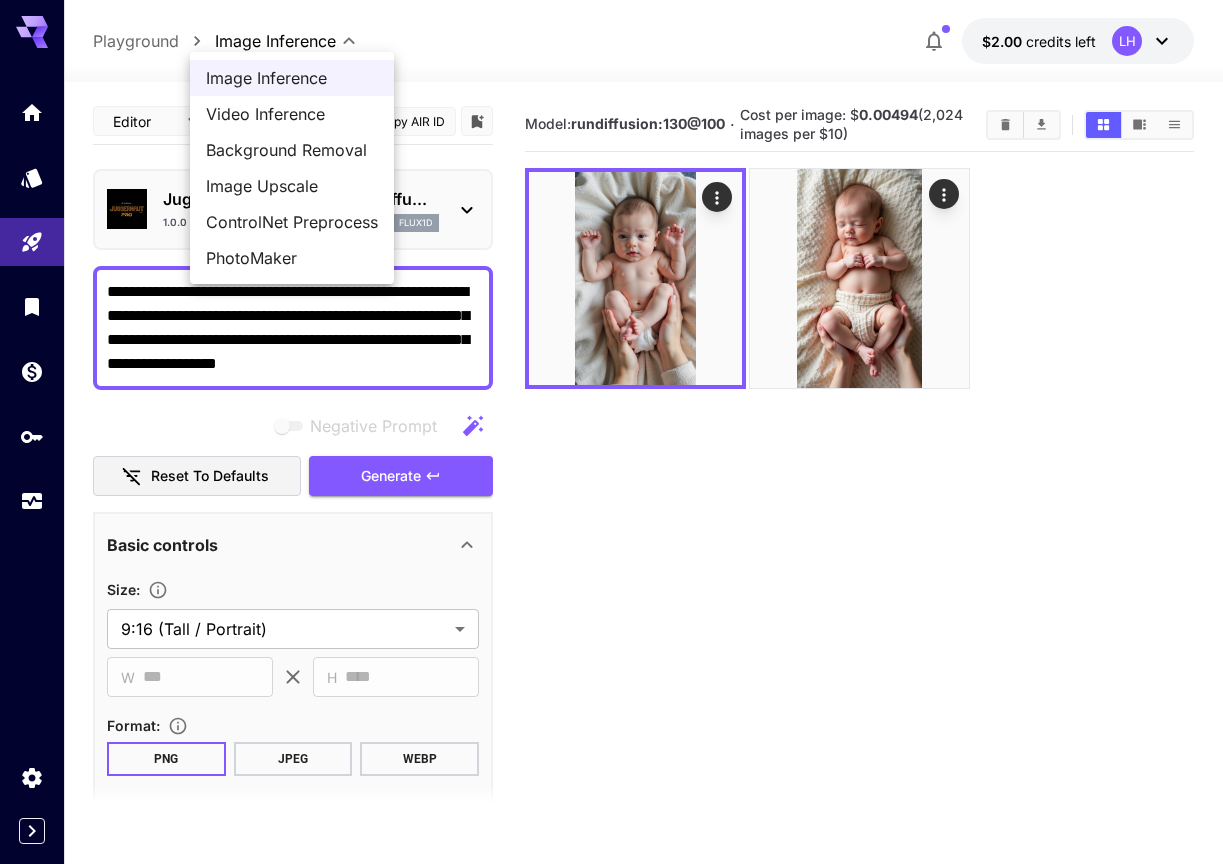 click on "**********" at bounding box center [611, 511] 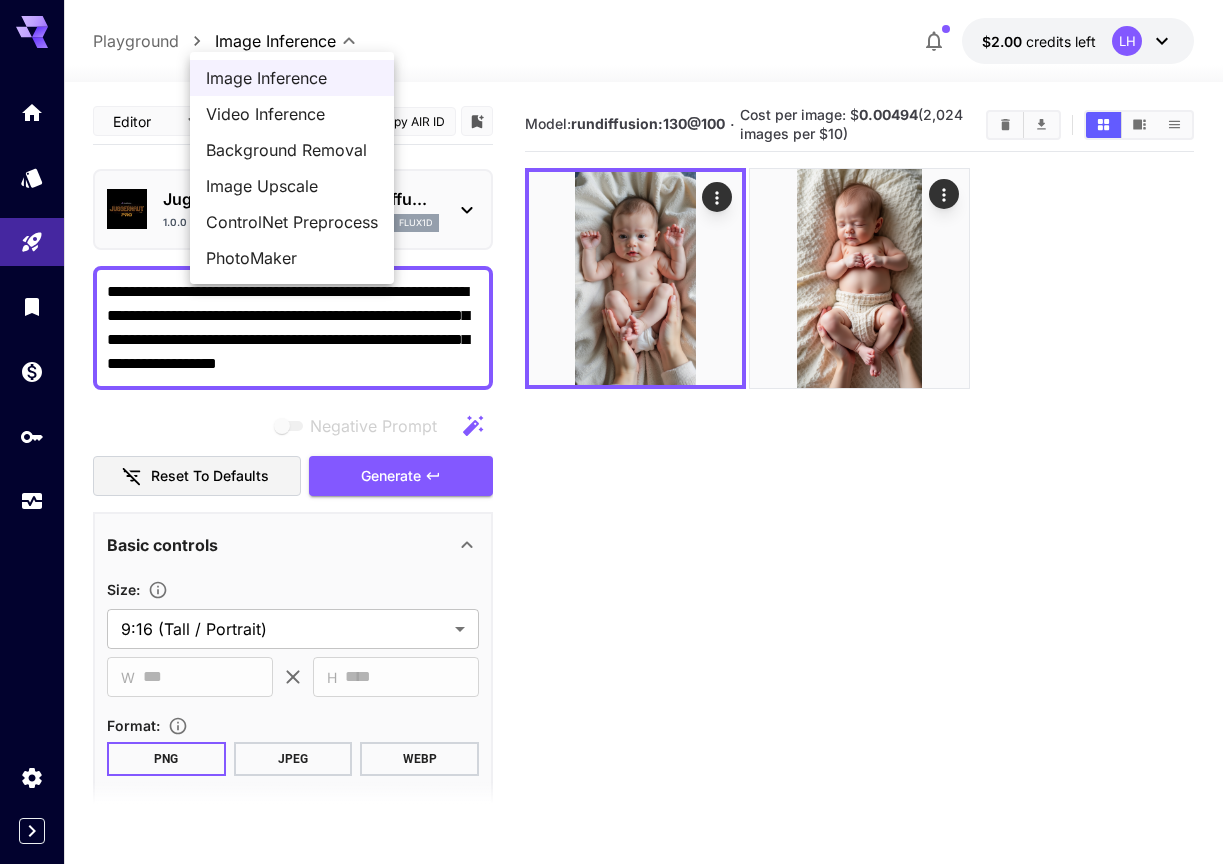 click at bounding box center [611, 432] 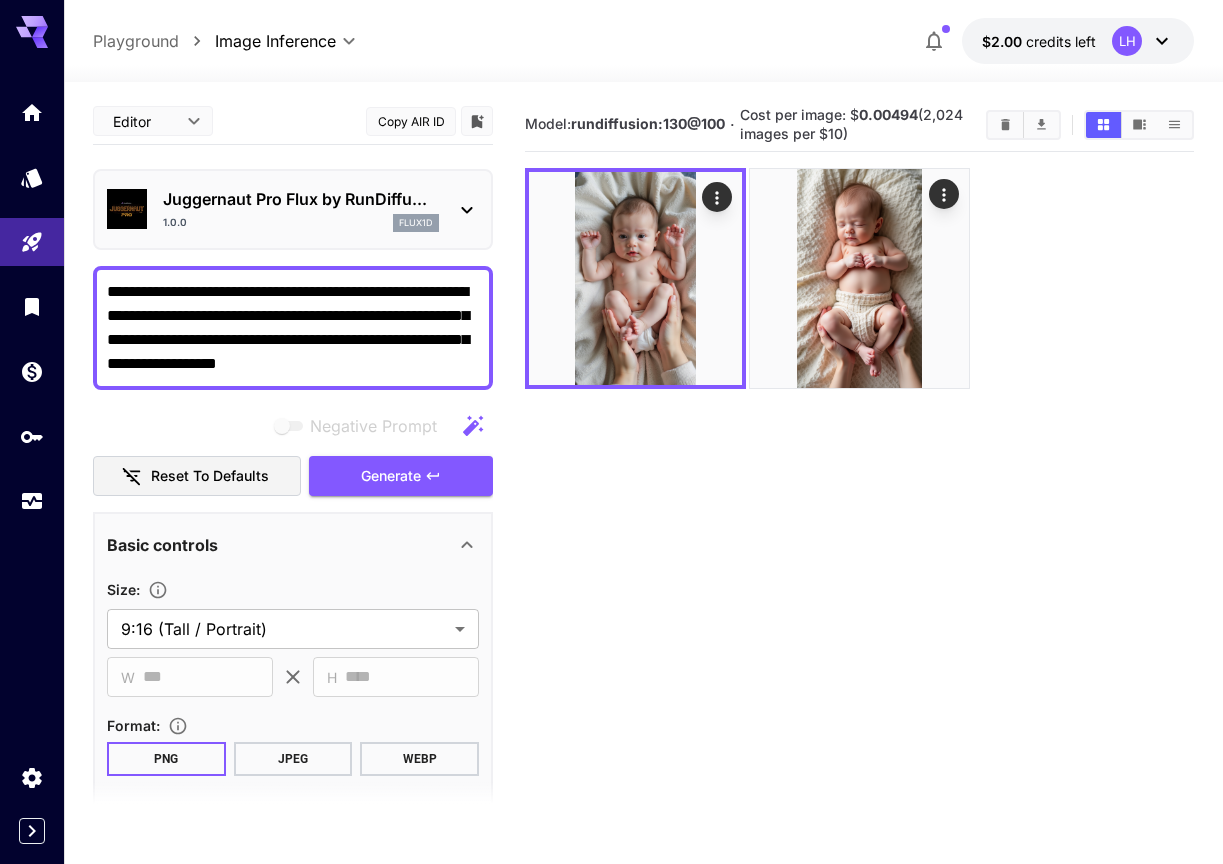 click on "Playground" at bounding box center [136, 41] 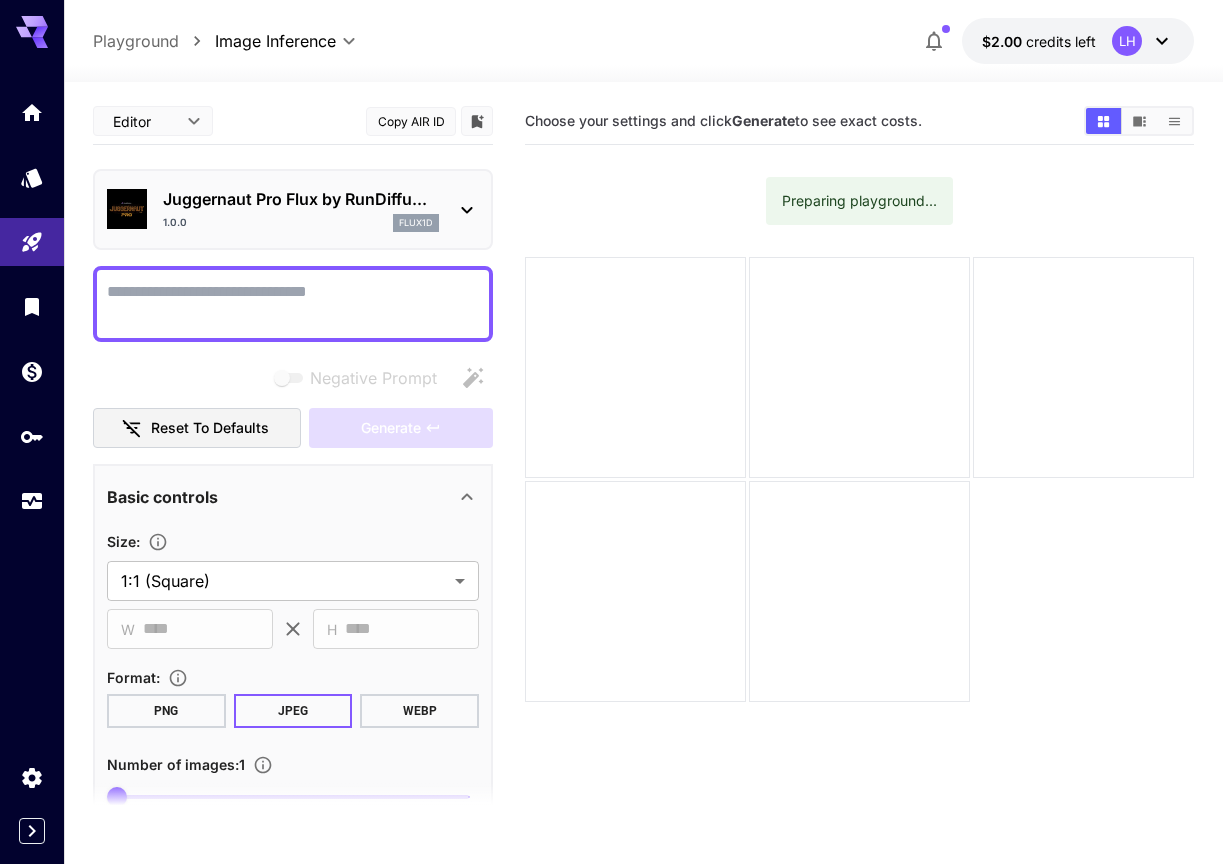 scroll, scrollTop: 0, scrollLeft: 0, axis: both 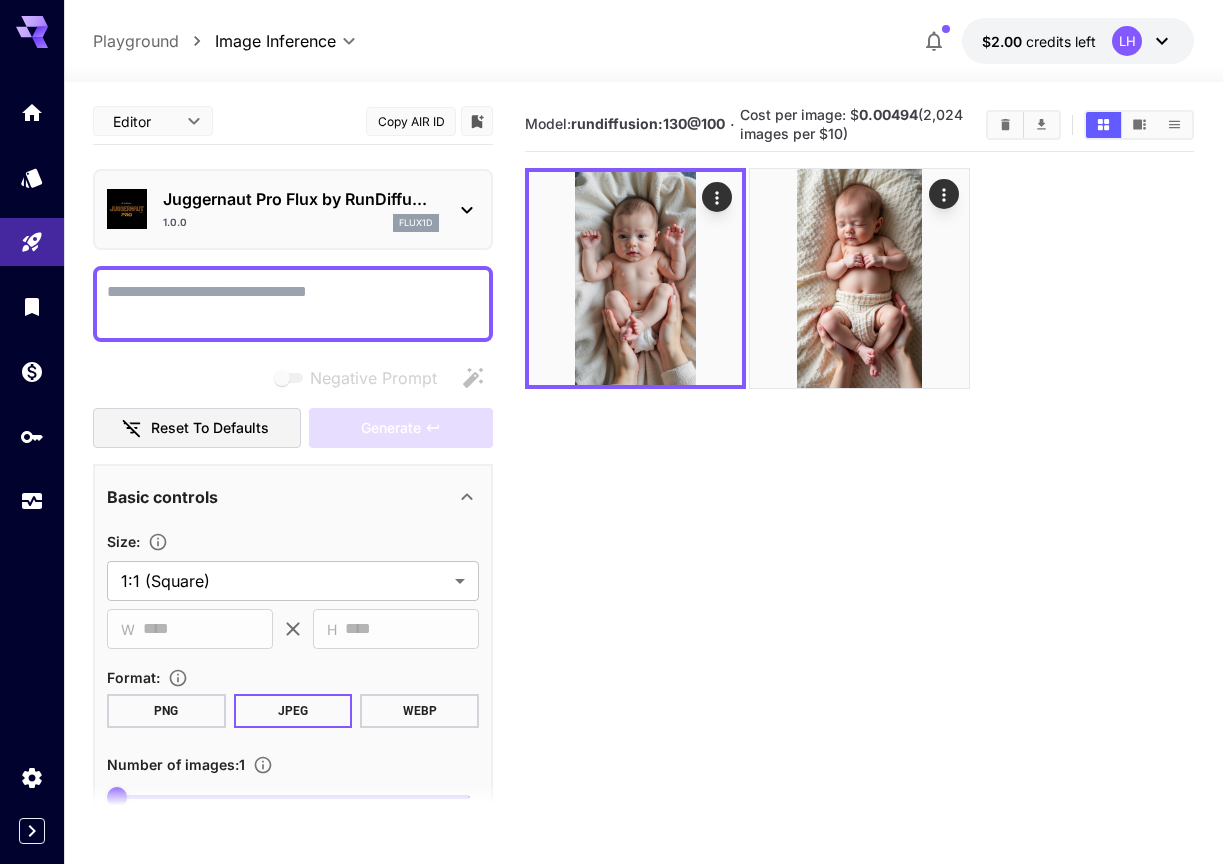 click 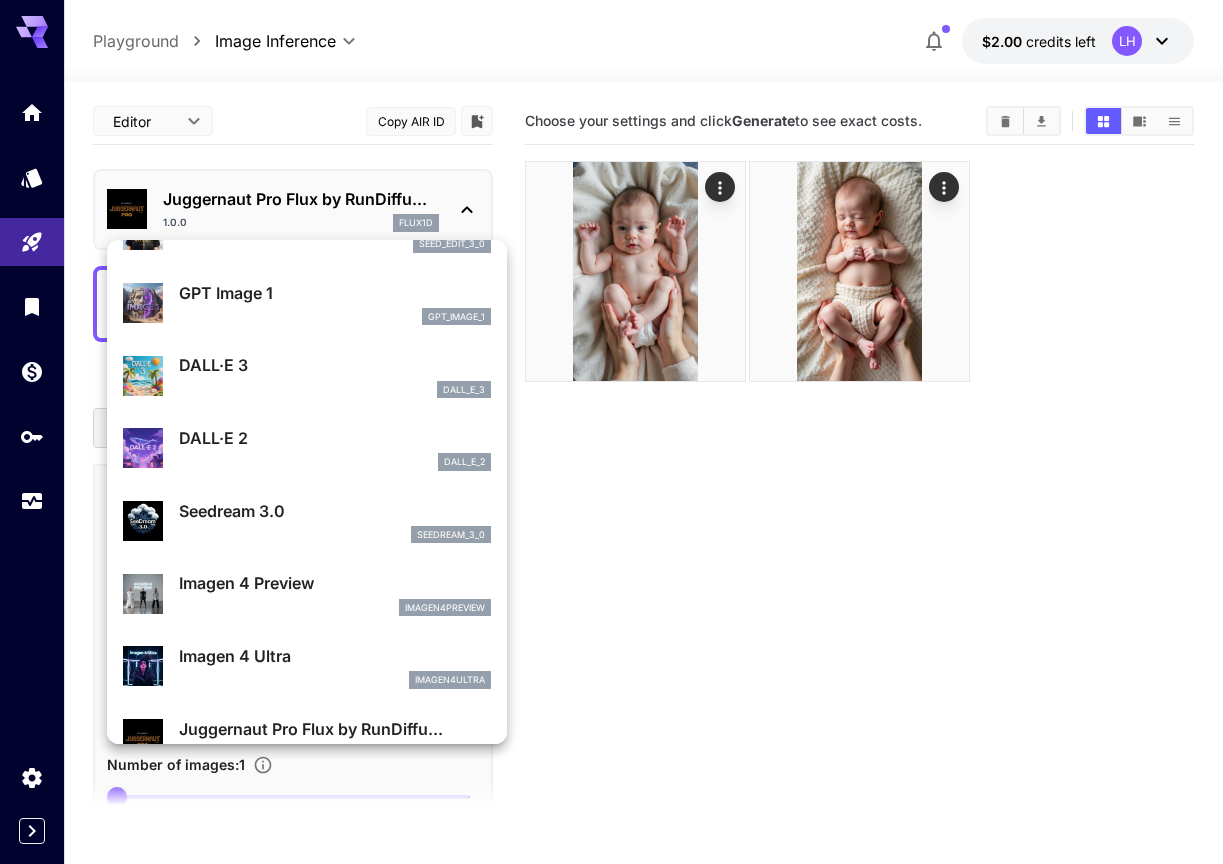 scroll, scrollTop: 191, scrollLeft: 0, axis: vertical 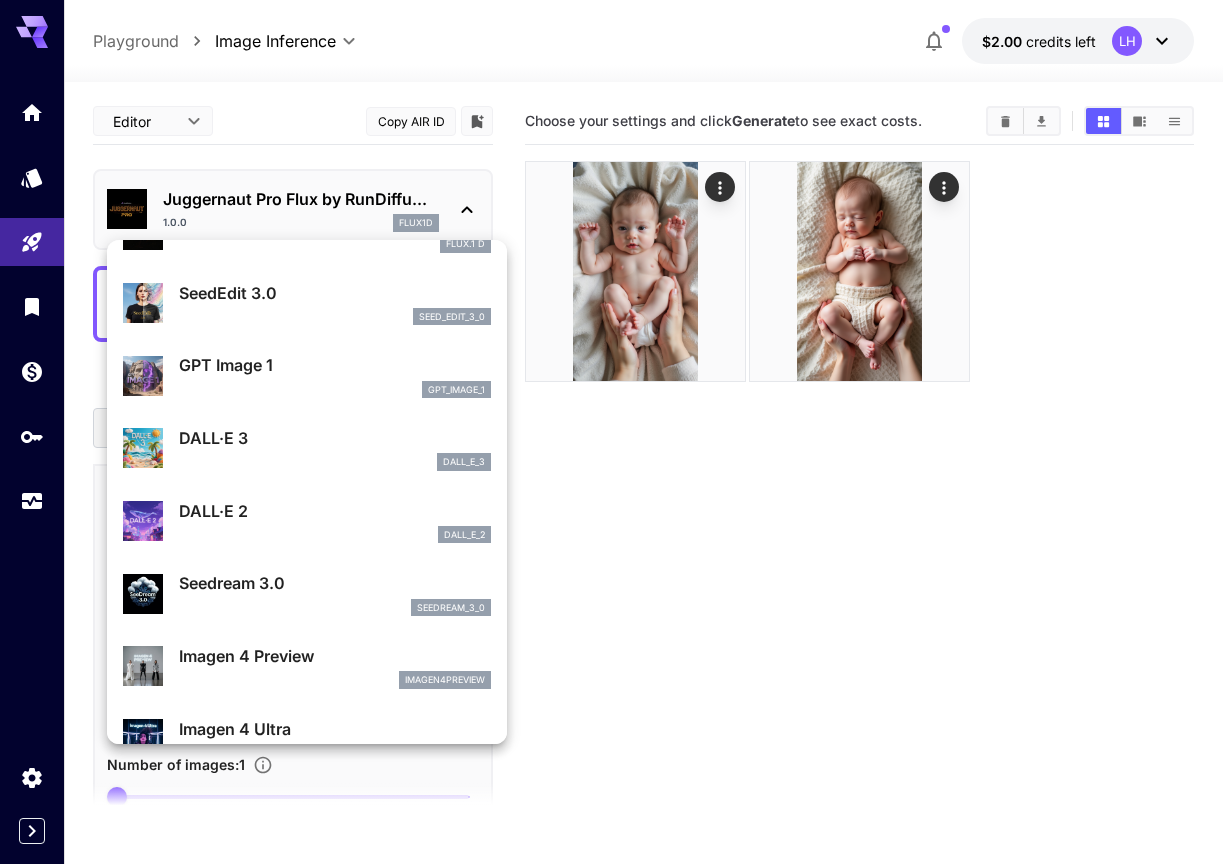 click on "GPT Image 1" at bounding box center [335, 365] 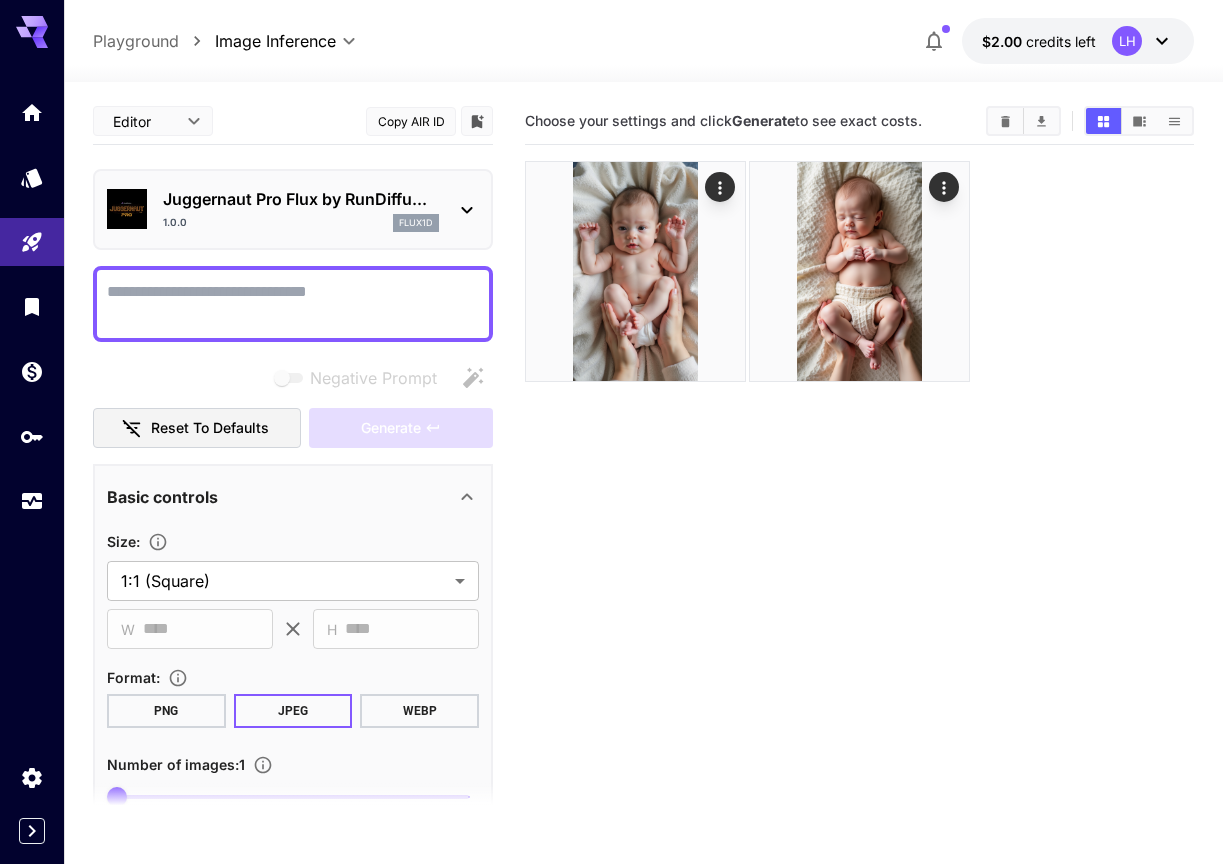 scroll, scrollTop: 0, scrollLeft: 0, axis: both 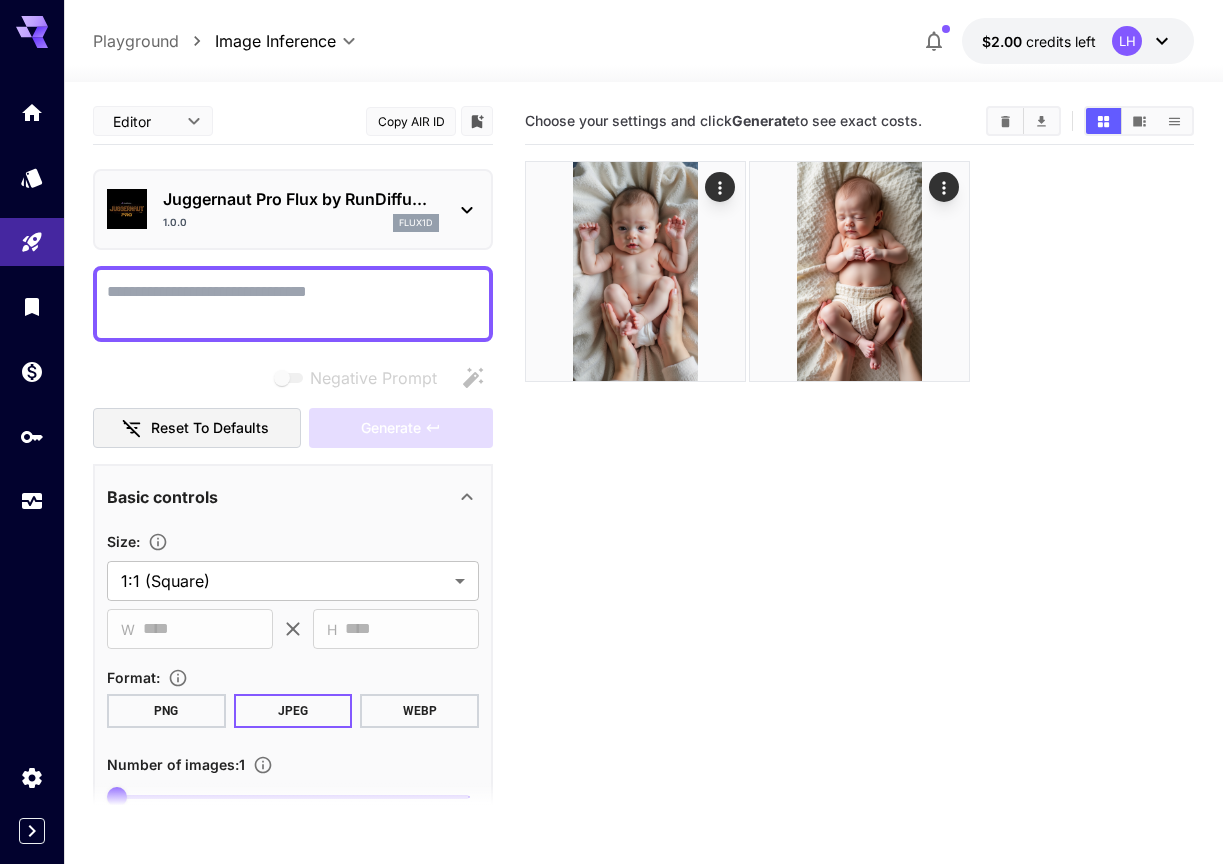 click on "1.0.0 flux1d" at bounding box center (301, 223) 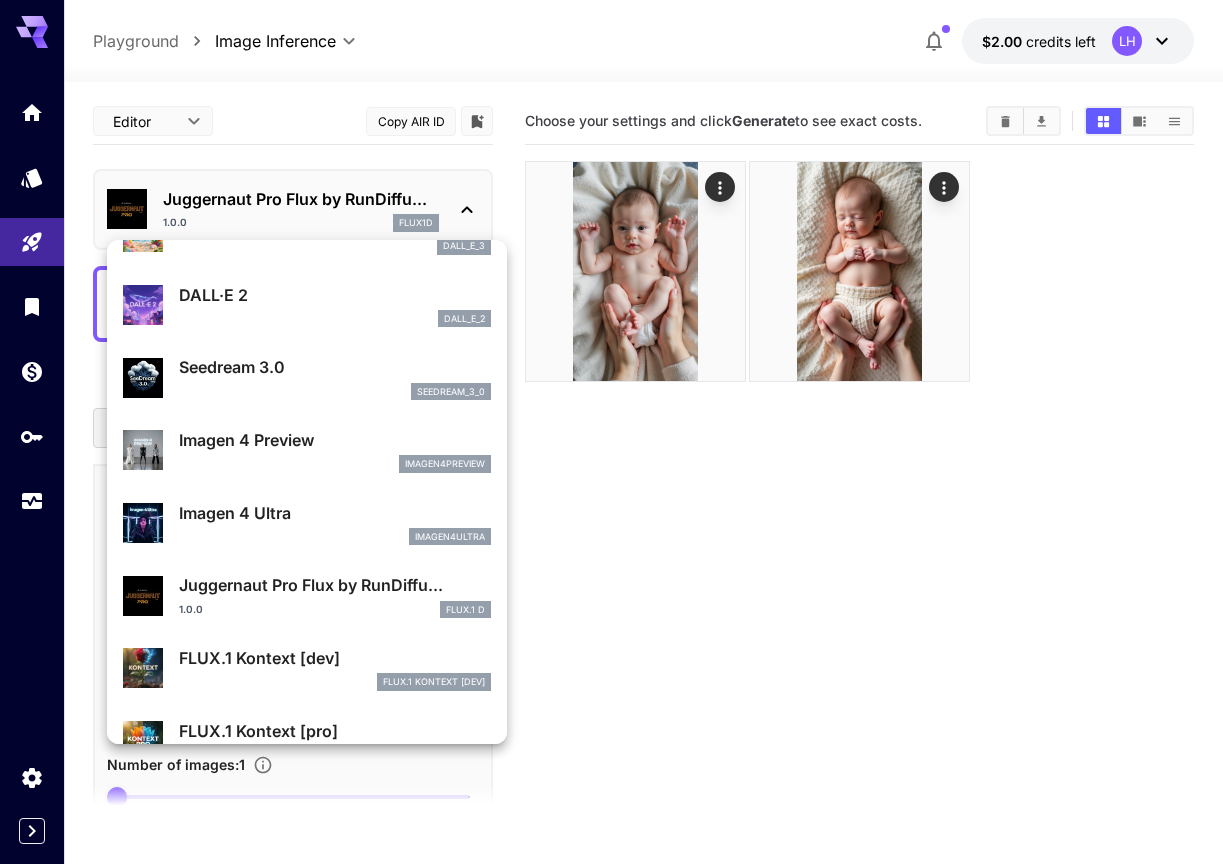 scroll, scrollTop: 285, scrollLeft: 0, axis: vertical 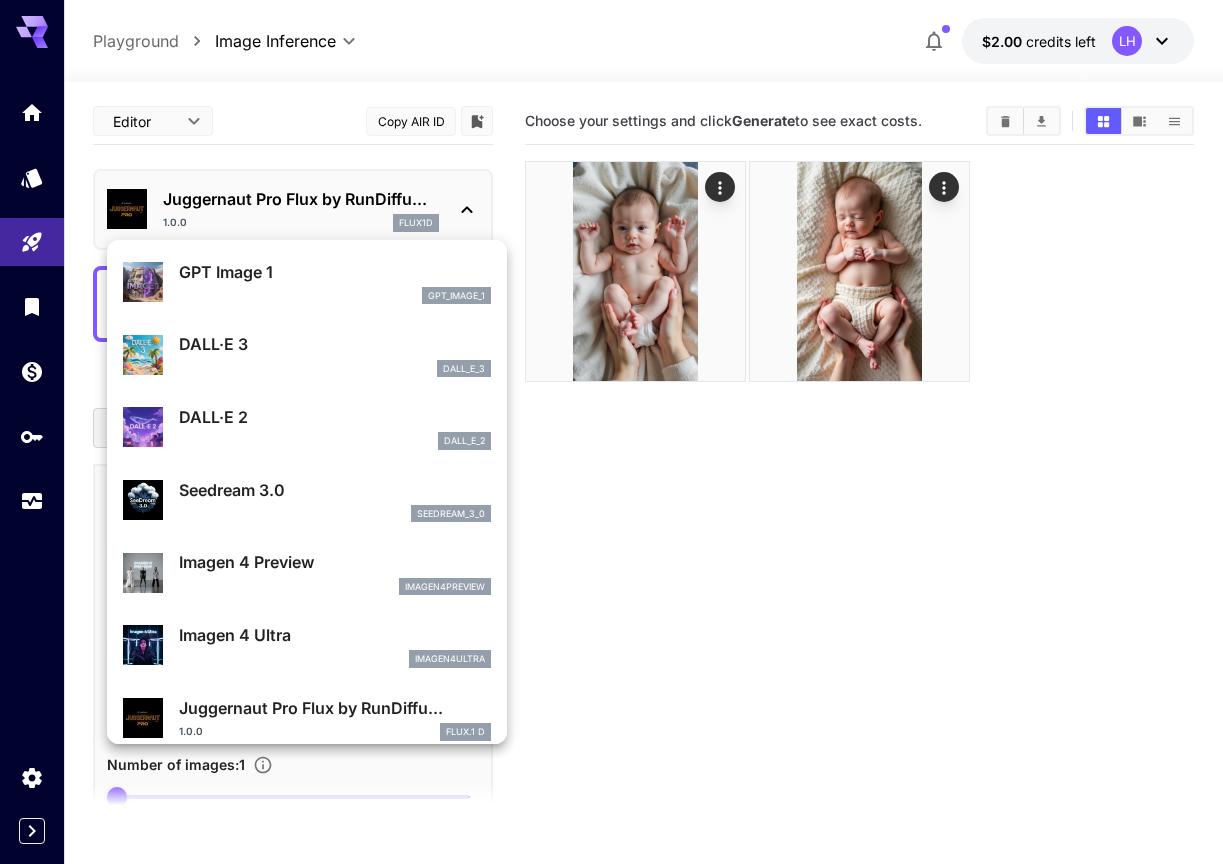 click on "DALL·E 3" at bounding box center [335, 344] 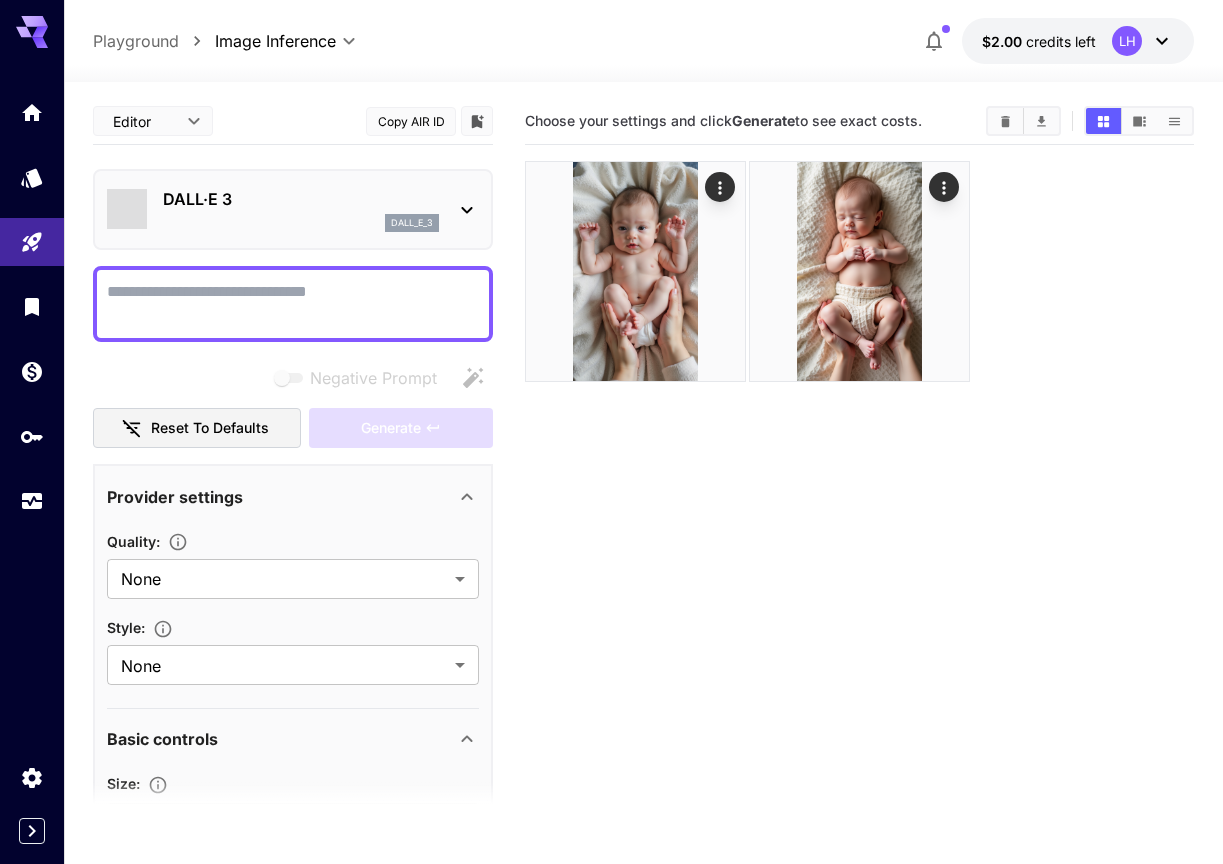 scroll, scrollTop: 0, scrollLeft: 0, axis: both 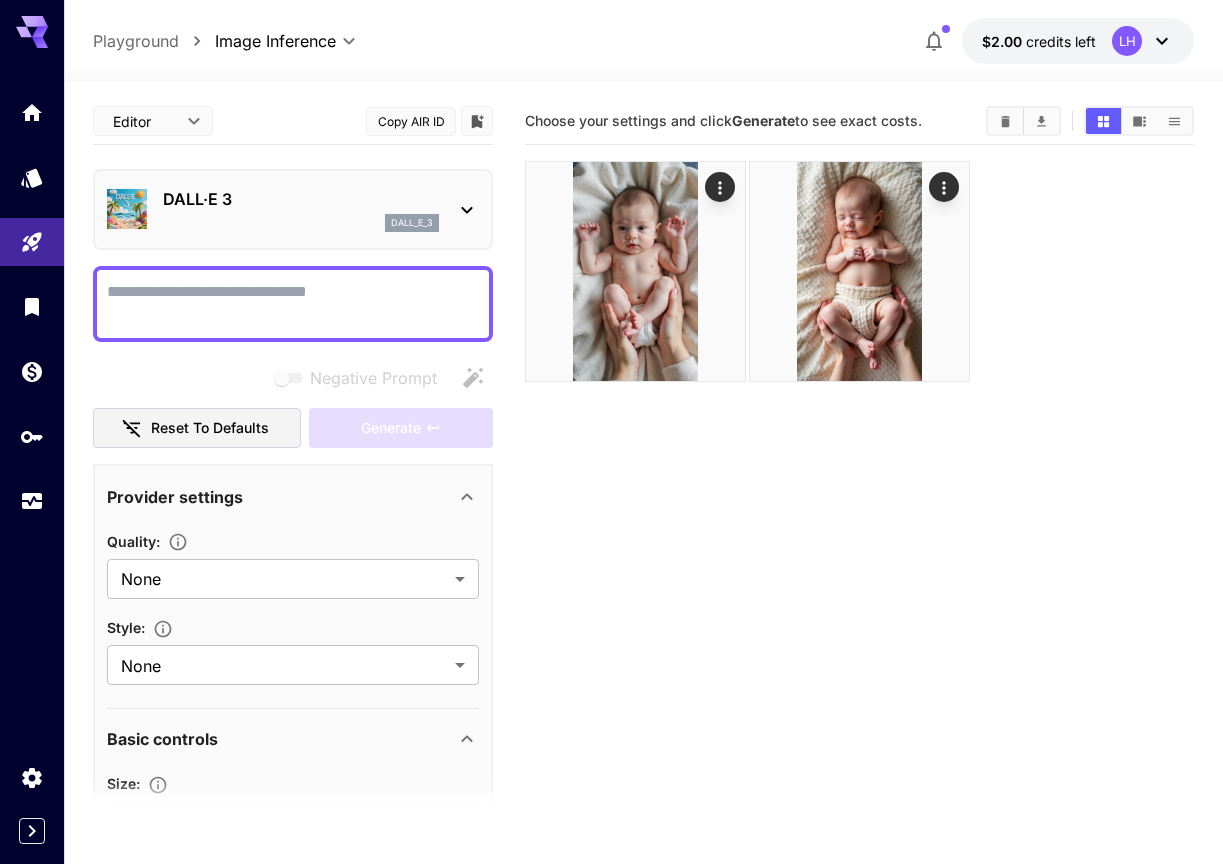 click on "Negative Prompt" at bounding box center (293, 304) 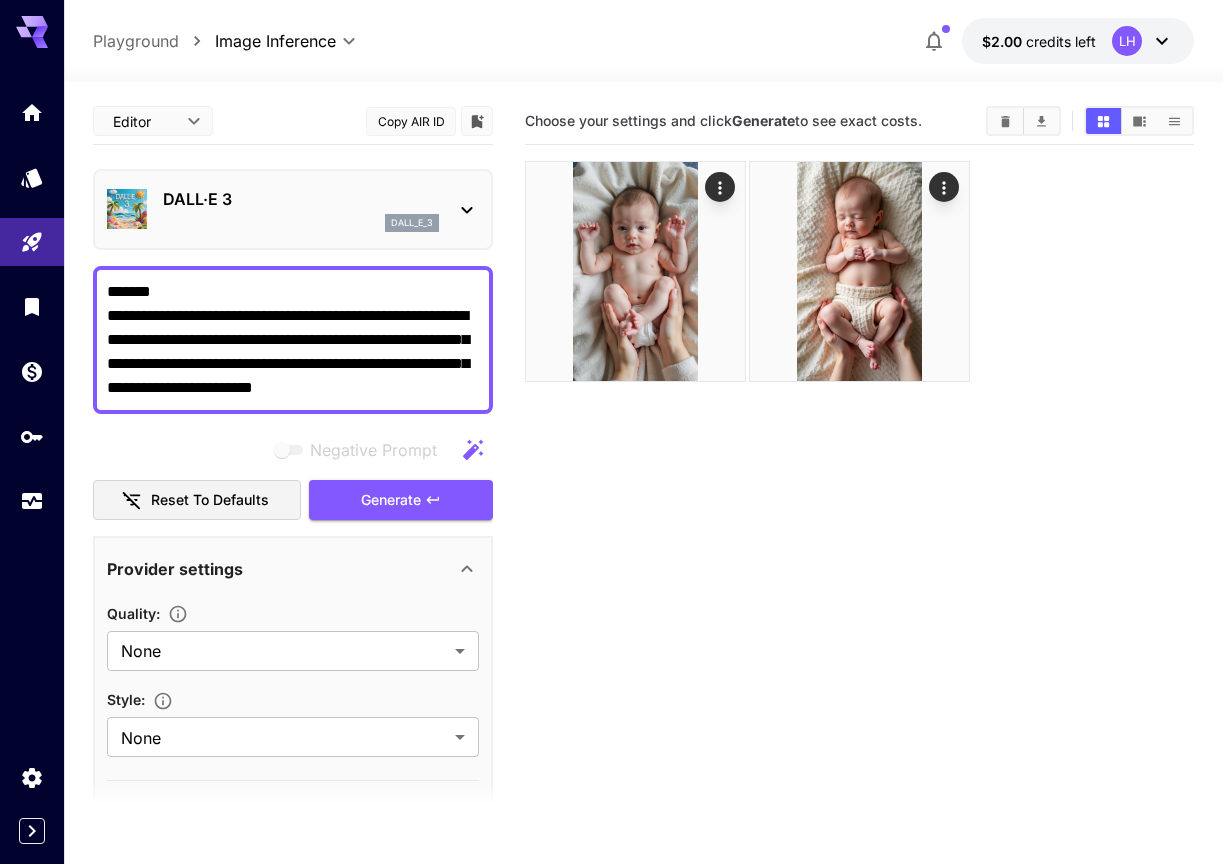 drag, startPoint x: 197, startPoint y: 292, endPoint x: 68, endPoint y: 283, distance: 129.31357 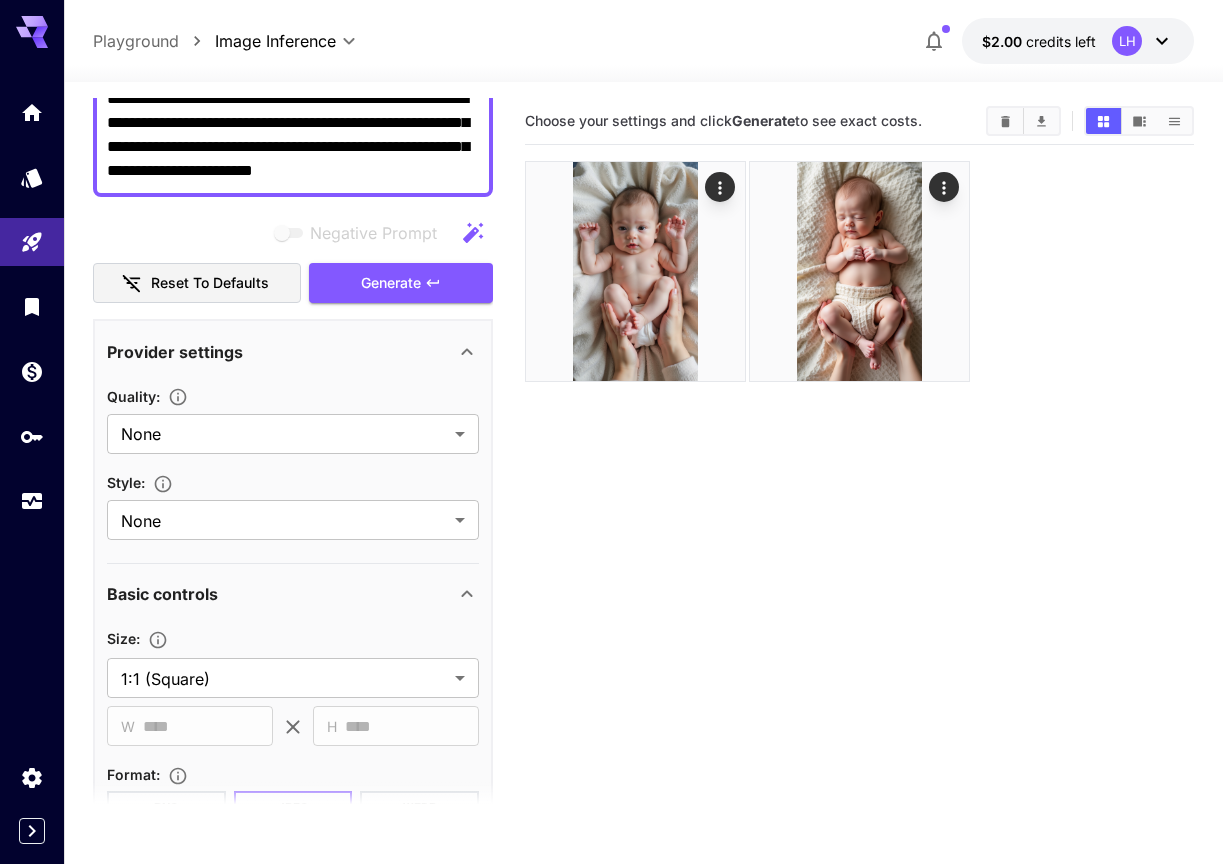 scroll, scrollTop: 213, scrollLeft: 0, axis: vertical 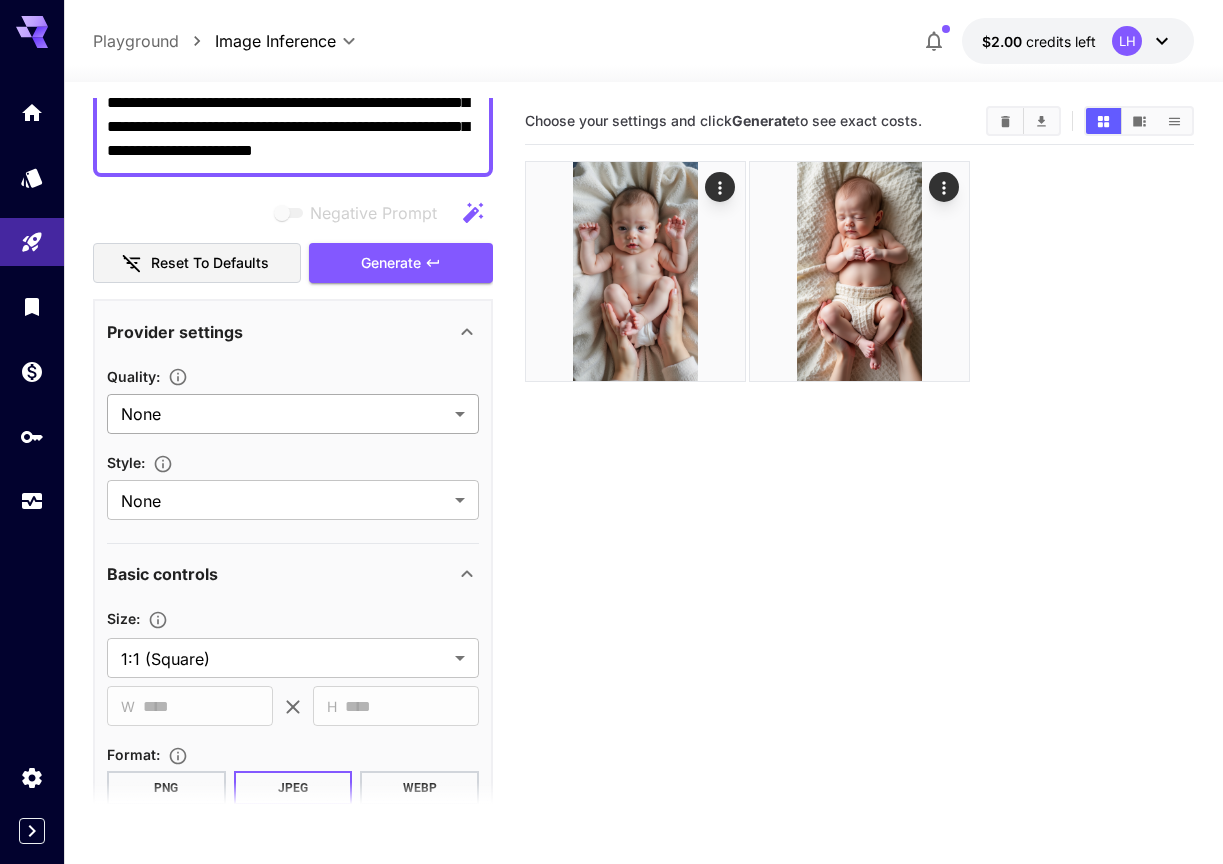type on "**********" 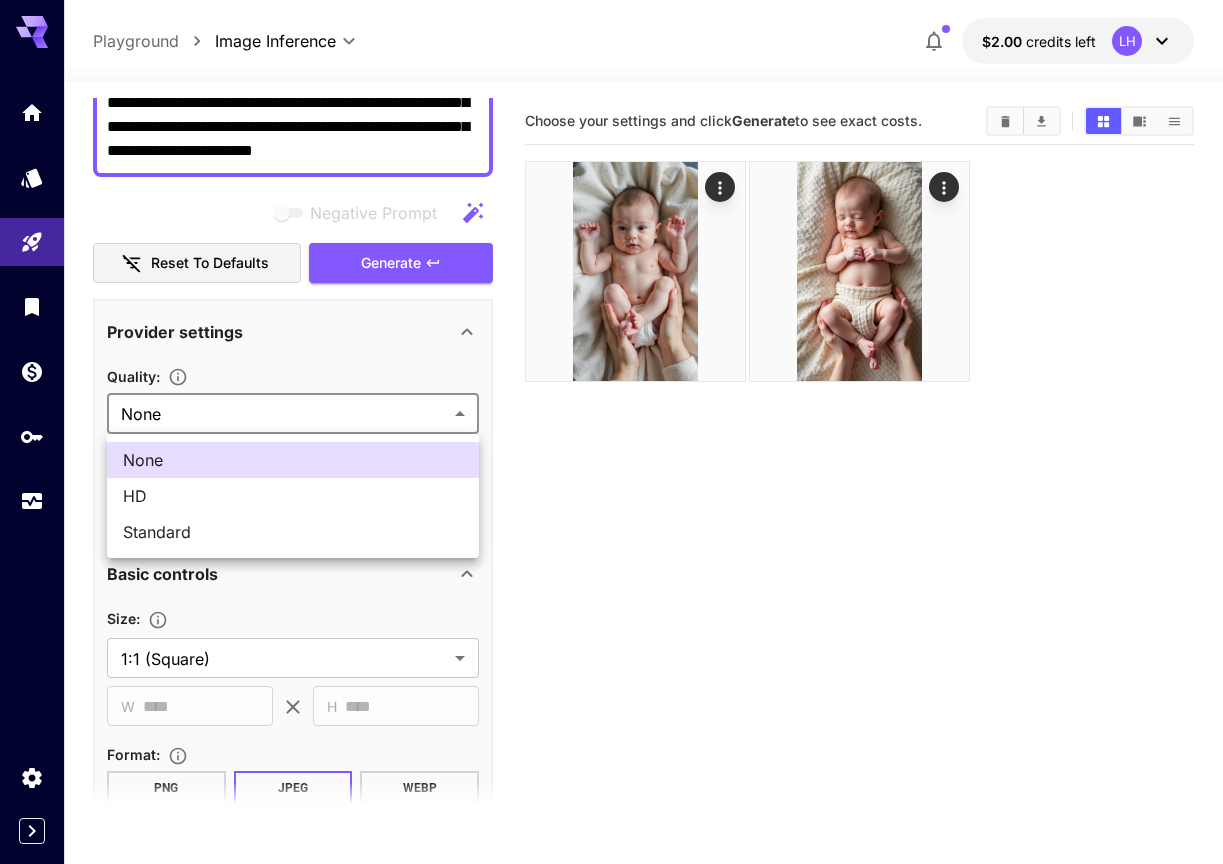 click on "**********" at bounding box center [611, 511] 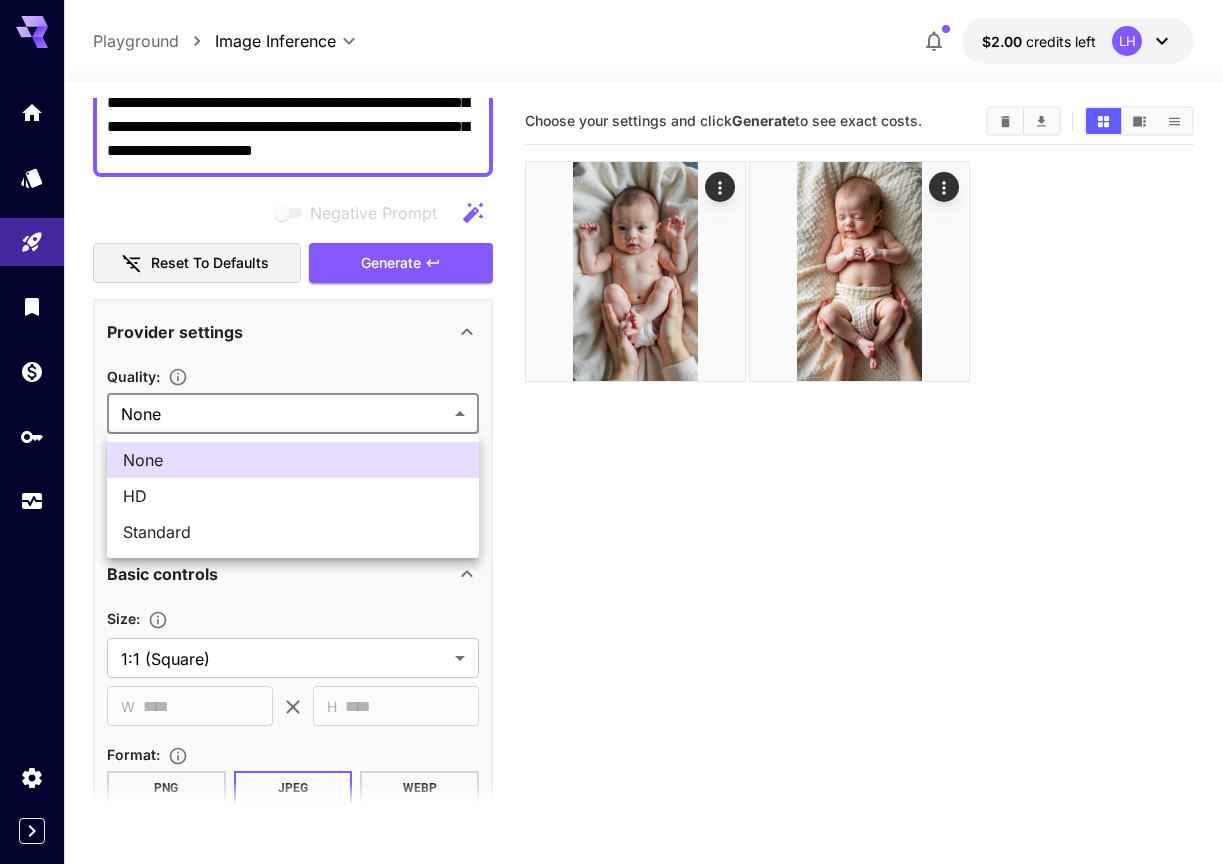 click at bounding box center (611, 432) 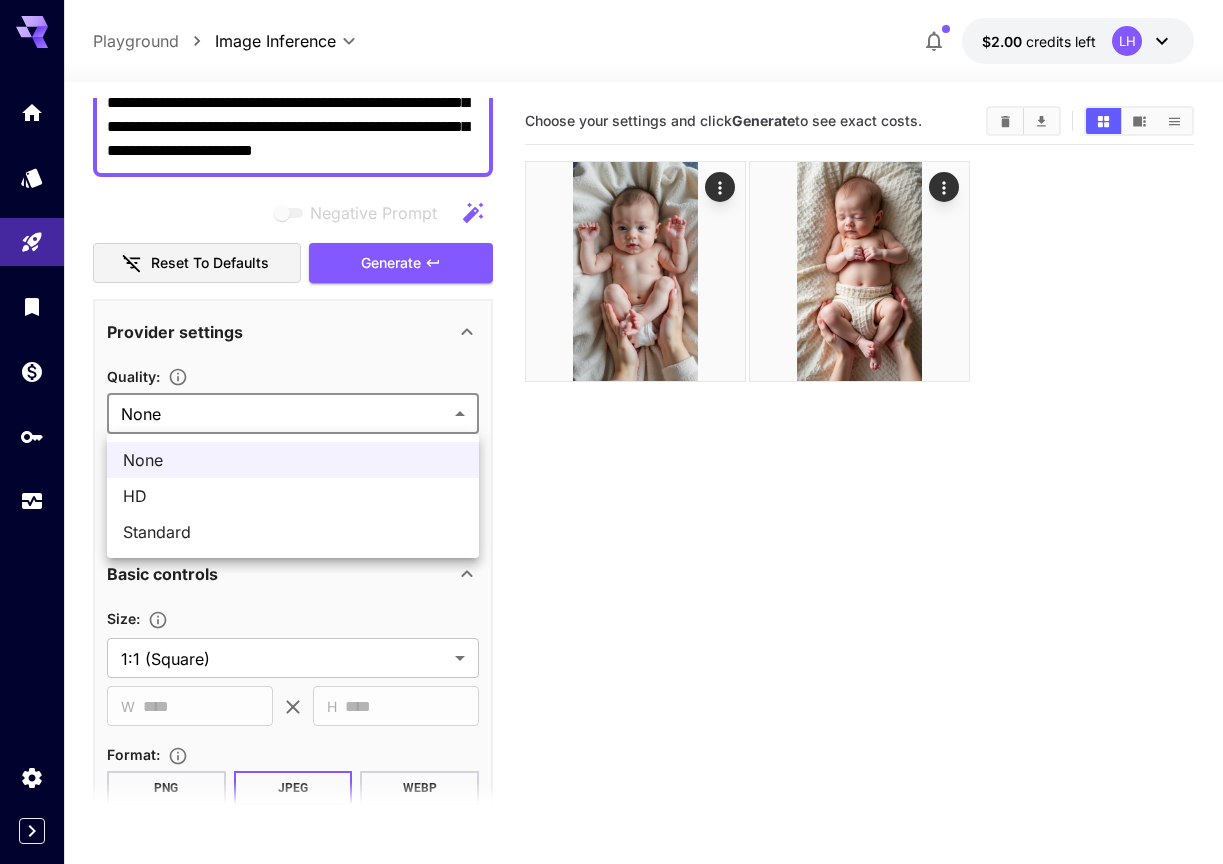 click on "**********" at bounding box center (611, 511) 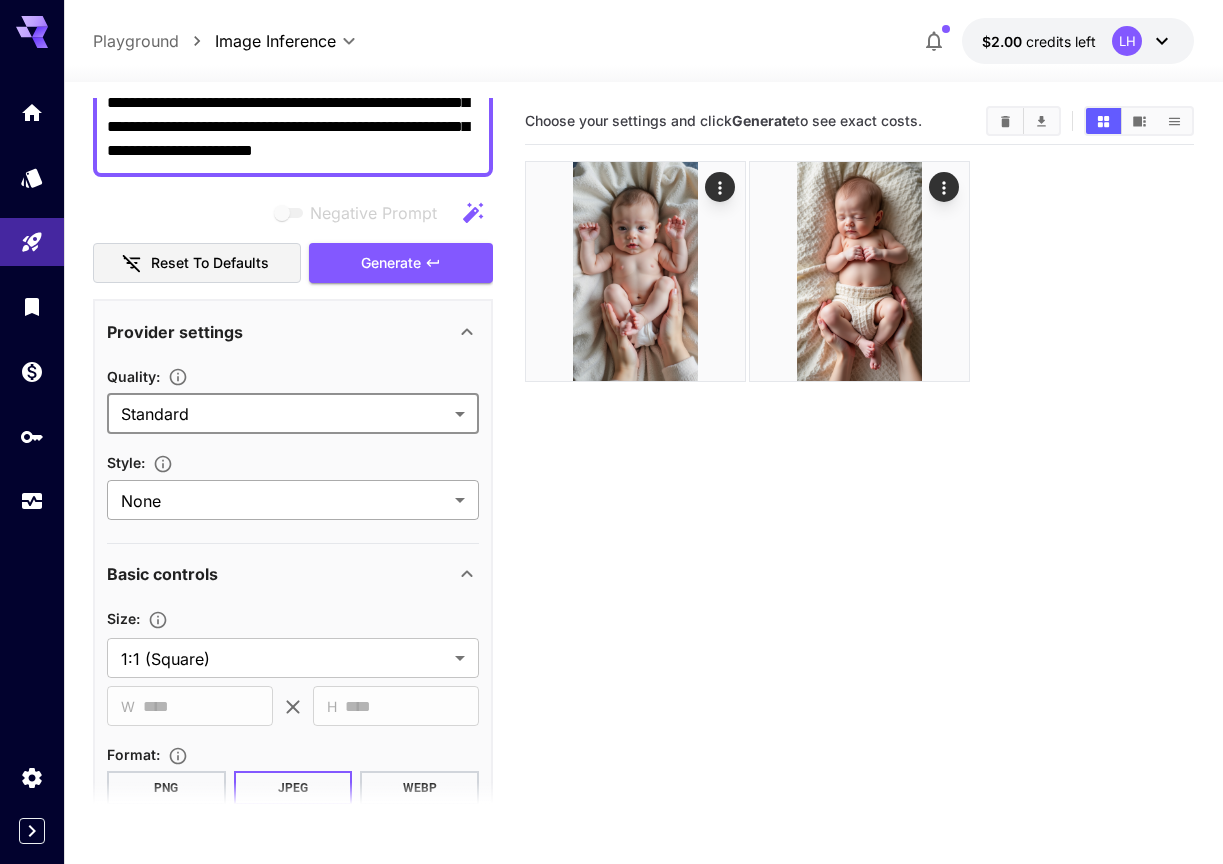click on "**********" at bounding box center [611, 511] 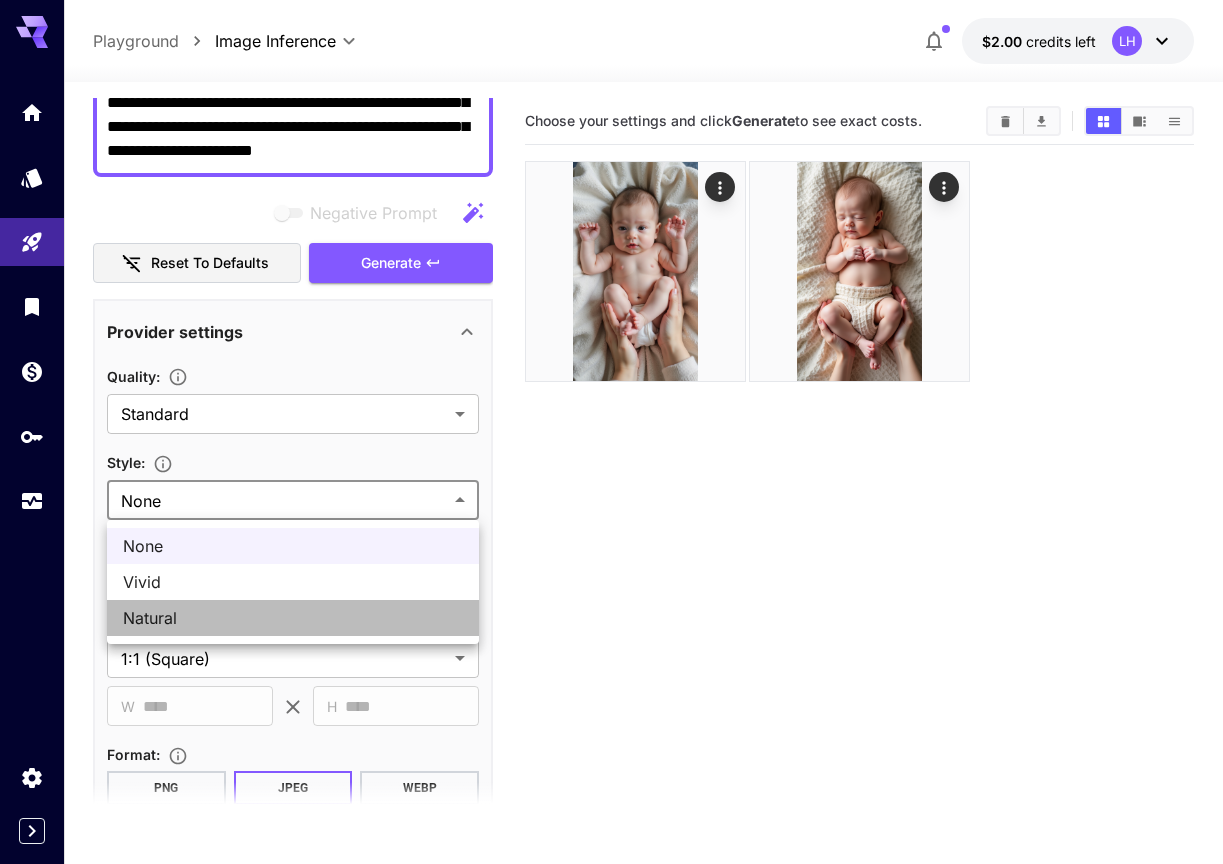 click on "Natural" at bounding box center [293, 618] 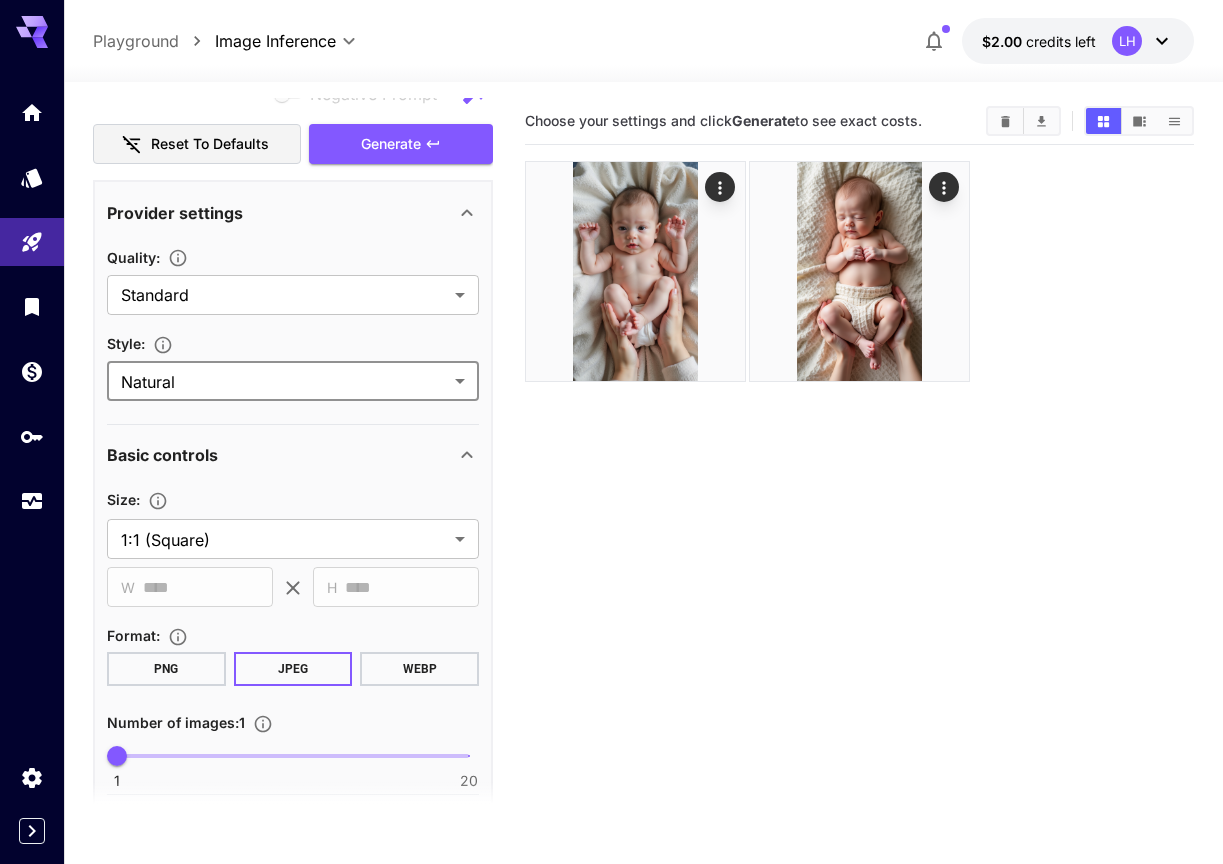 scroll, scrollTop: 400, scrollLeft: 0, axis: vertical 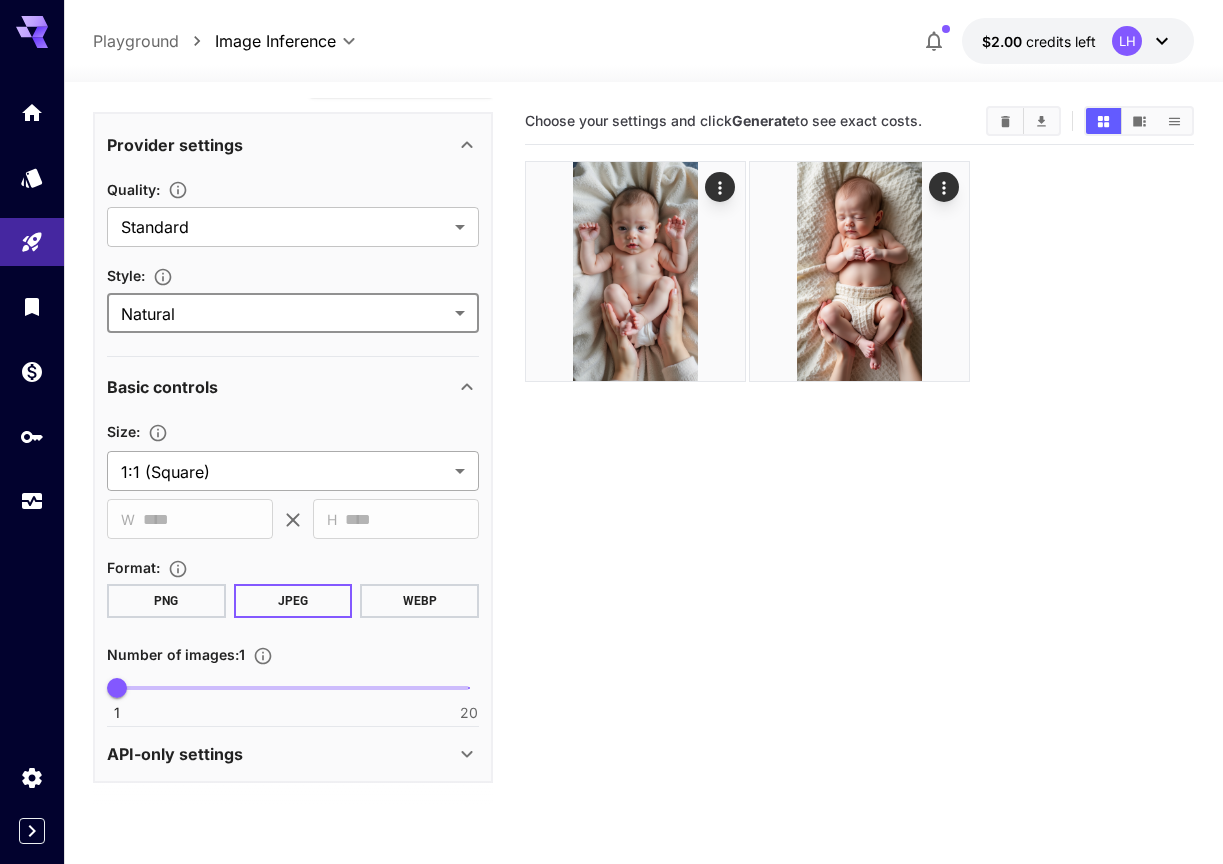 click on "**********" at bounding box center (611, 511) 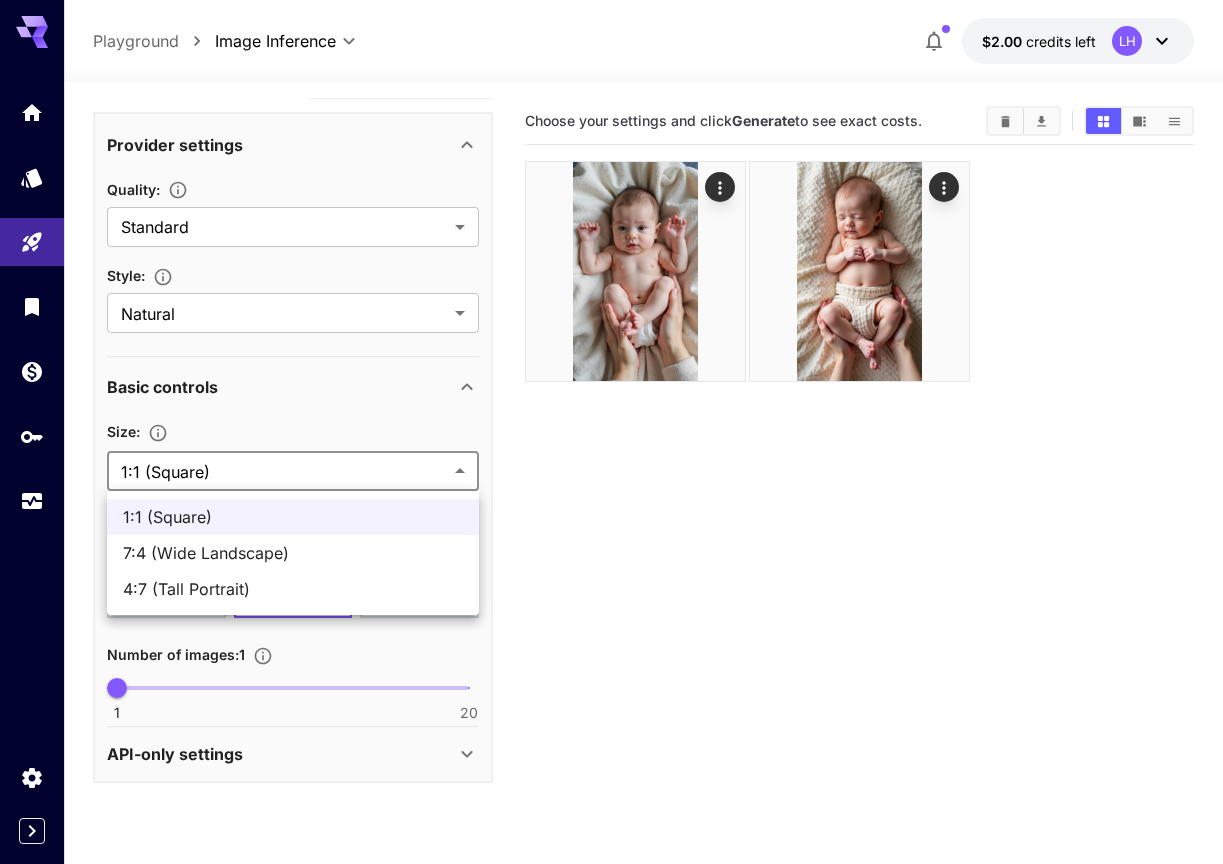 click on "4:7 (Tall Portrait)" at bounding box center (293, 589) 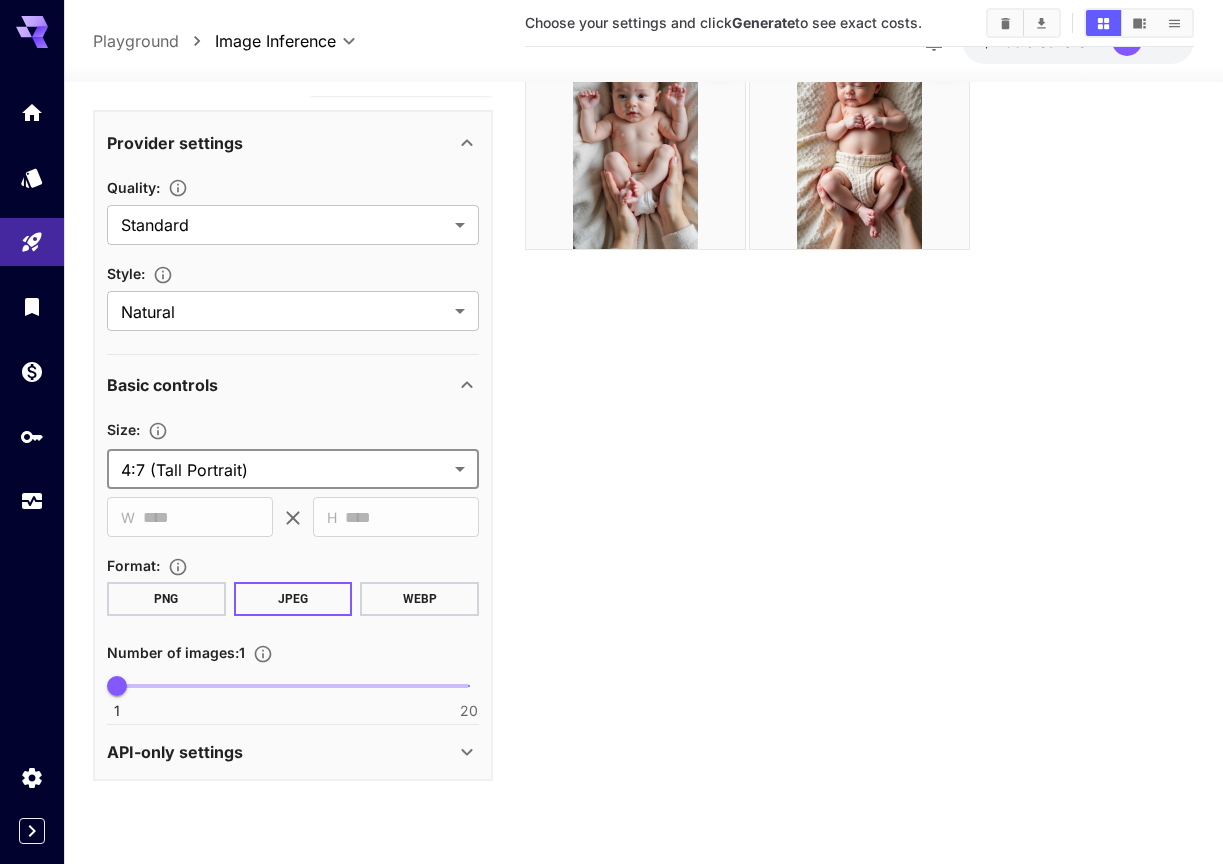scroll, scrollTop: 158, scrollLeft: 0, axis: vertical 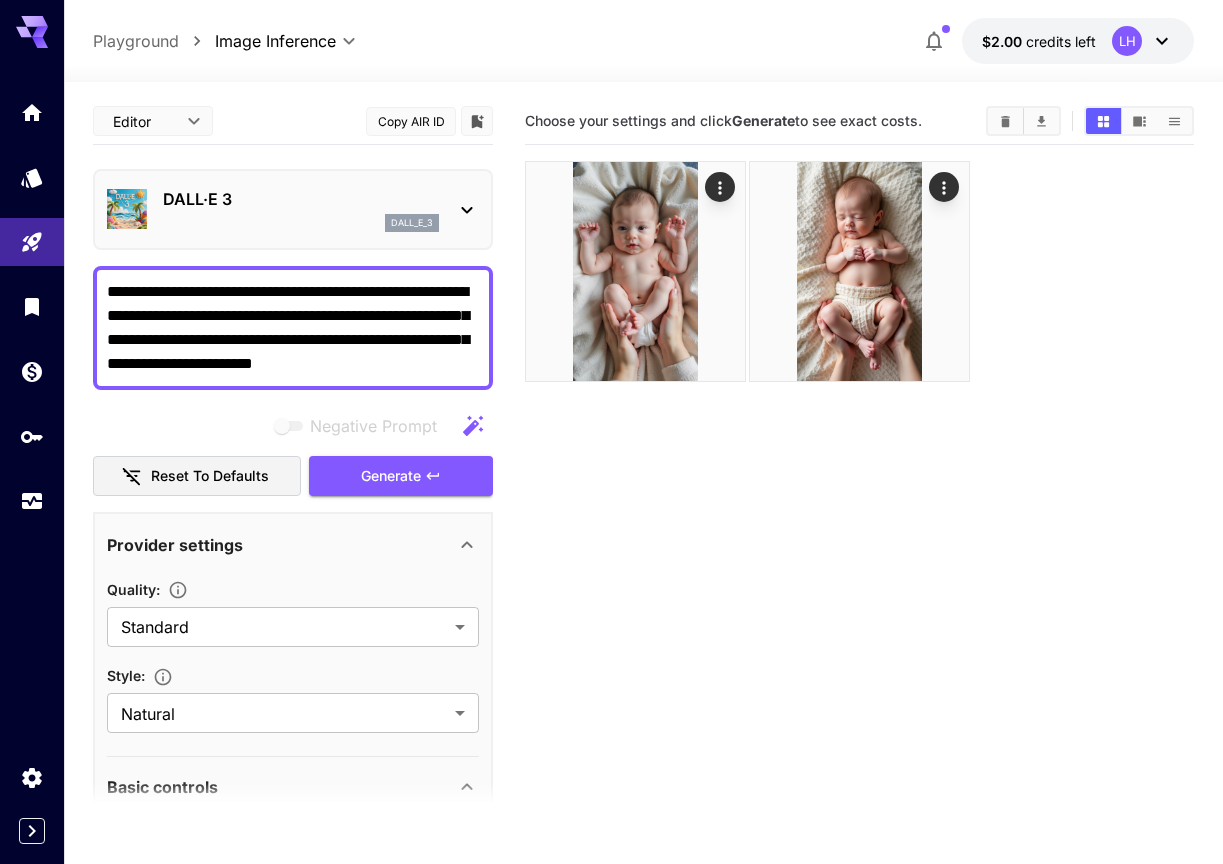 click on "DALL·E 3" at bounding box center (301, 199) 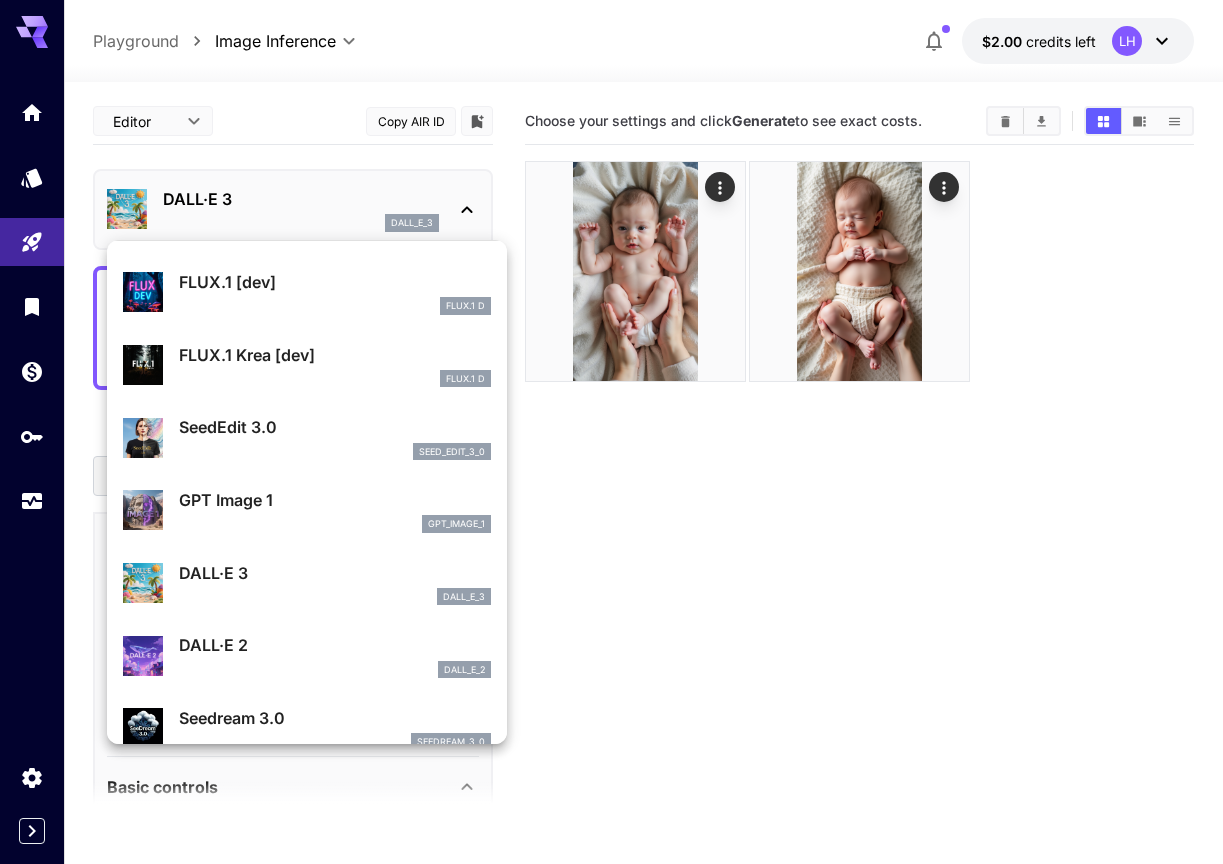 scroll, scrollTop: 0, scrollLeft: 0, axis: both 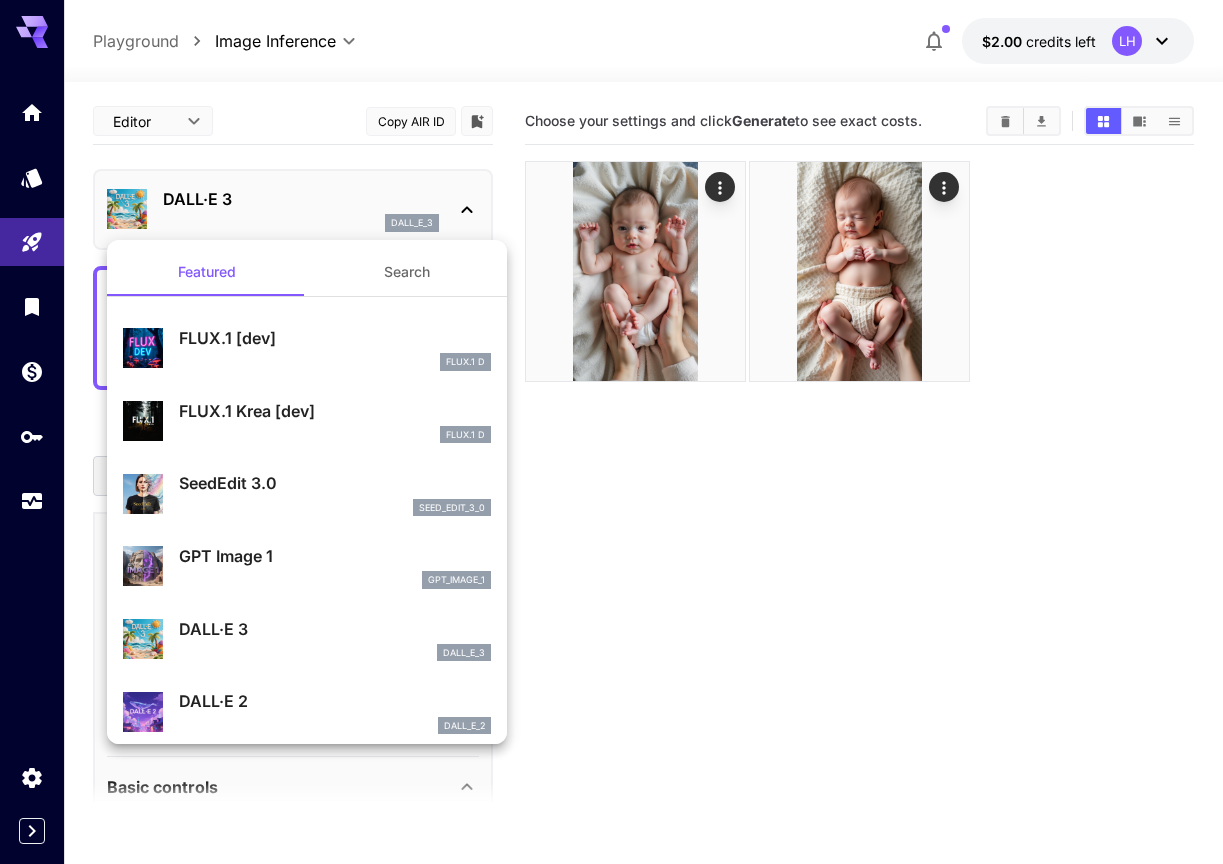 click on "FLUX.1 Krea [dev]" at bounding box center [335, 411] 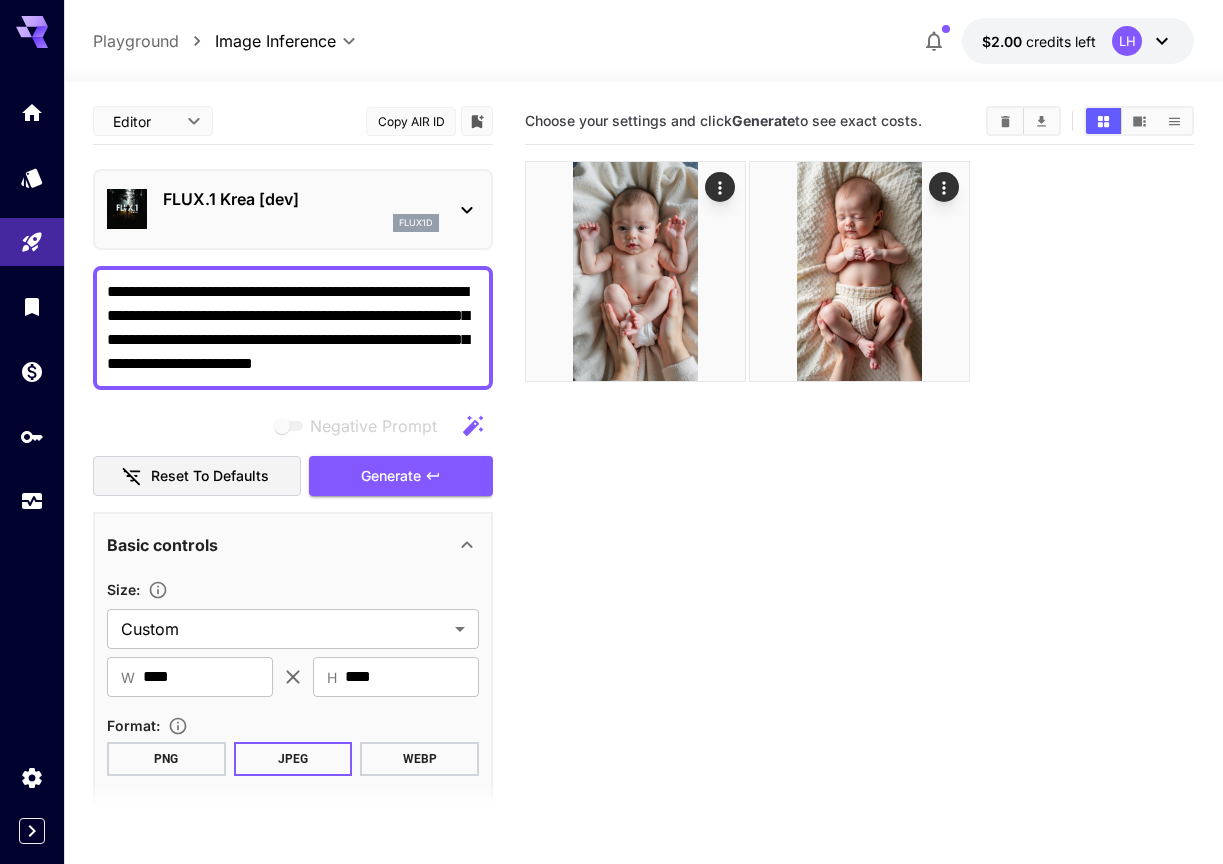 scroll, scrollTop: 0, scrollLeft: 0, axis: both 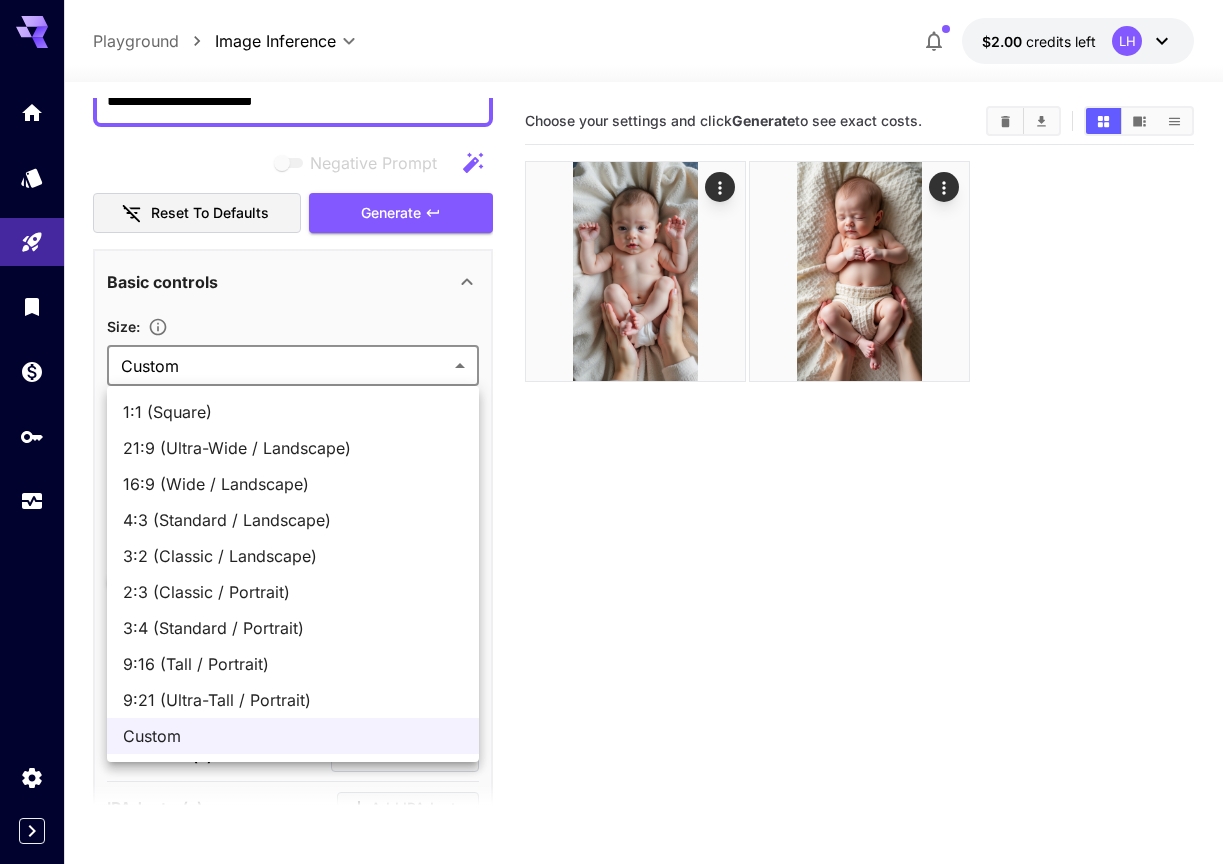 click on "**********" at bounding box center [611, 511] 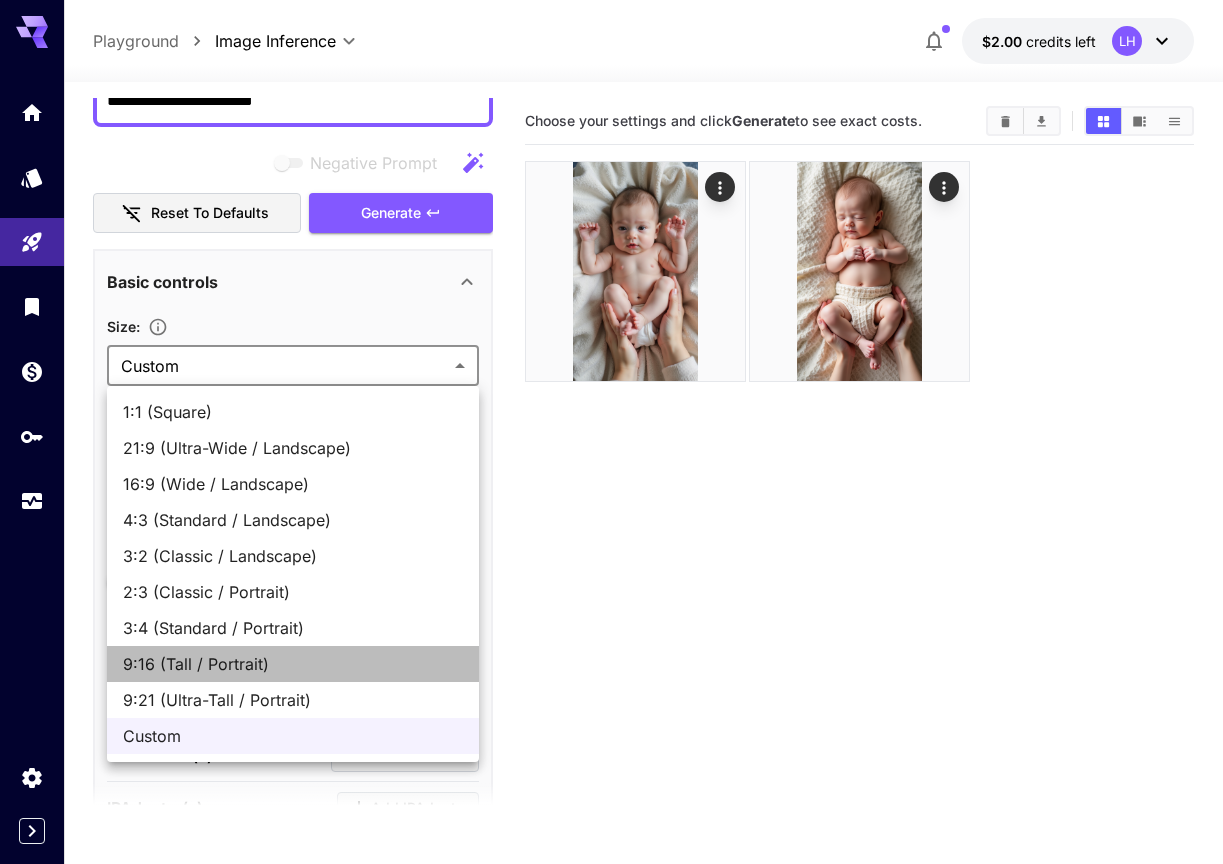 click on "9:16 (Tall / Portrait)" at bounding box center [293, 664] 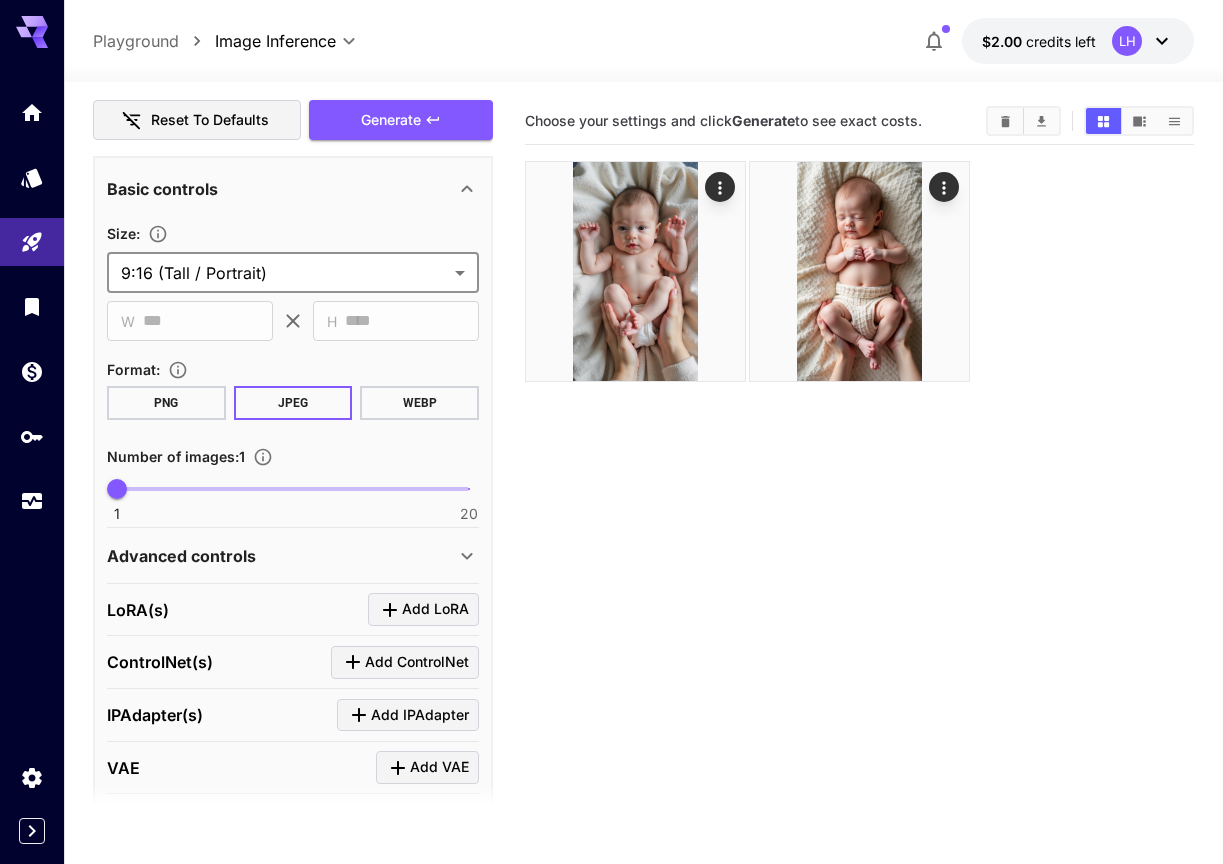 scroll, scrollTop: 364, scrollLeft: 0, axis: vertical 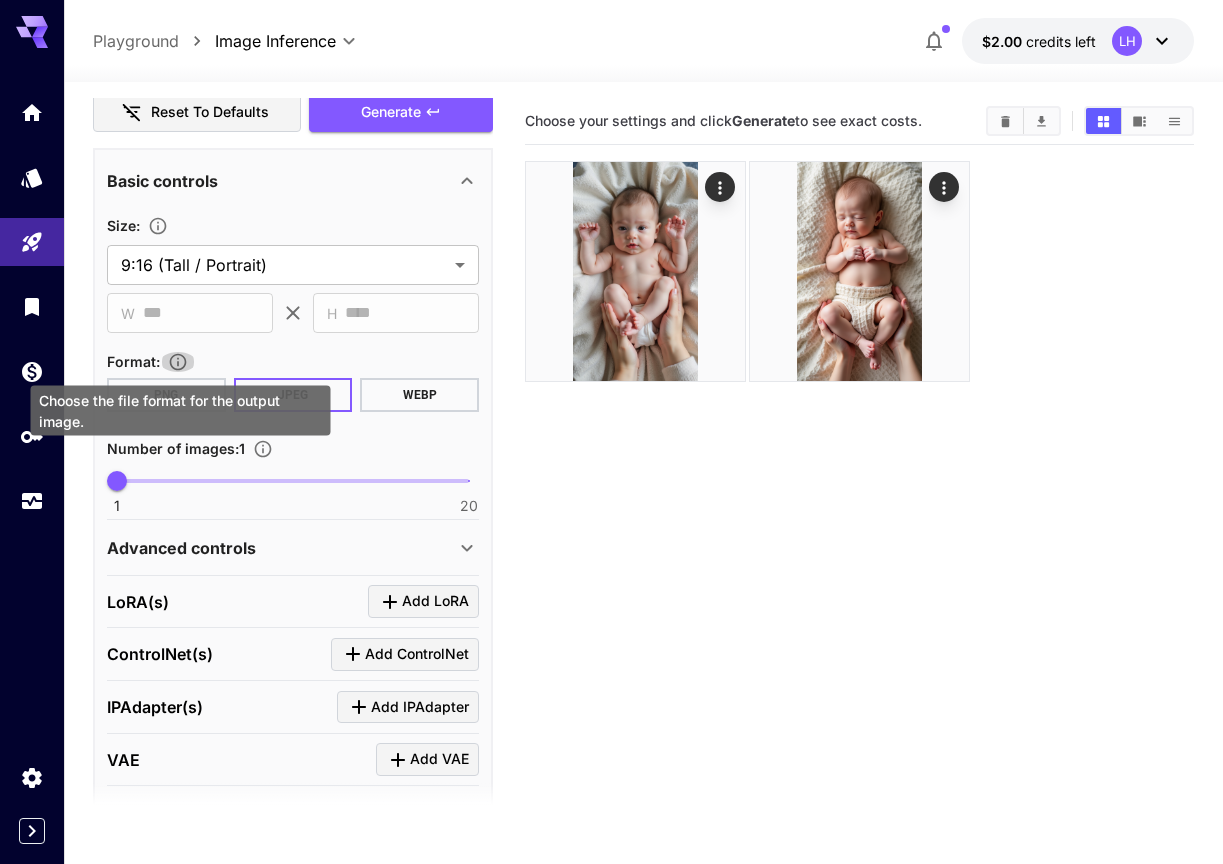 click 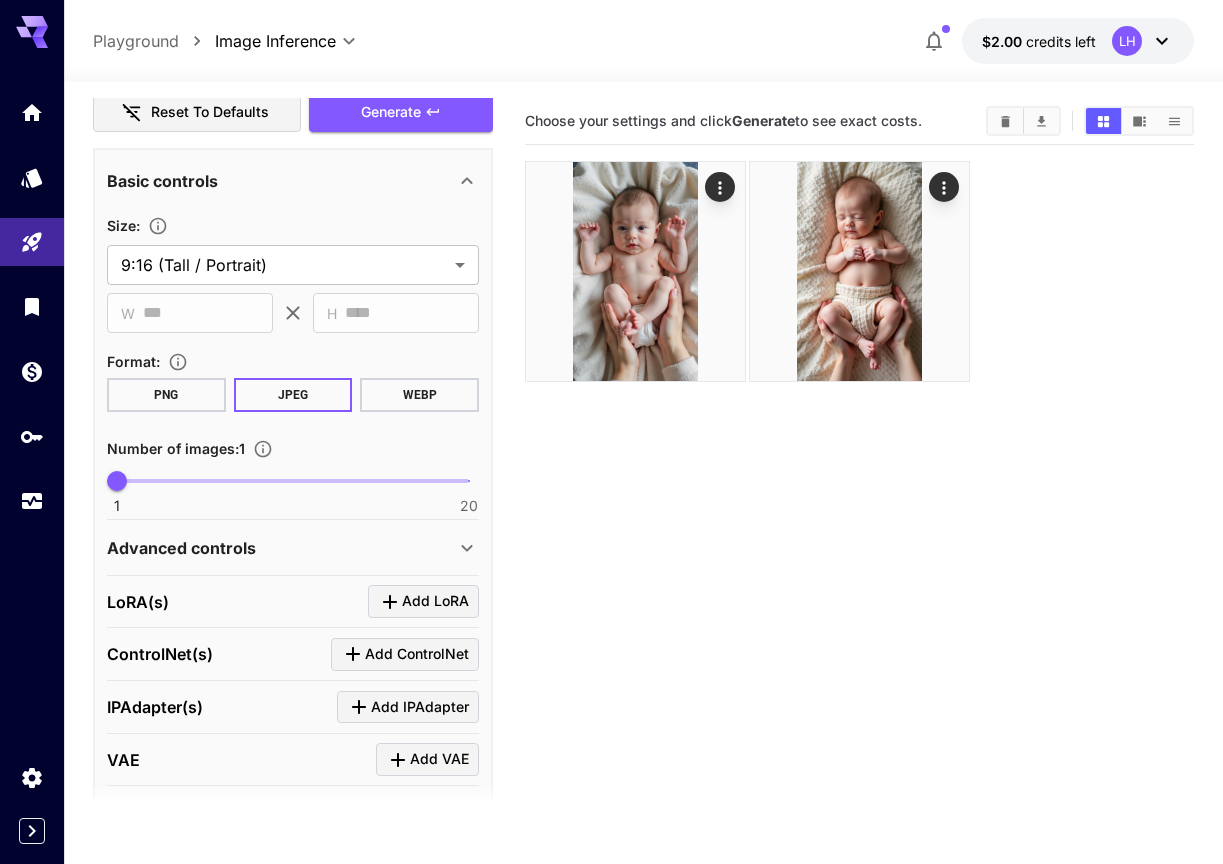 click on "**********" at bounding box center (611, 511) 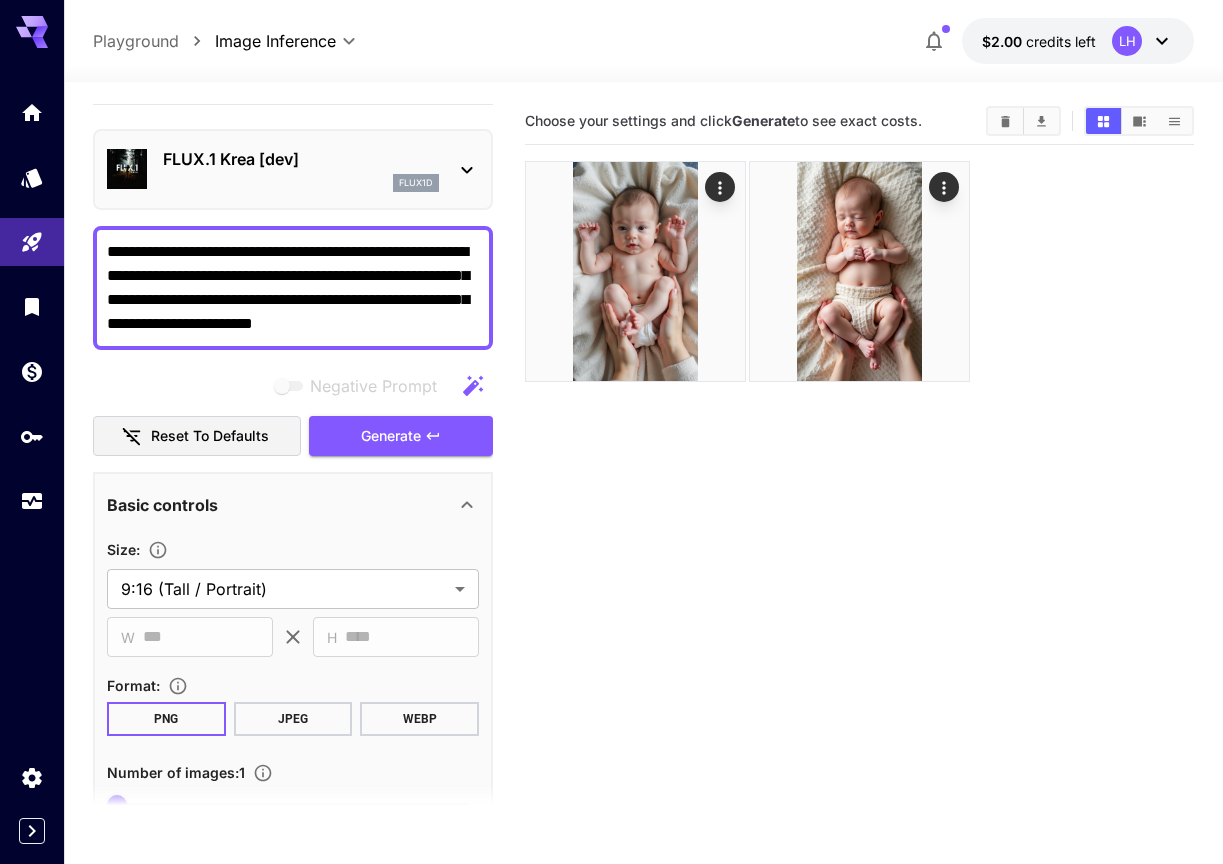 scroll, scrollTop: 0, scrollLeft: 0, axis: both 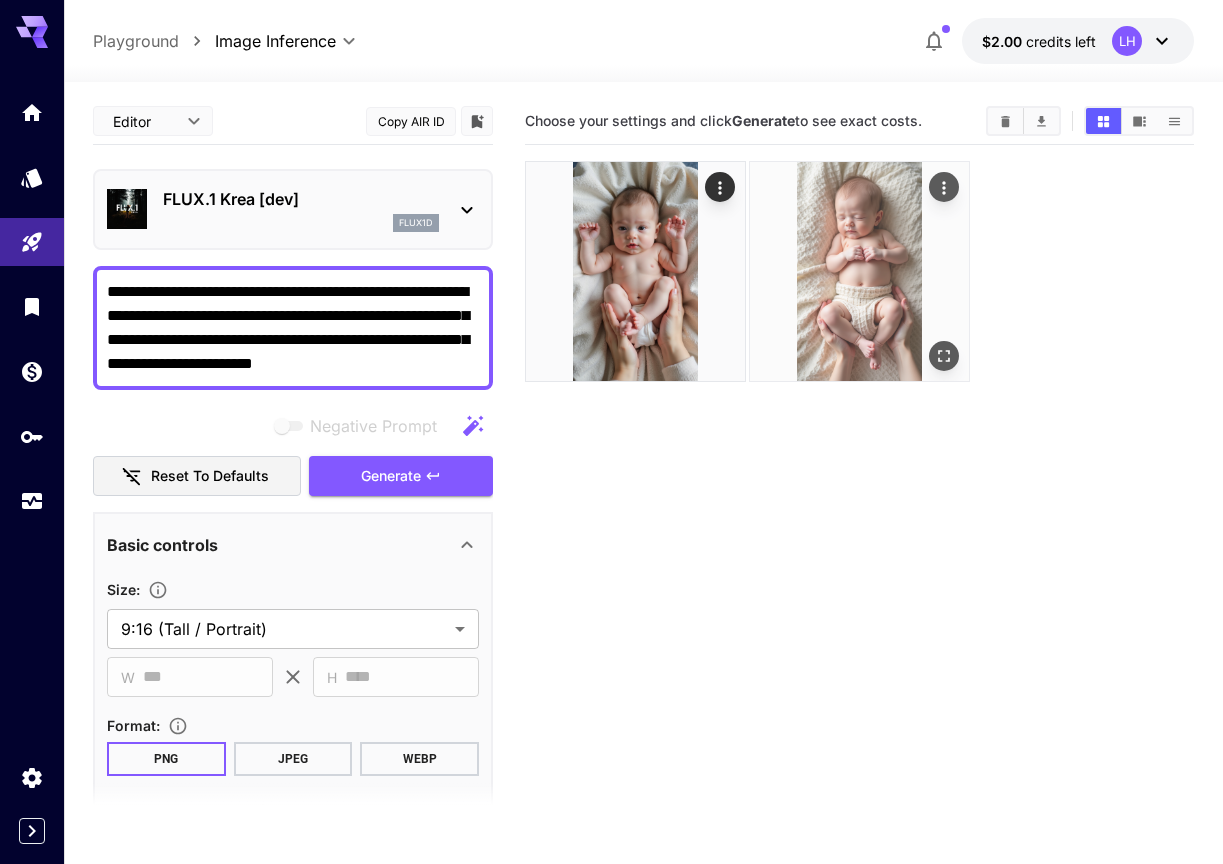 click at bounding box center (944, 187) 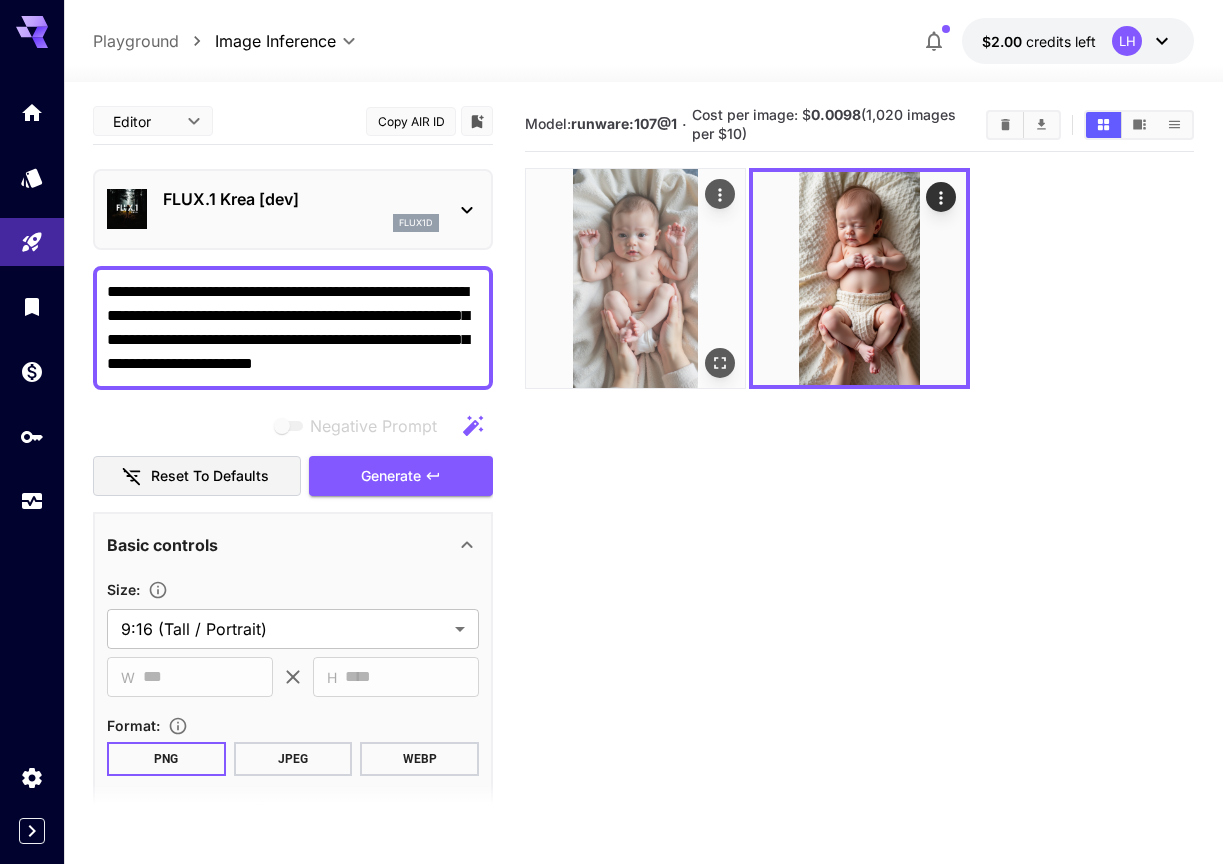 click at bounding box center [635, 278] 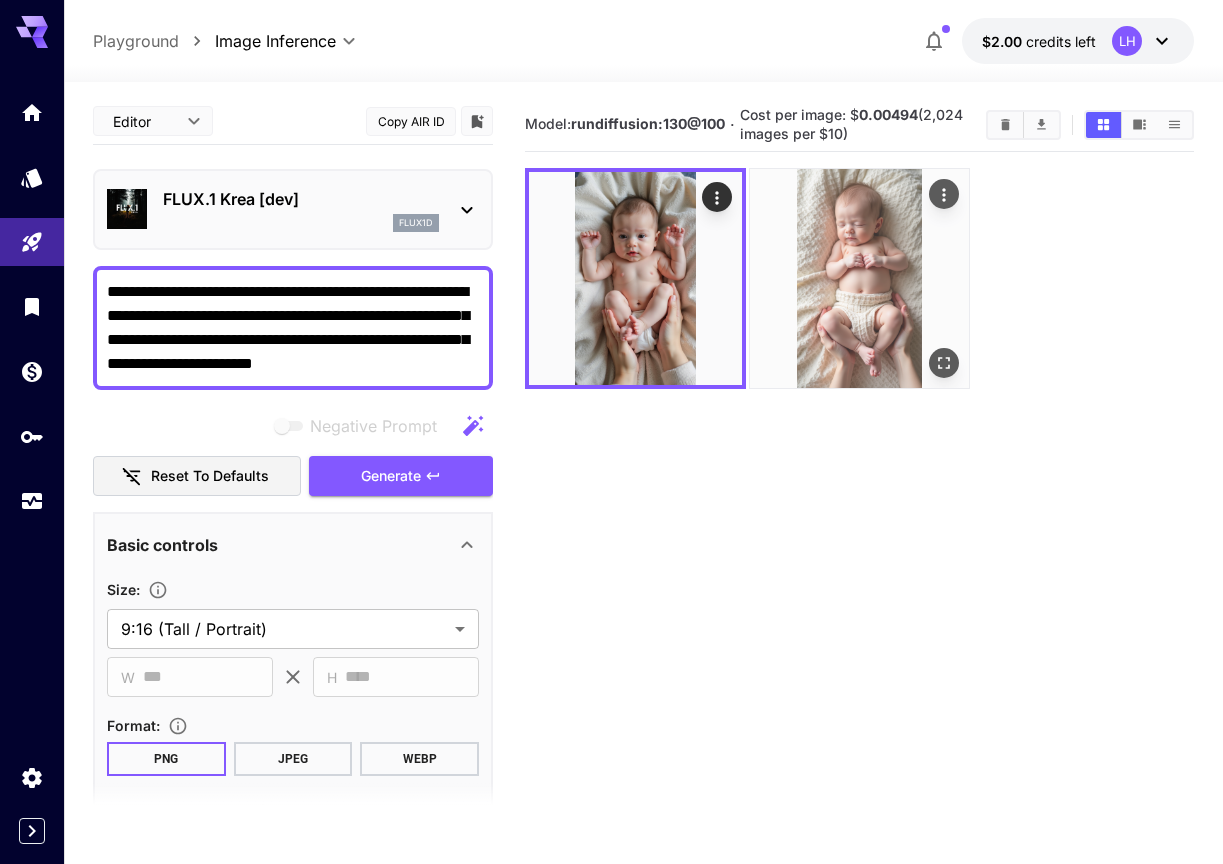 click at bounding box center (859, 278) 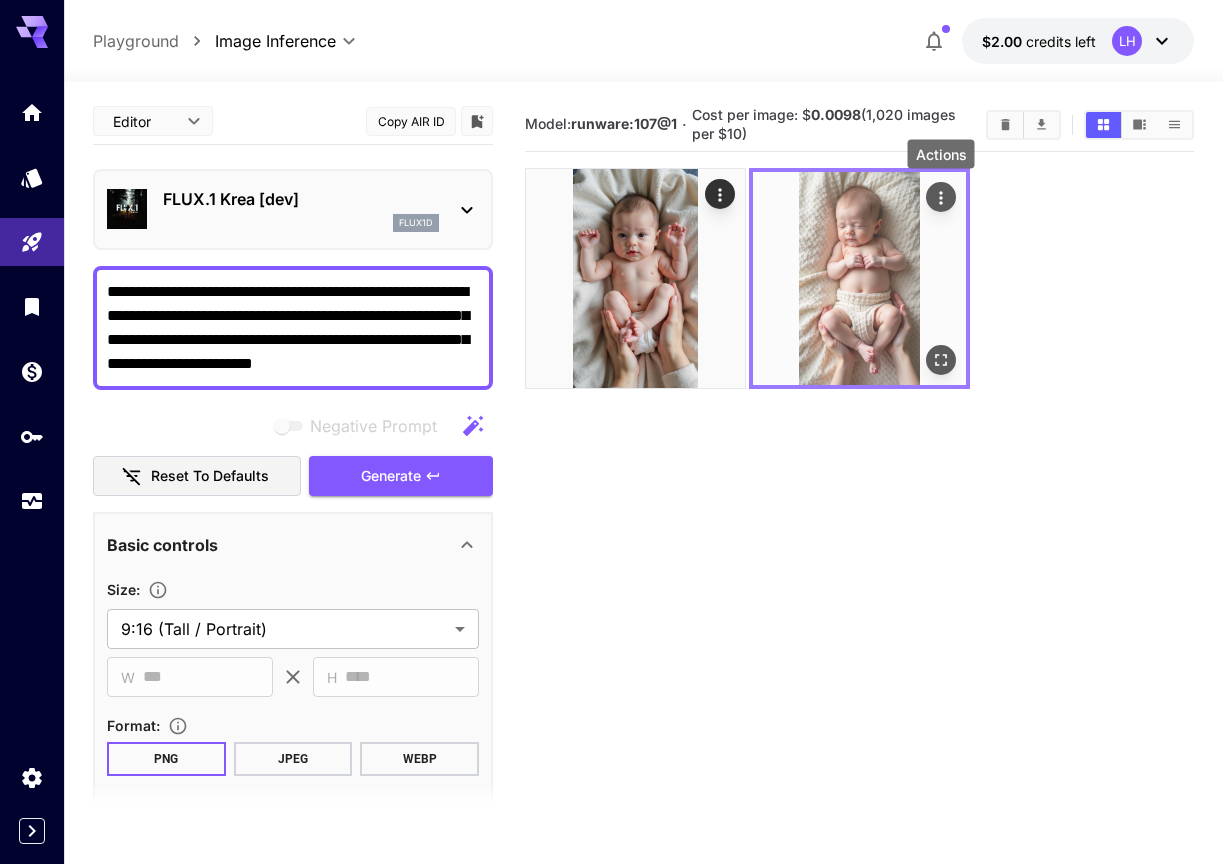 click 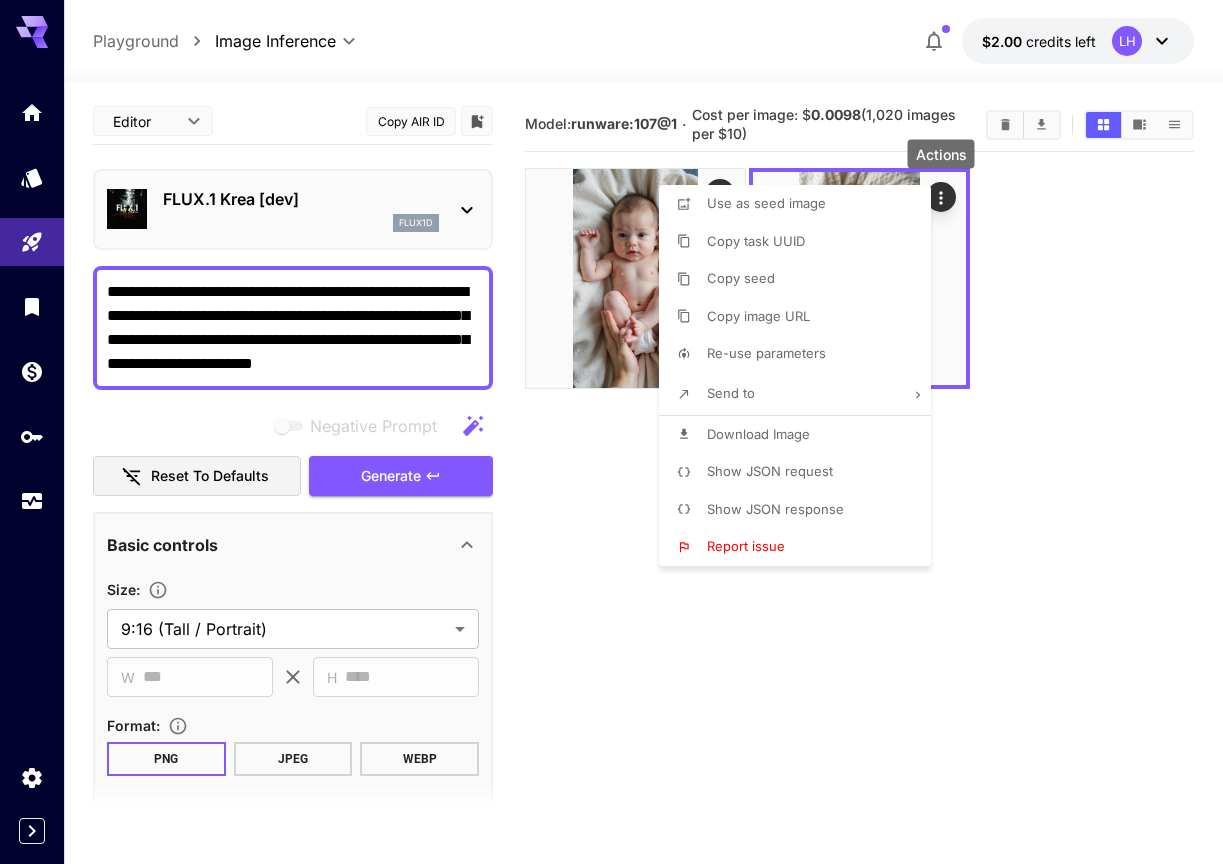 click on "Show JSON request" at bounding box center (770, 472) 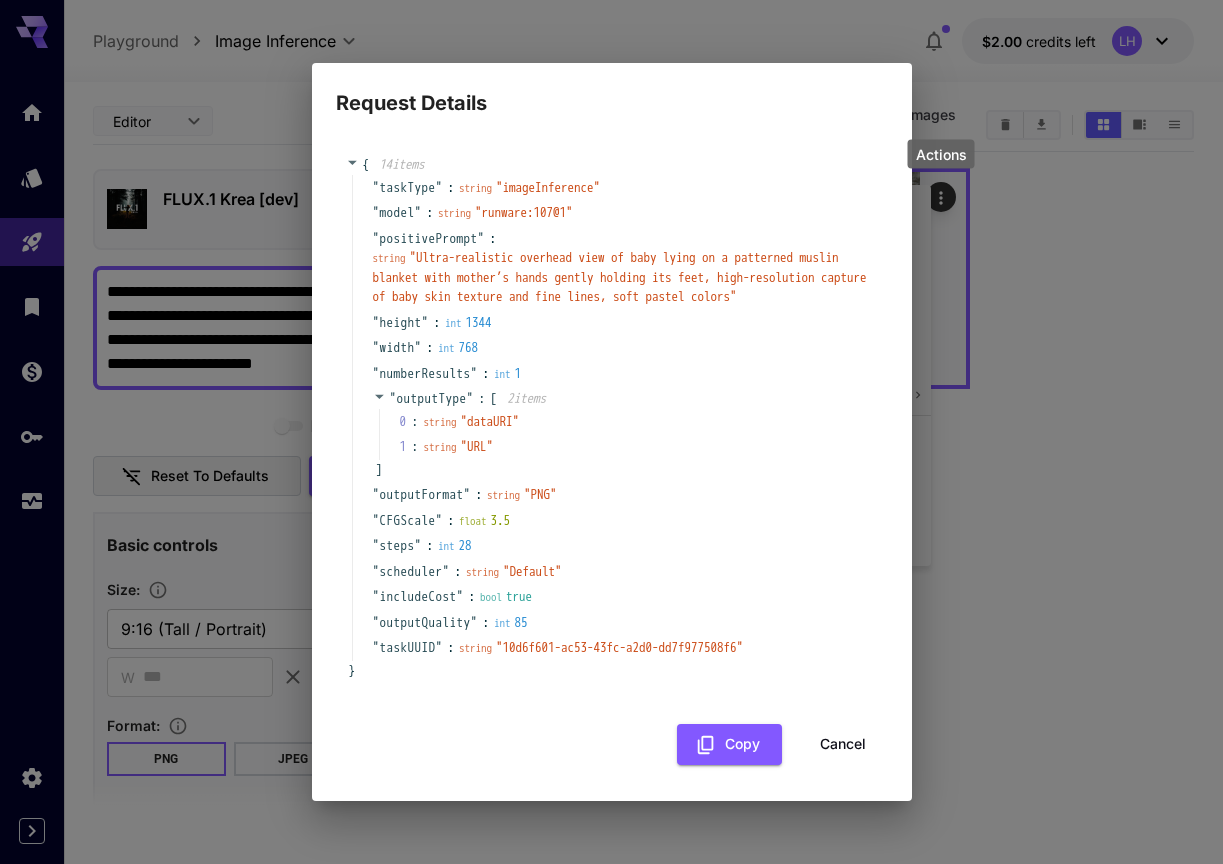 click on "Cancel" at bounding box center [843, 744] 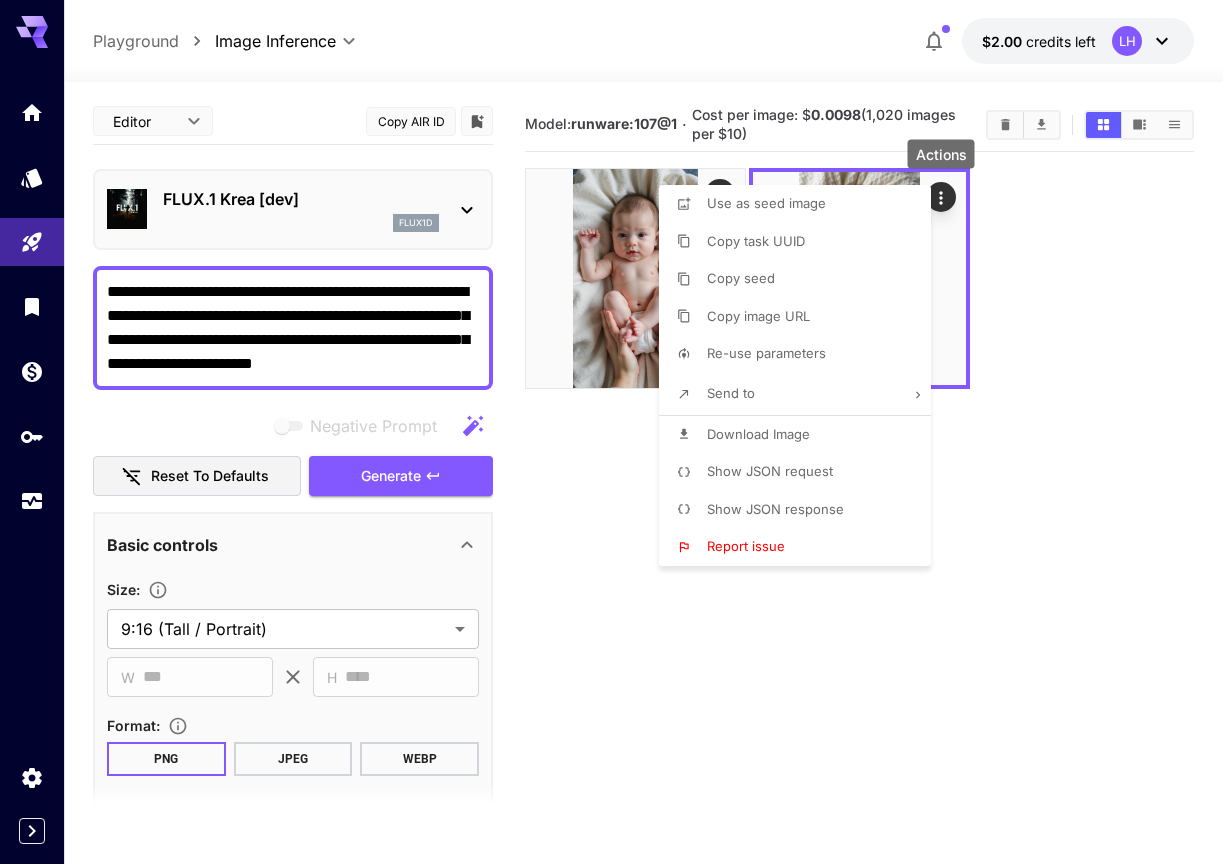 click on "Show JSON response" at bounding box center (801, 510) 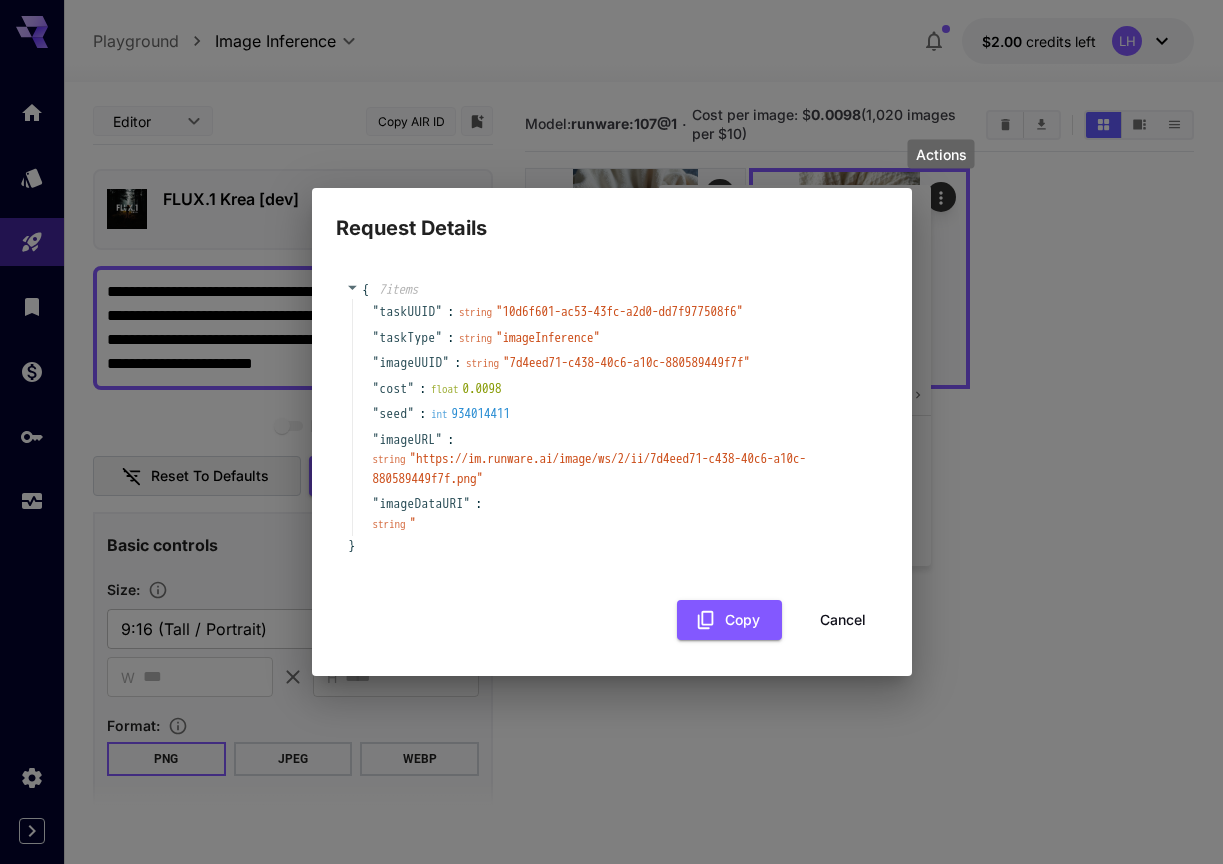 click on "Request Details { 7  item s " taskUUID " : string " 10d6f601-ac53-43fc-a2d0-dd7f977508f6 " " taskType " : string " imageInference " " imageUUID " : string " 7d4eed71-c438-40c6-a10c-880589449f7f " " cost " : float 0.0098 " seed " : int 934014411 " imageURL " : string " https://im.runware.ai/image/ws/2/ii/7d4eed71-c438-40c6-a10c-880589449f7f.png " " imageDataURI " : string " " } Copy Cancel" at bounding box center (611, 432) 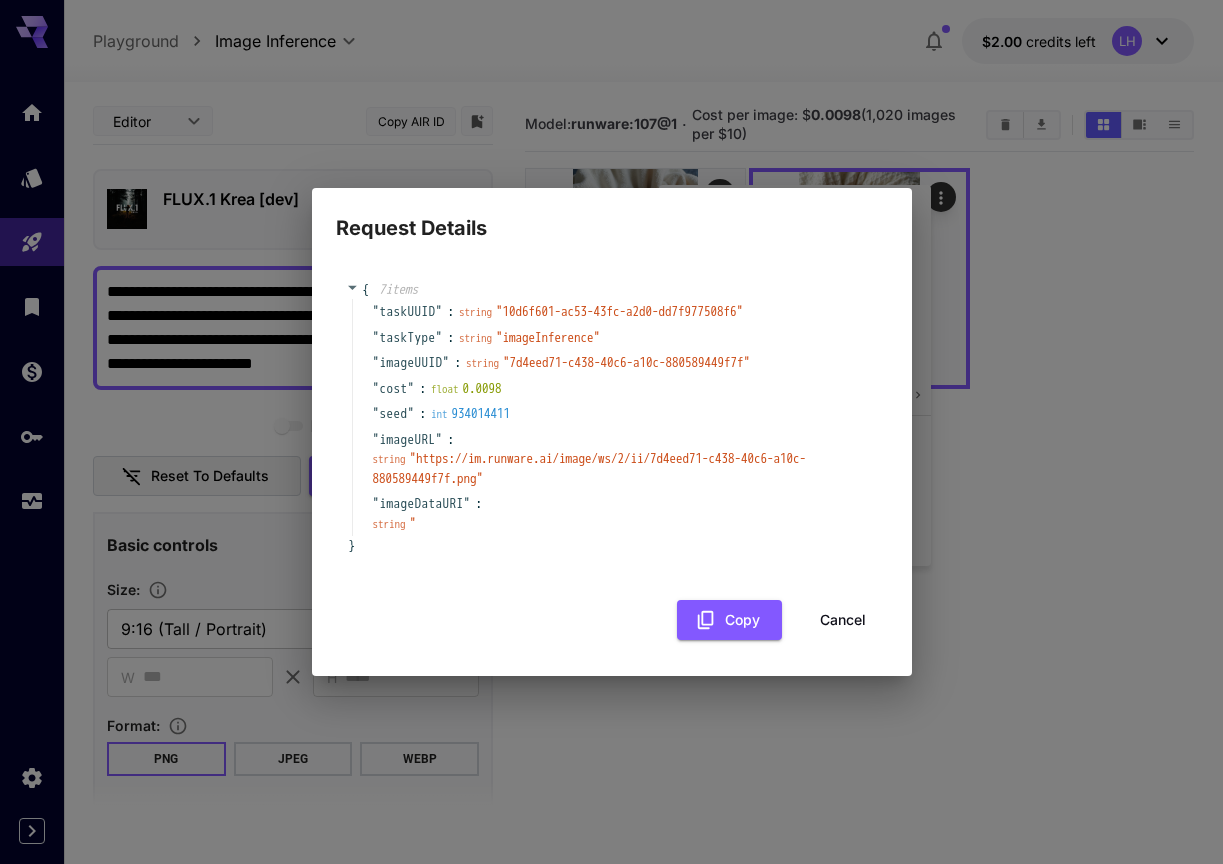 click on "Actions" at bounding box center [941, 160] 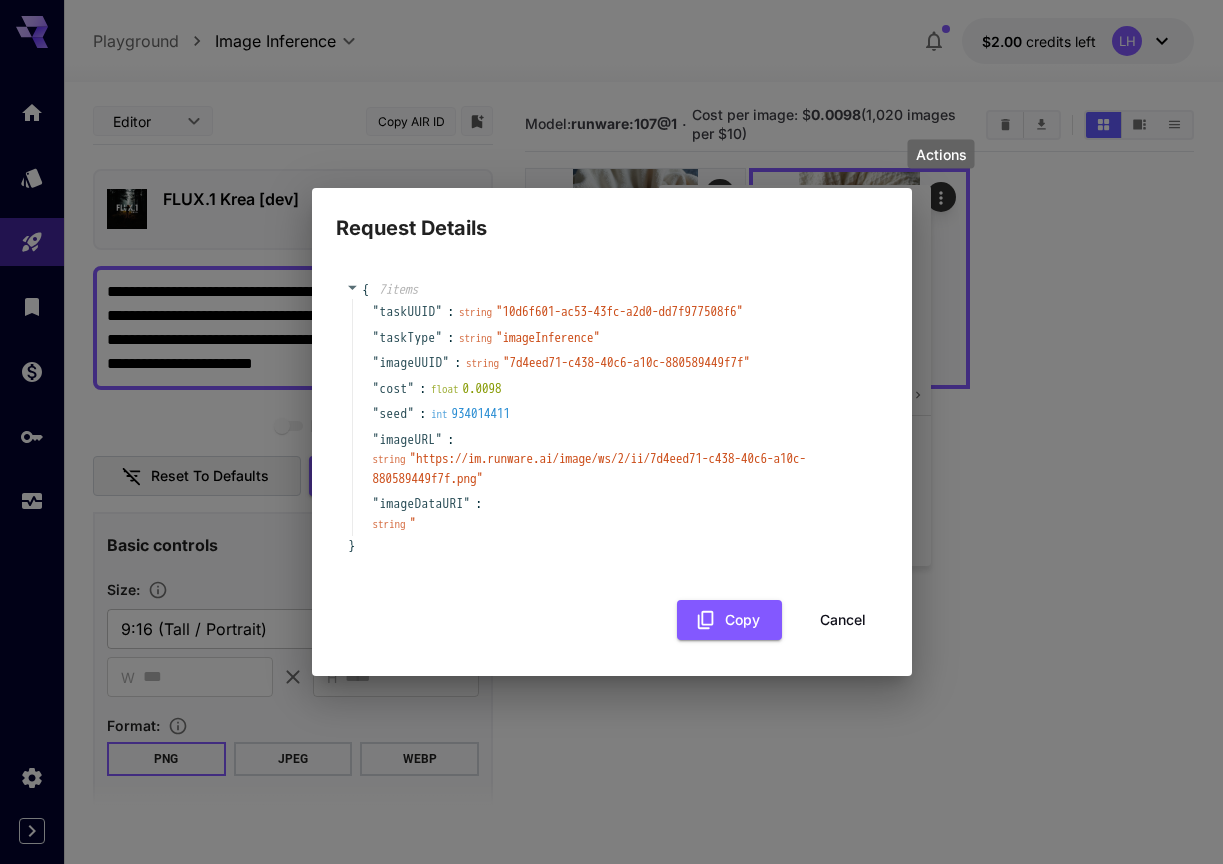 click on "Request Details { 7  item s " taskUUID " : string " 10d6f601-ac53-43fc-a2d0-dd7f977508f6 " " taskType " : string " imageInference " " imageUUID " : string " 7d4eed71-c438-40c6-a10c-880589449f7f " " cost " : float 0.0098 " seed " : int 934014411 " imageURL " : string " https://im.runware.ai/image/ws/2/ii/7d4eed71-c438-40c6-a10c-880589449f7f.png " " imageDataURI " : string " " } Copy Cancel" at bounding box center (611, 432) 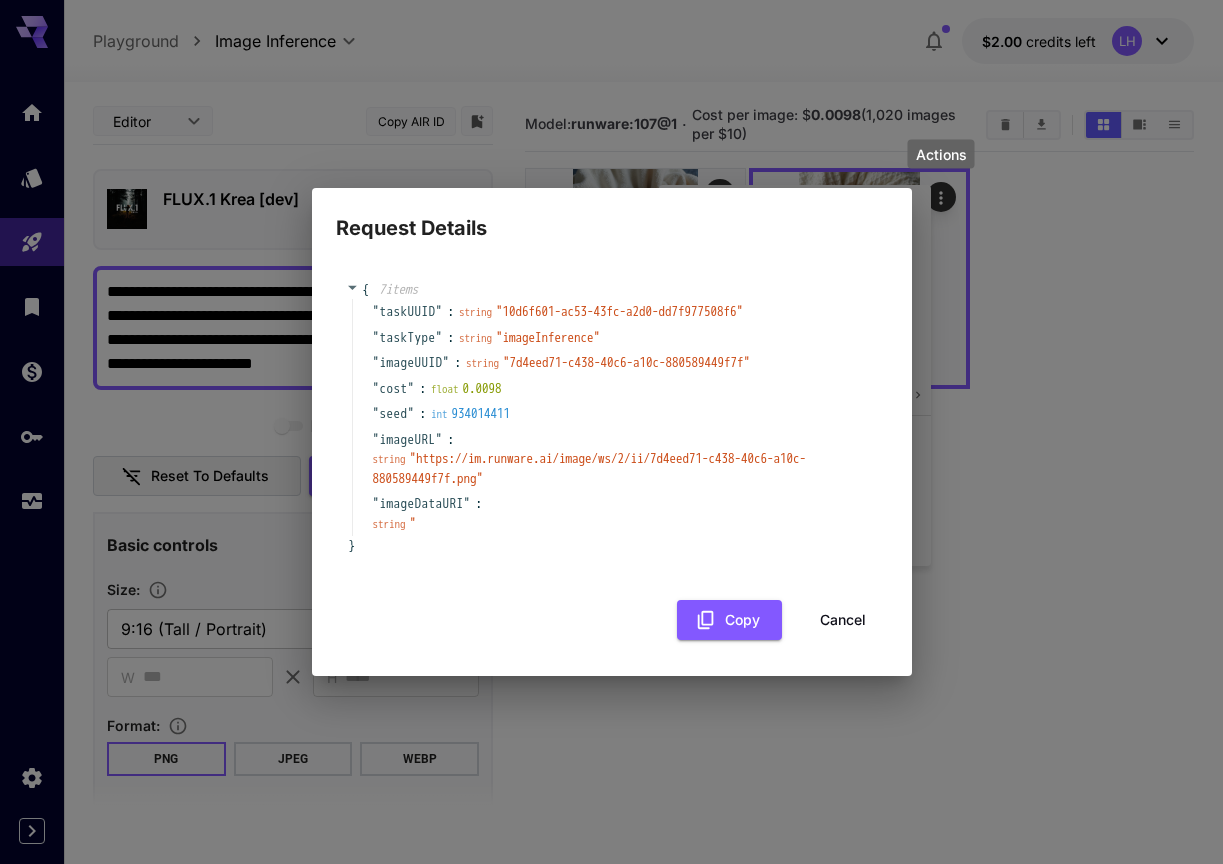 click on "Actions" at bounding box center (941, 154) 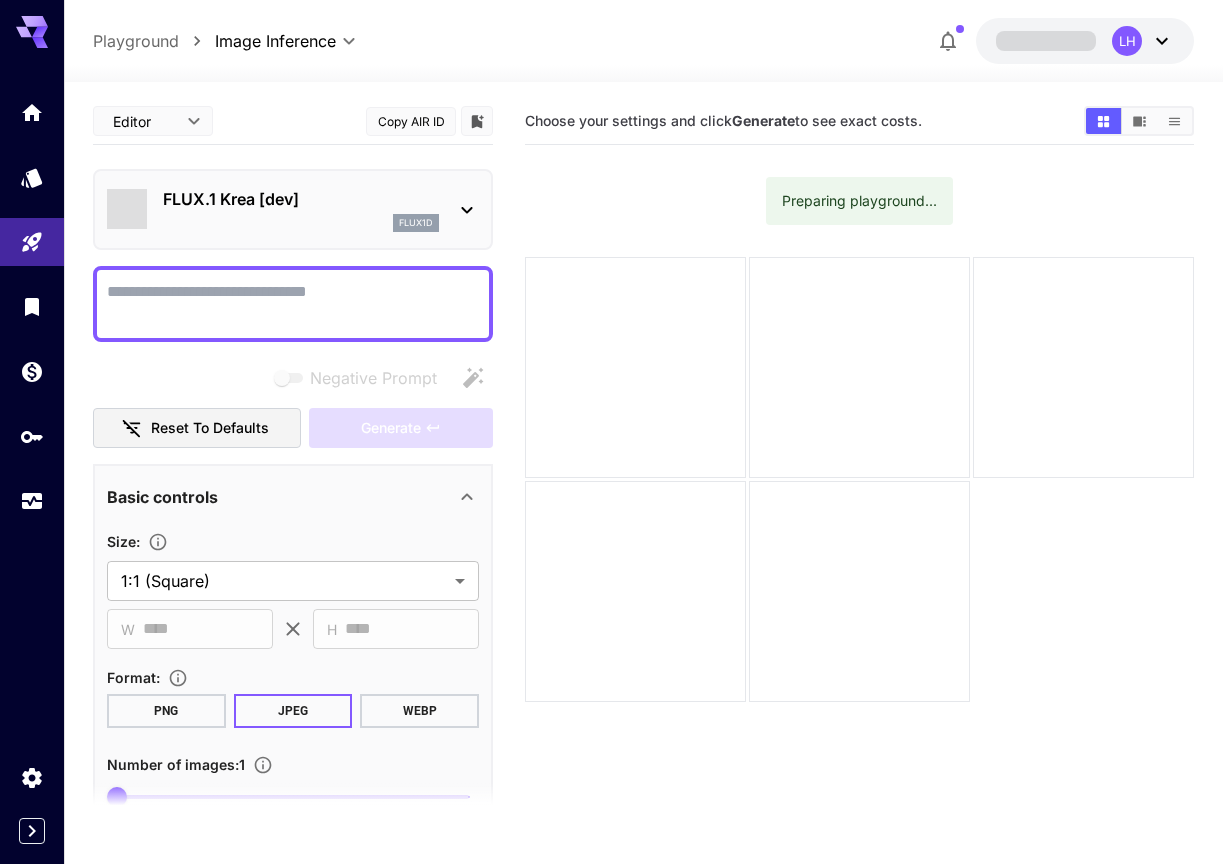 scroll, scrollTop: 0, scrollLeft: 0, axis: both 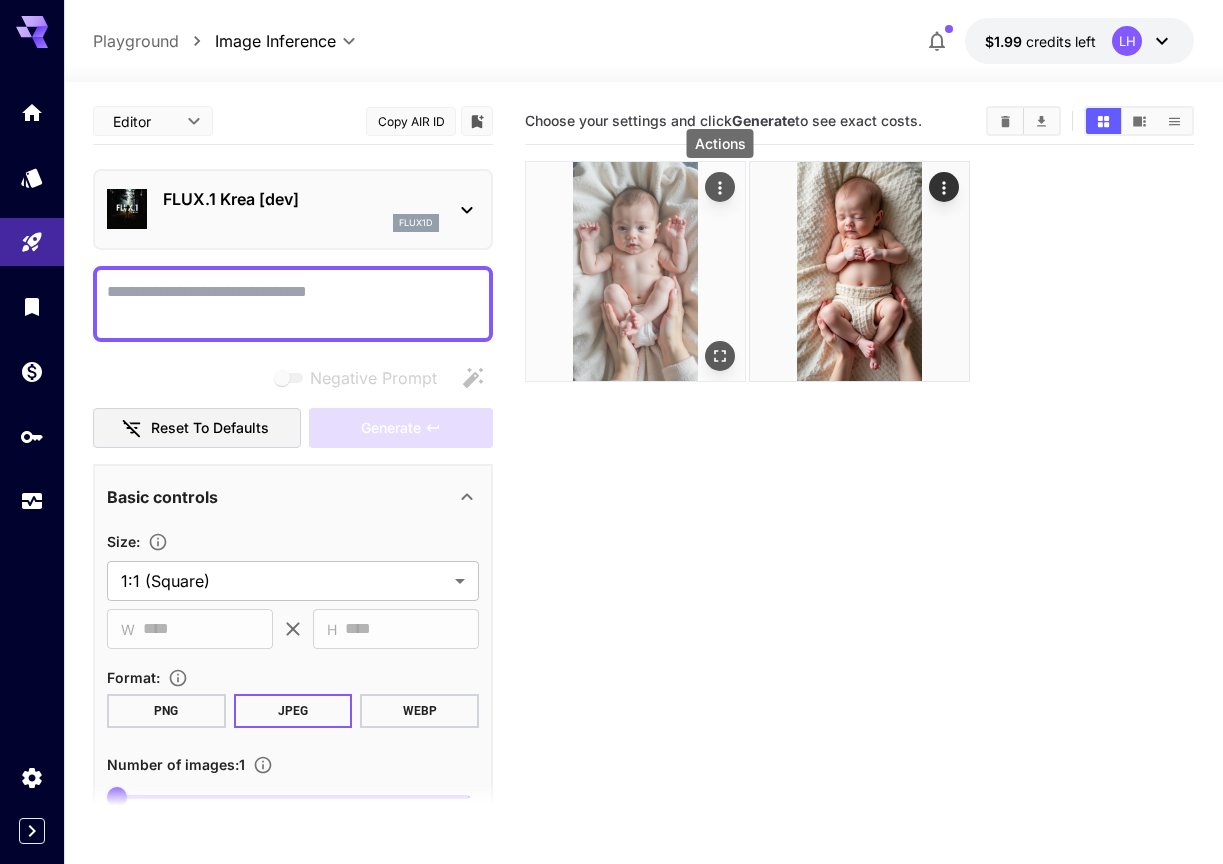 click 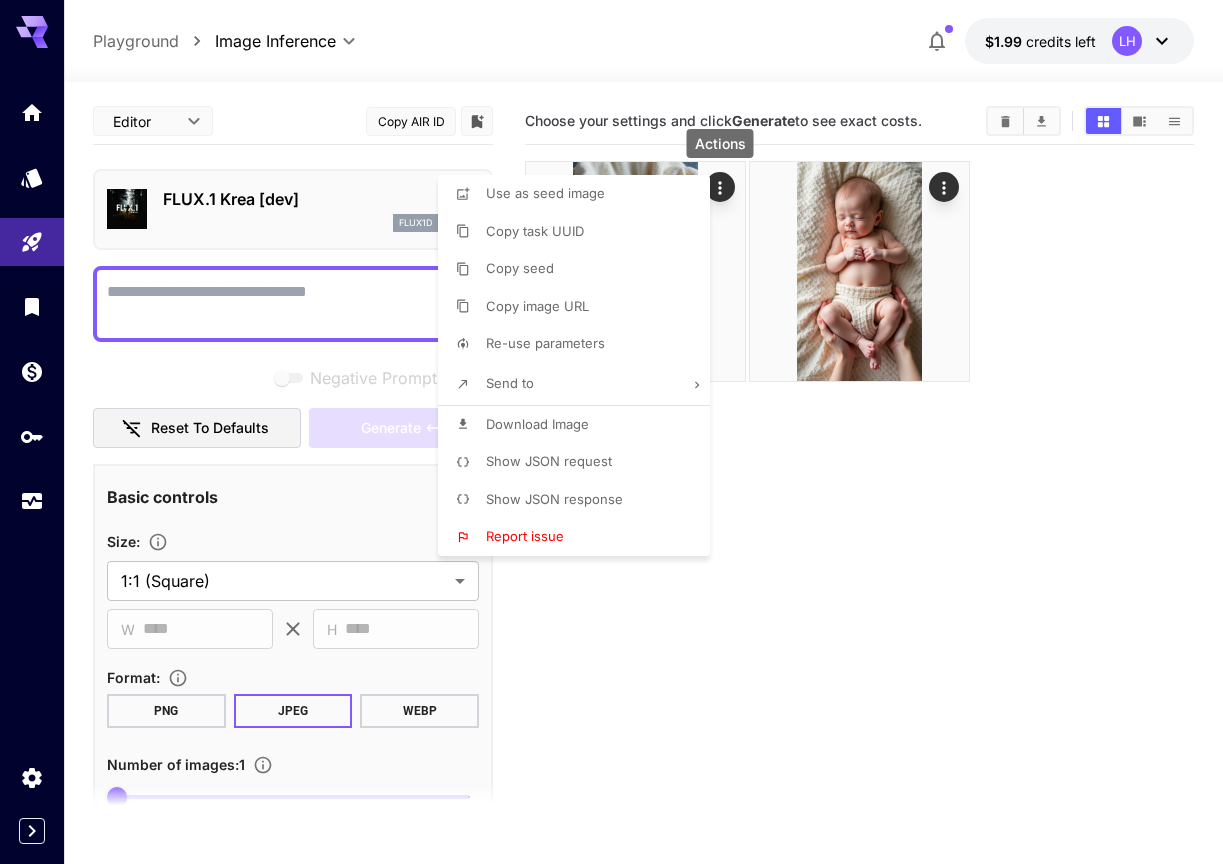click on "Re-use parameters" at bounding box center [580, 344] 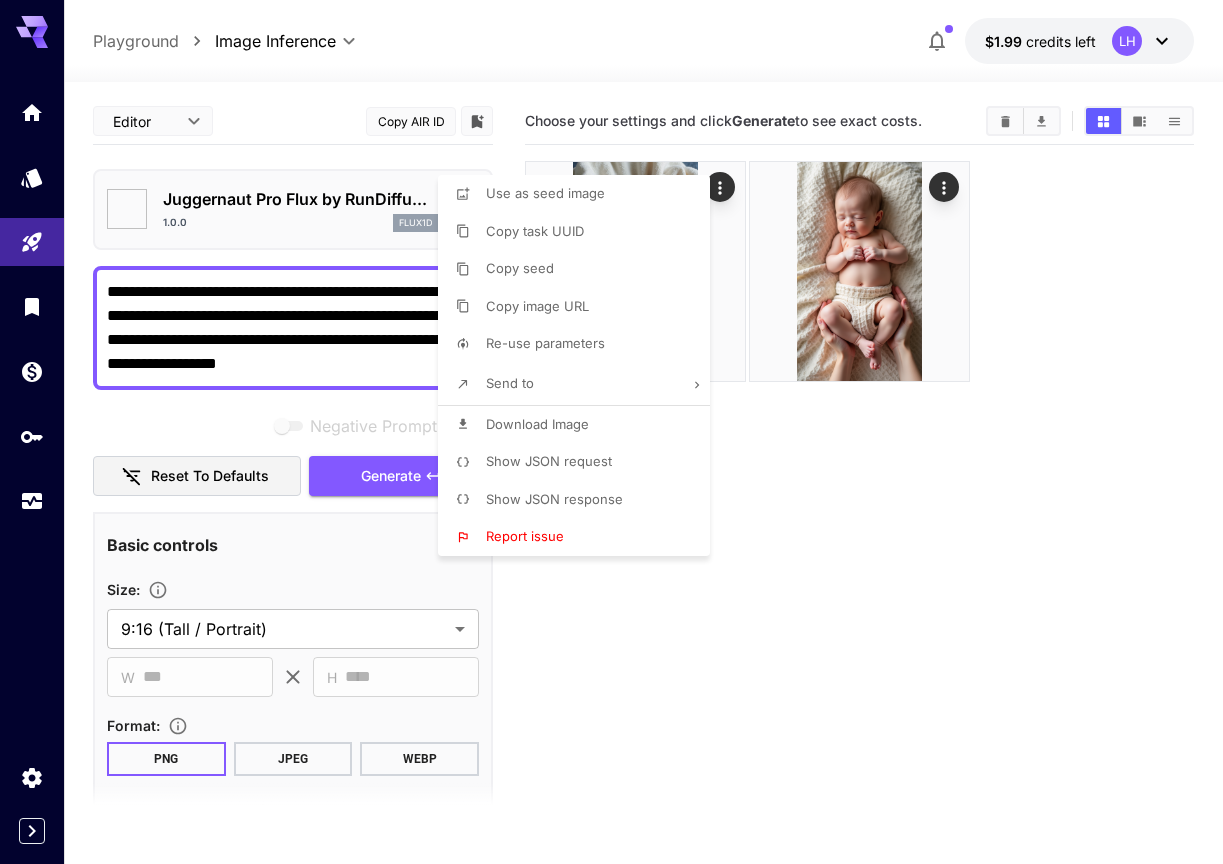 type on "**********" 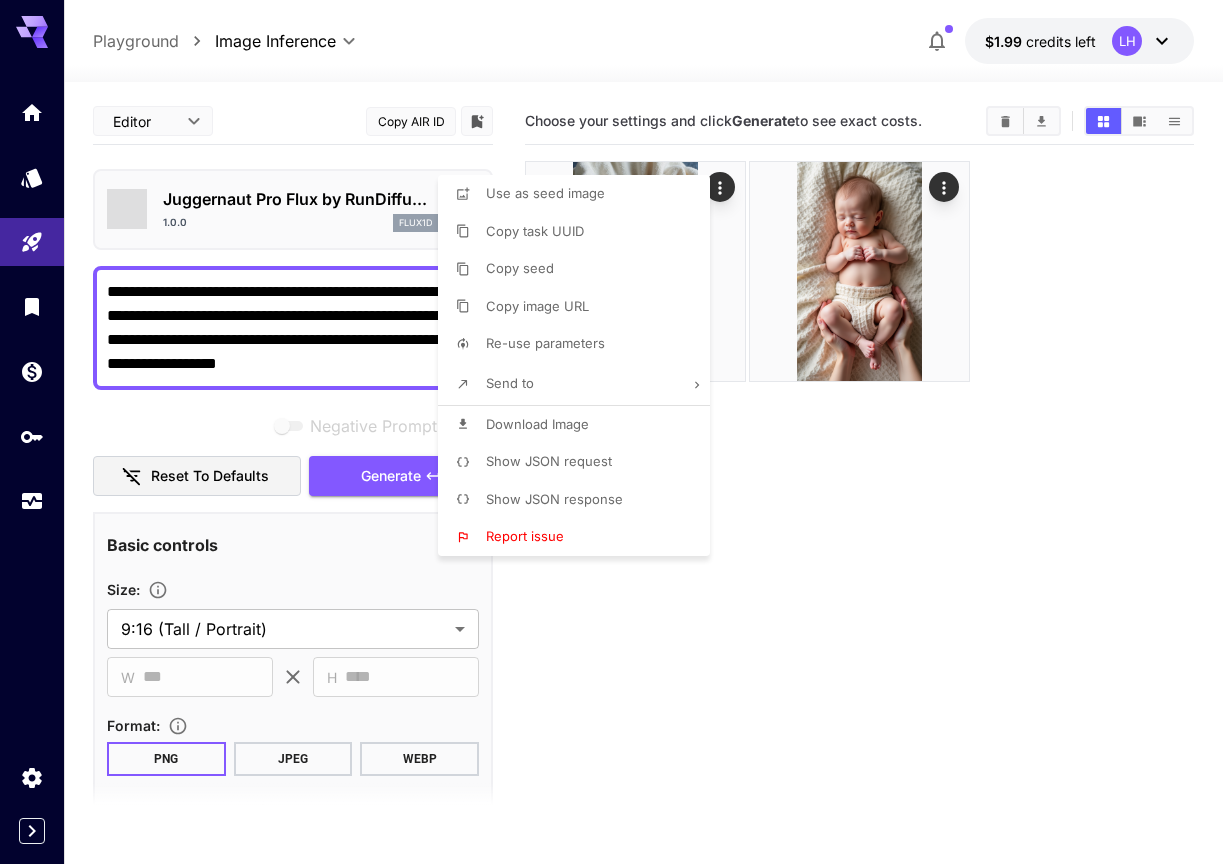 scroll, scrollTop: 0, scrollLeft: 0, axis: both 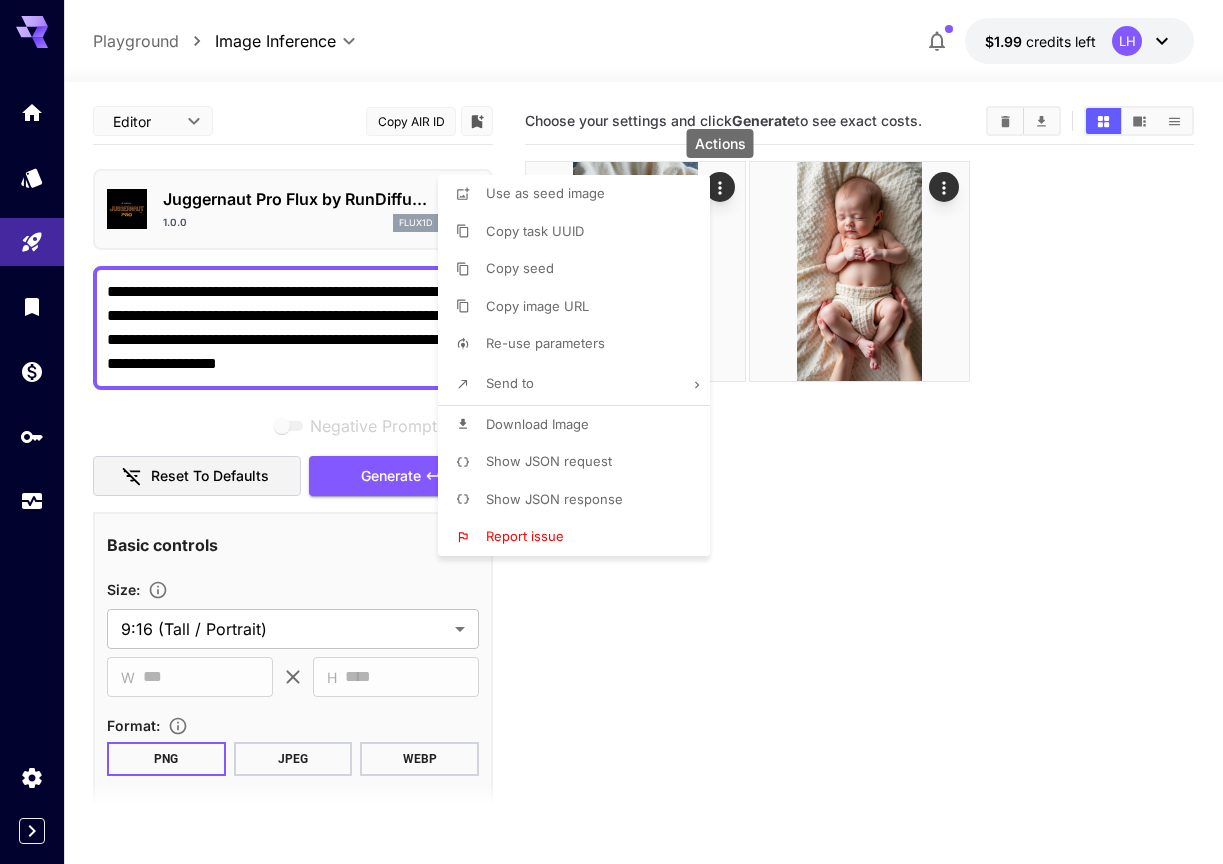 click at bounding box center (611, 432) 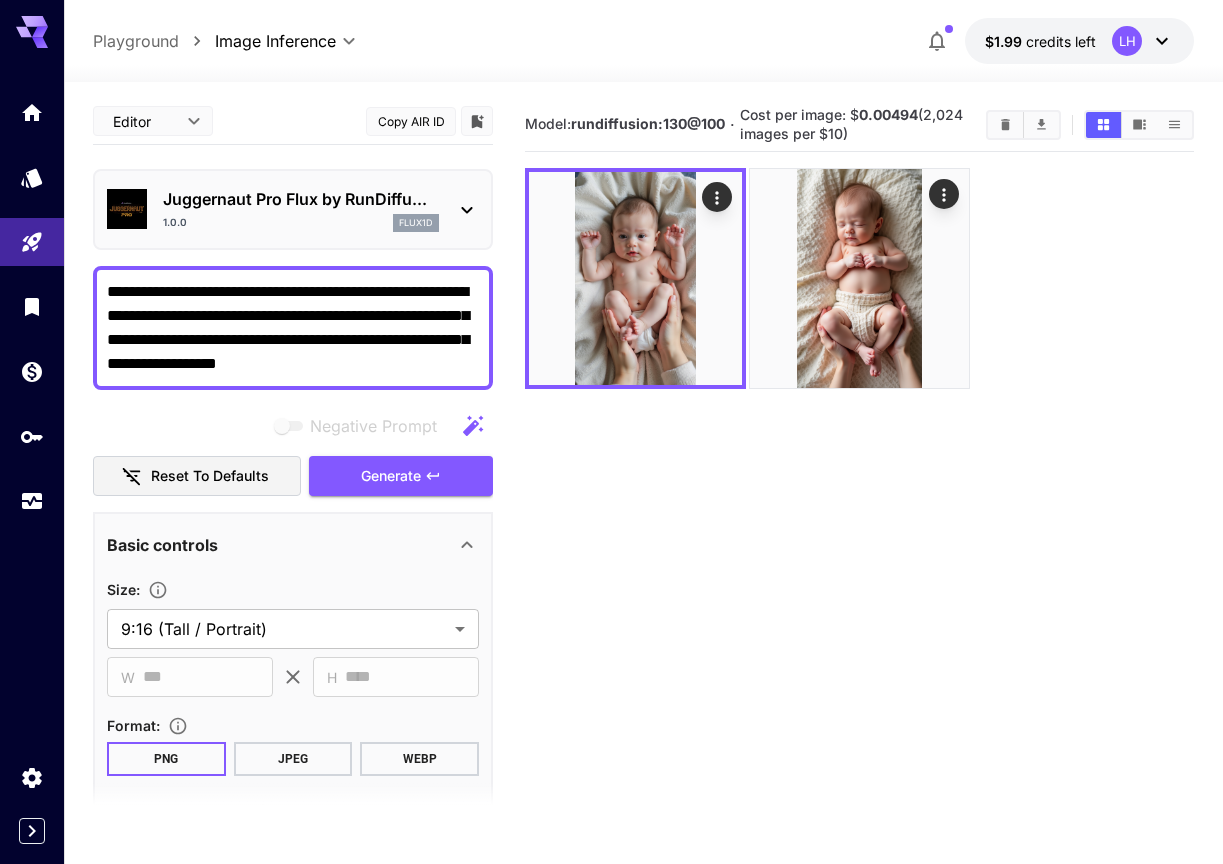 click on "Juggernaut Pro Flux by RunDiffu..." at bounding box center (301, 199) 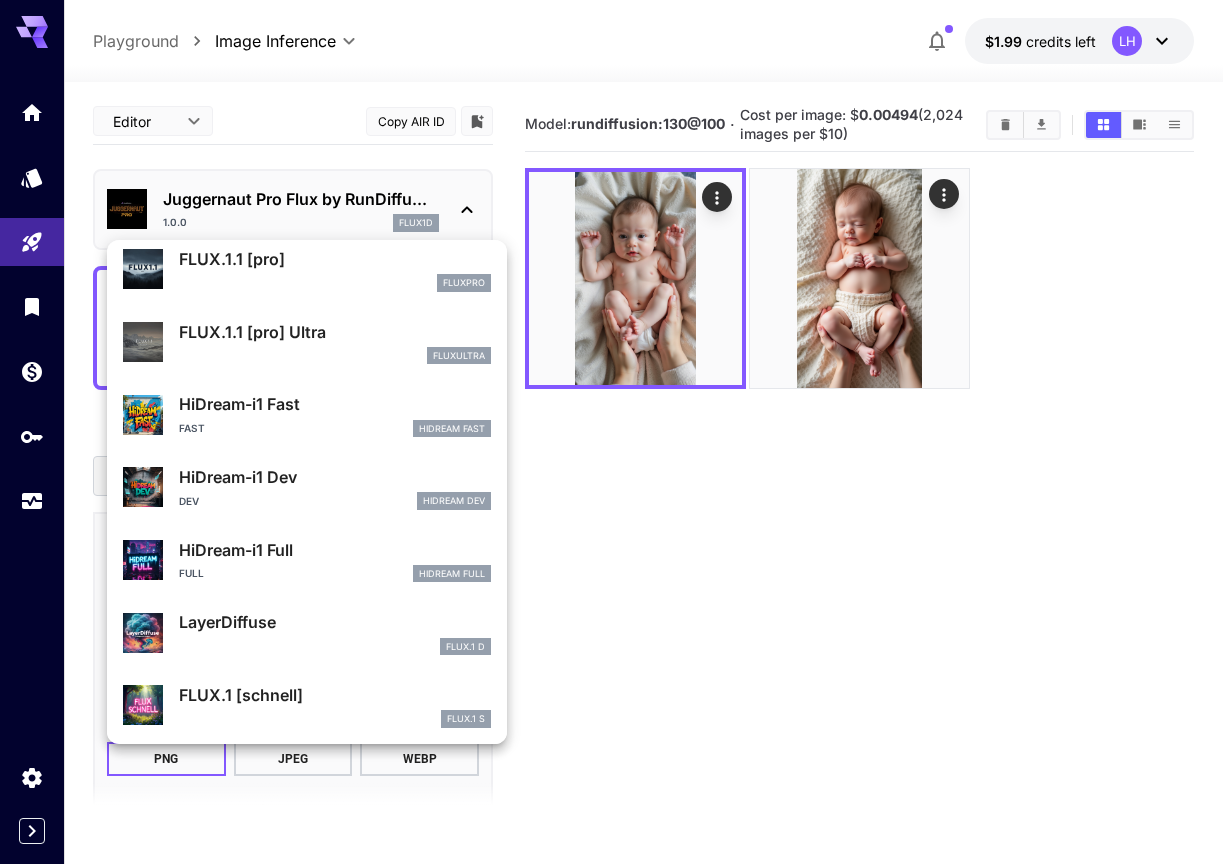scroll, scrollTop: 1098, scrollLeft: 0, axis: vertical 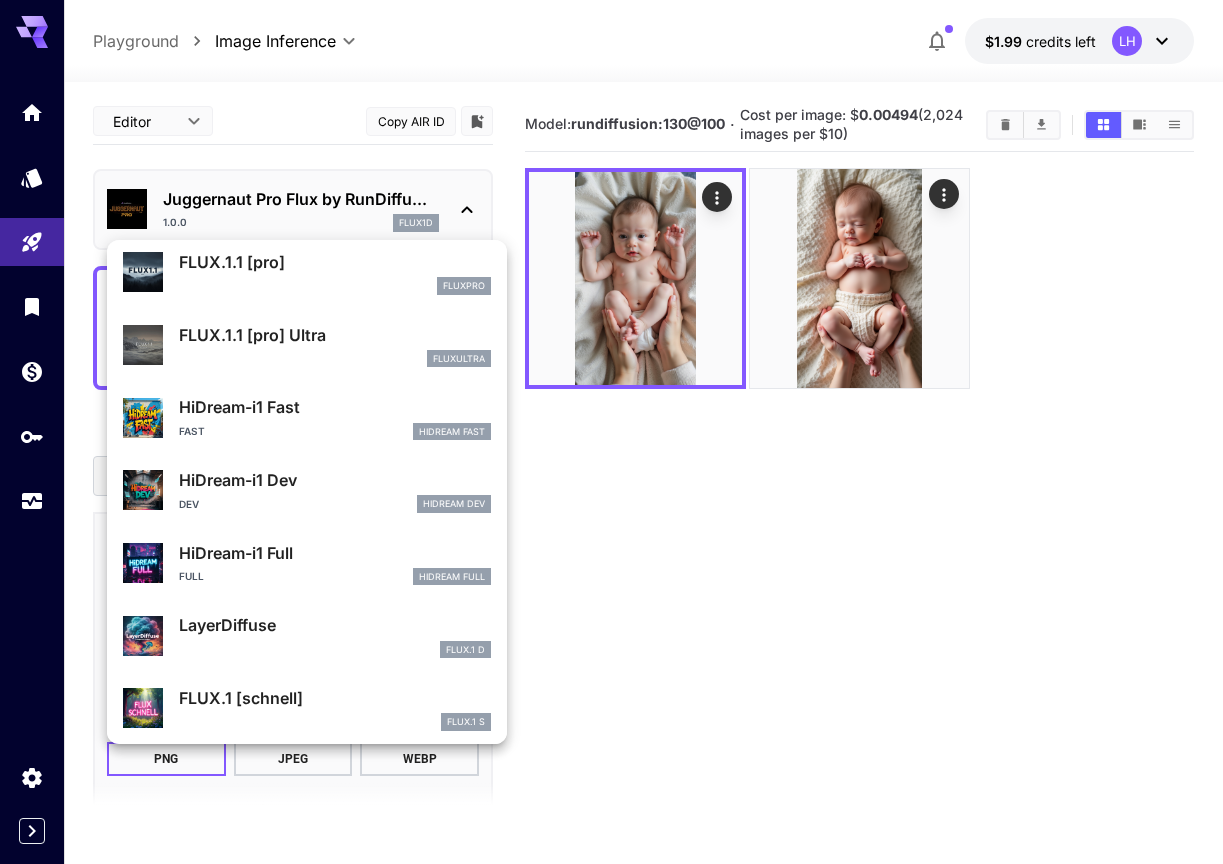 click on "FLUX.1 S" at bounding box center [335, 722] 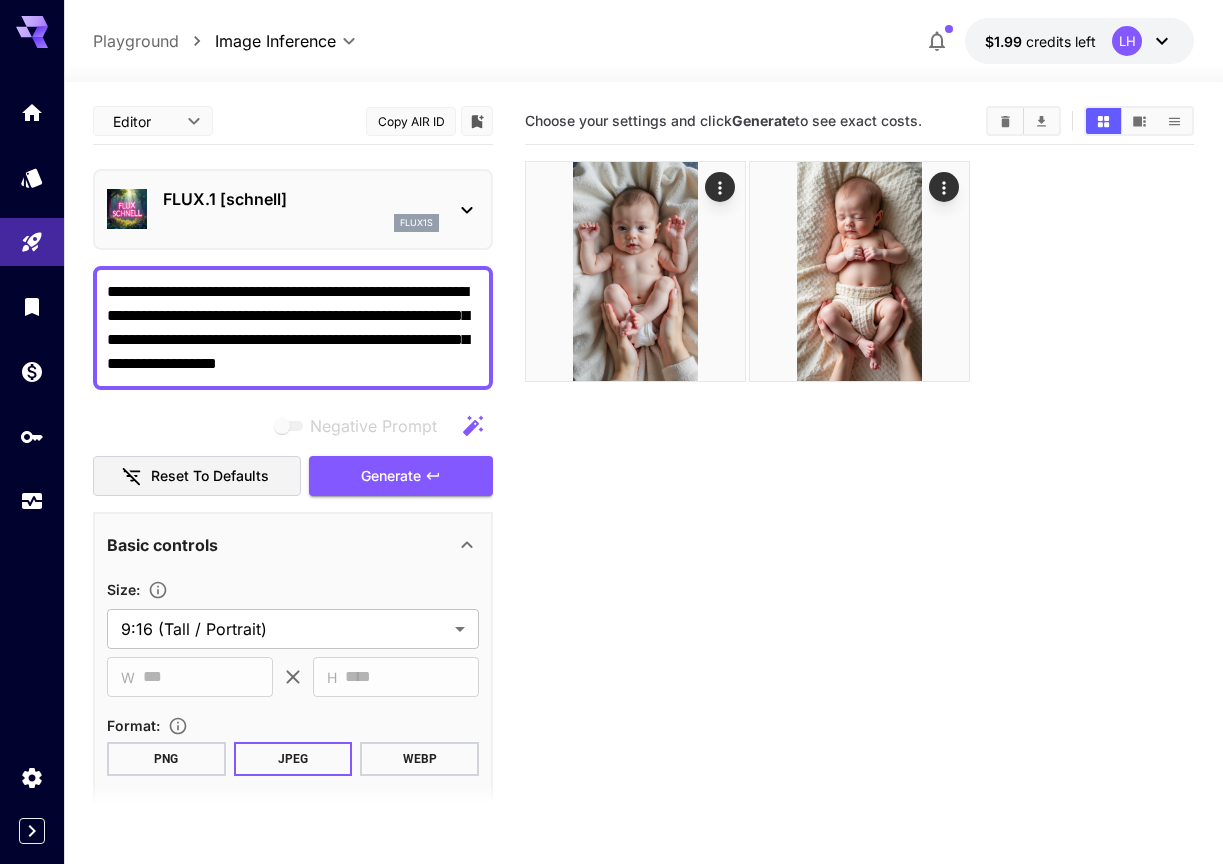 scroll, scrollTop: 0, scrollLeft: 0, axis: both 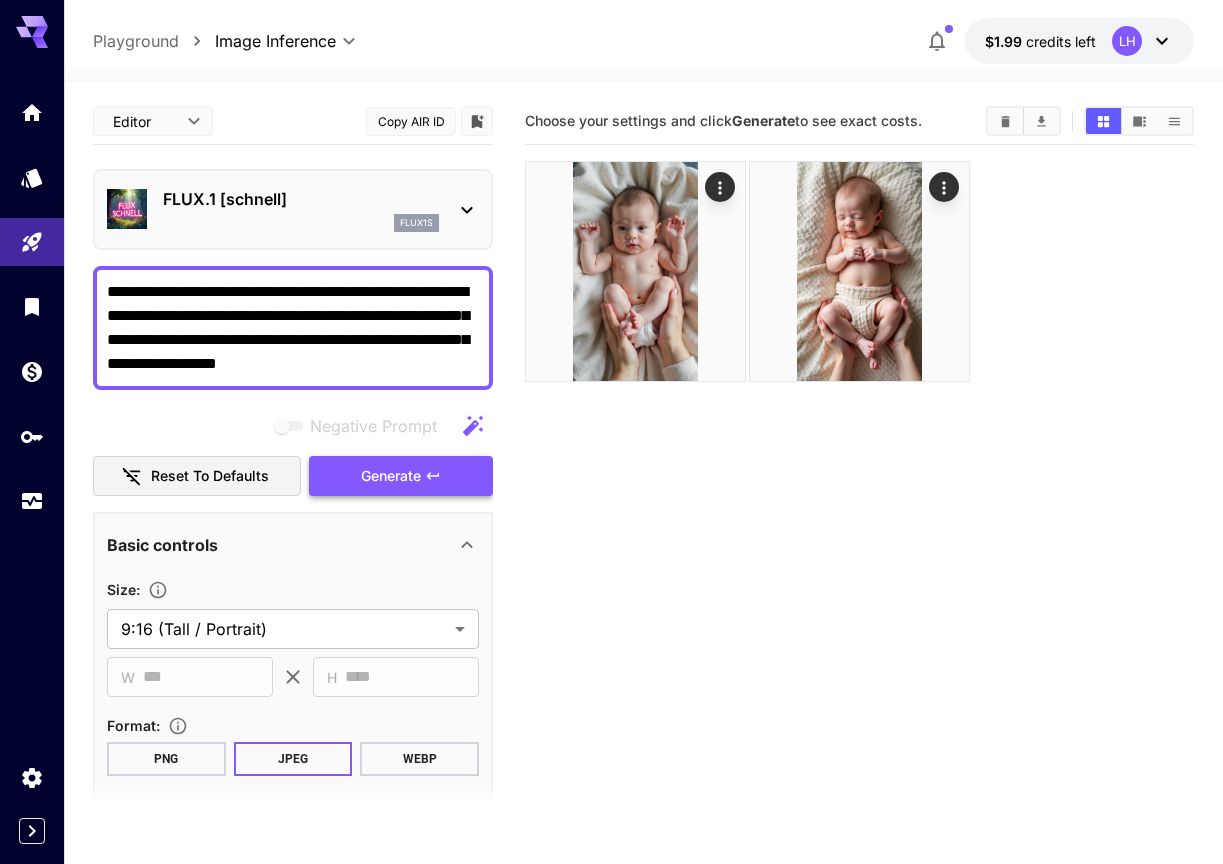 click on "Generate" at bounding box center (401, 476) 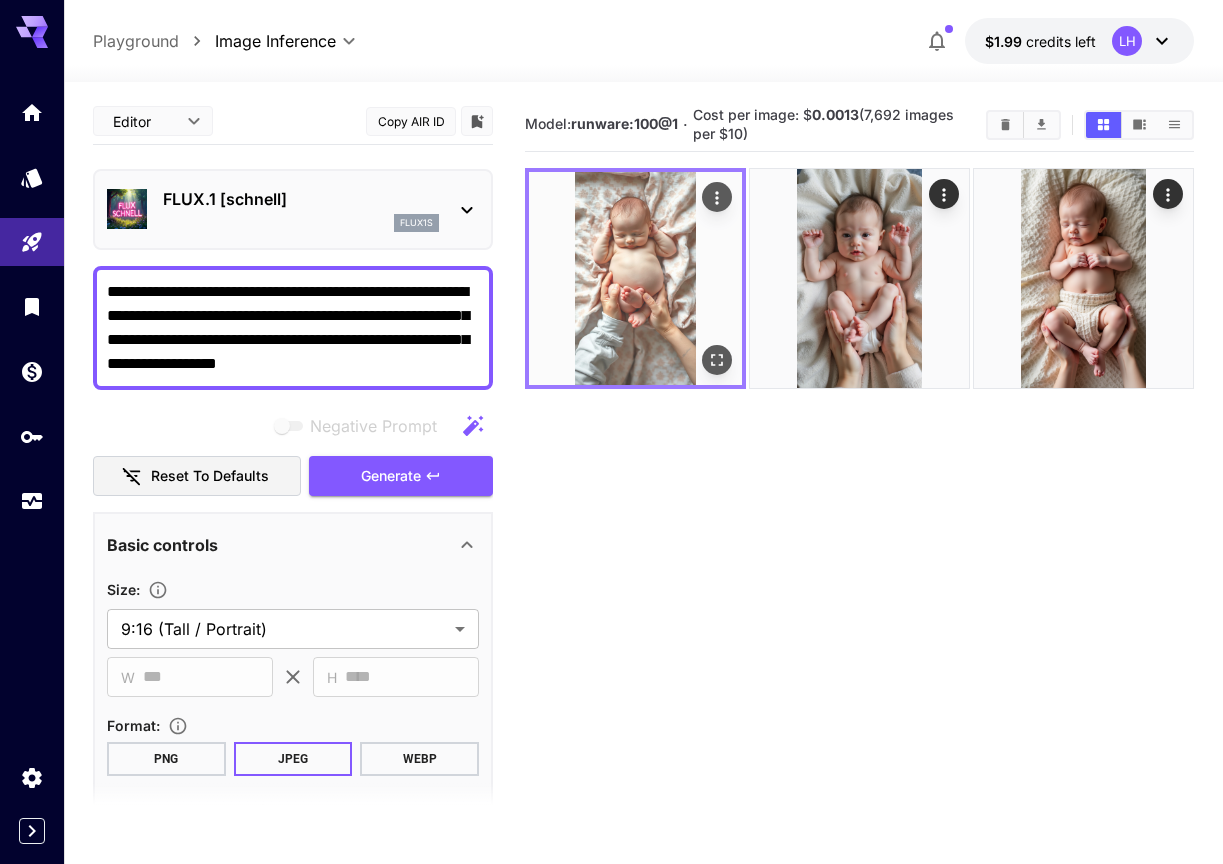 click at bounding box center [635, 278] 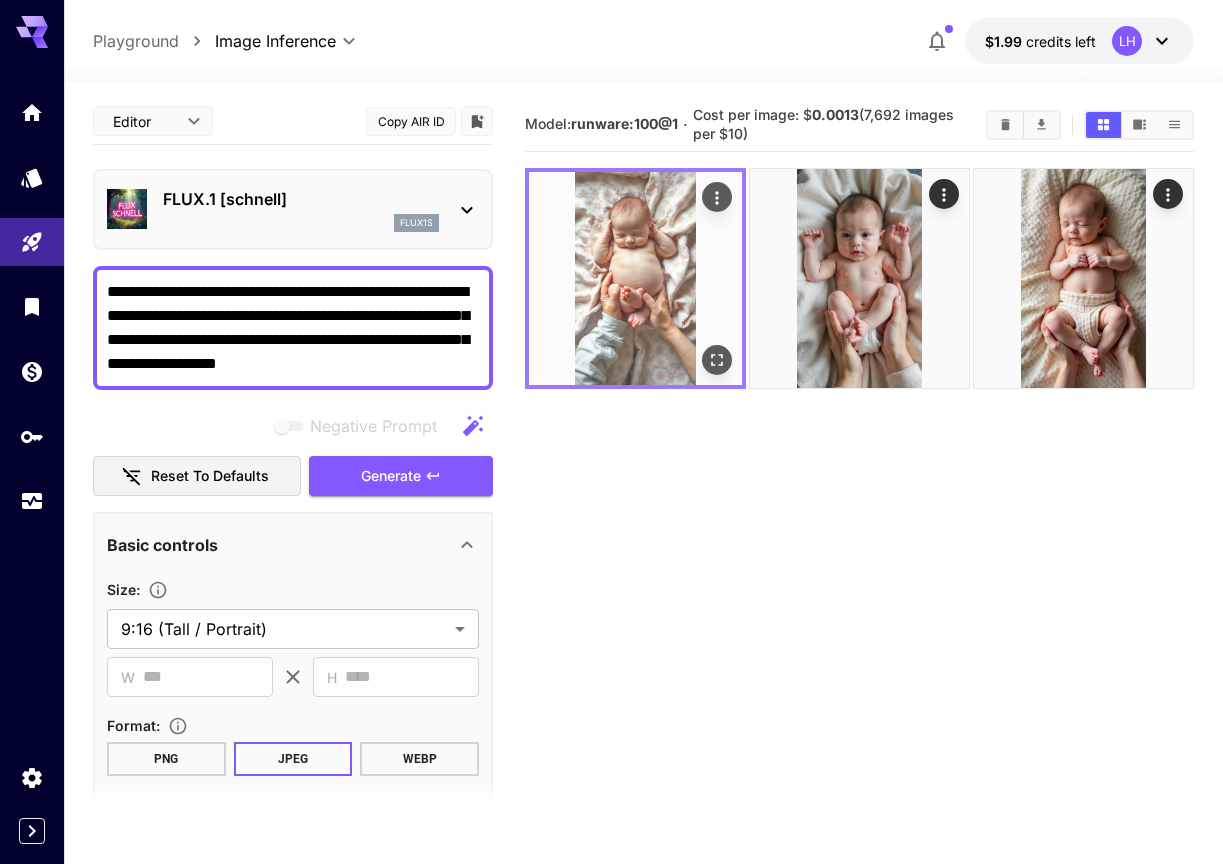click at bounding box center (635, 278) 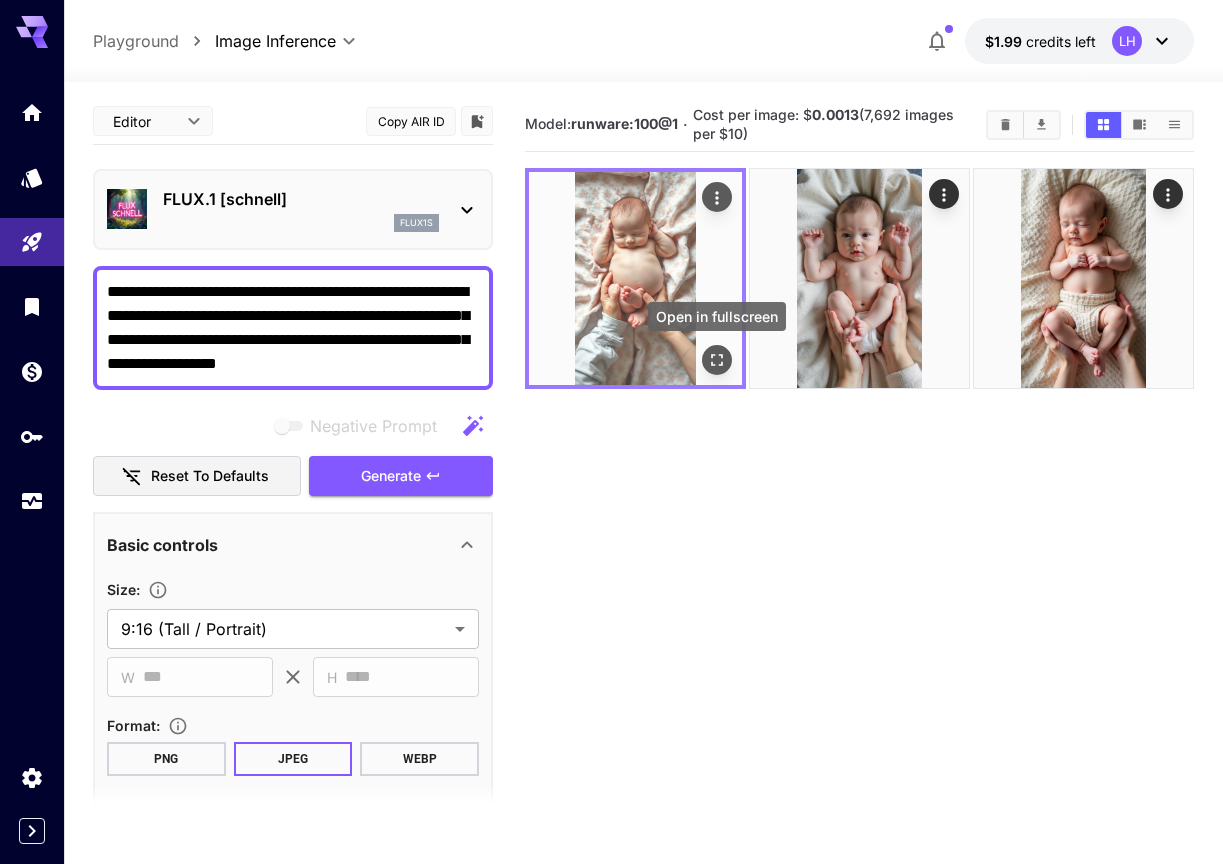 click 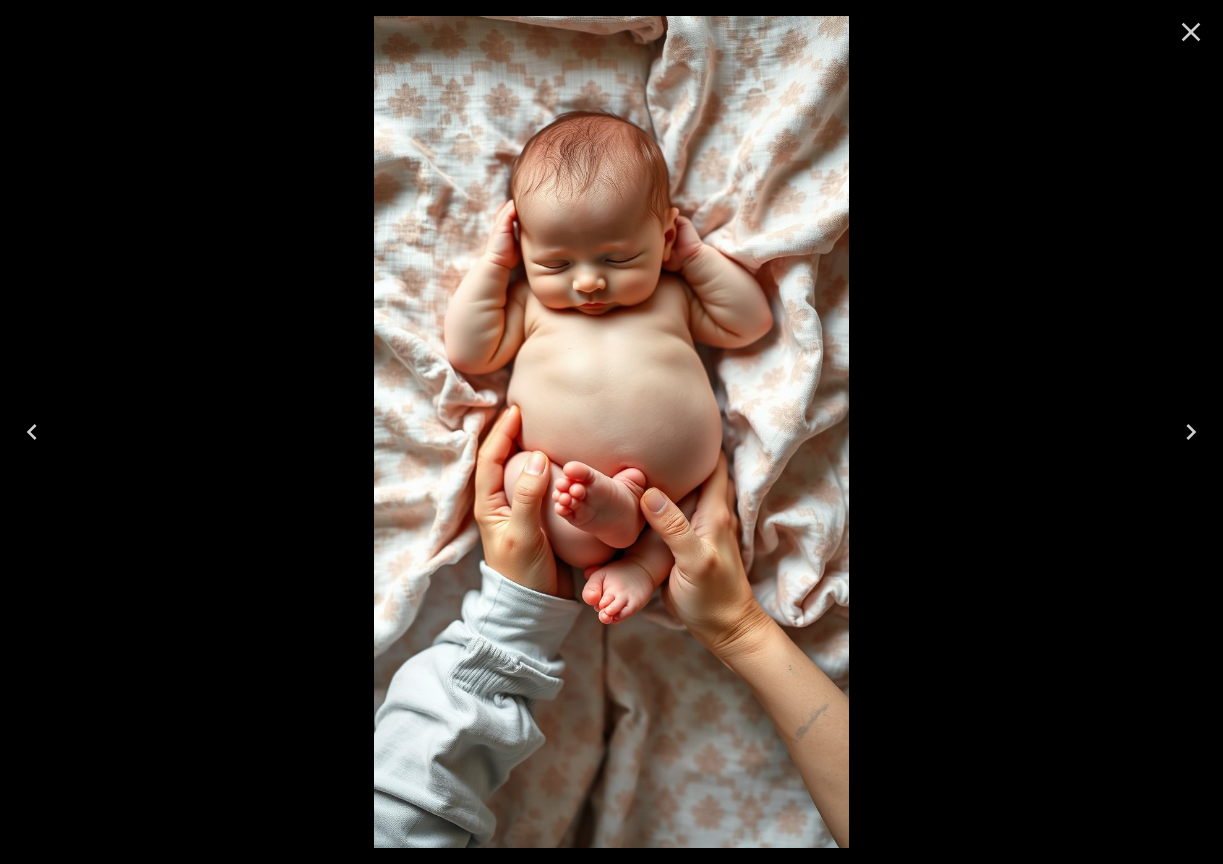click 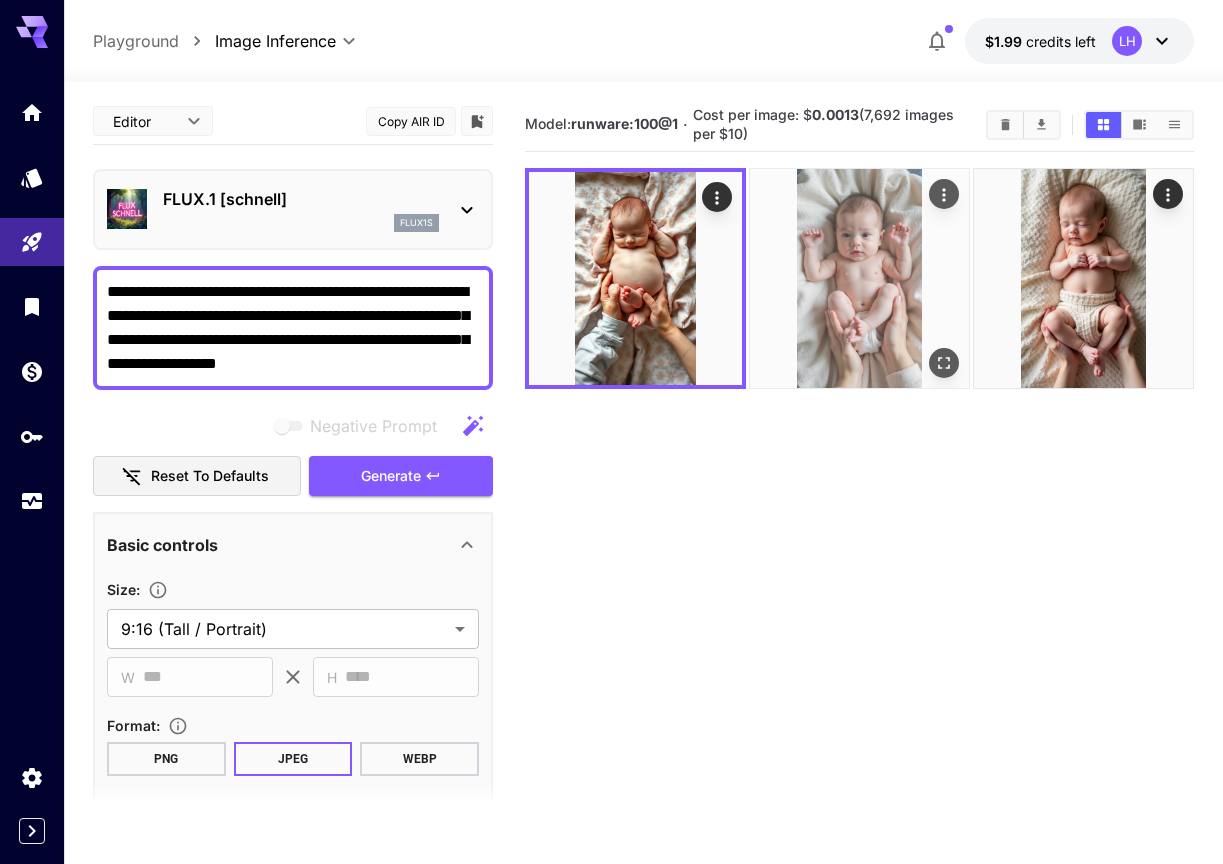 click at bounding box center [859, 278] 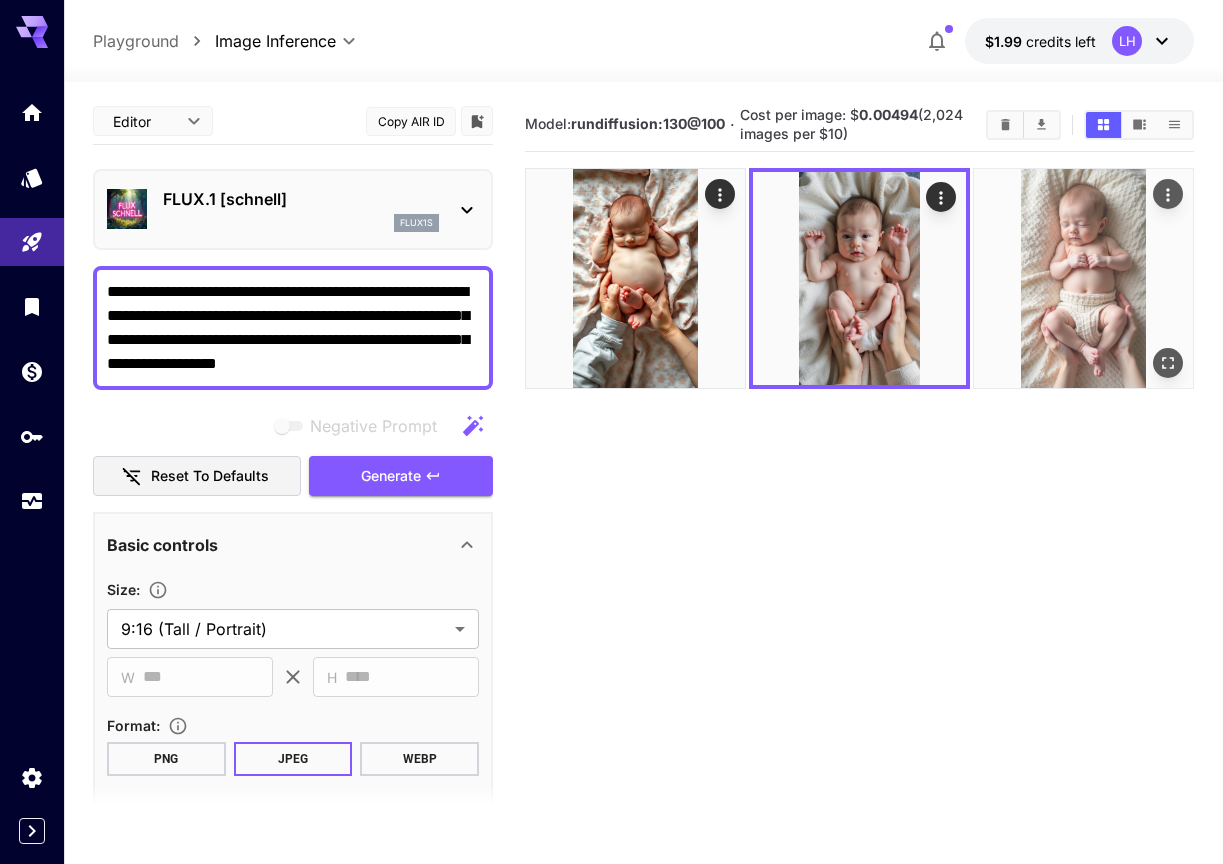 click at bounding box center [1083, 278] 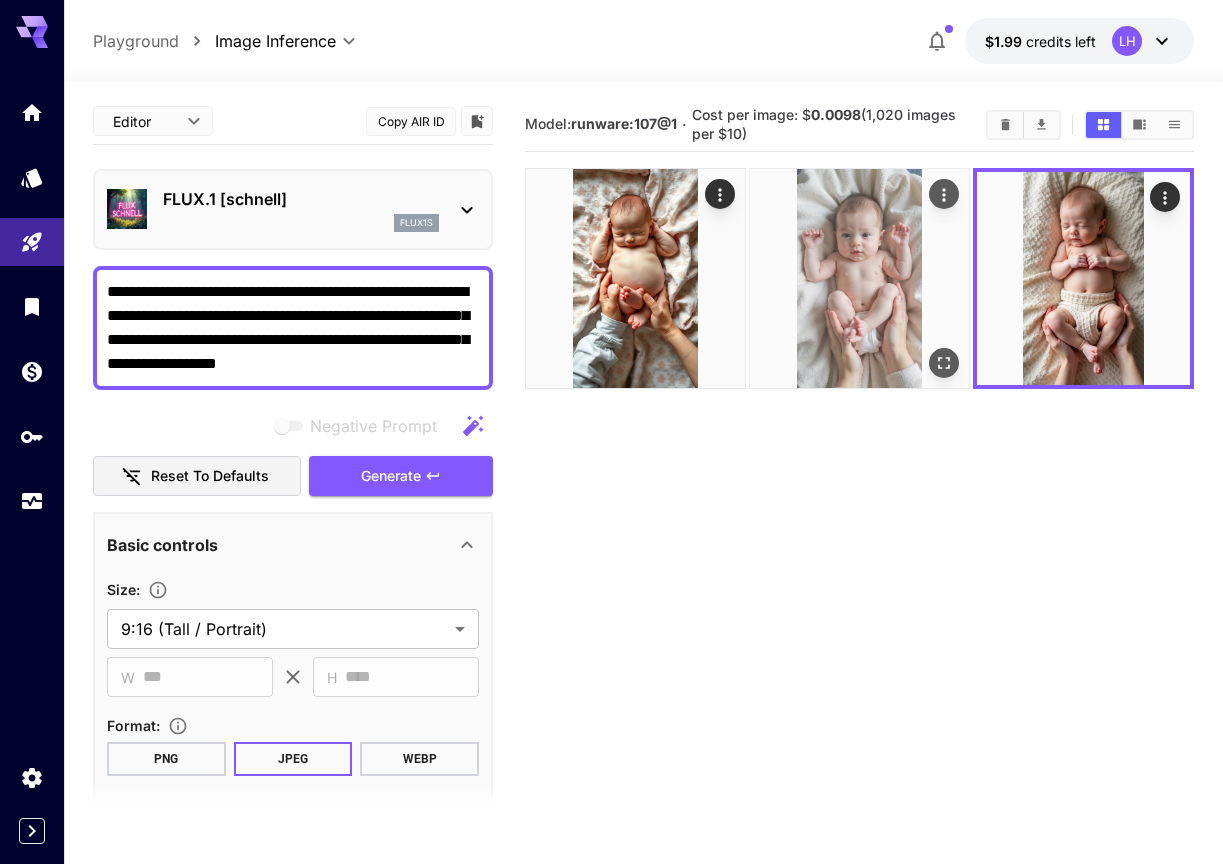 click at bounding box center [859, 278] 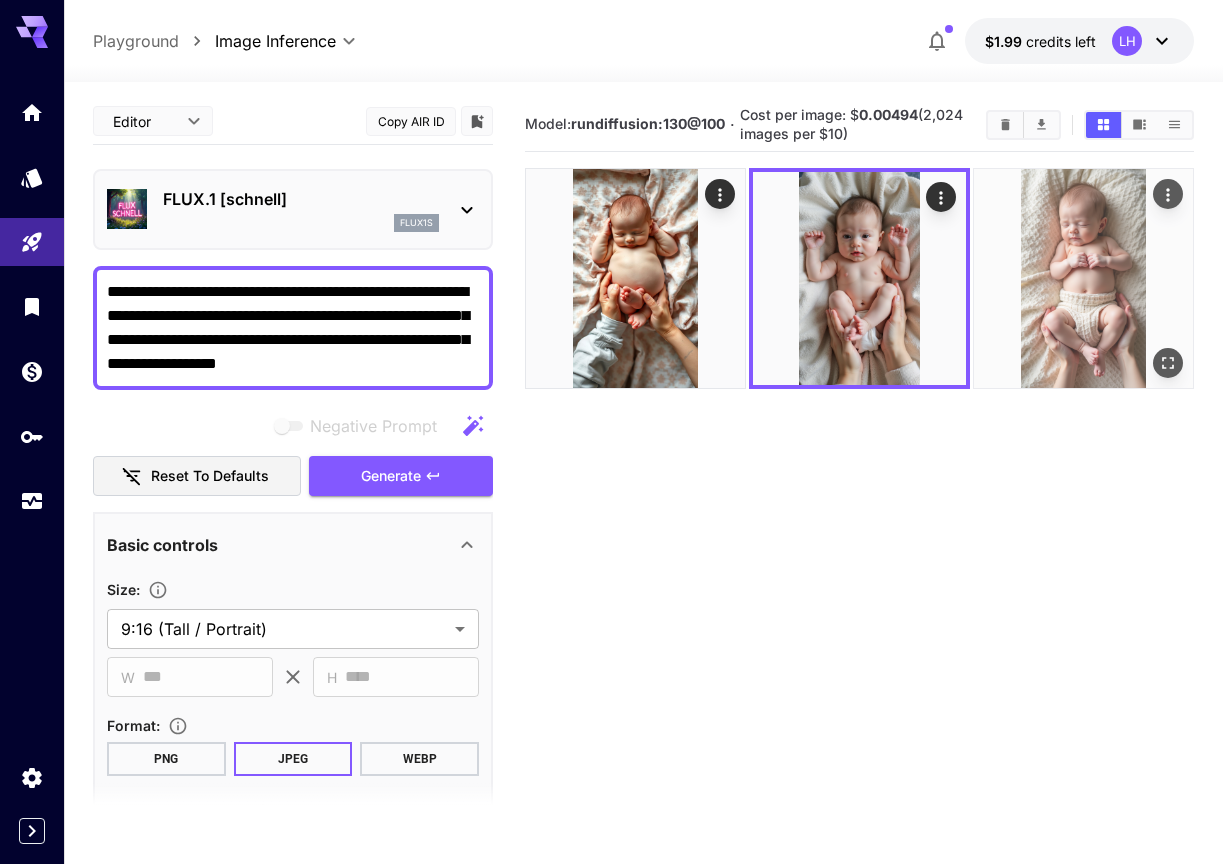 click at bounding box center [1083, 278] 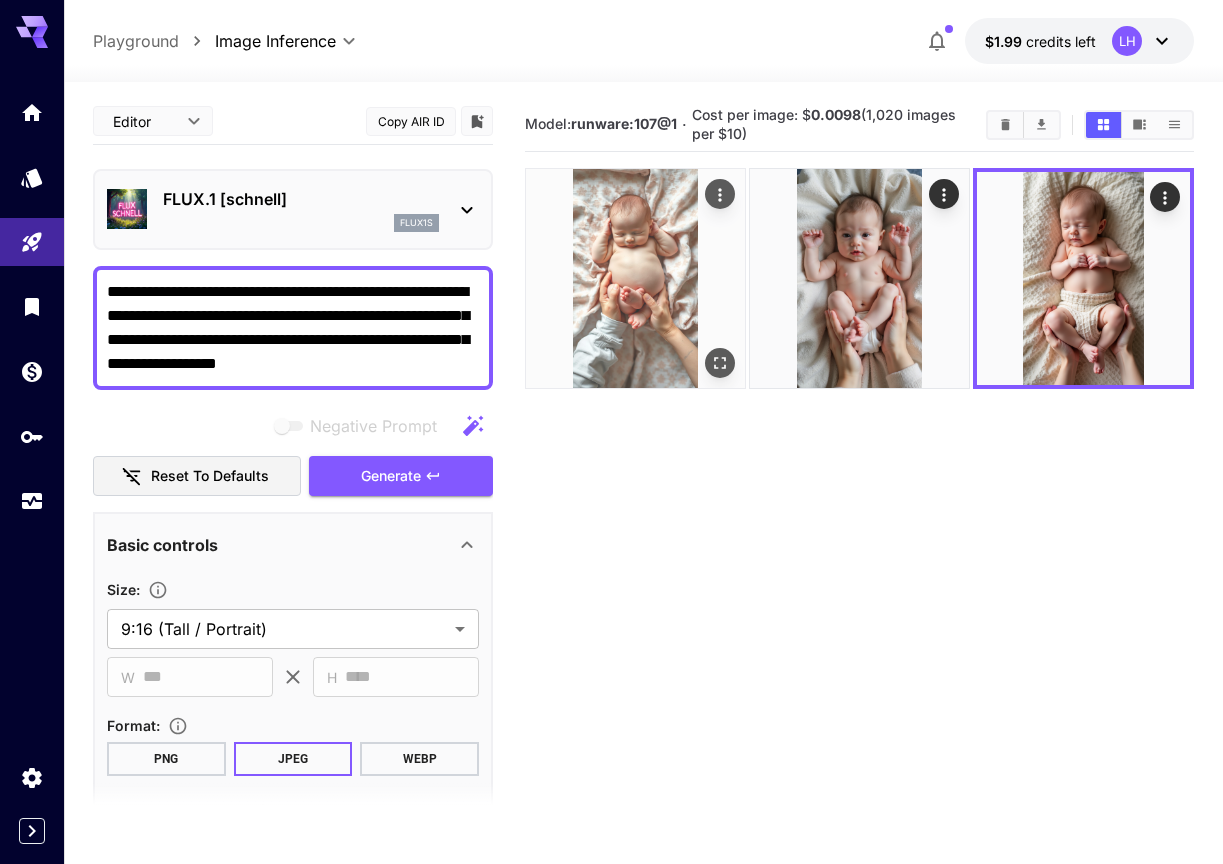click at bounding box center [635, 278] 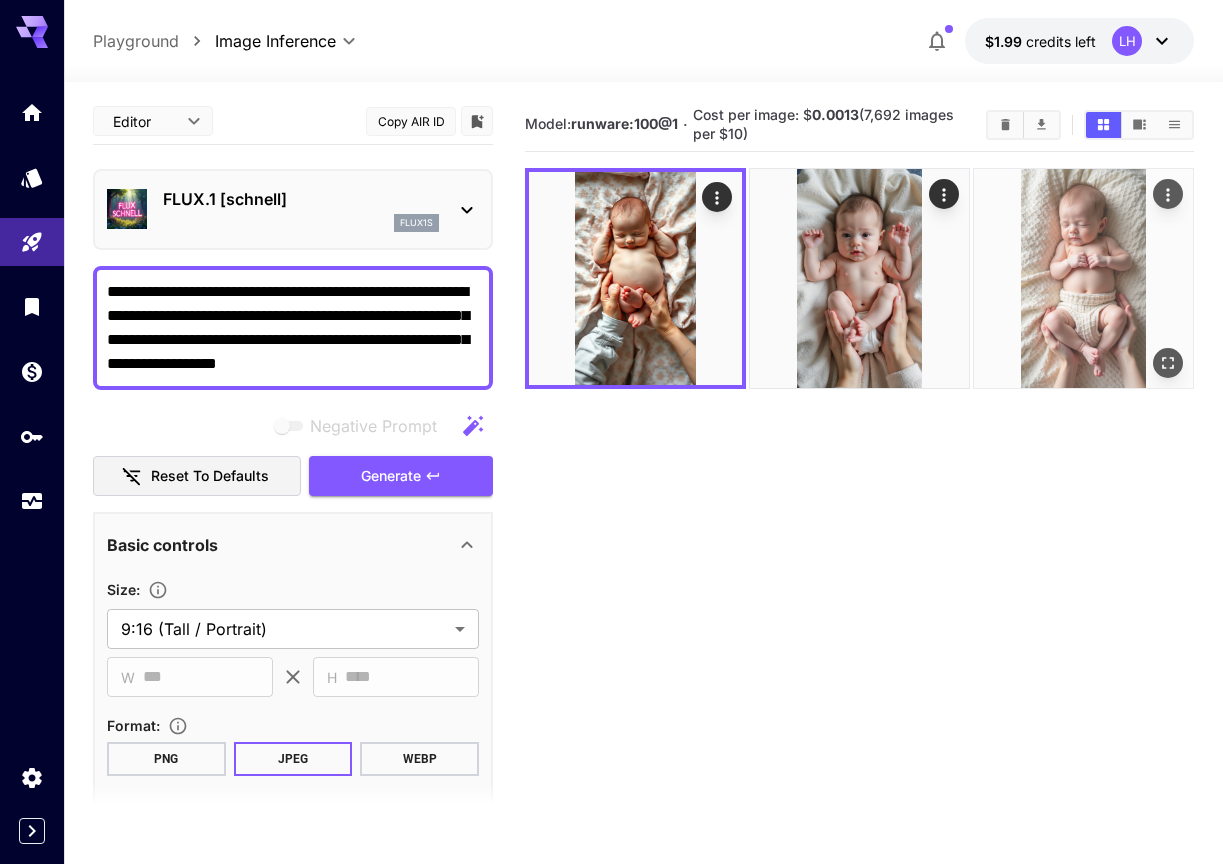 click at bounding box center (1083, 278) 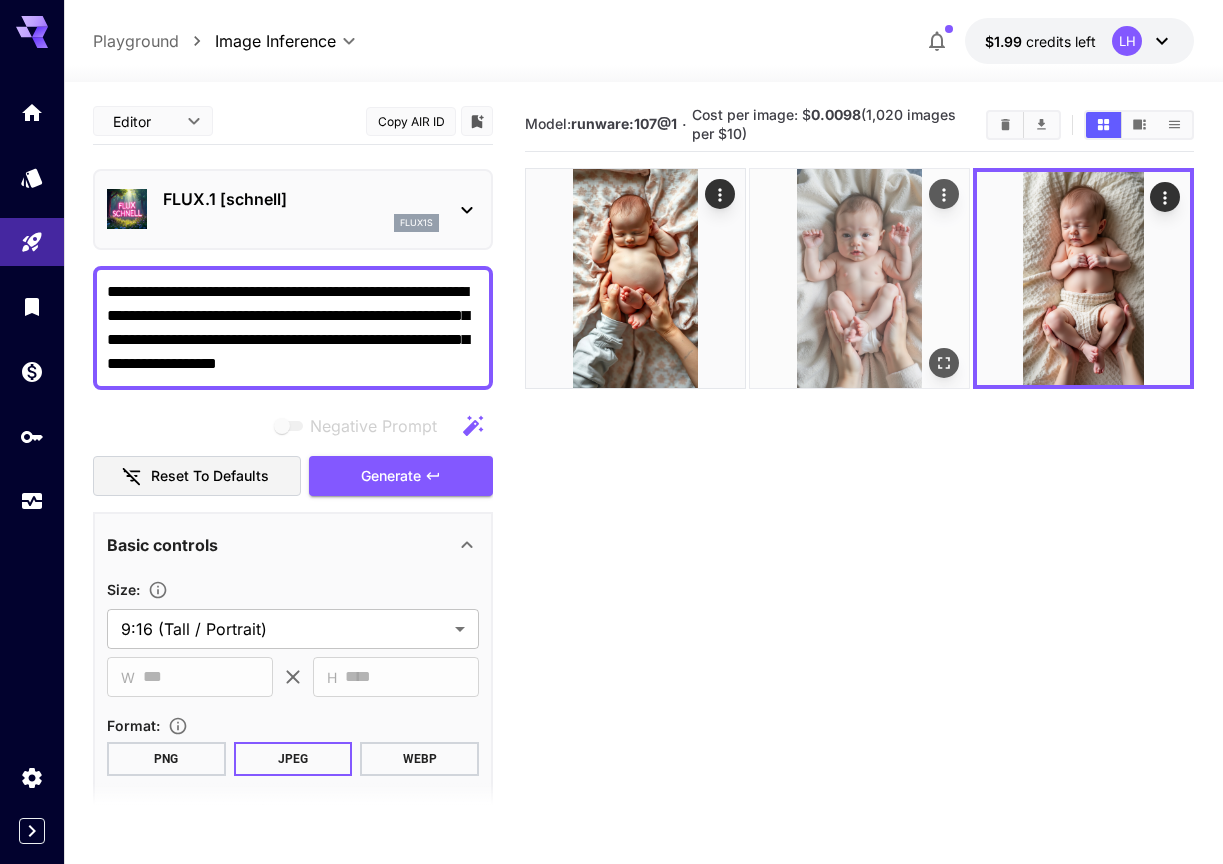 click at bounding box center [859, 278] 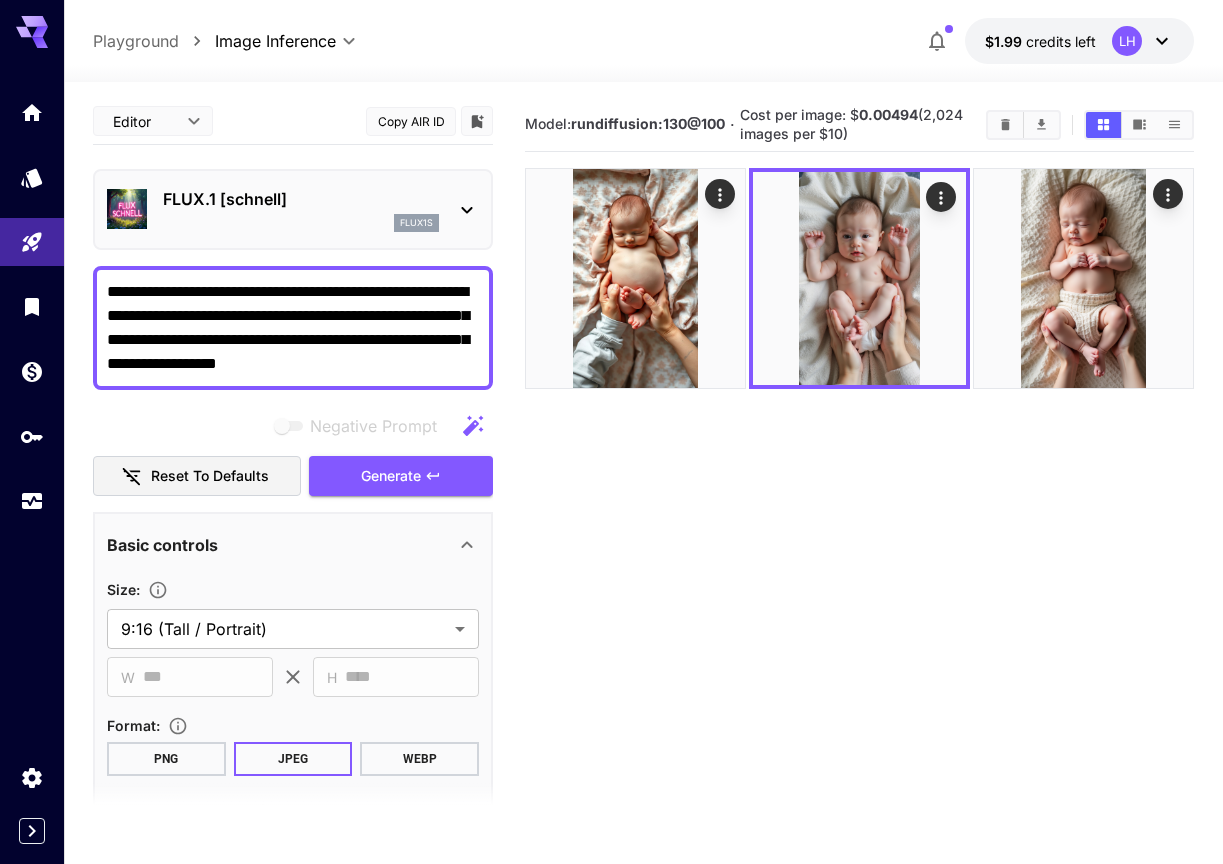 click on "FLUX.1 [schnell]" at bounding box center [301, 199] 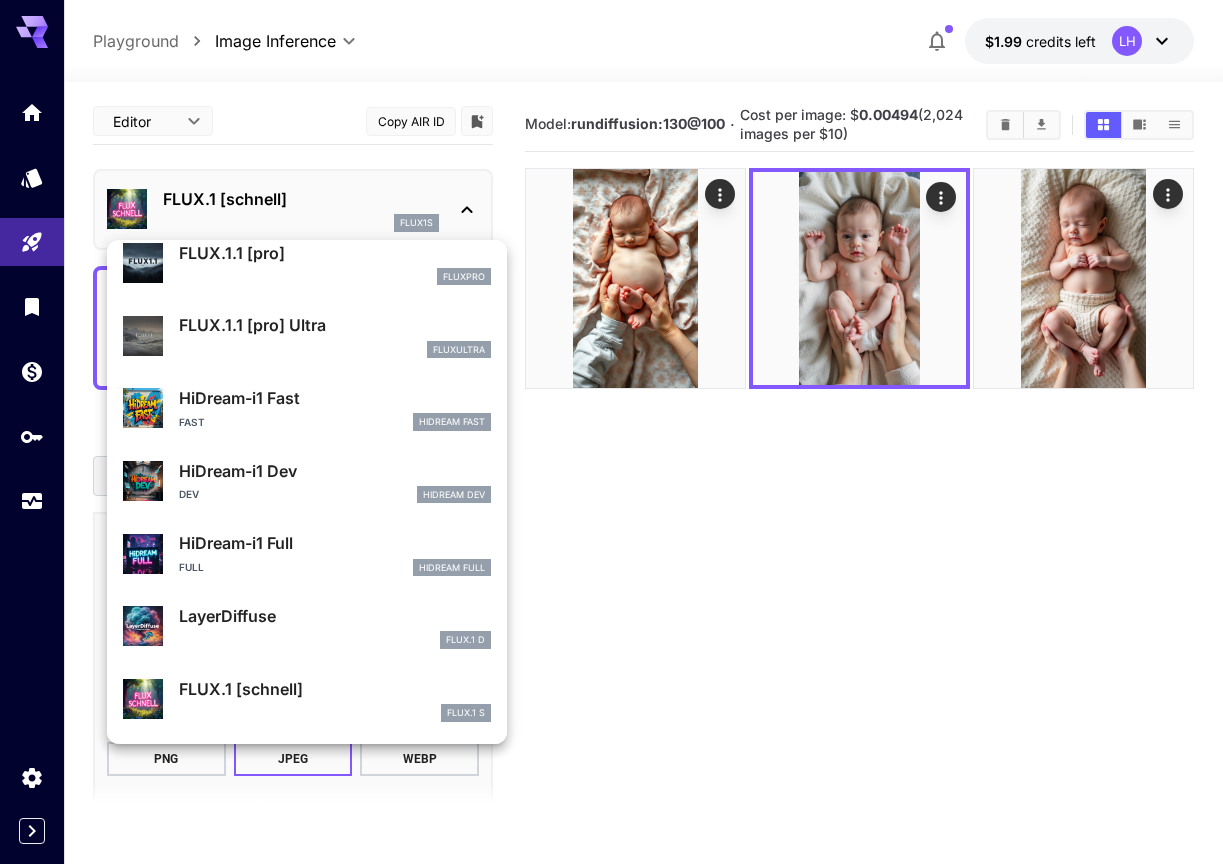 scroll, scrollTop: 0, scrollLeft: 0, axis: both 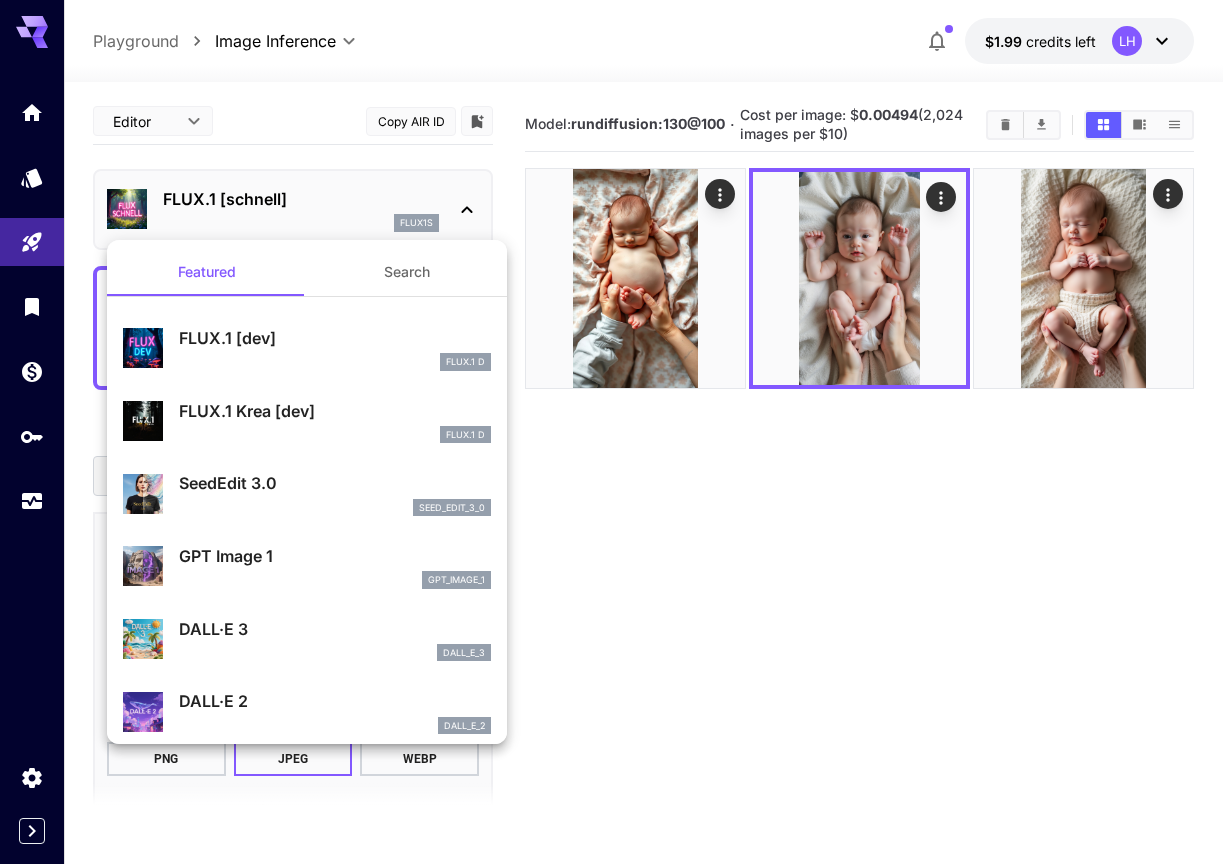 click on "Search" at bounding box center [407, 272] 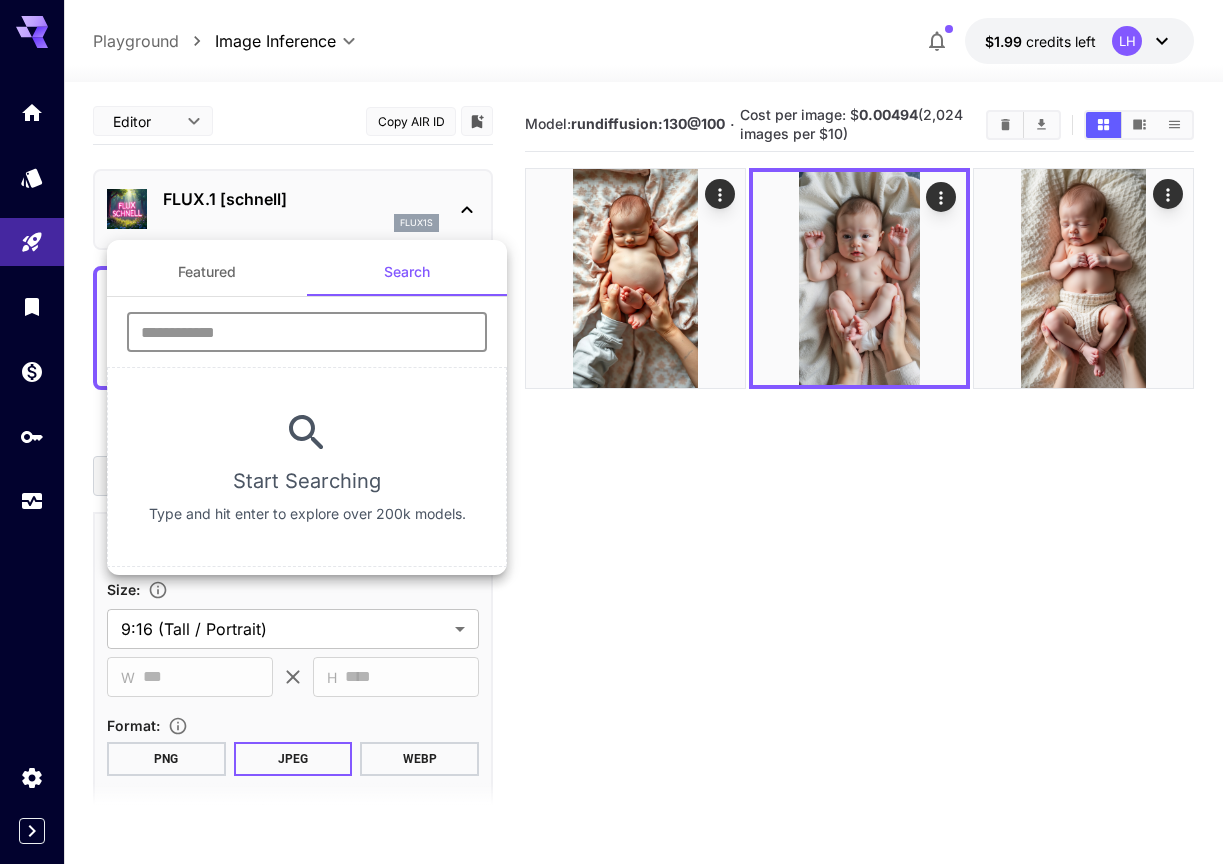 click at bounding box center [307, 332] 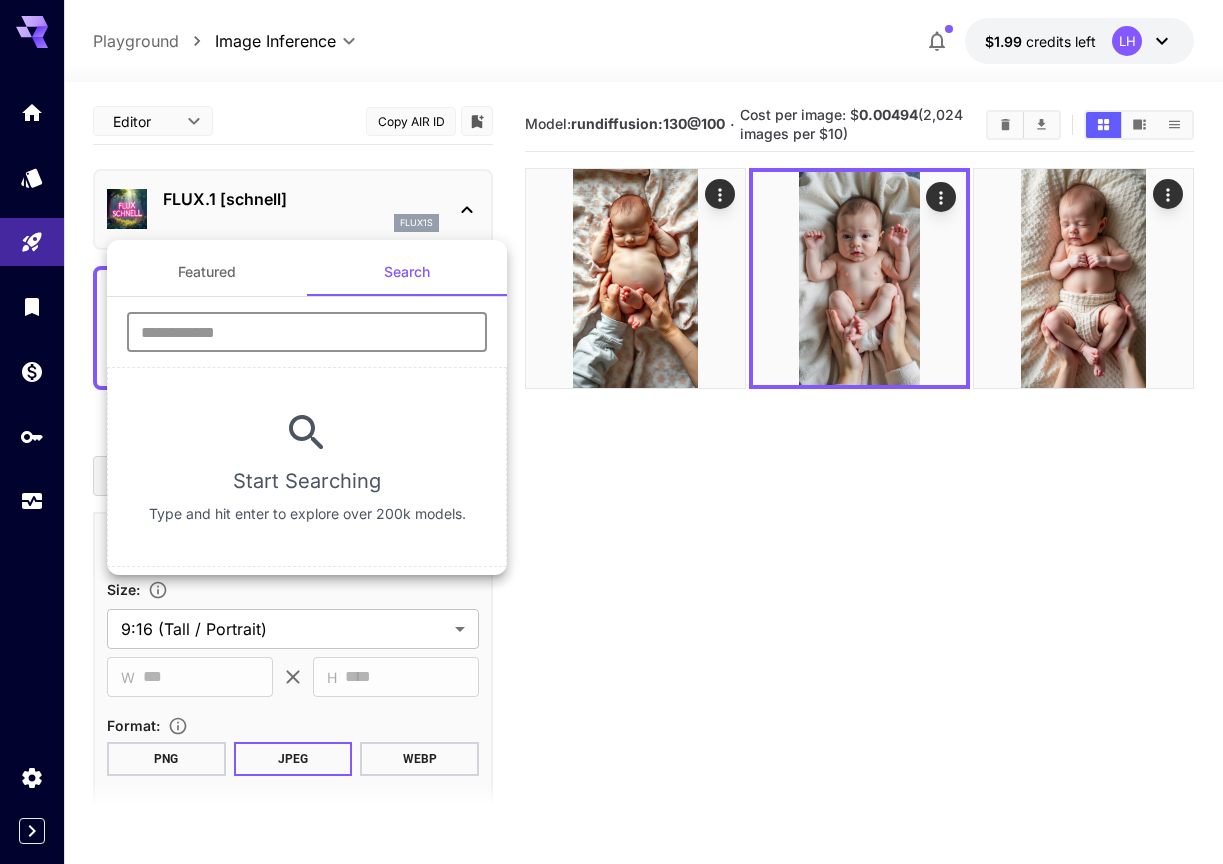 click on "Featured" at bounding box center [207, 272] 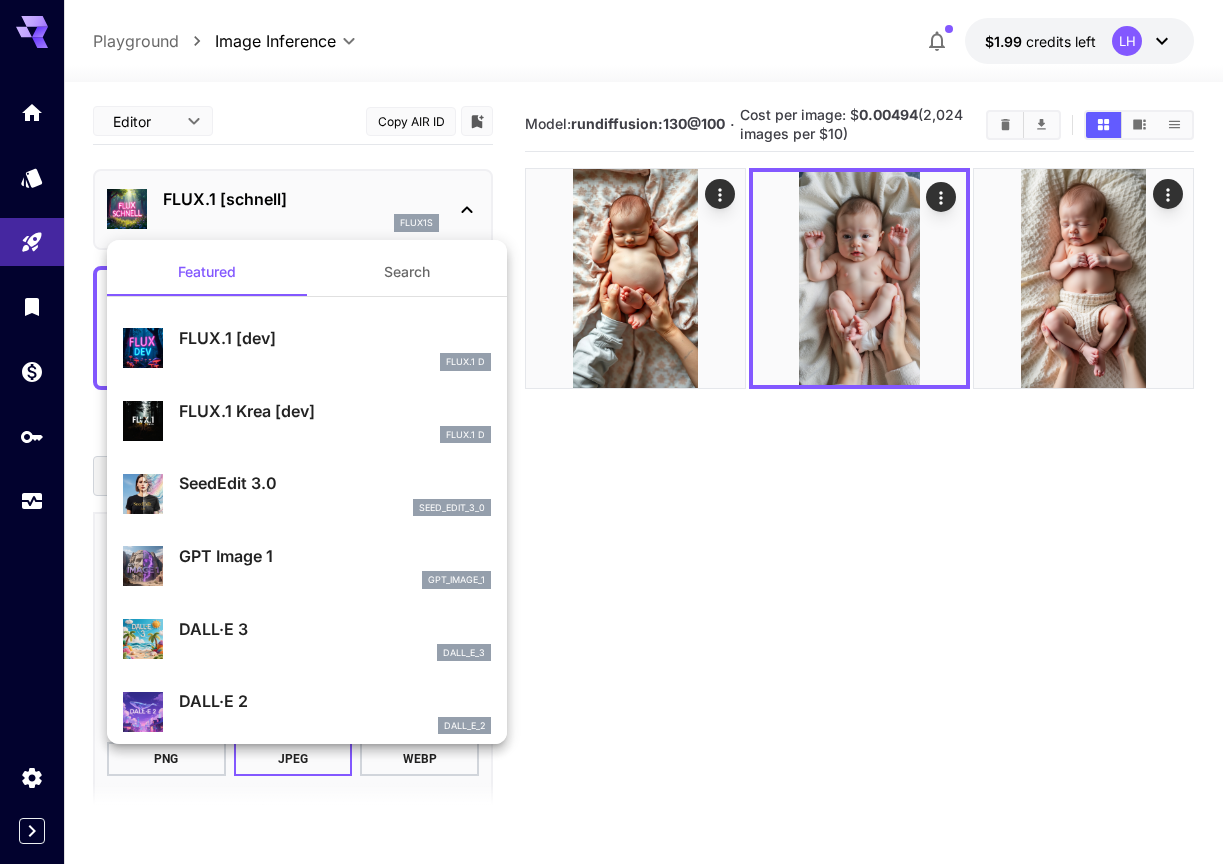 click at bounding box center [611, 432] 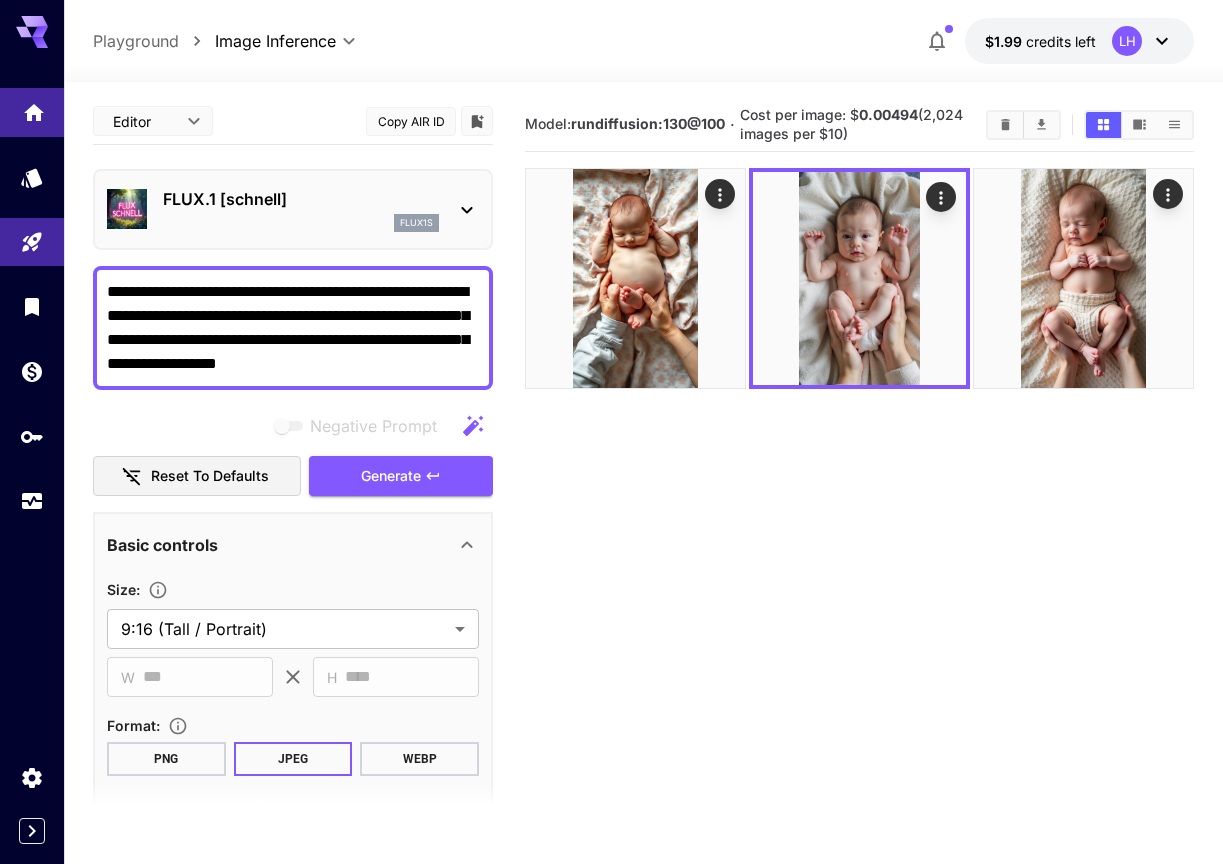 click at bounding box center (32, 112) 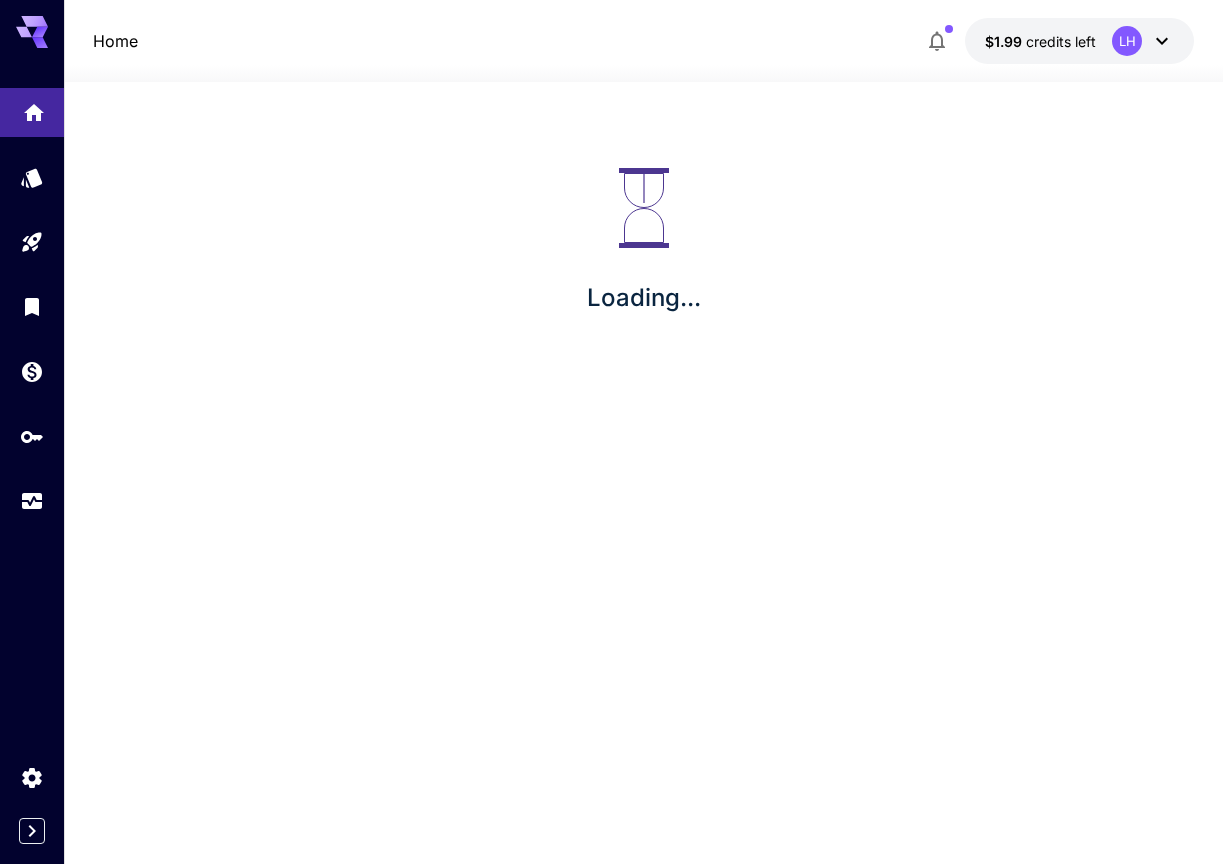 scroll, scrollTop: 0, scrollLeft: 0, axis: both 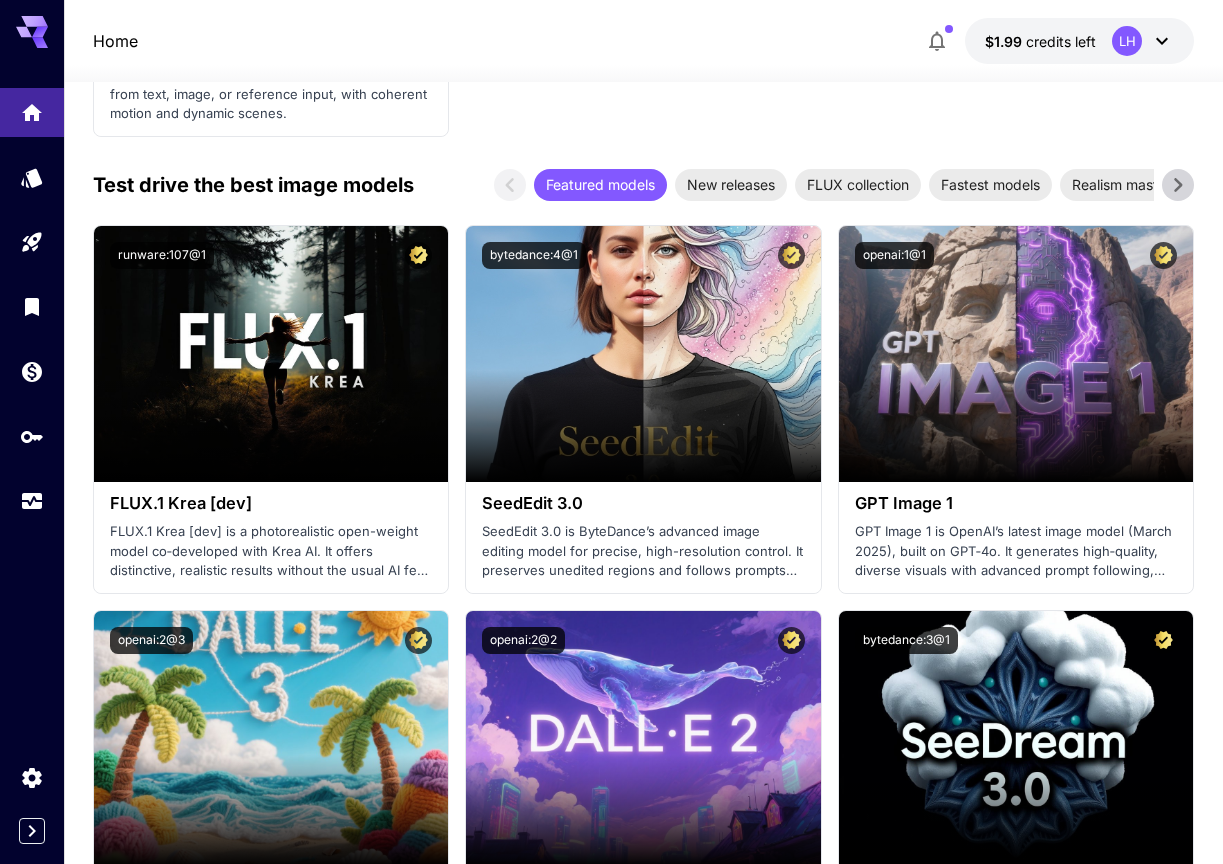 click on "Featured models" at bounding box center (600, 184) 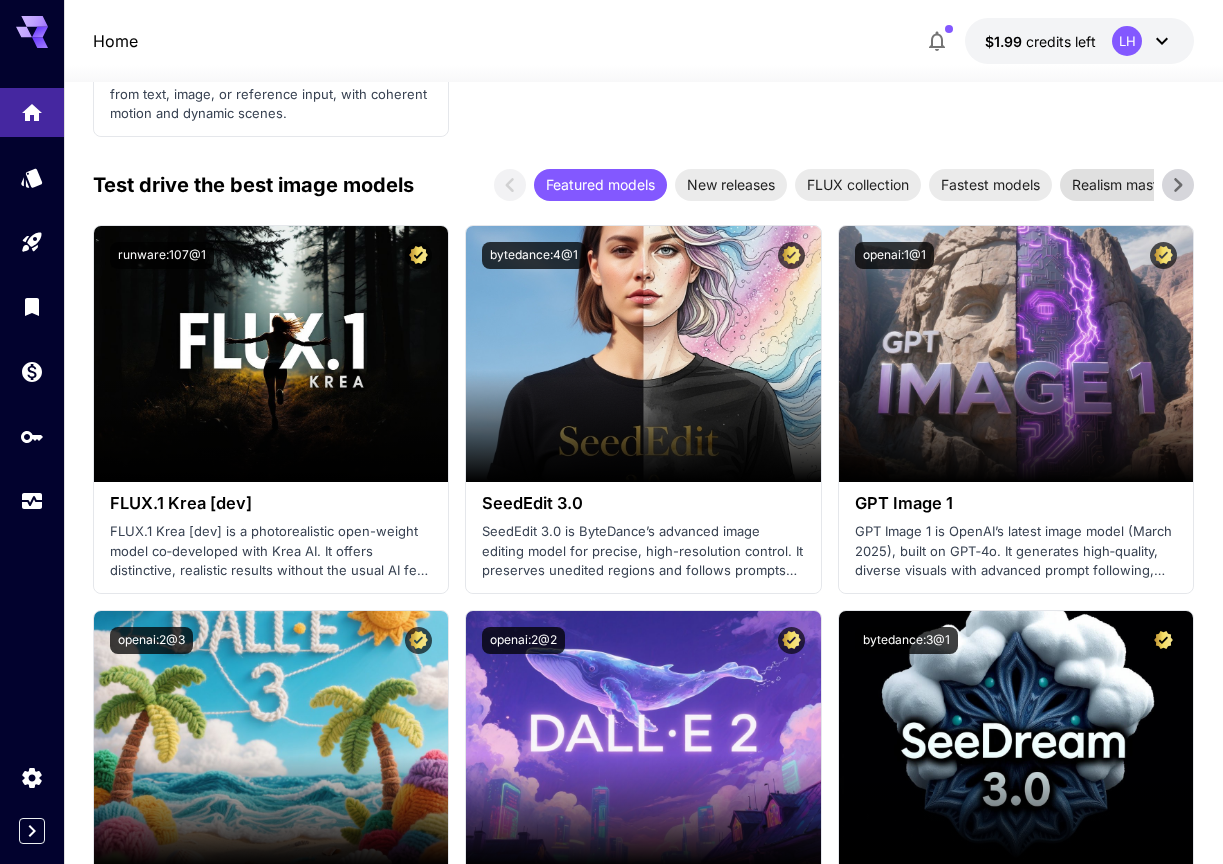 click on "Realism masters" at bounding box center [1125, 184] 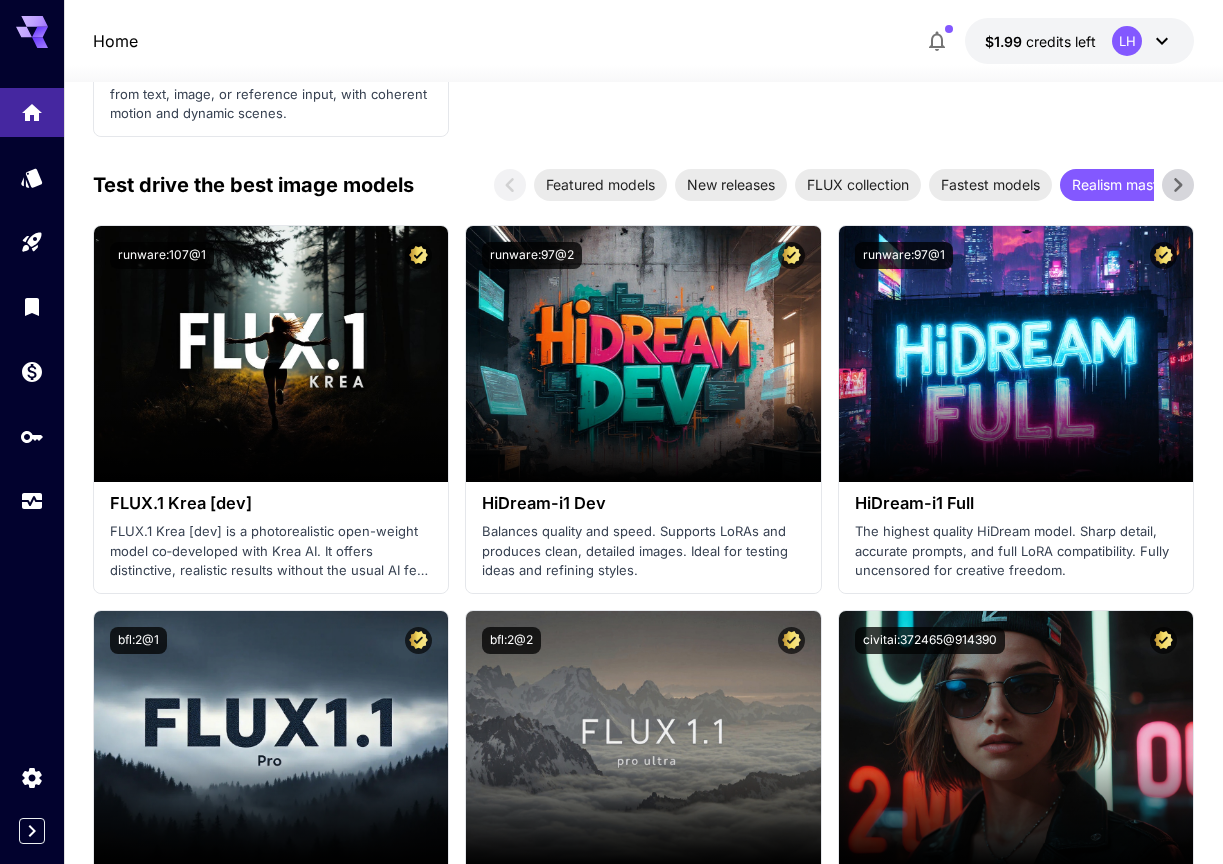 click 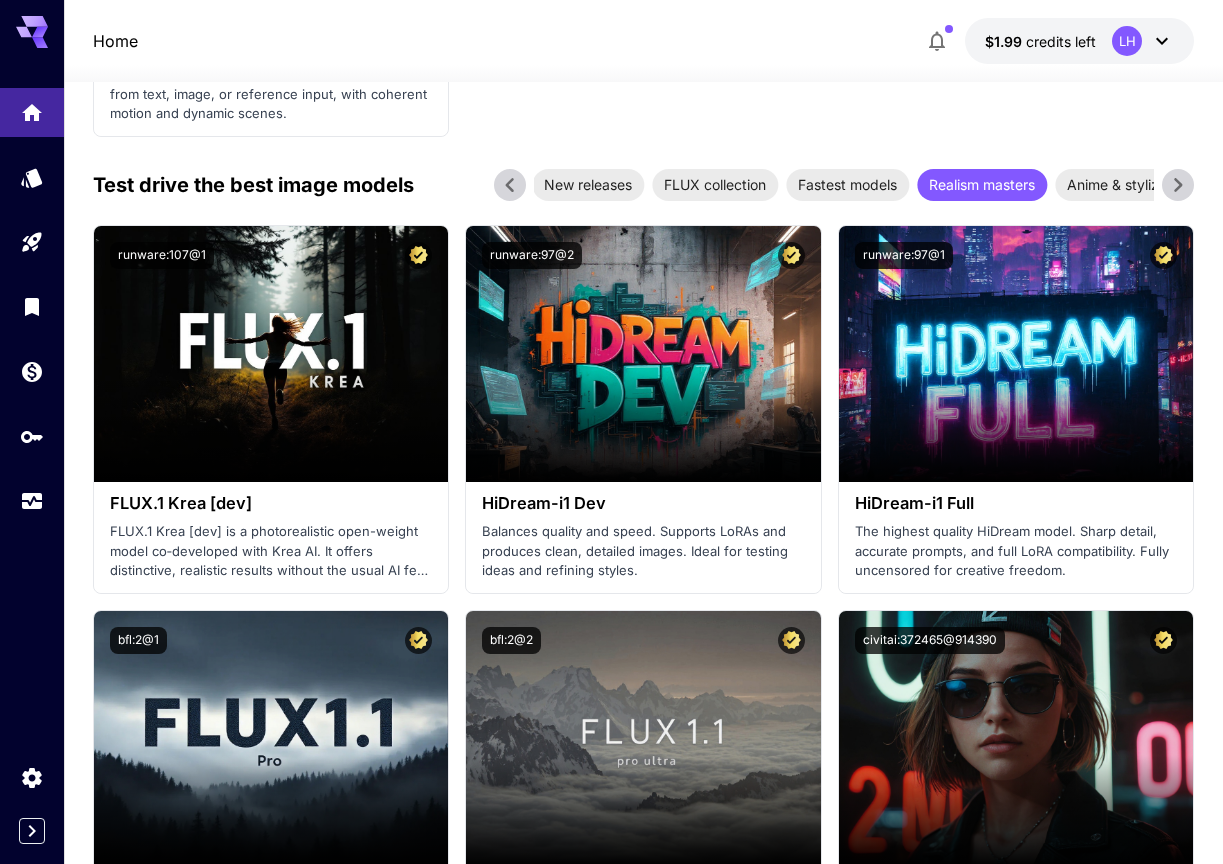 click 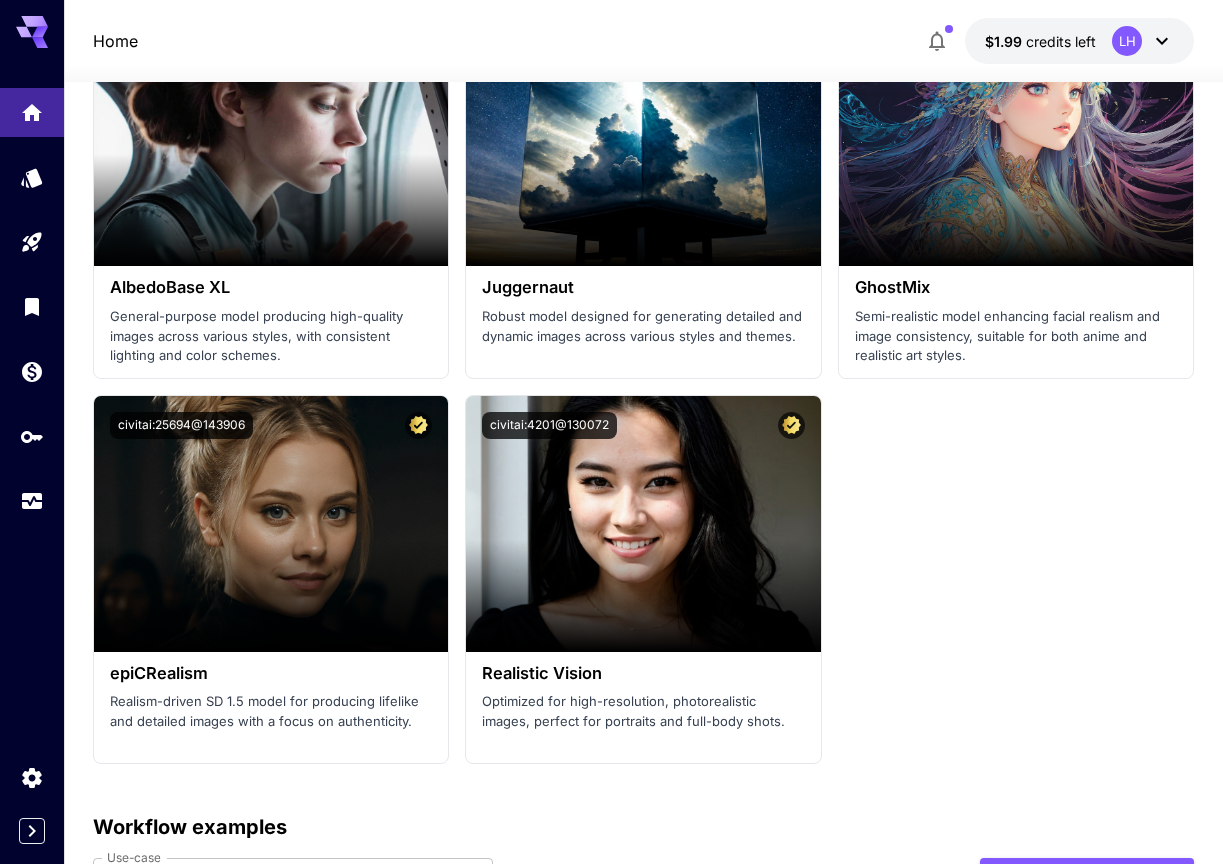 scroll, scrollTop: 4652, scrollLeft: 0, axis: vertical 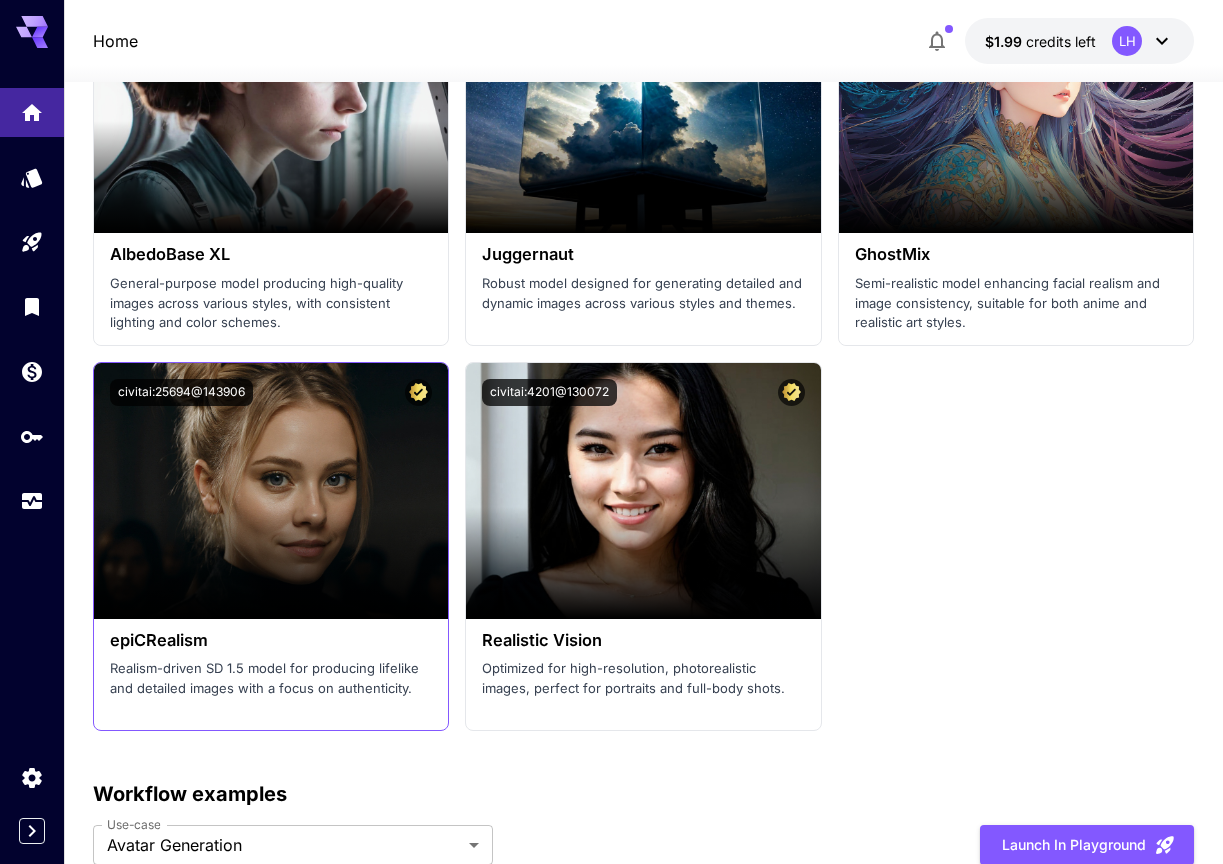 click on "epiCRealism" at bounding box center [271, 640] 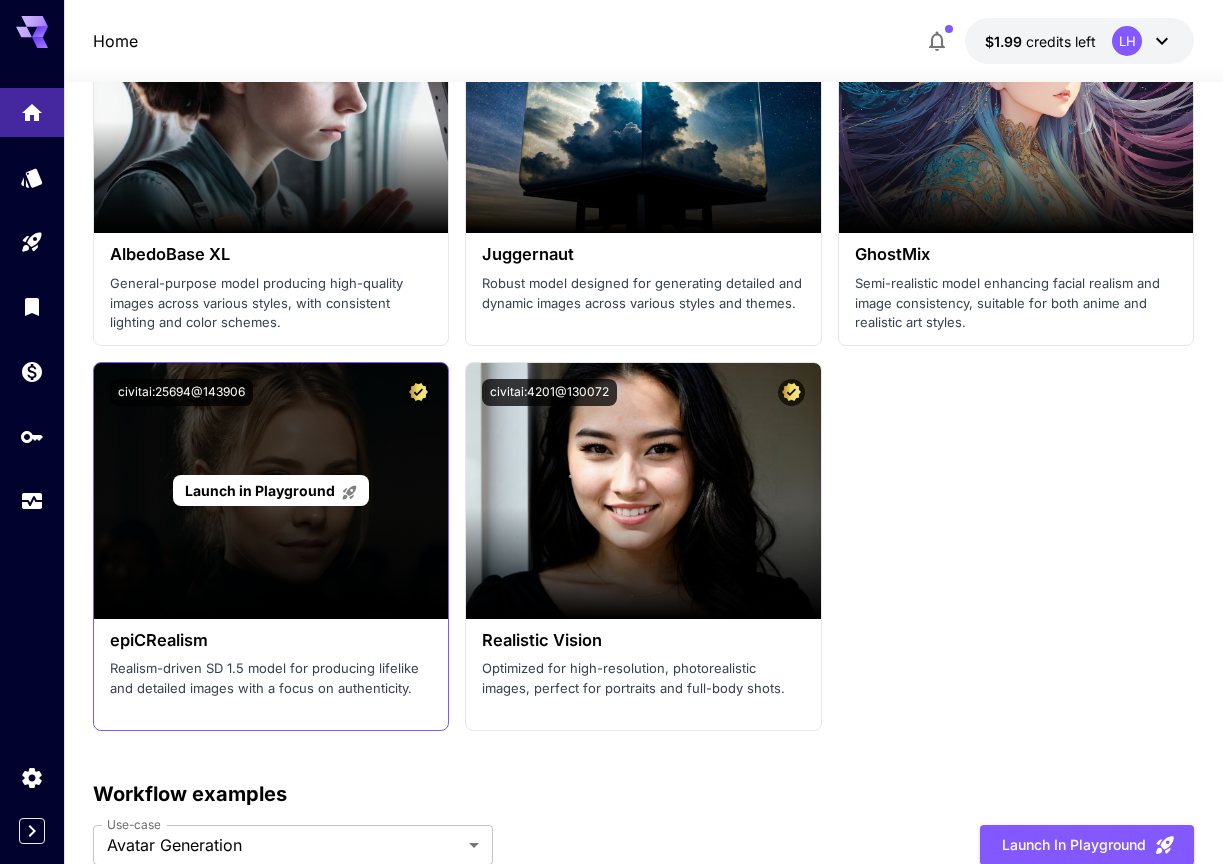 click on "Launch in Playground" at bounding box center (271, 491) 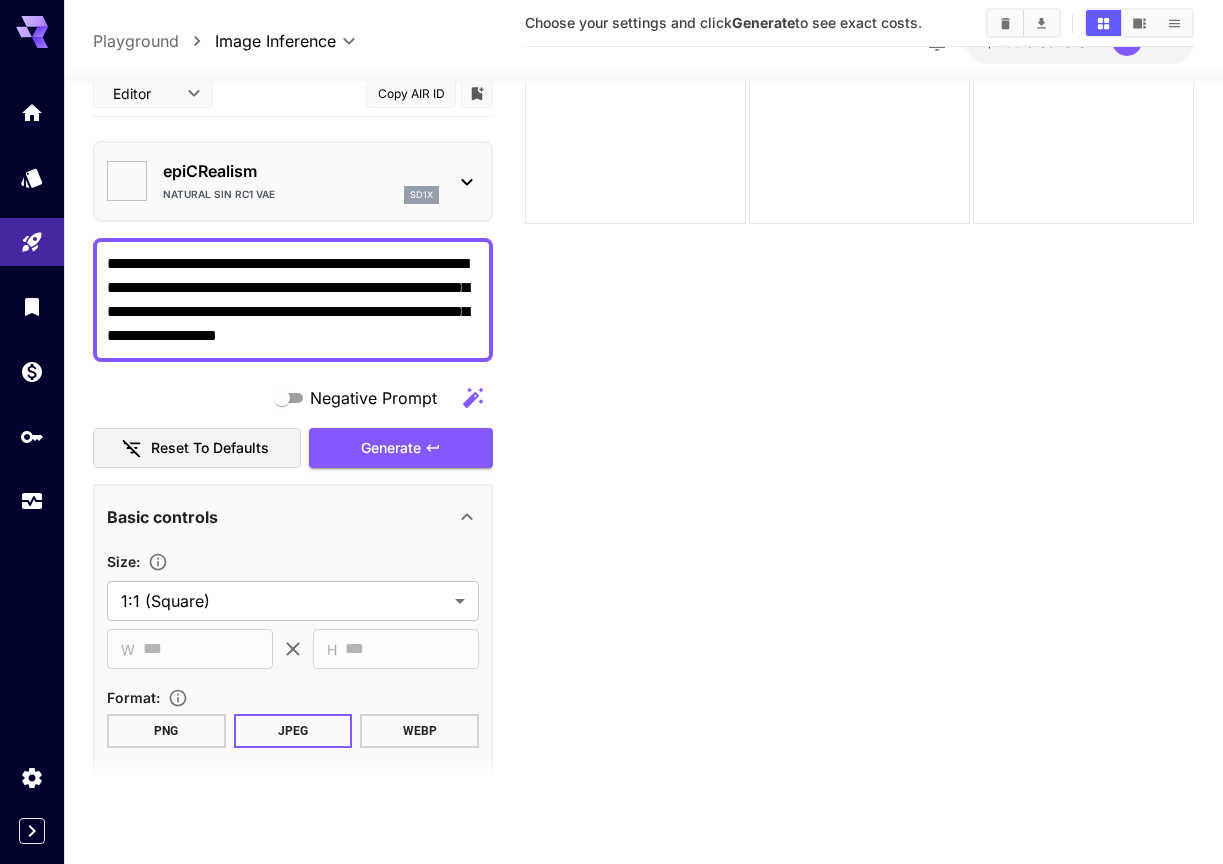 type on "*******" 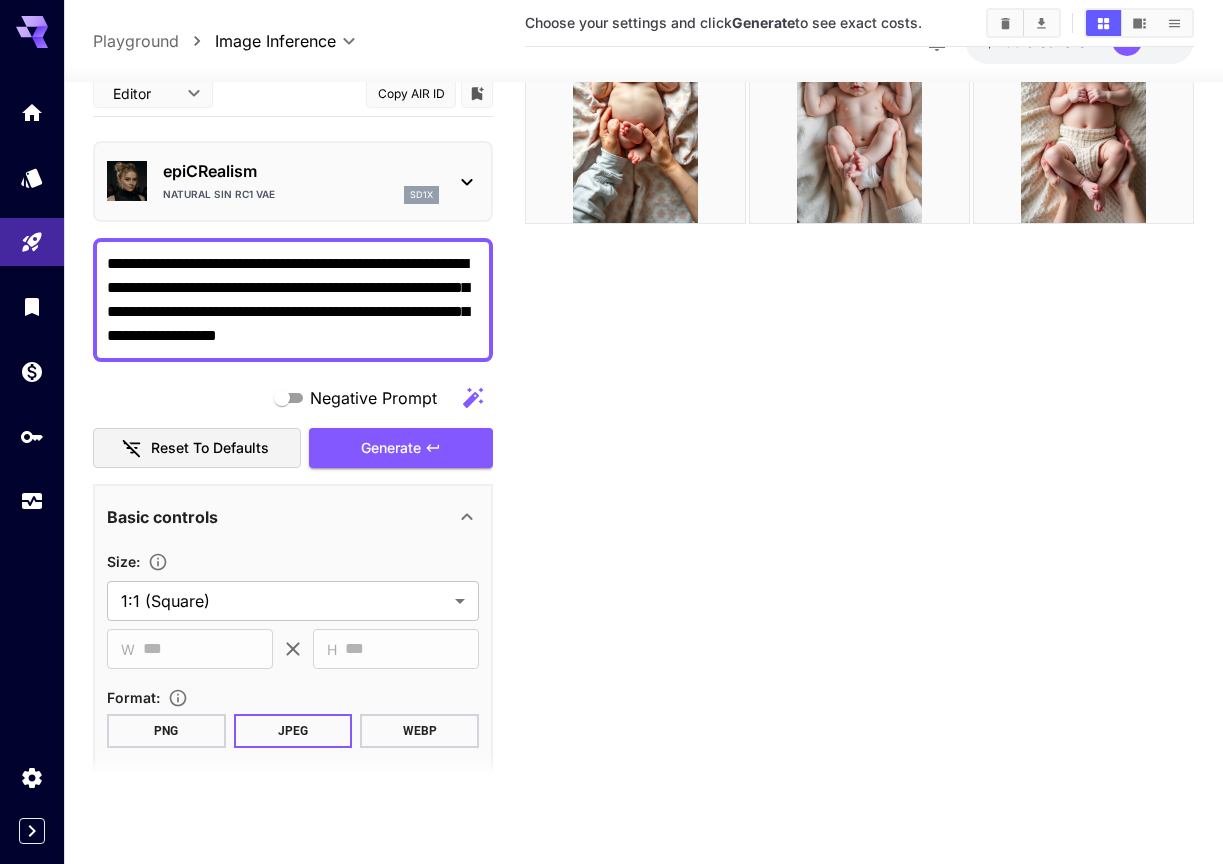 scroll, scrollTop: 0, scrollLeft: 0, axis: both 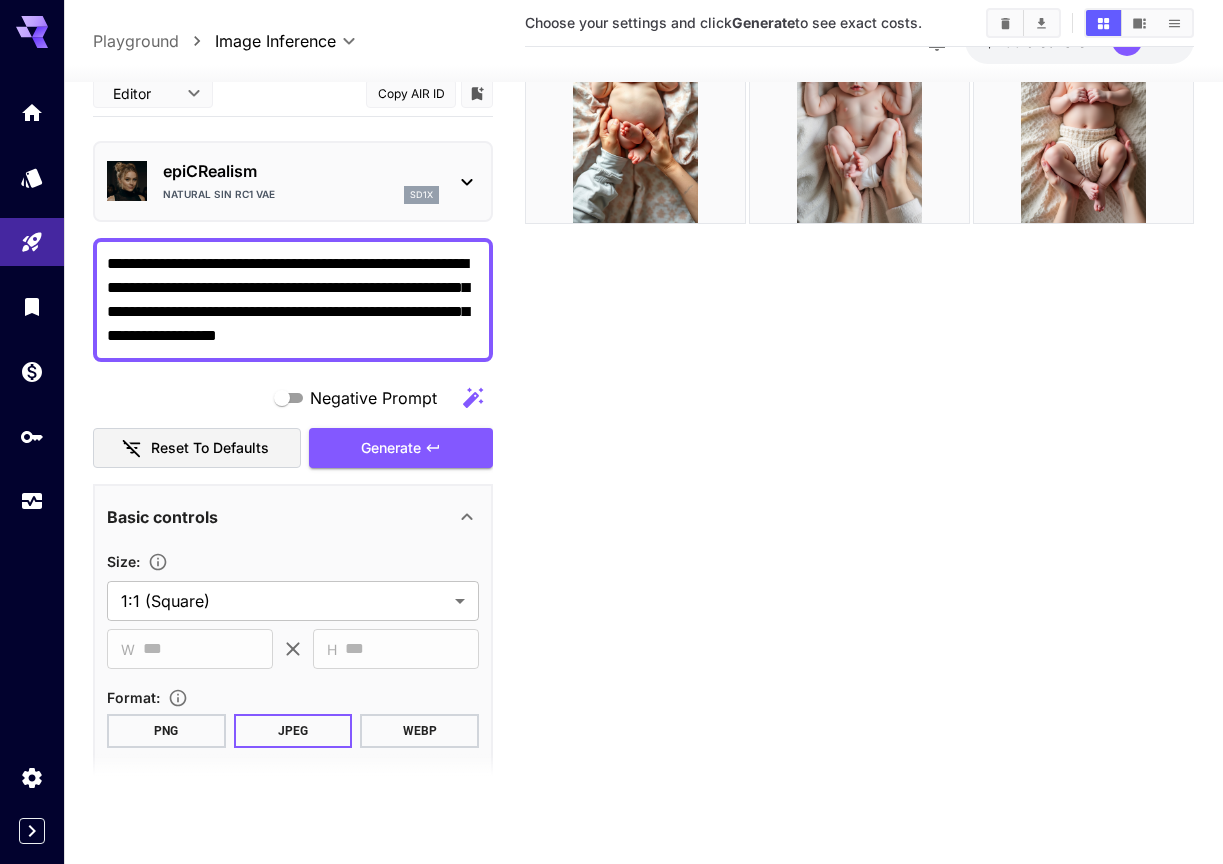 click on "**********" at bounding box center (293, 299) 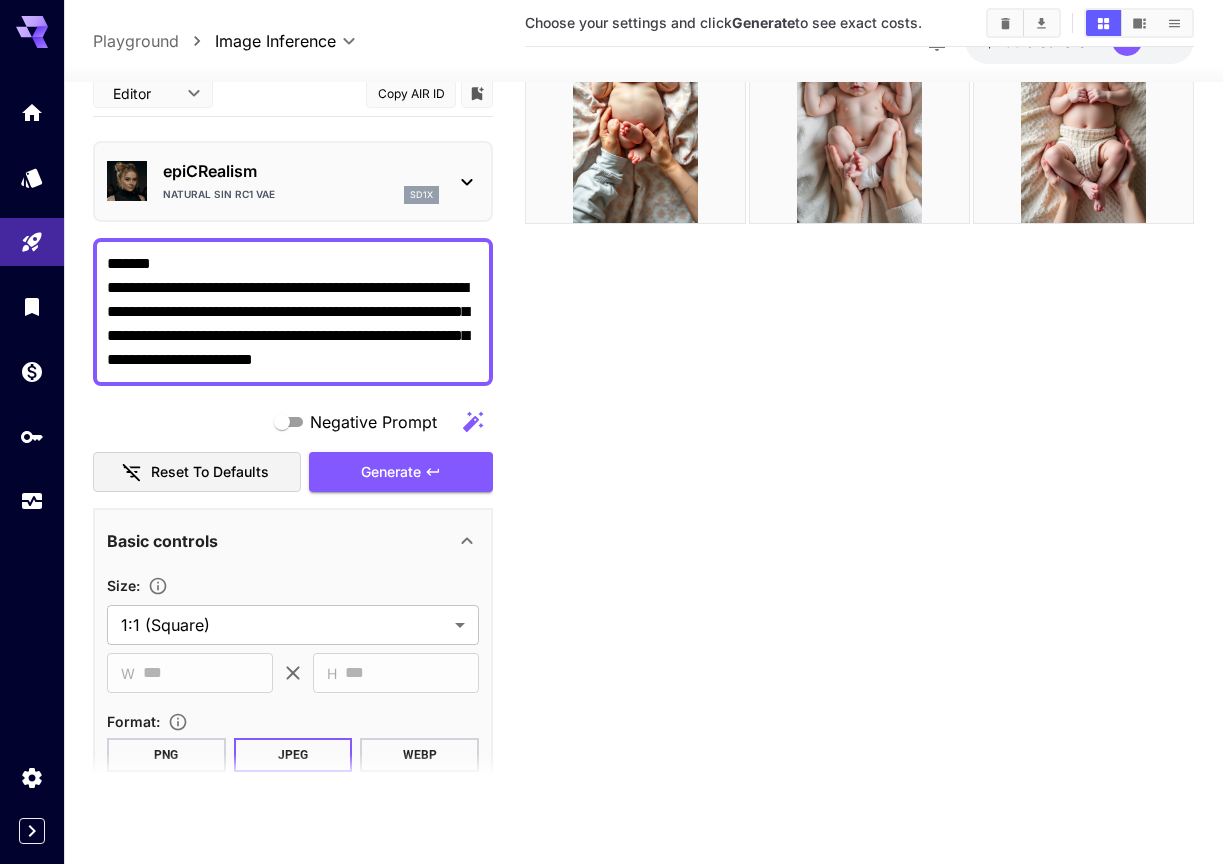 click on "**********" at bounding box center (293, 311) 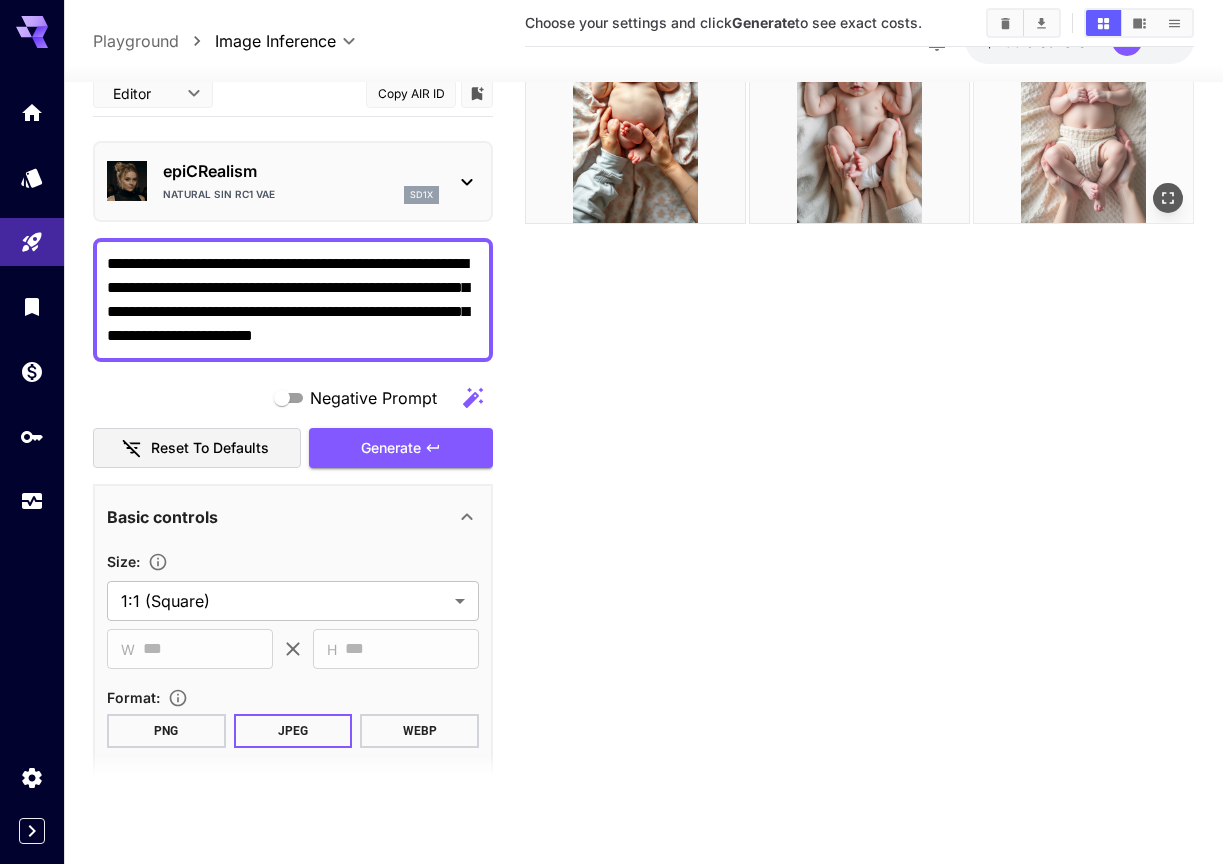 scroll, scrollTop: 0, scrollLeft: 0, axis: both 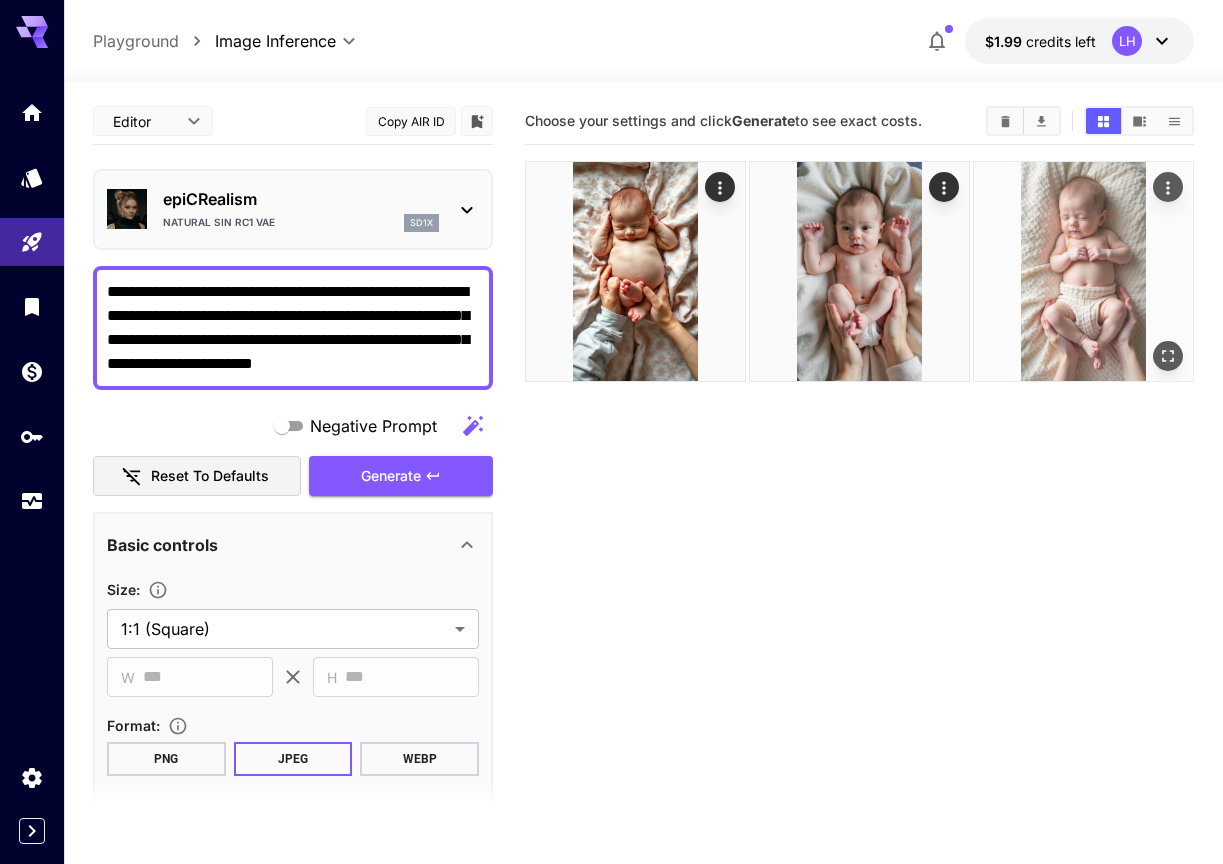 type on "**********" 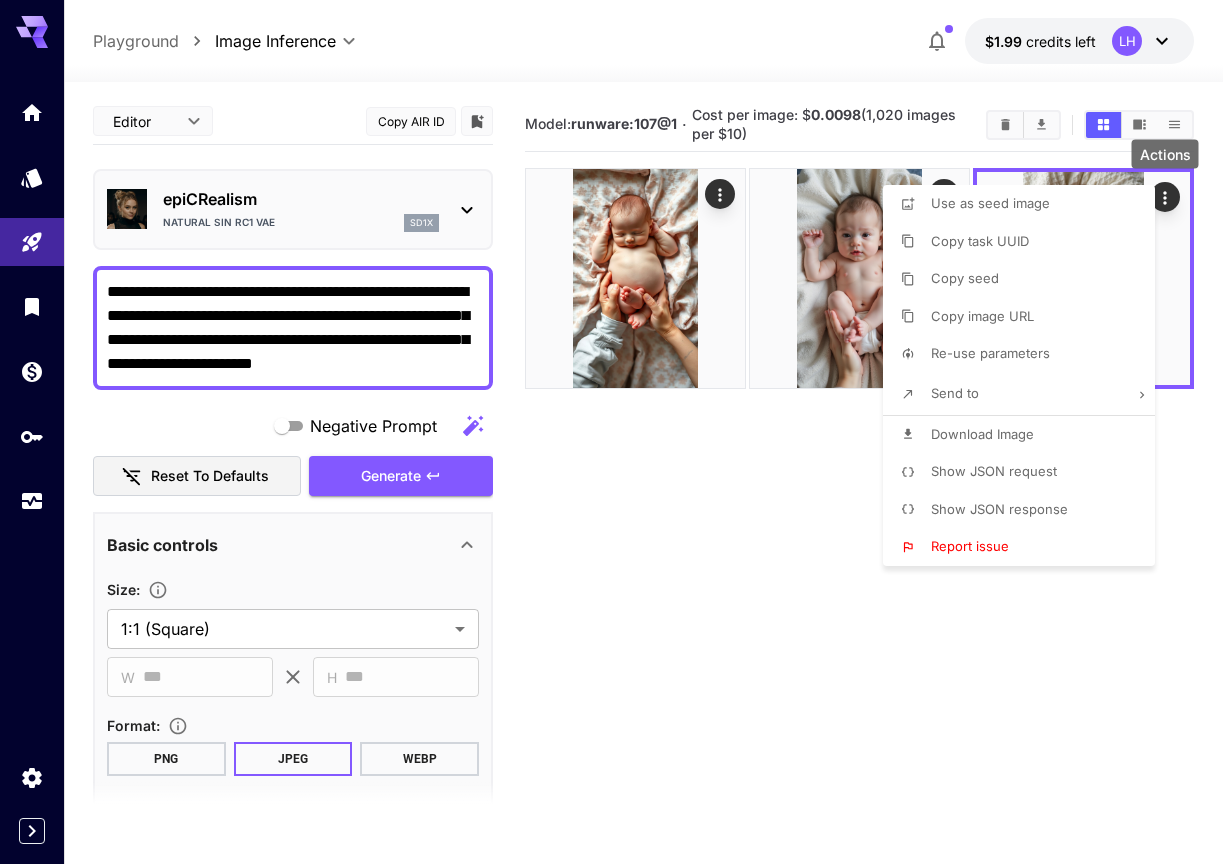 click on "Re-use parameters" at bounding box center (1025, 354) 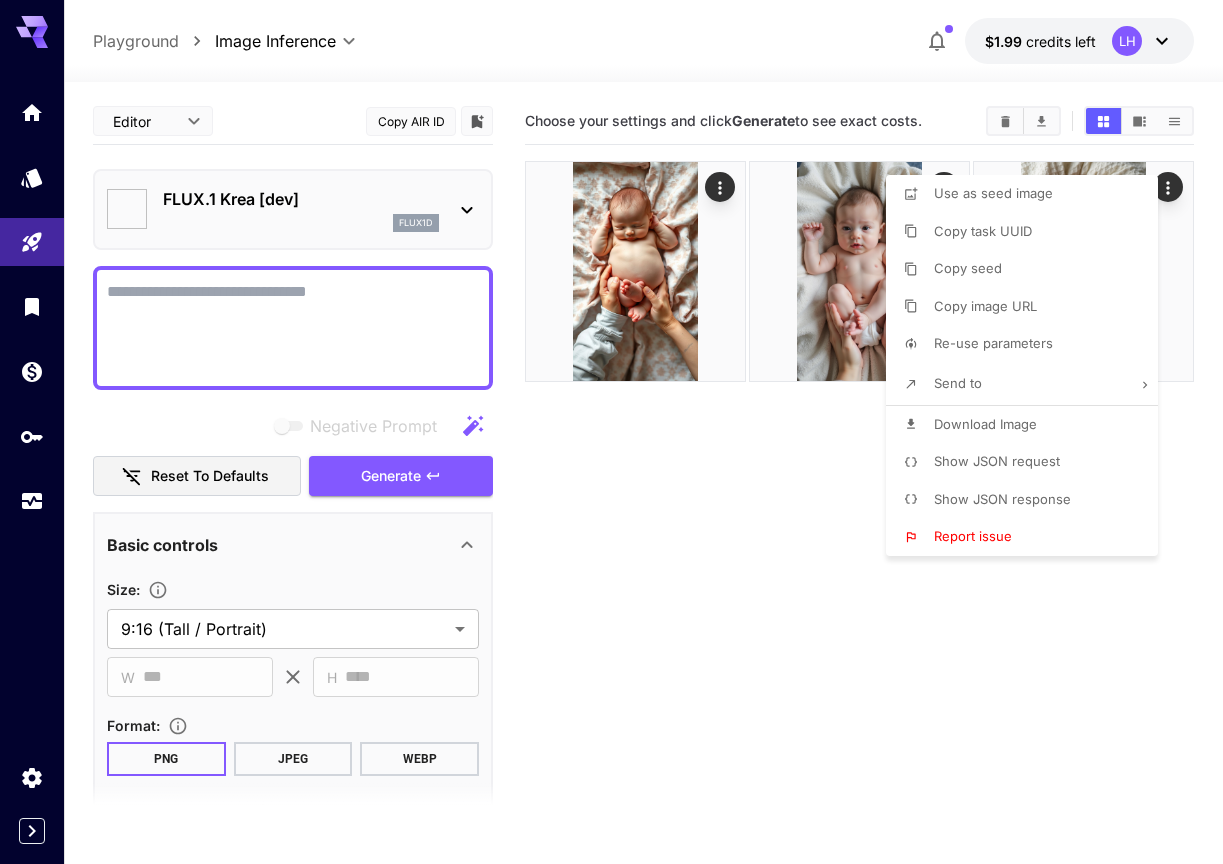 type on "**********" 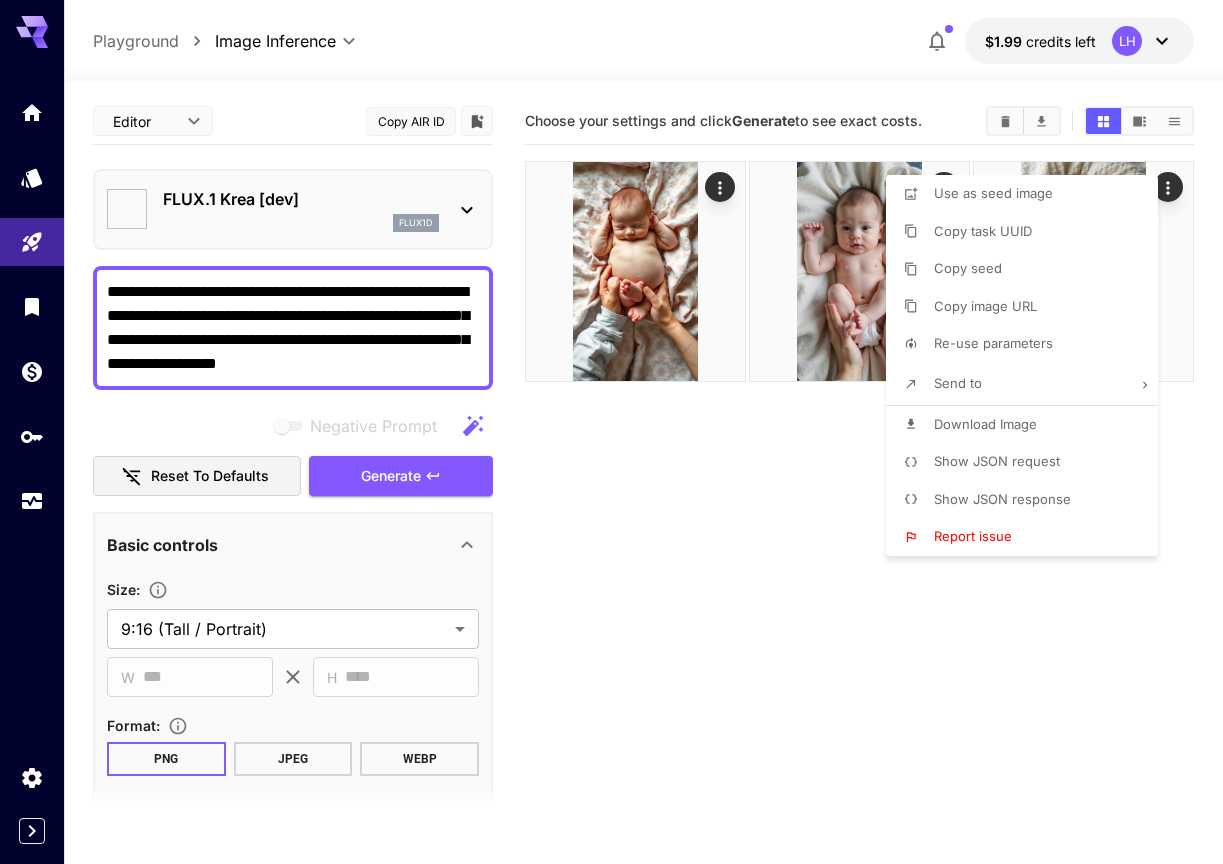 type on "*******" 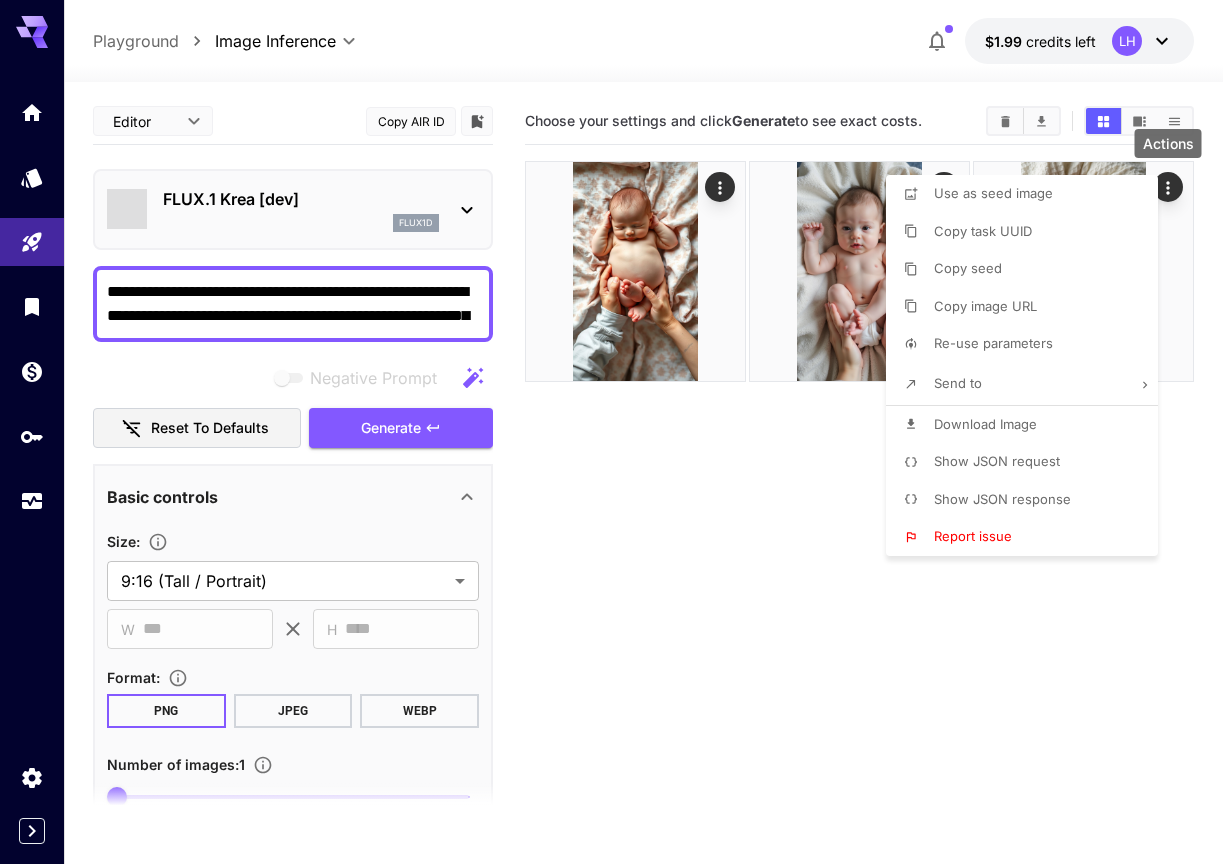 scroll, scrollTop: 0, scrollLeft: 0, axis: both 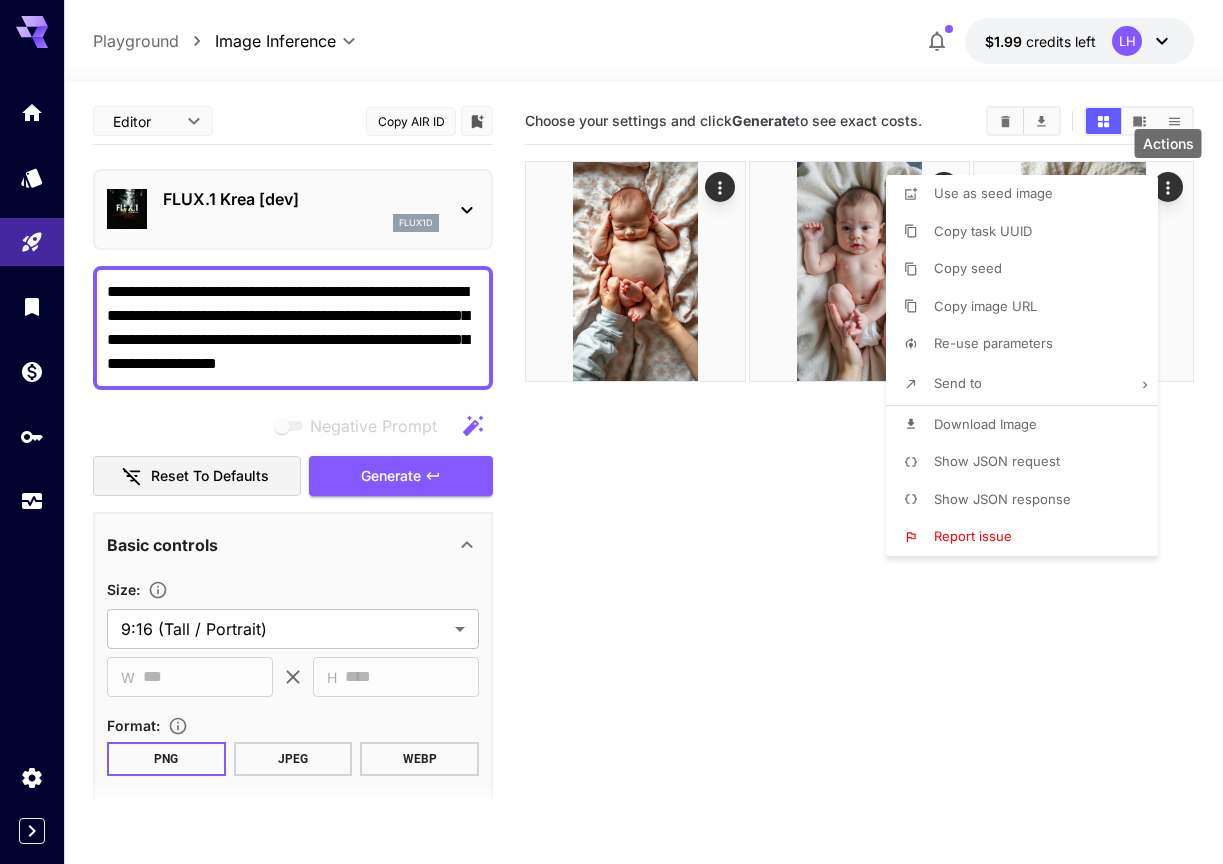 click at bounding box center [611, 432] 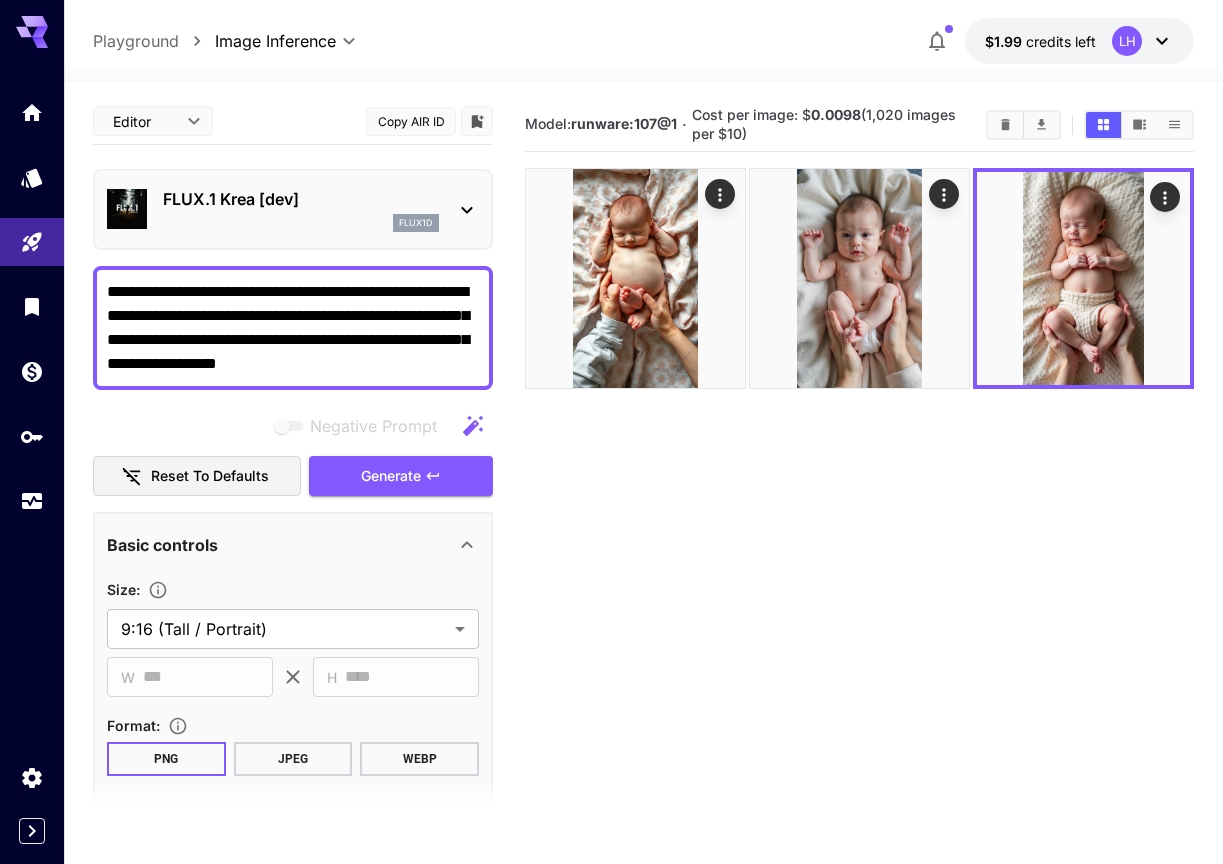 click 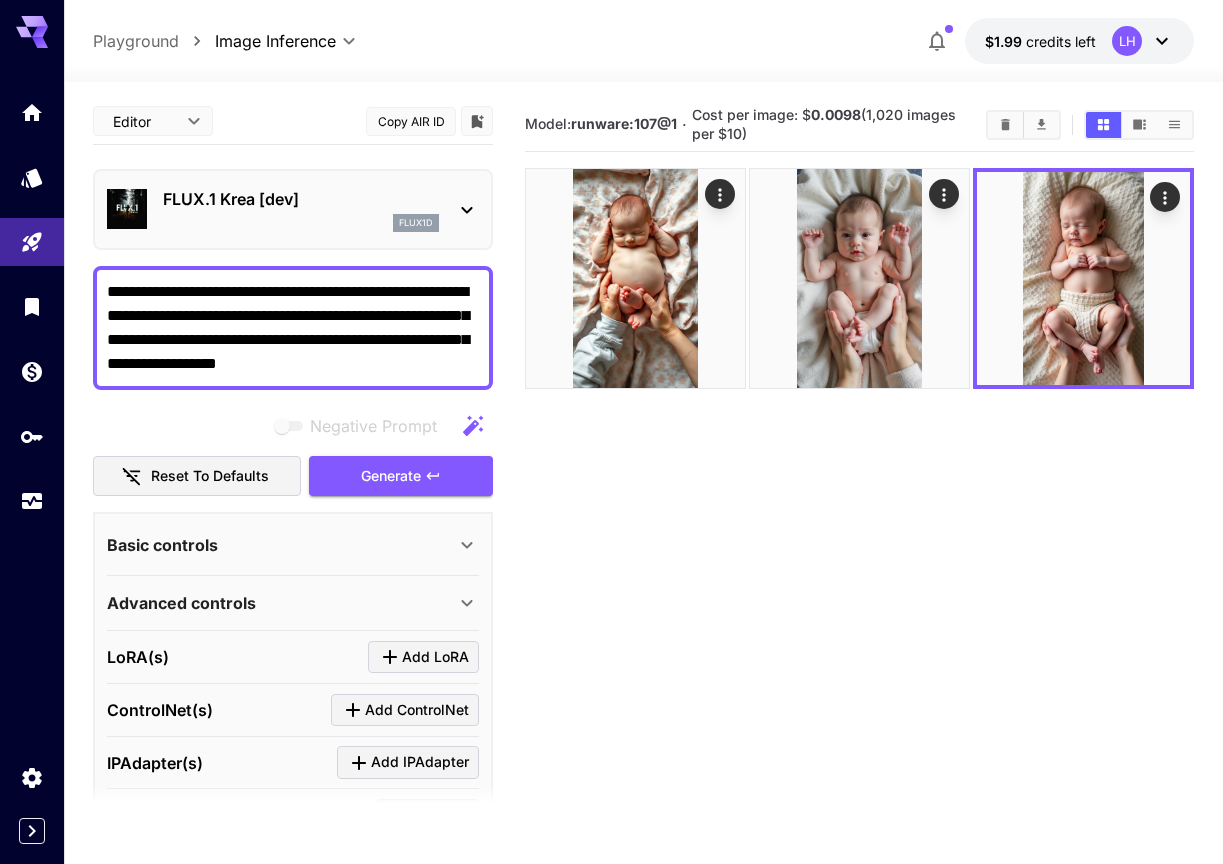 click 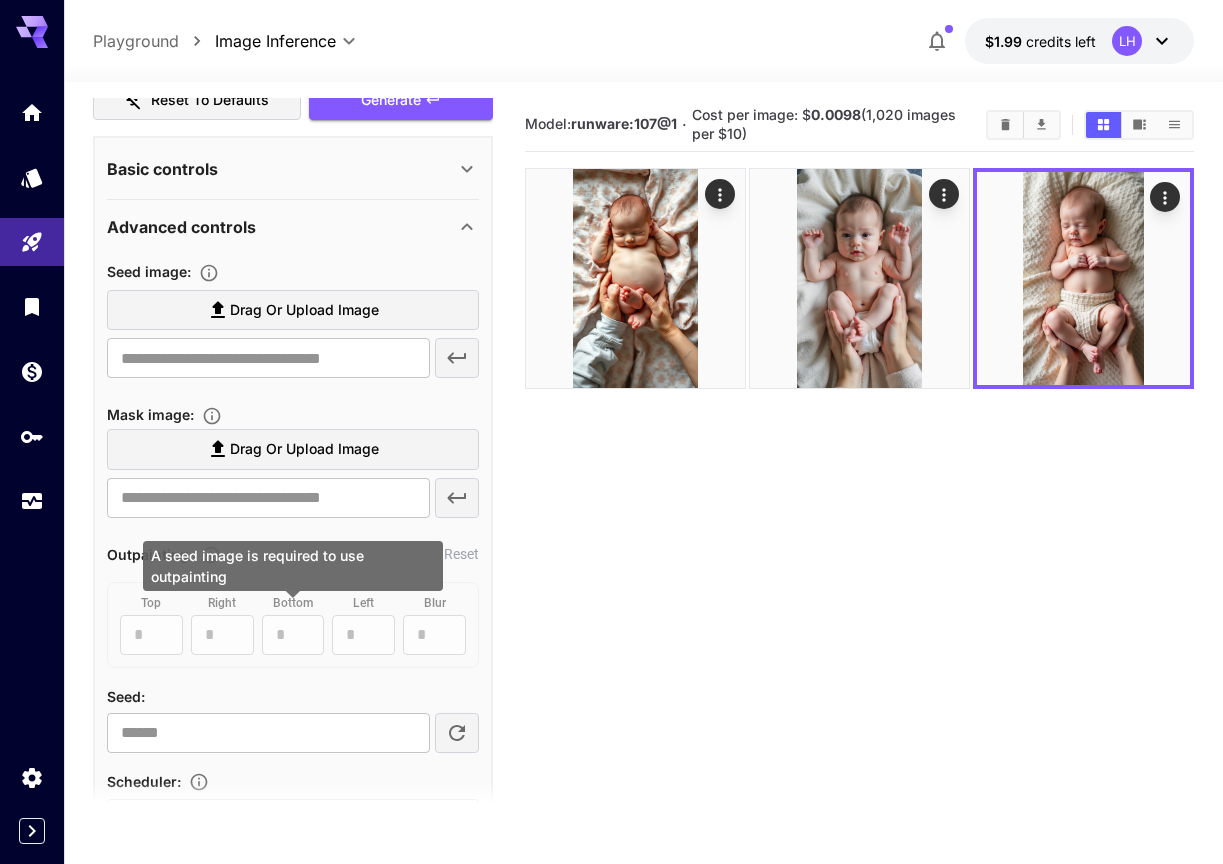scroll, scrollTop: 349, scrollLeft: 0, axis: vertical 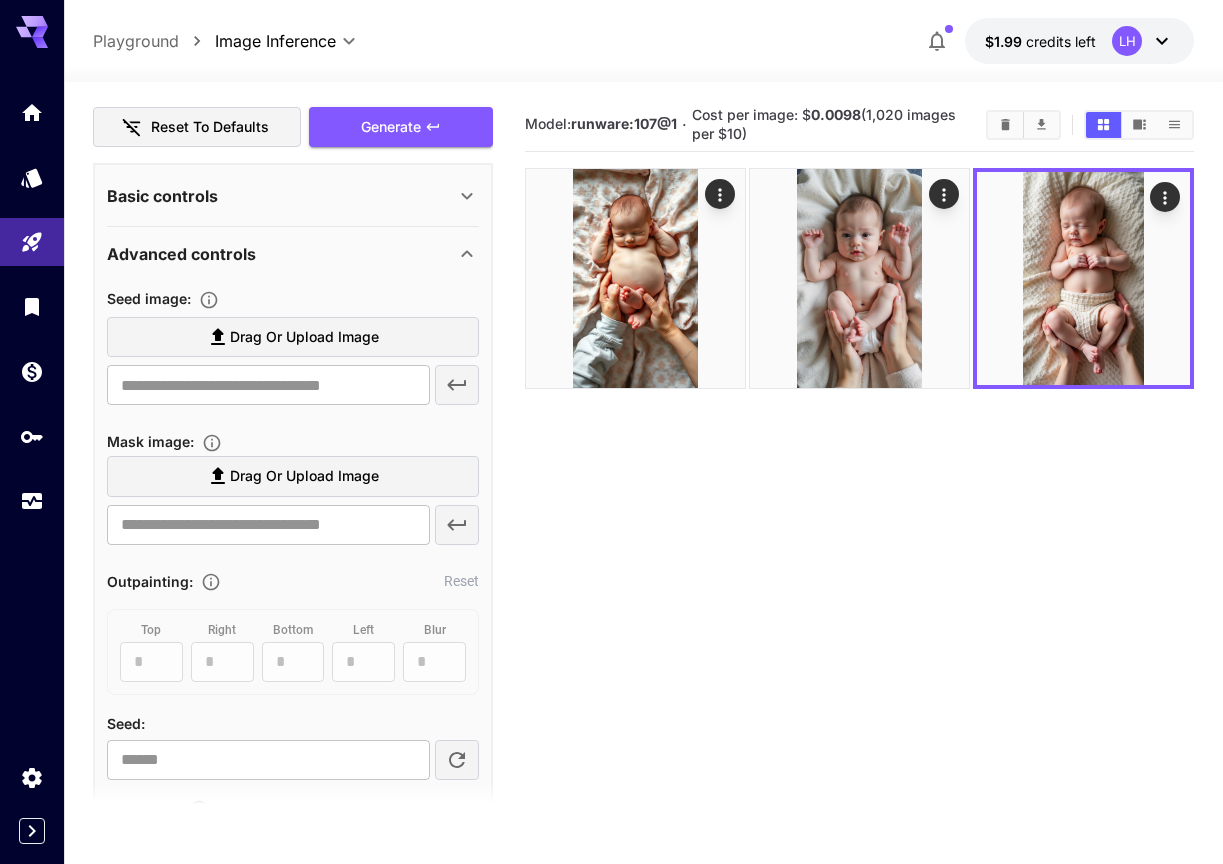 click 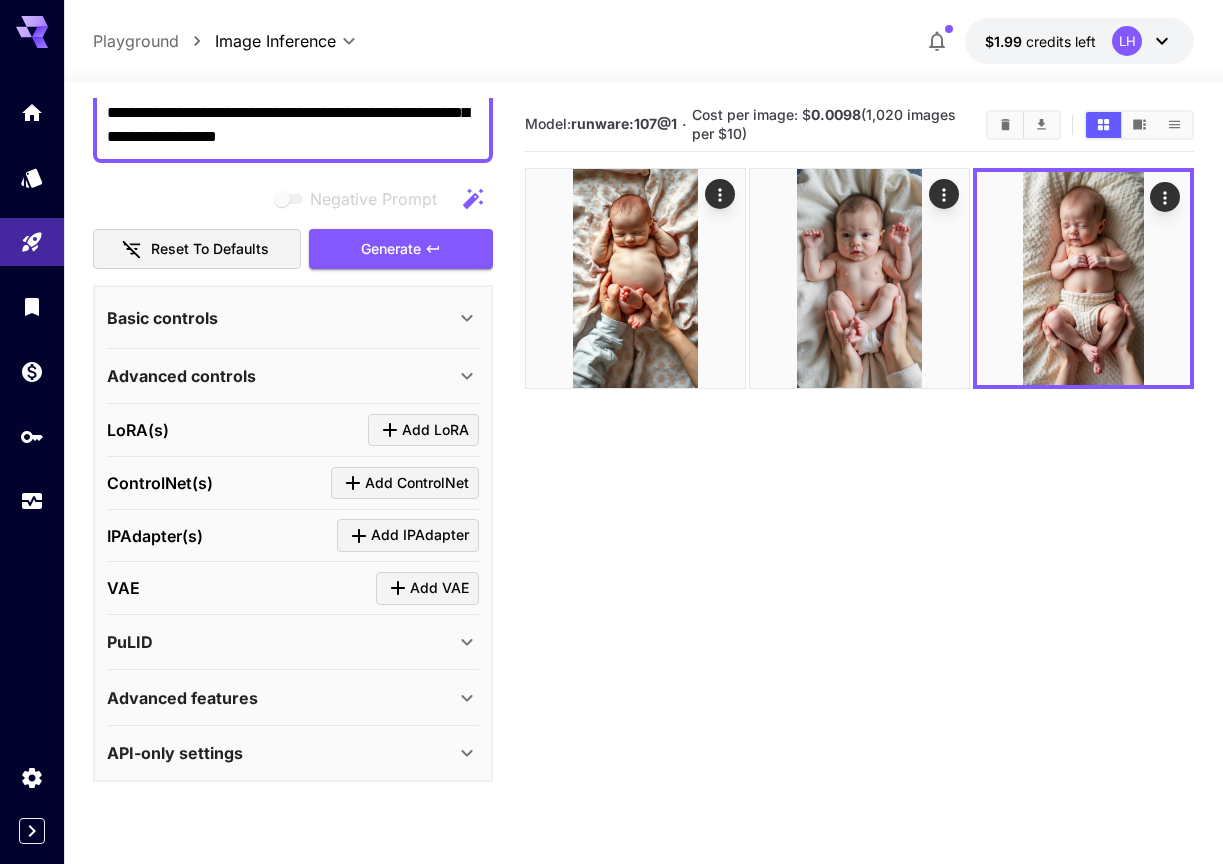 scroll, scrollTop: 227, scrollLeft: 0, axis: vertical 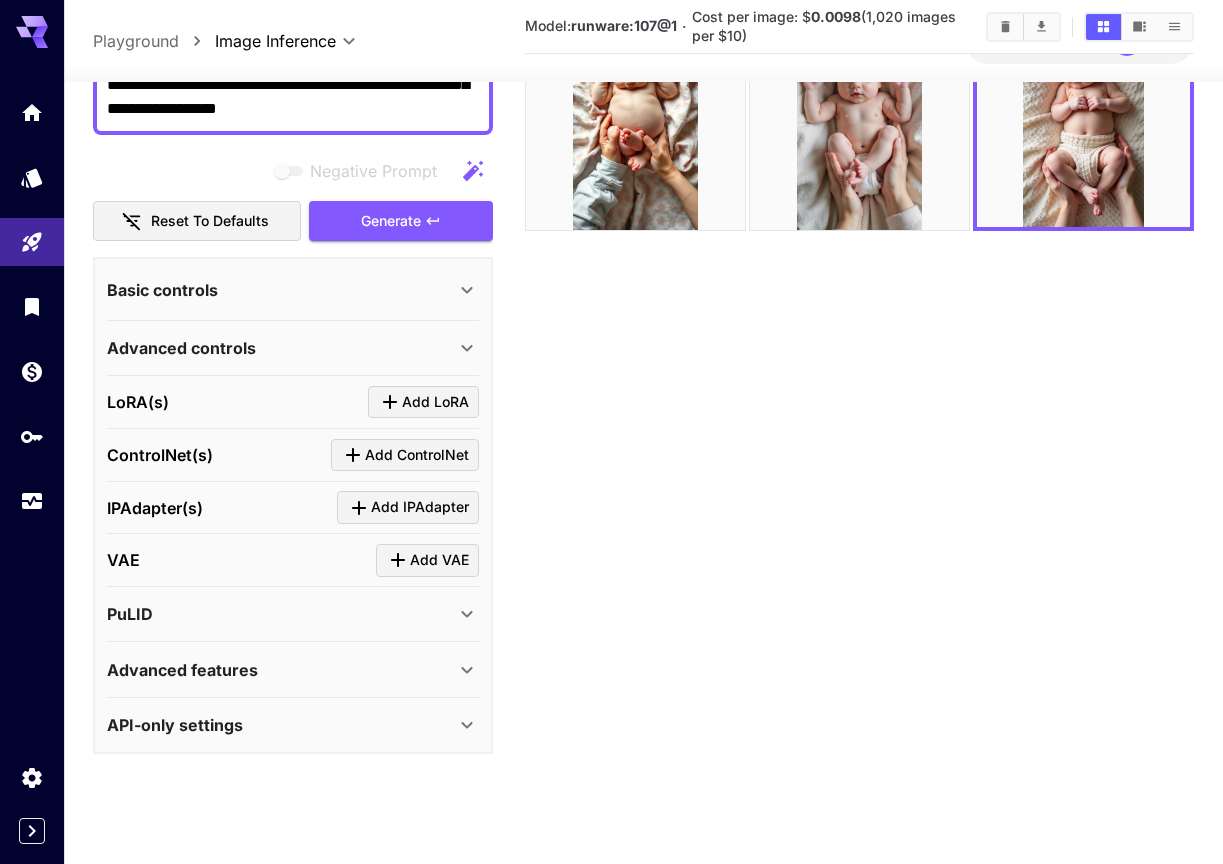 click on "Advanced features" at bounding box center (281, 669) 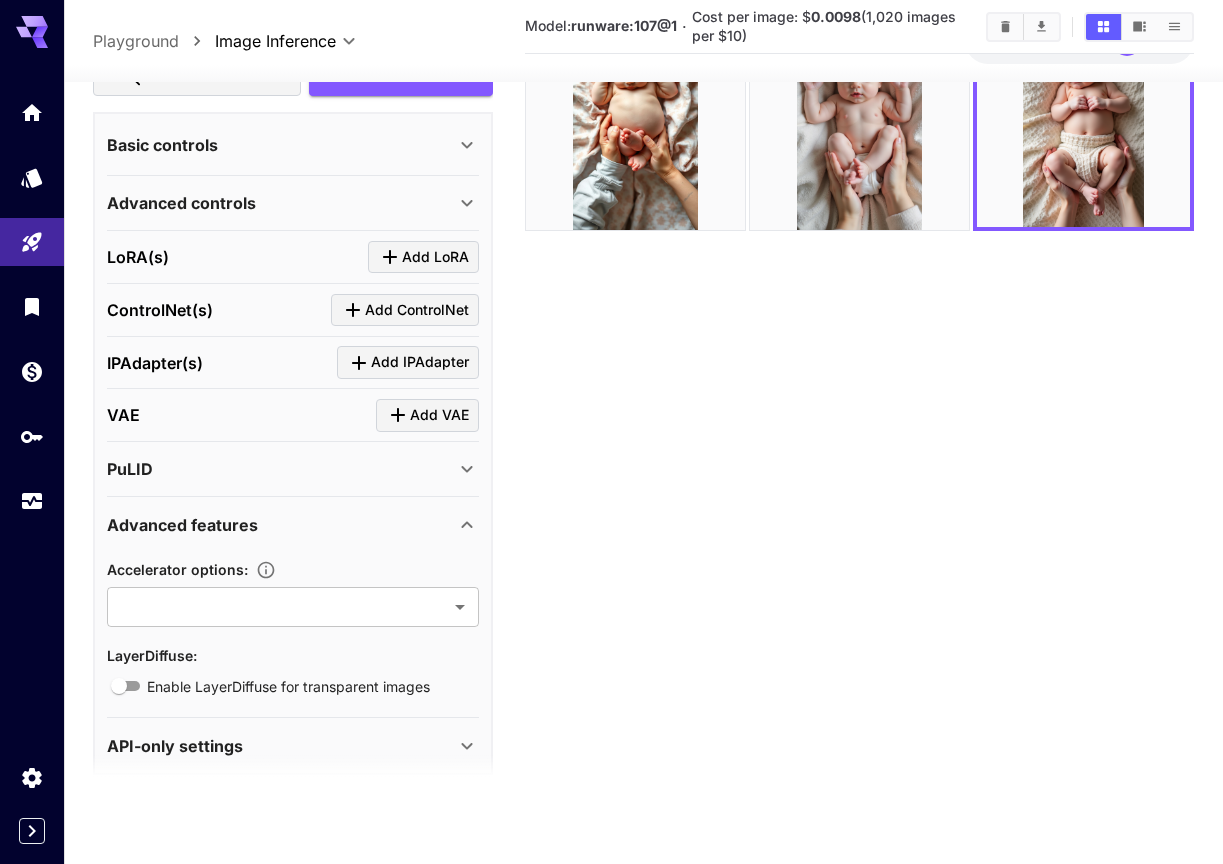 scroll, scrollTop: 393, scrollLeft: 0, axis: vertical 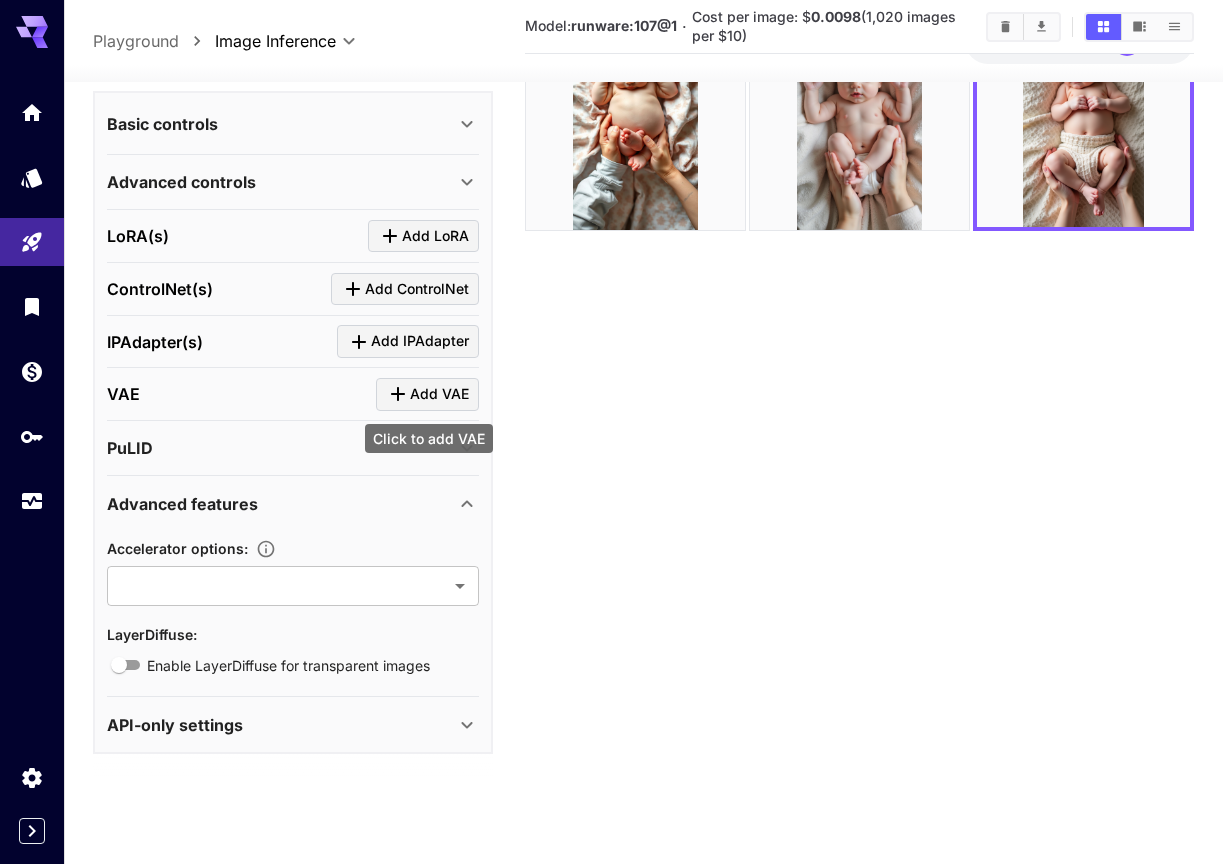 click on "Click to add VAE" at bounding box center (429, 438) 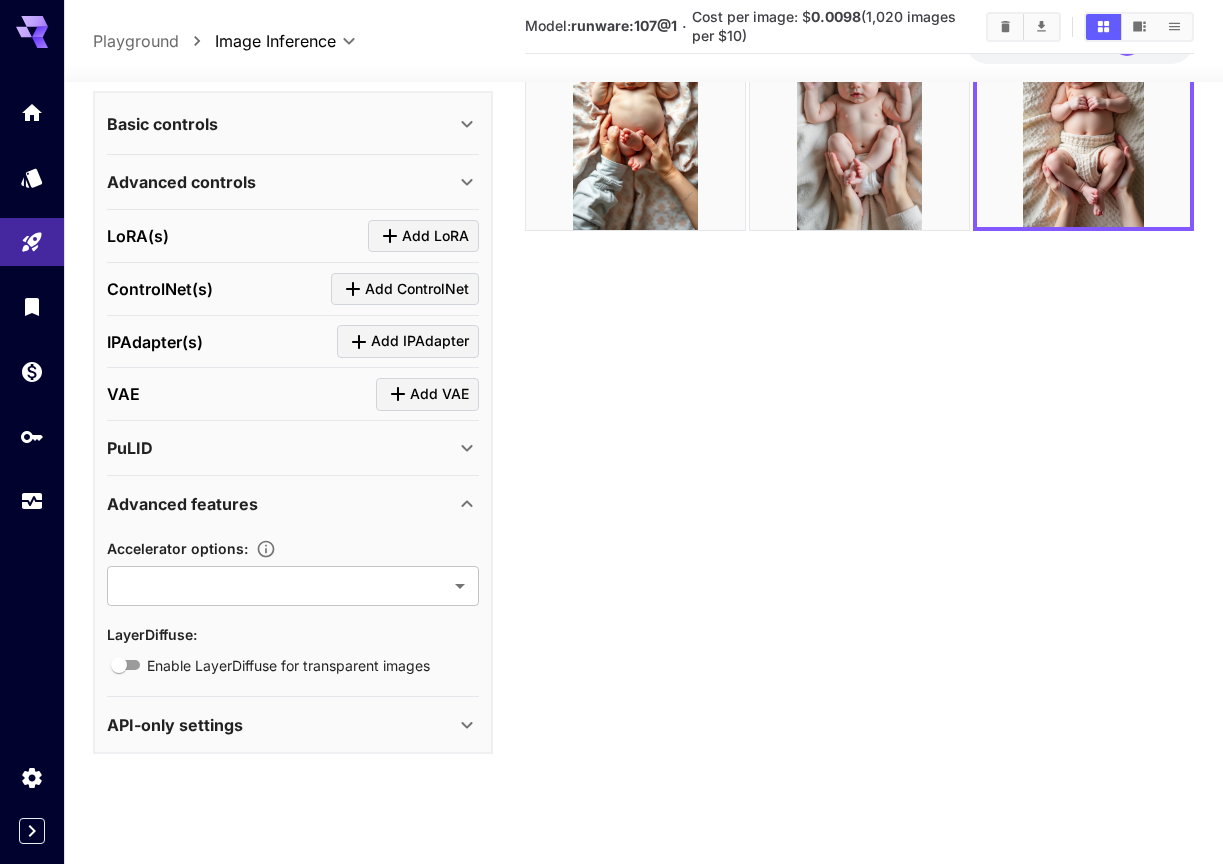 click 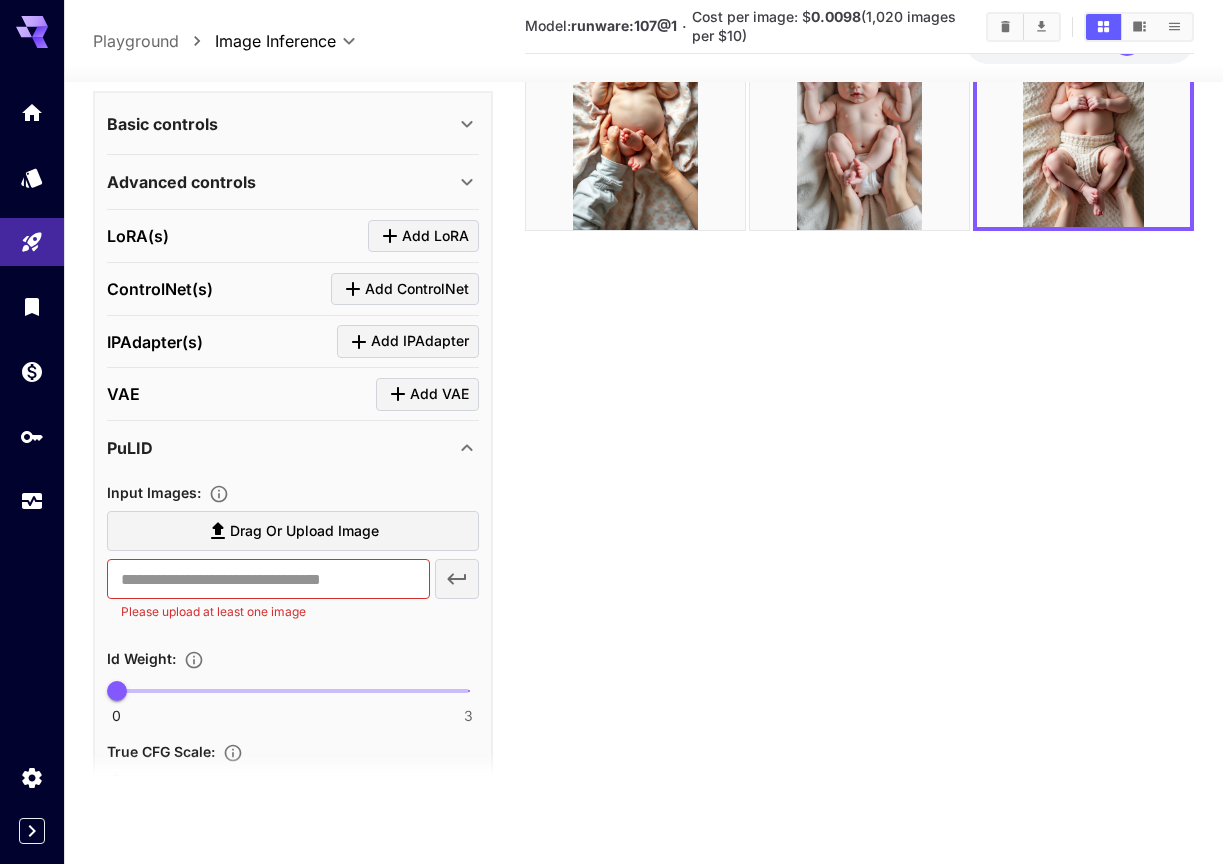 click 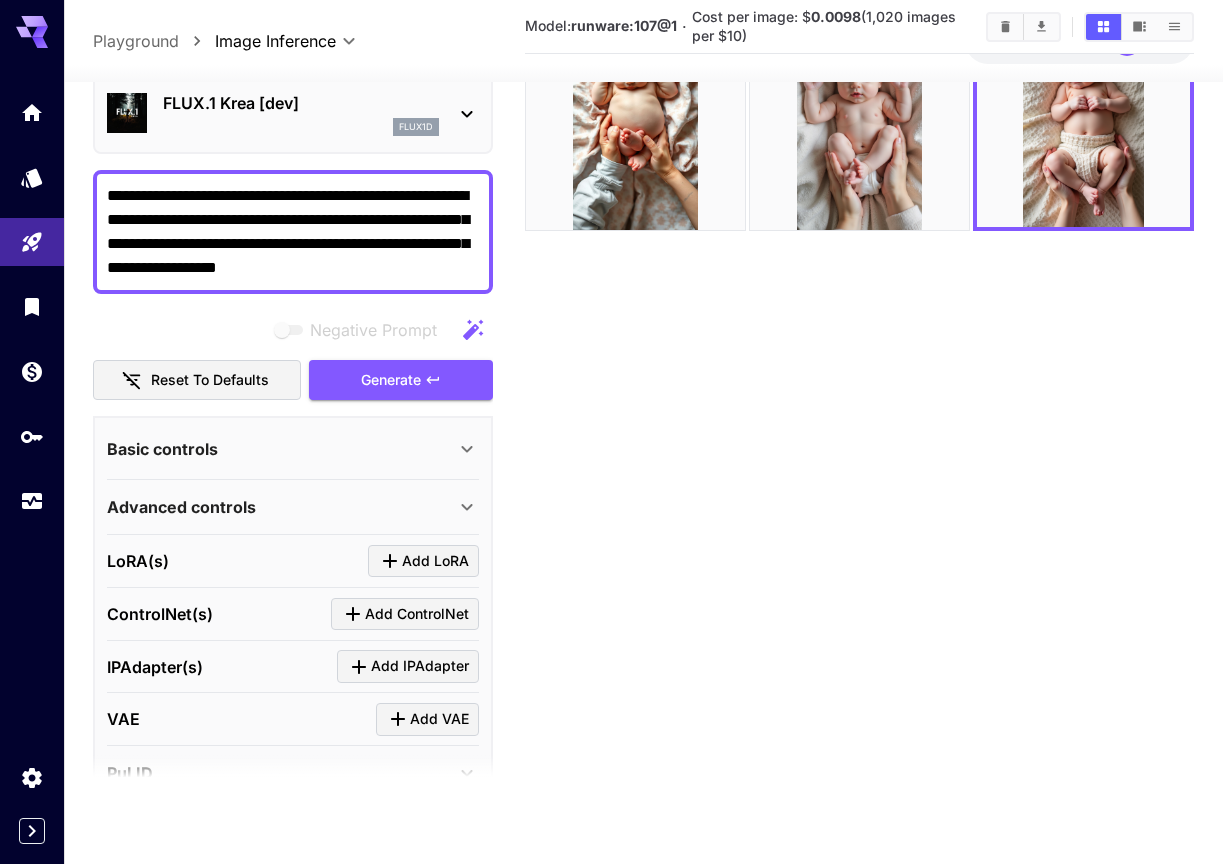 scroll, scrollTop: 0, scrollLeft: 0, axis: both 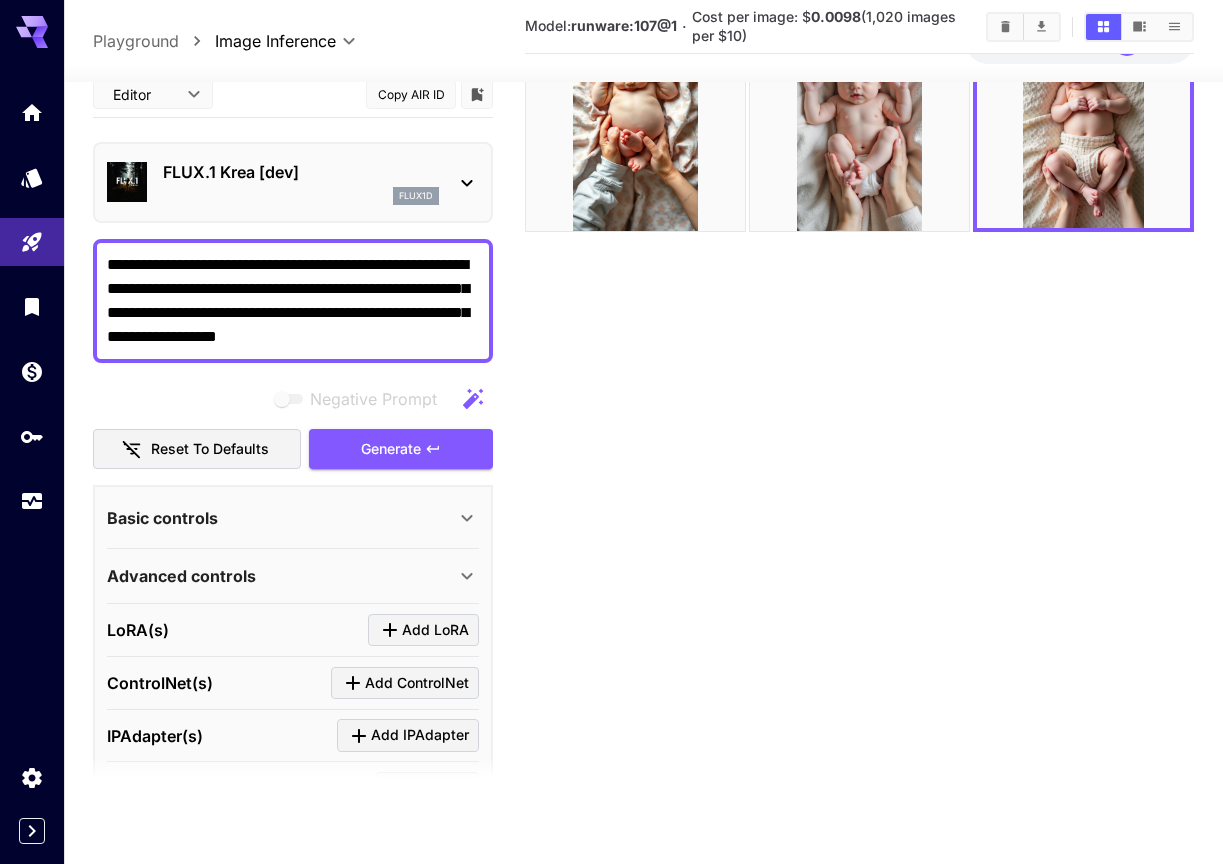 click on "Basic controls" at bounding box center [281, 517] 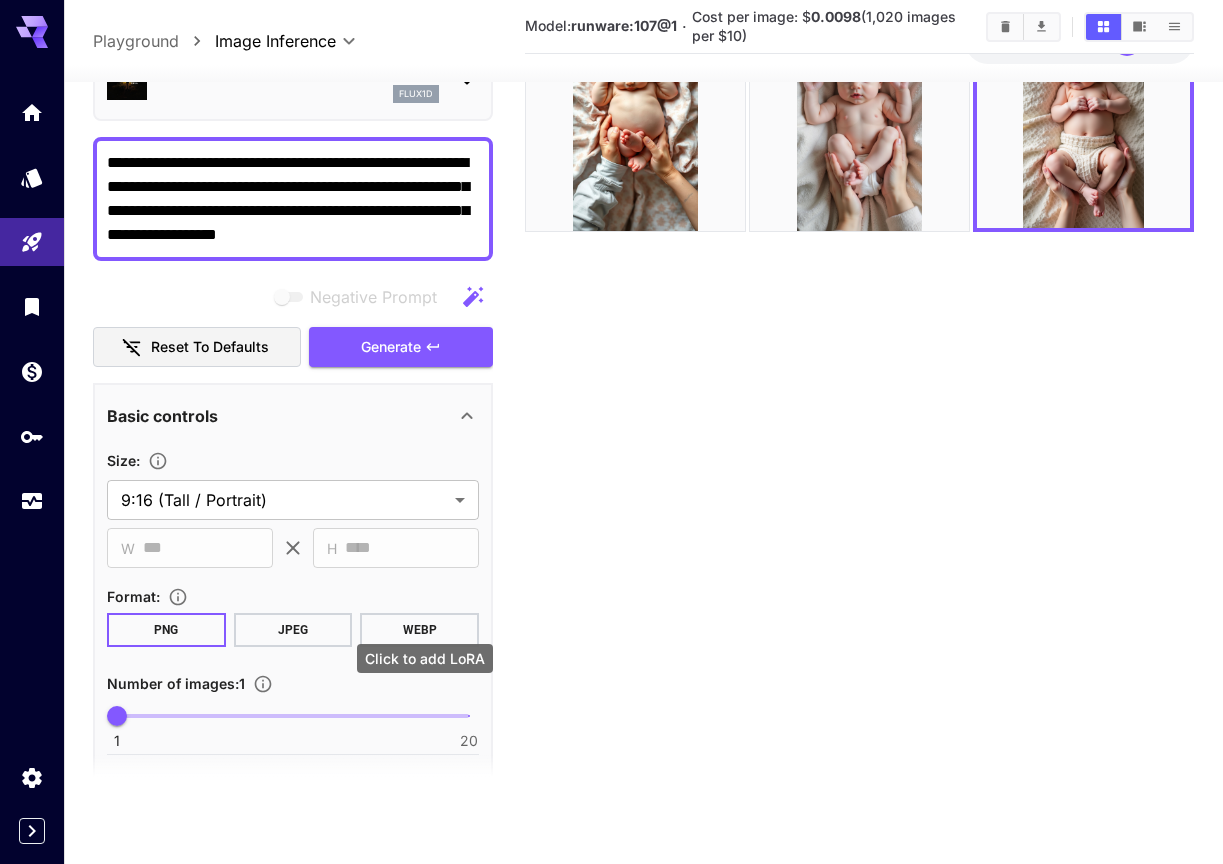 scroll, scrollTop: 0, scrollLeft: 0, axis: both 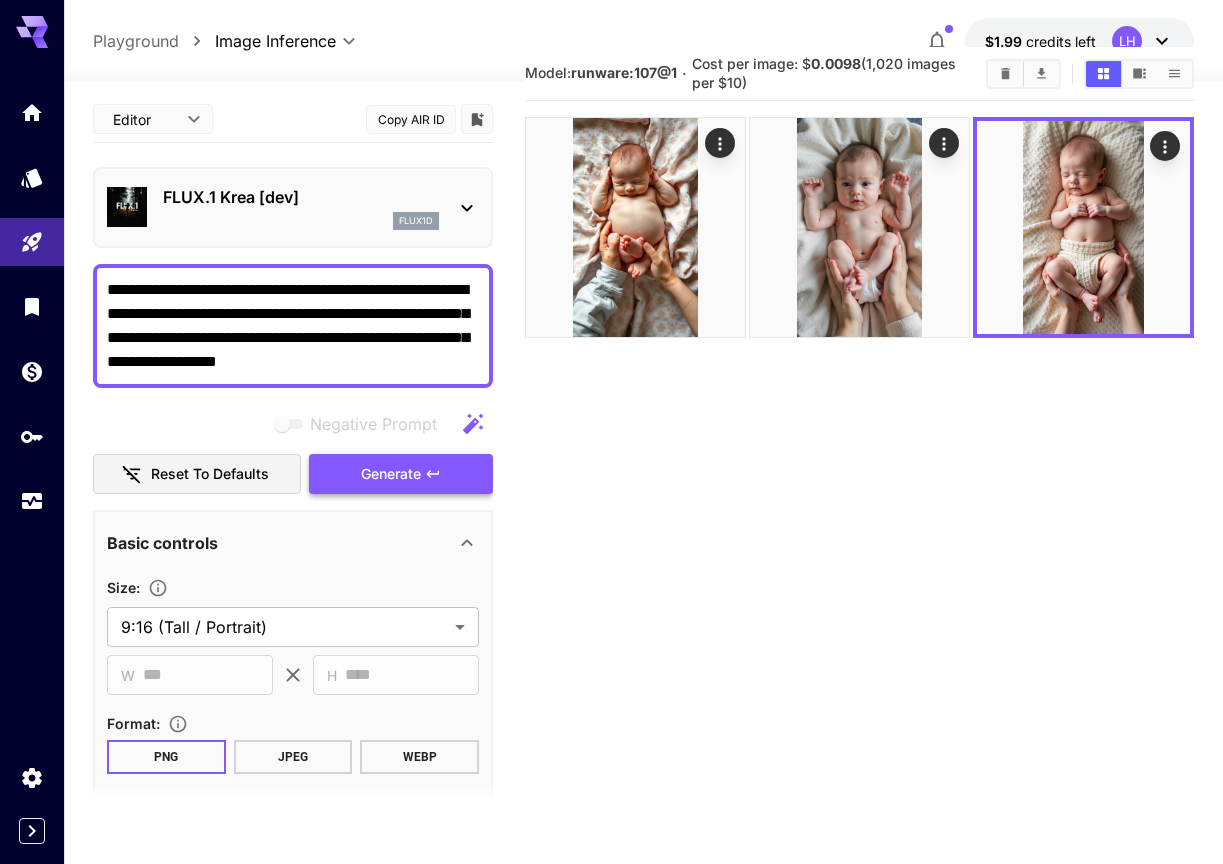 click on "Generate" at bounding box center (401, 474) 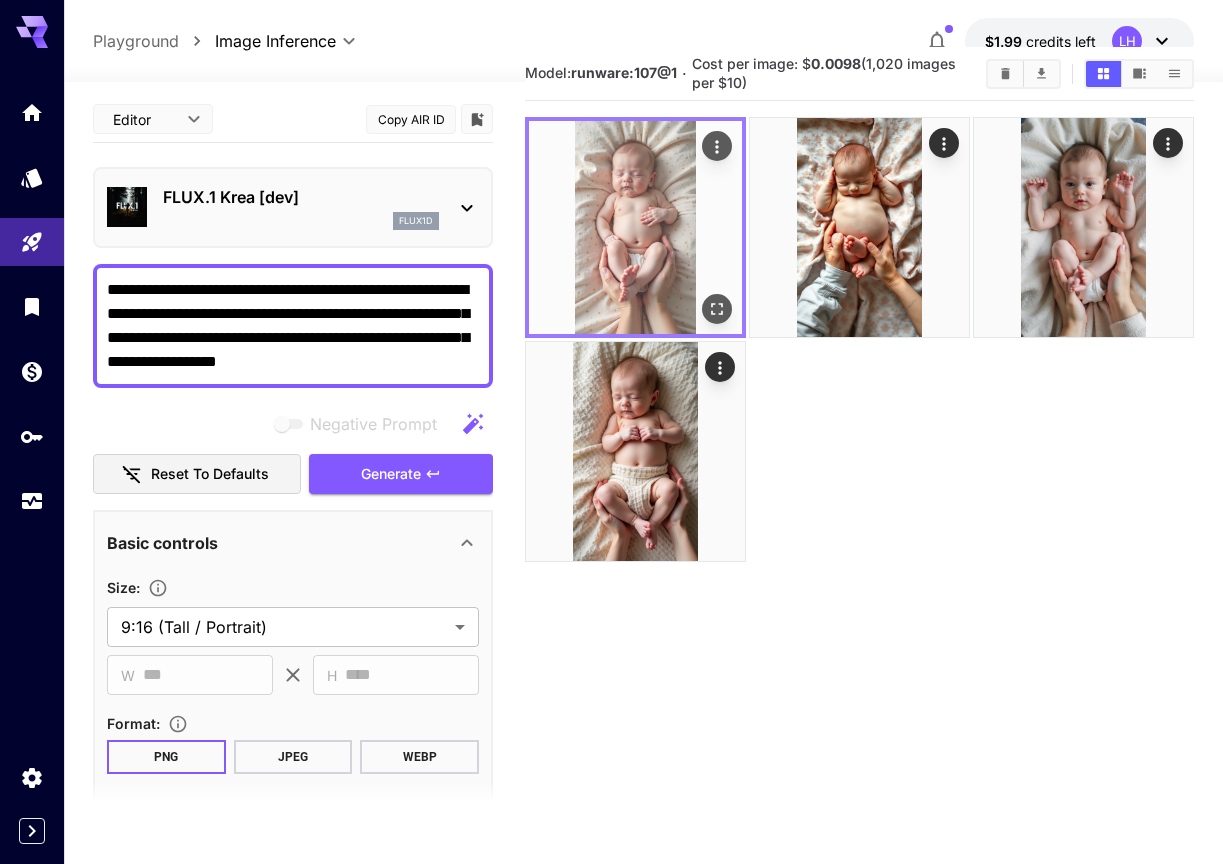 click at bounding box center [635, 227] 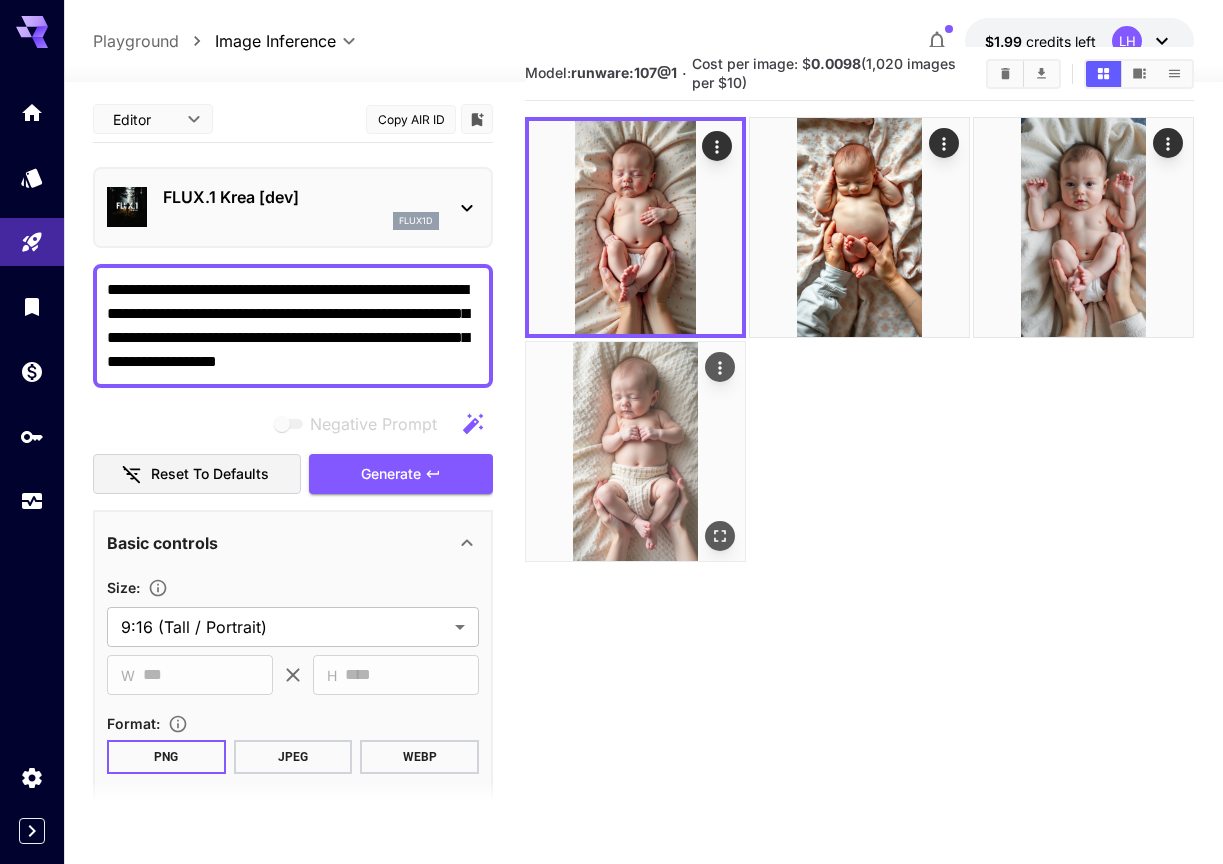 click at bounding box center [635, 451] 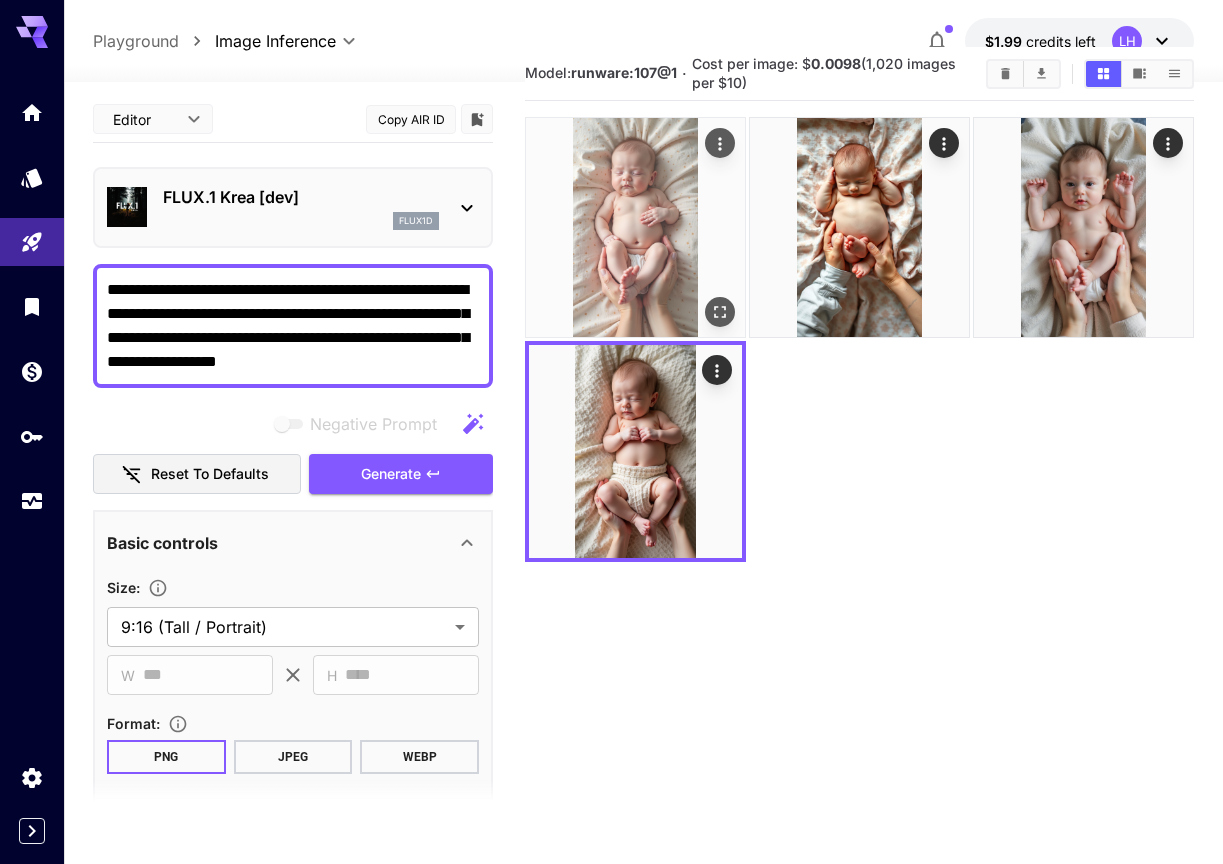 click at bounding box center (635, 227) 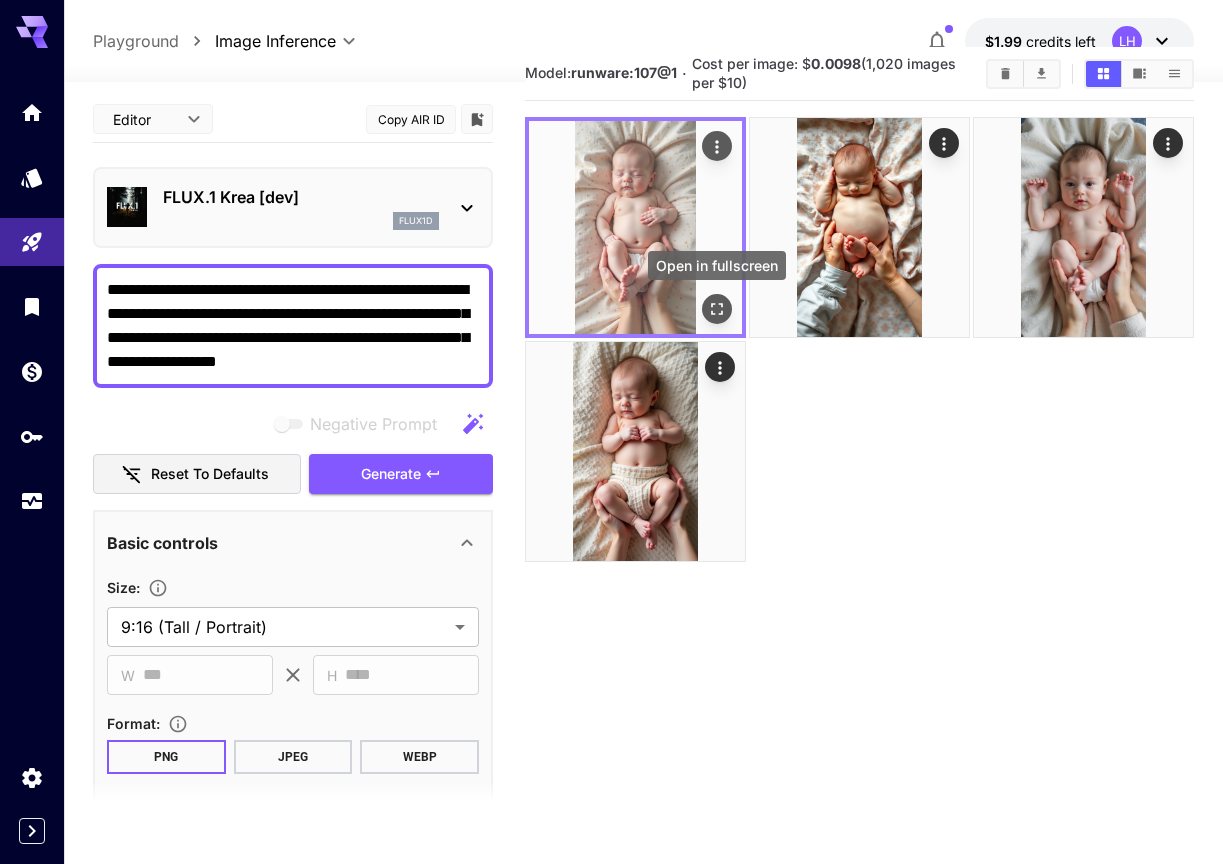 click at bounding box center (717, 309) 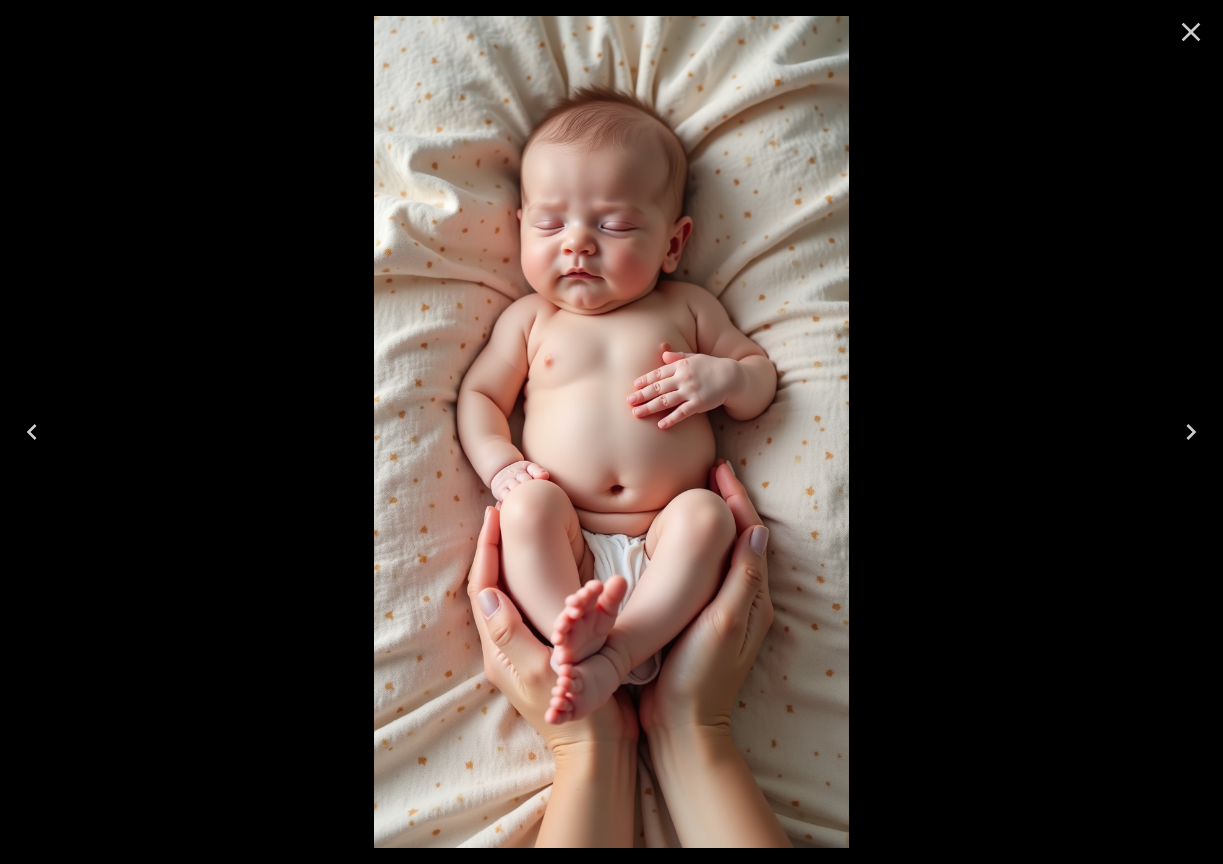 click 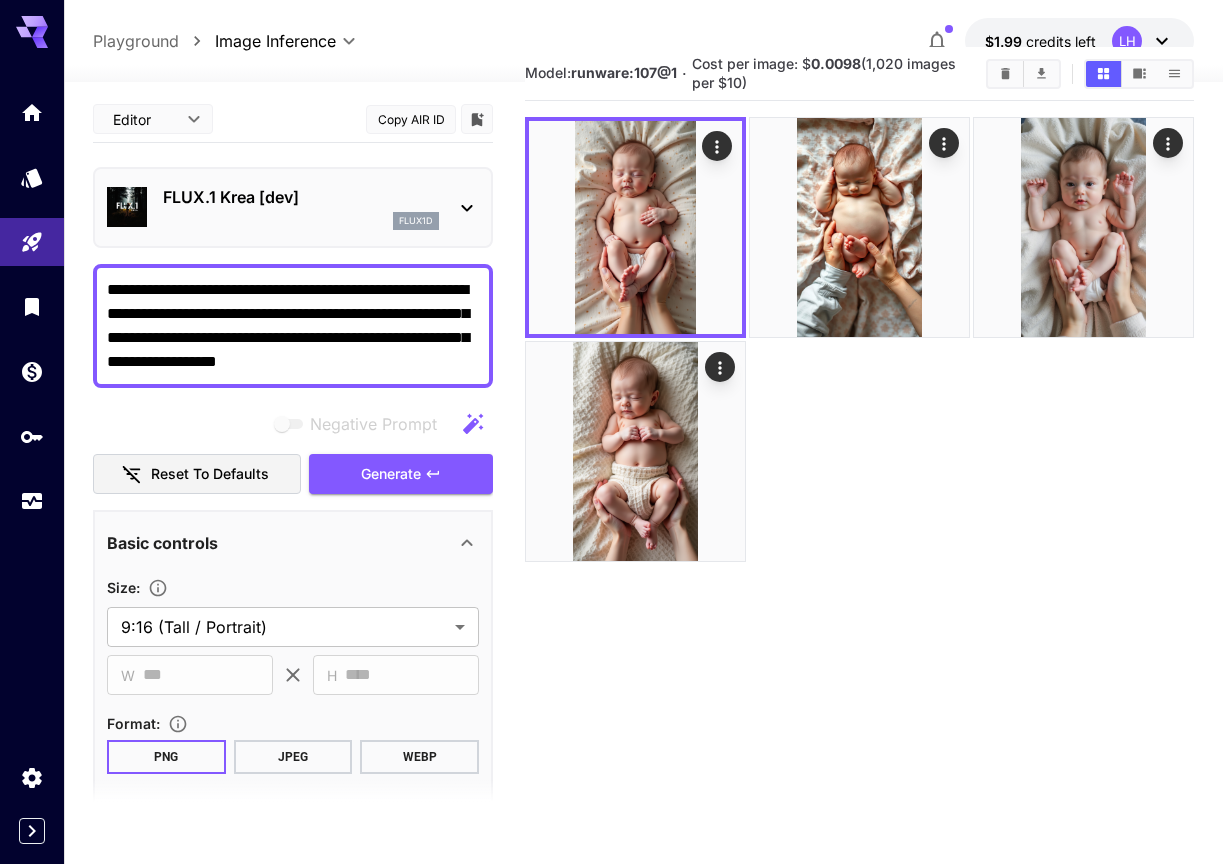 click 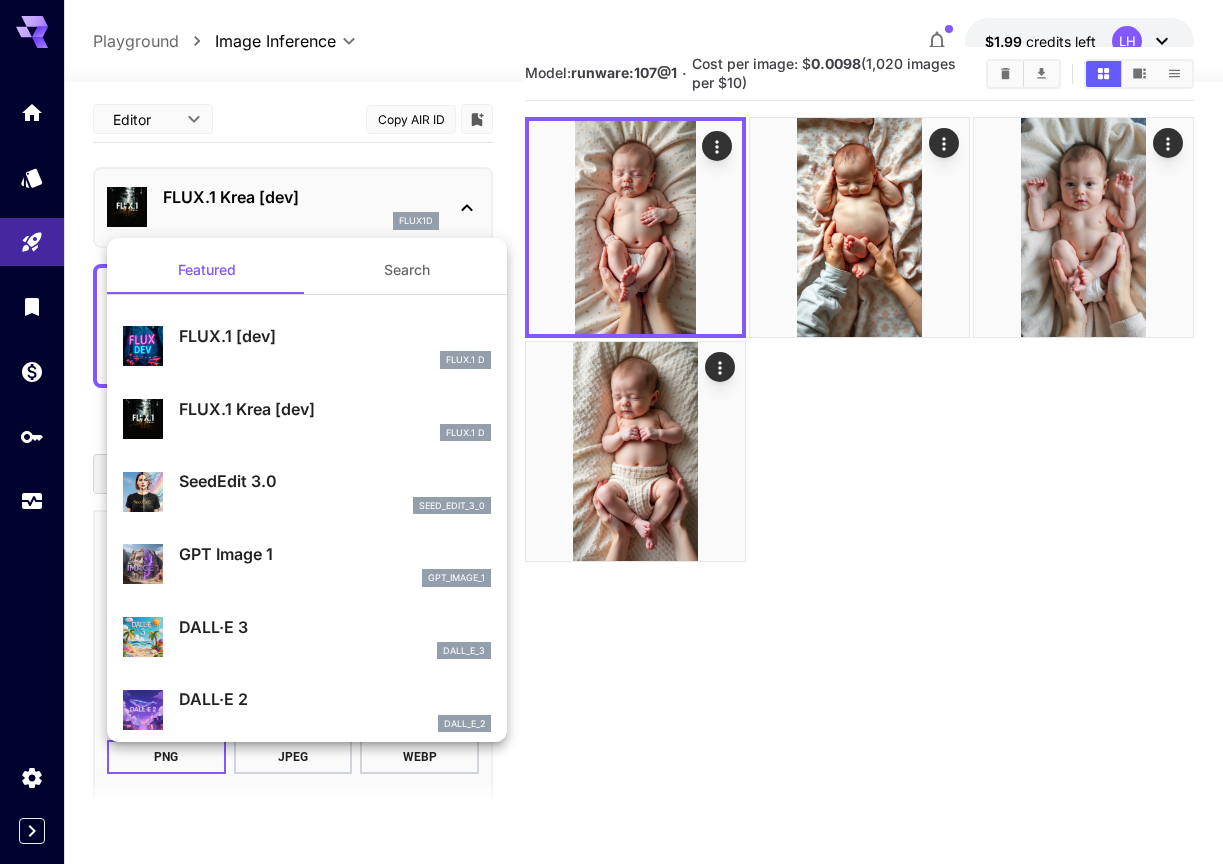 click on "FLUX.1 D" at bounding box center (335, 360) 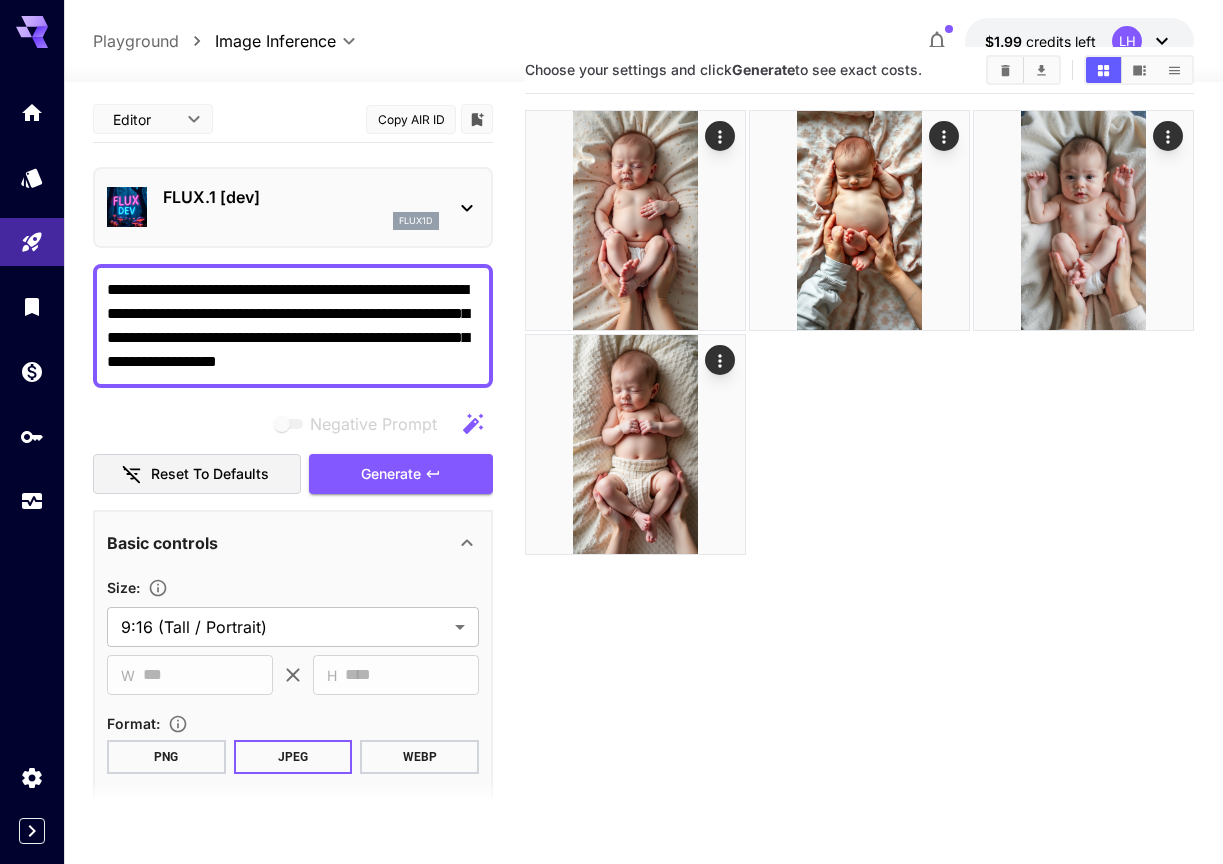 scroll, scrollTop: 0, scrollLeft: 0, axis: both 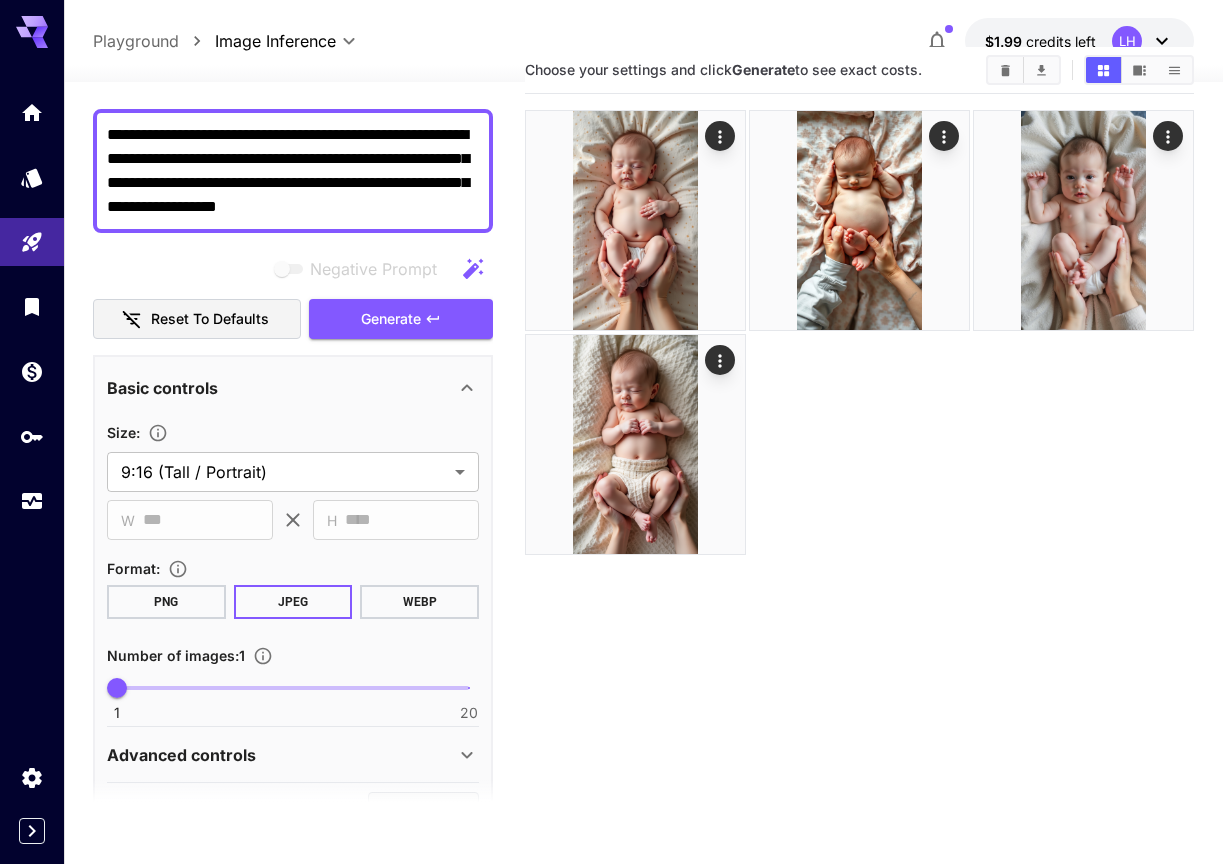 click on "PNG" at bounding box center [166, 602] 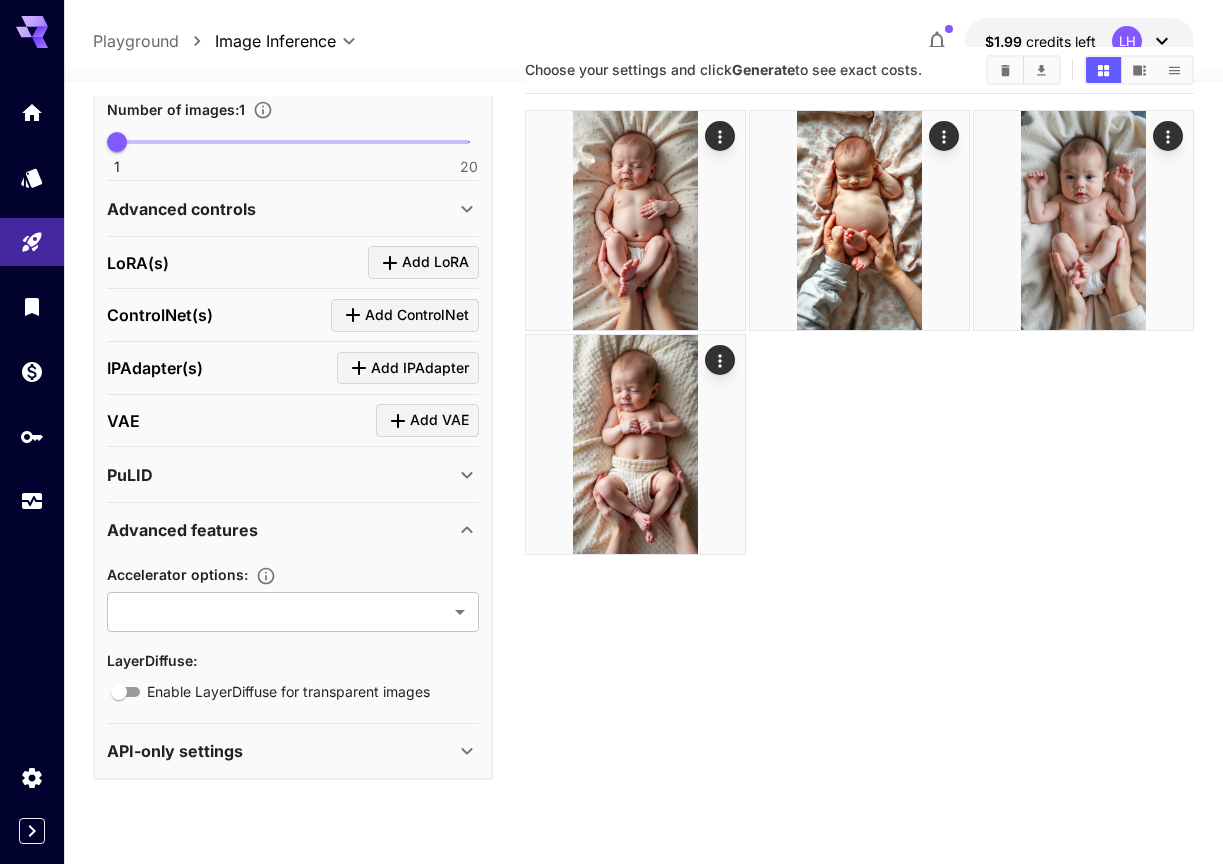 scroll, scrollTop: 0, scrollLeft: 0, axis: both 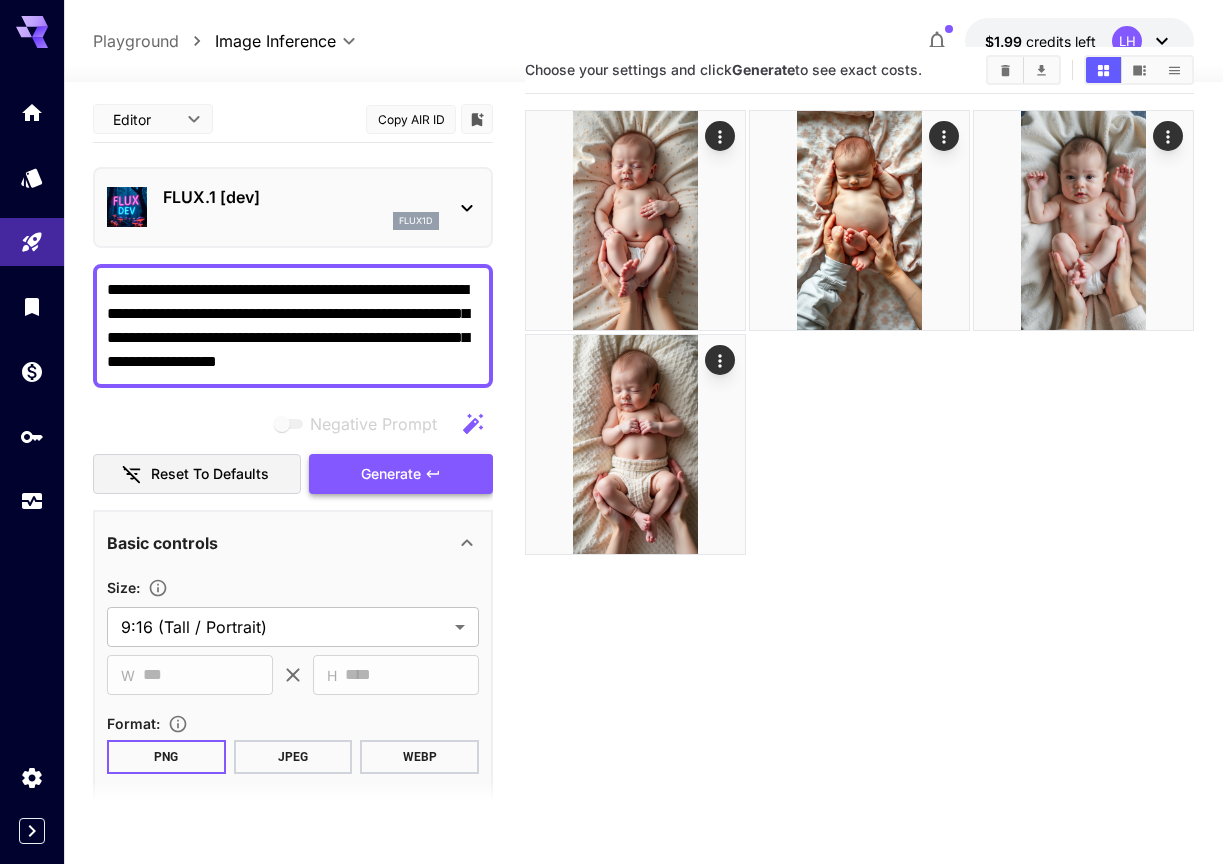 click on "Generate" at bounding box center (391, 474) 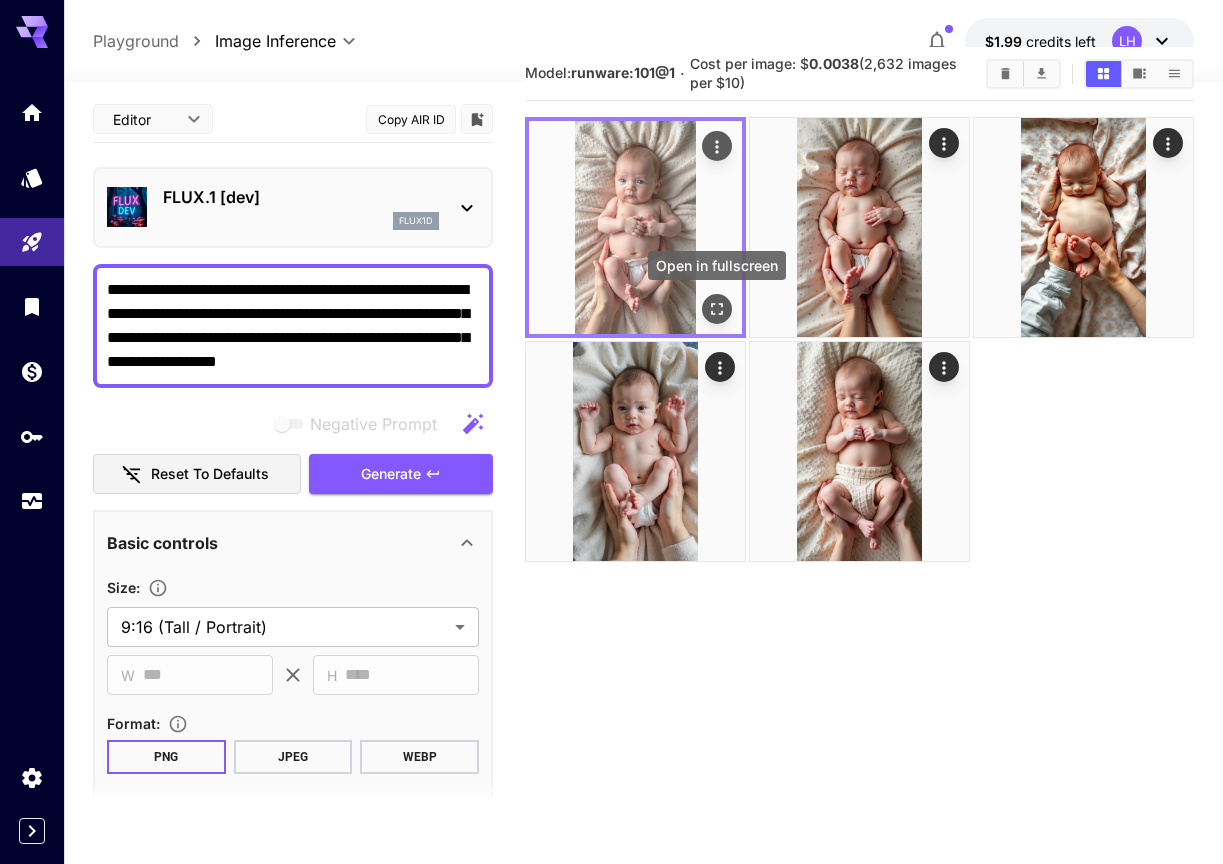 click 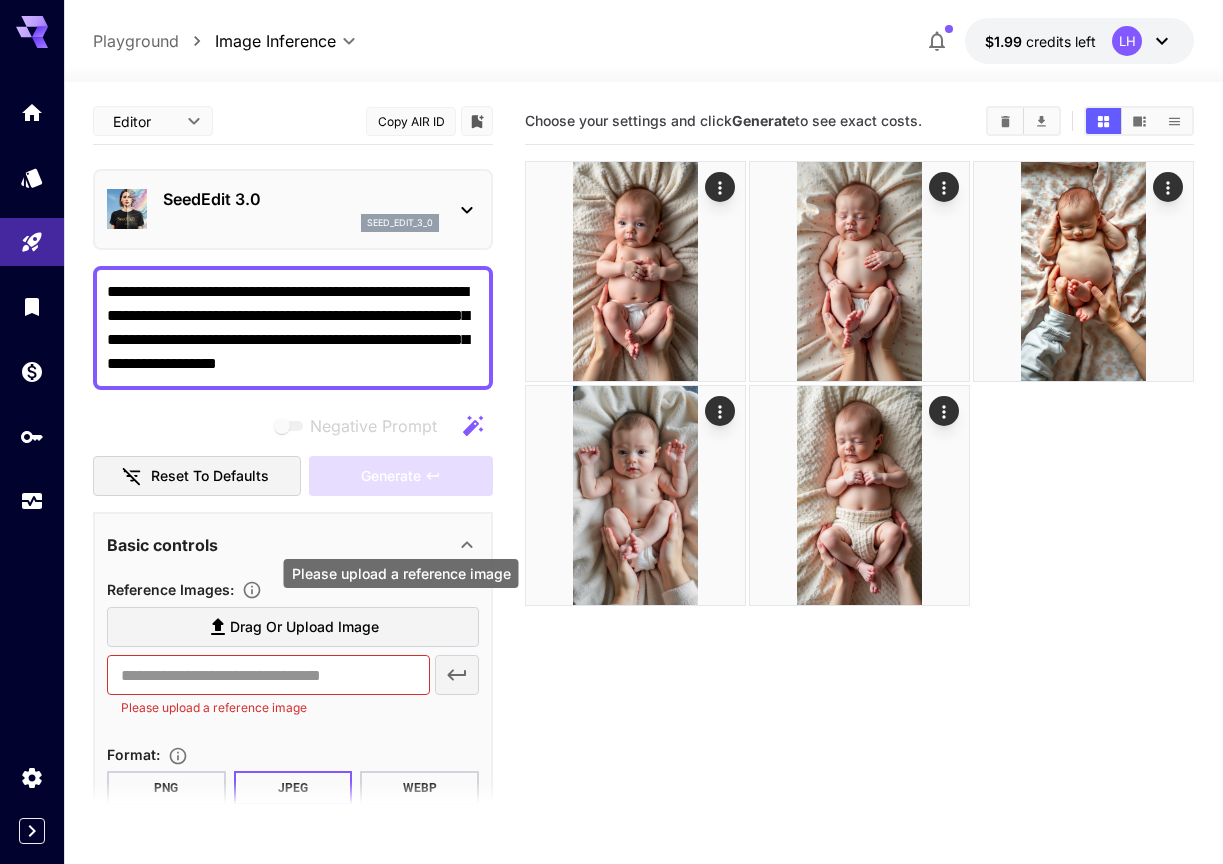 scroll, scrollTop: 51, scrollLeft: 0, axis: vertical 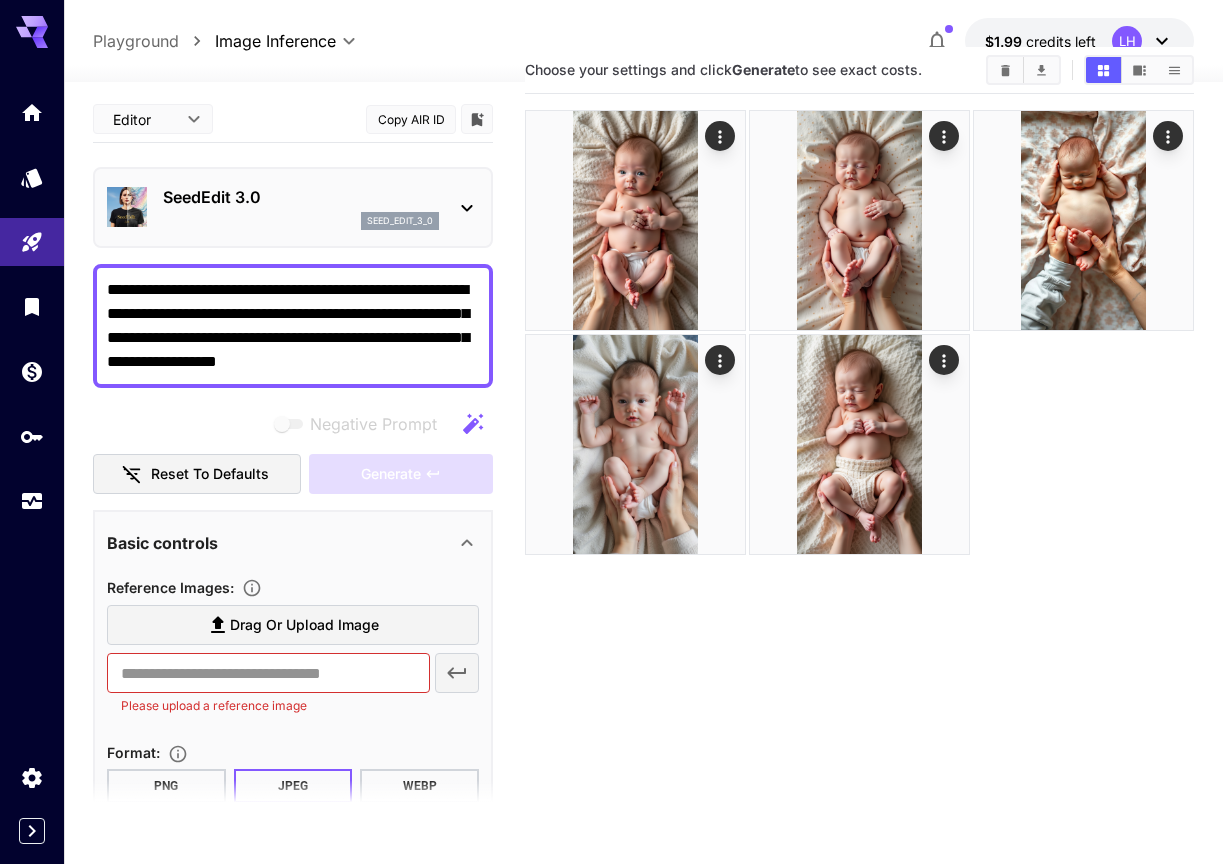 click 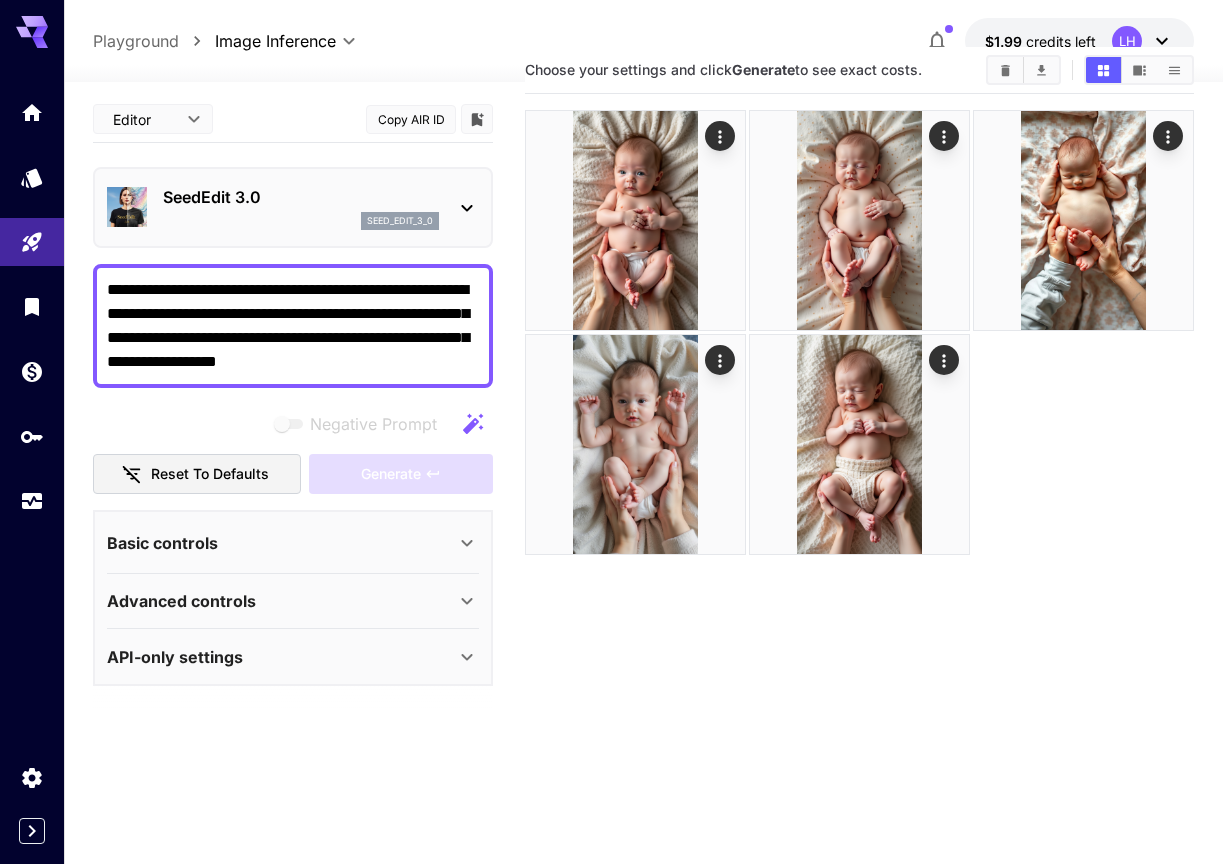 click 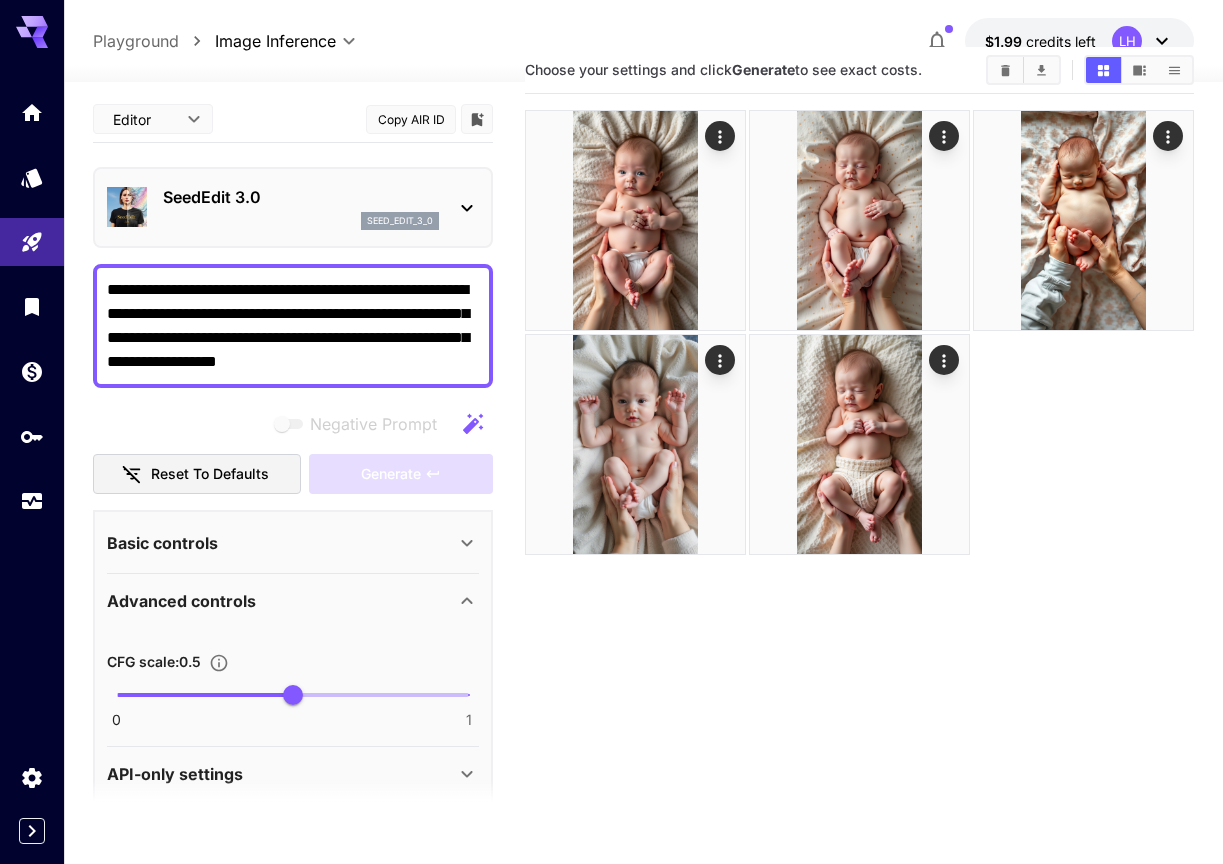 click 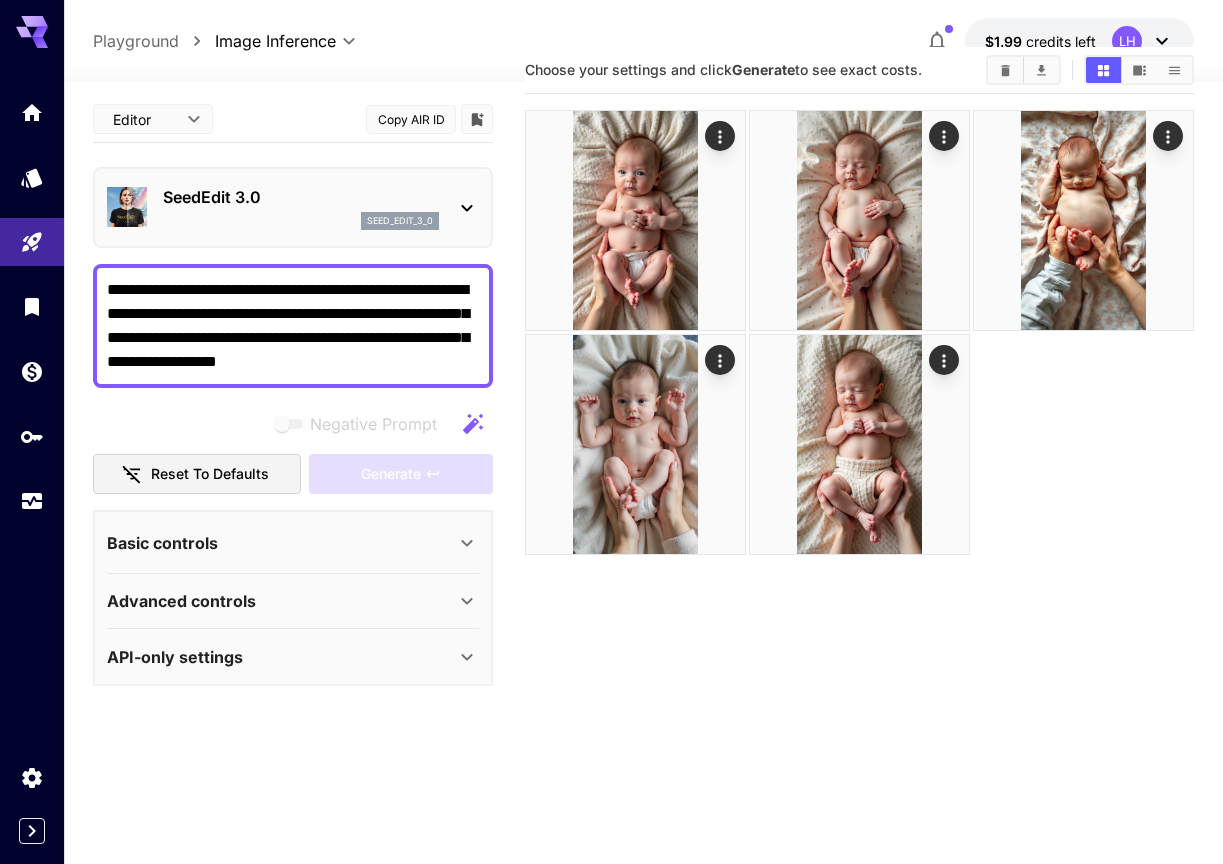 click on "API-only settings" at bounding box center (281, 657) 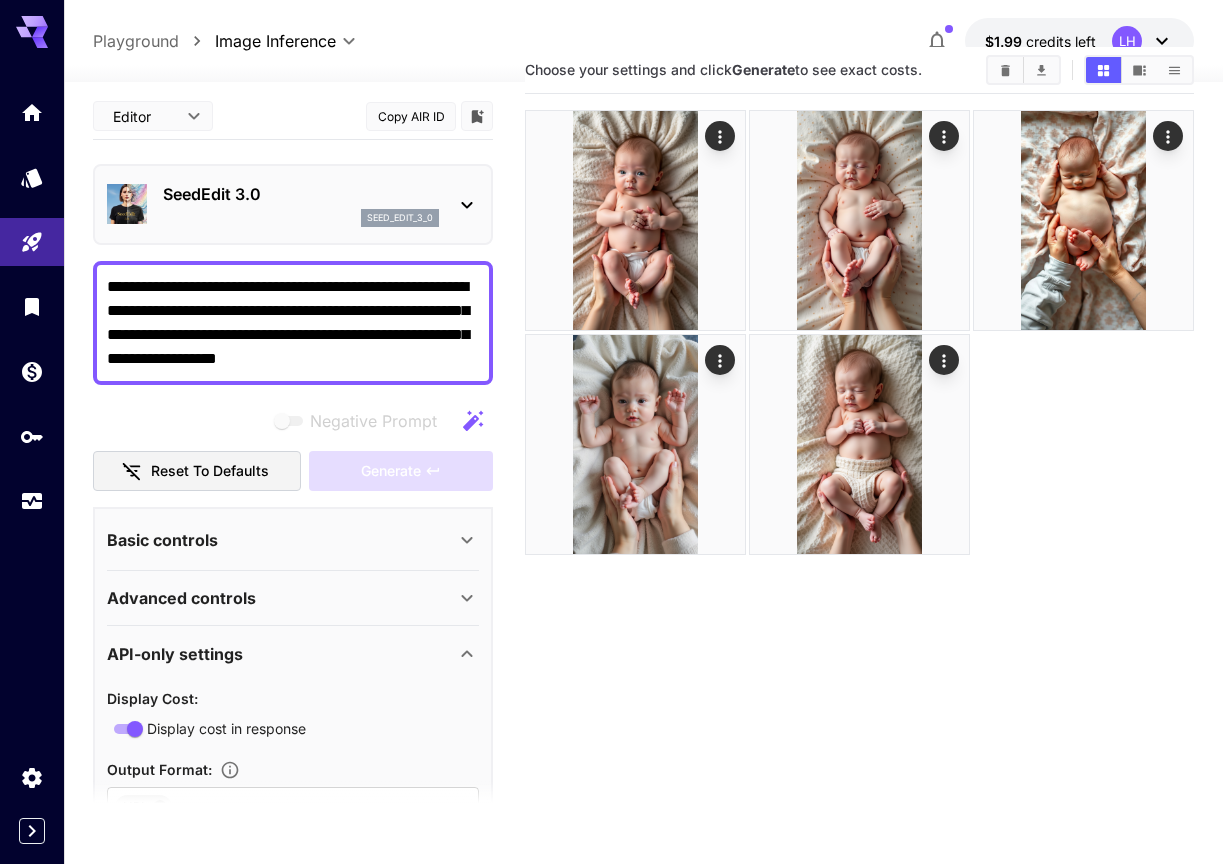 scroll, scrollTop: 0, scrollLeft: 0, axis: both 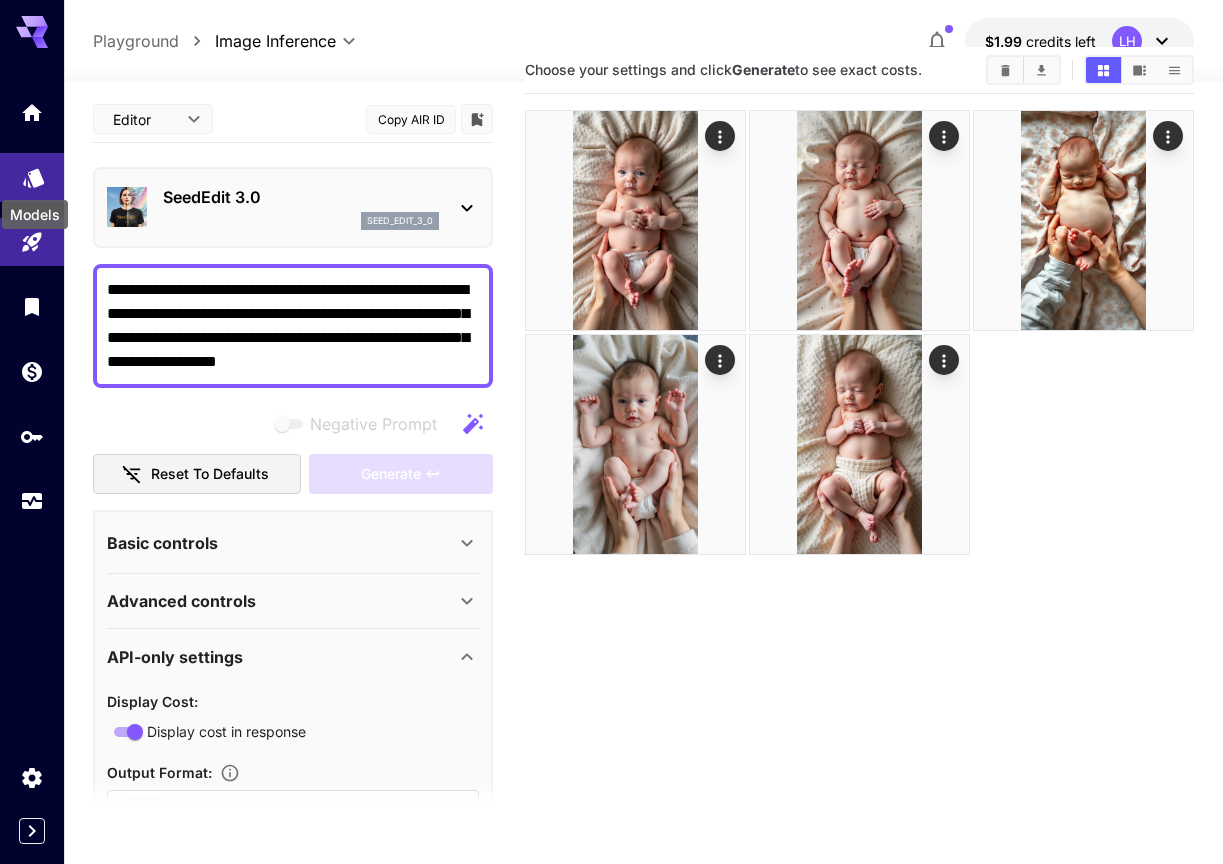 click 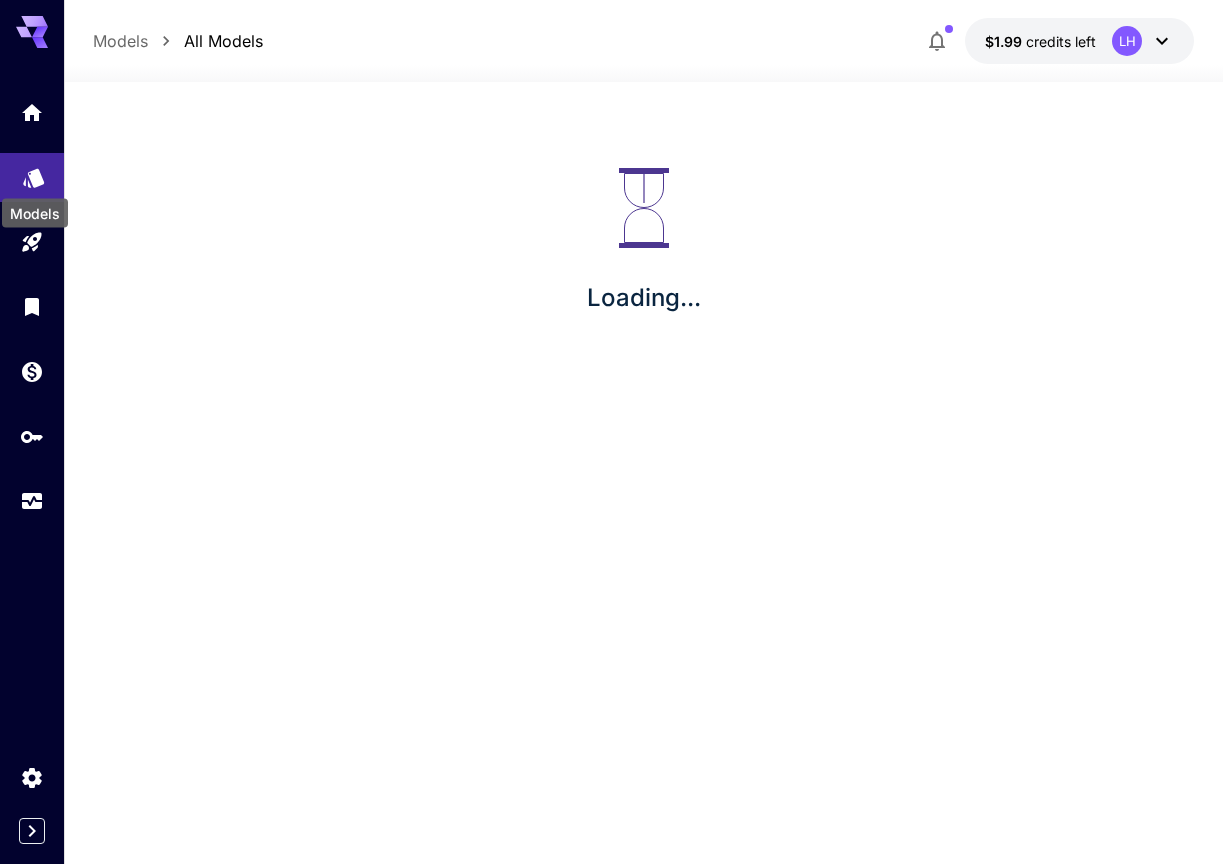 scroll, scrollTop: 0, scrollLeft: 0, axis: both 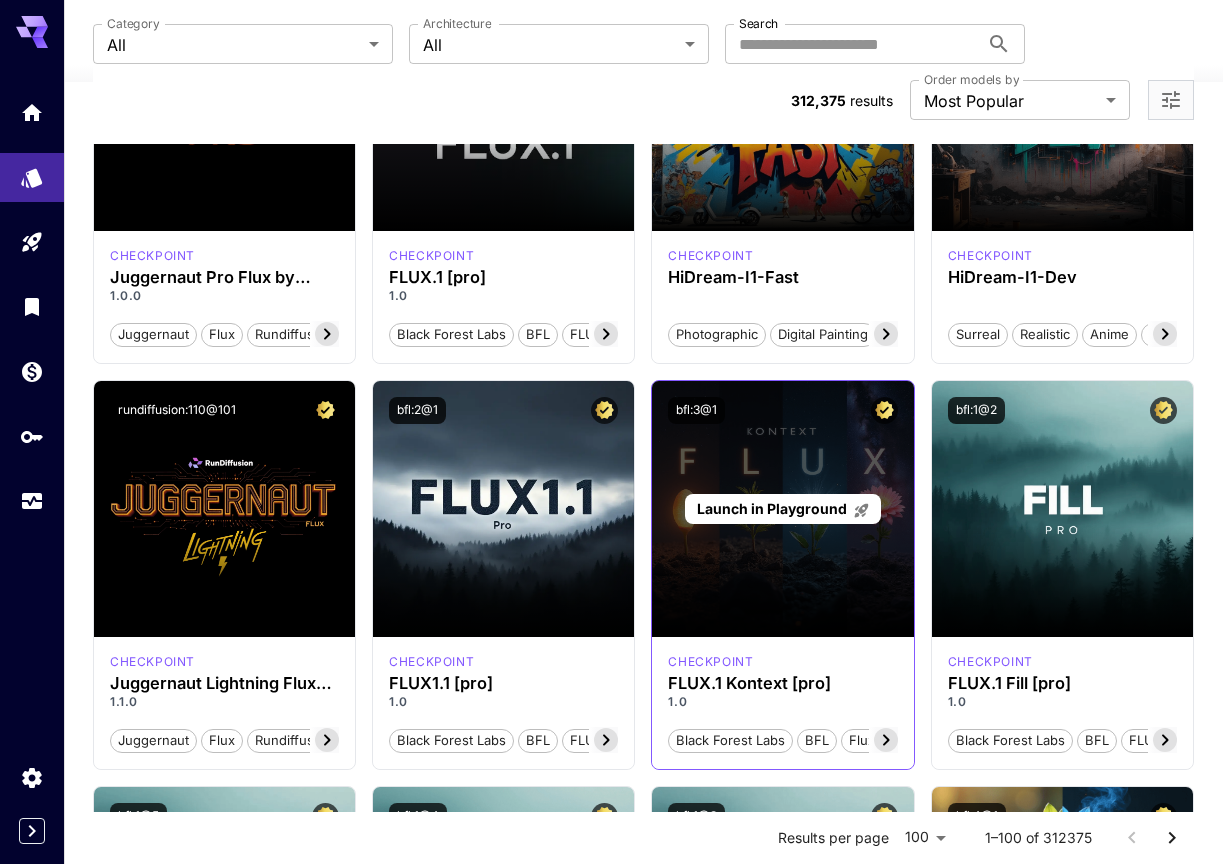 click on "Launch in Playground" at bounding box center (782, 509) 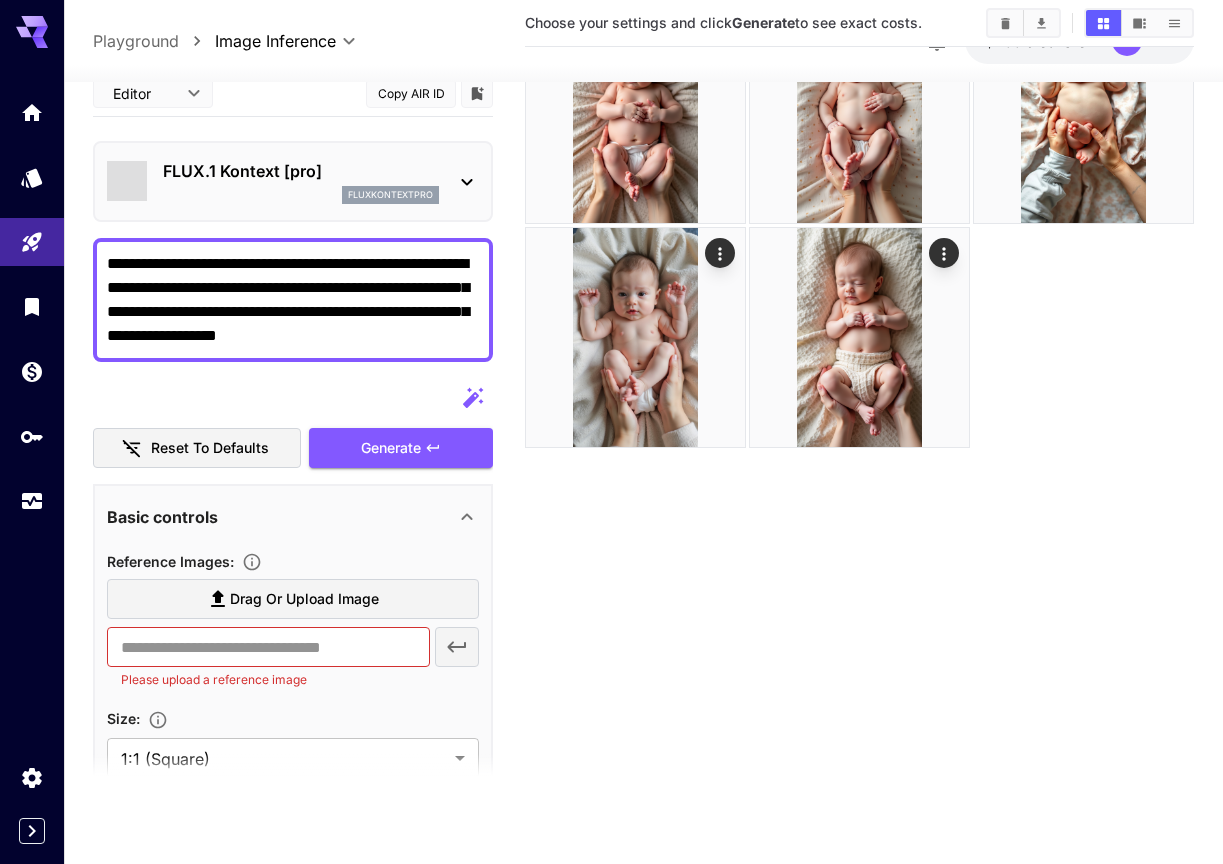 scroll, scrollTop: 158, scrollLeft: 0, axis: vertical 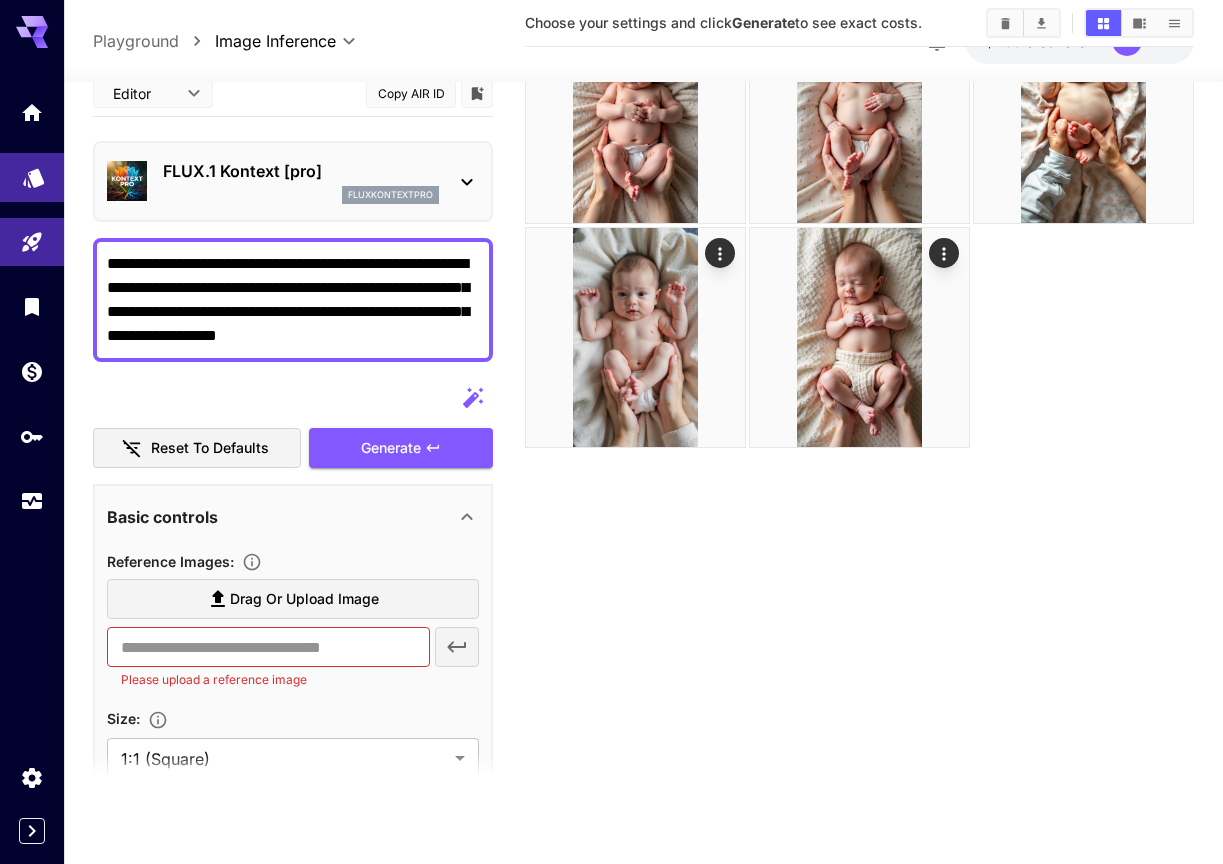 click at bounding box center [32, 177] 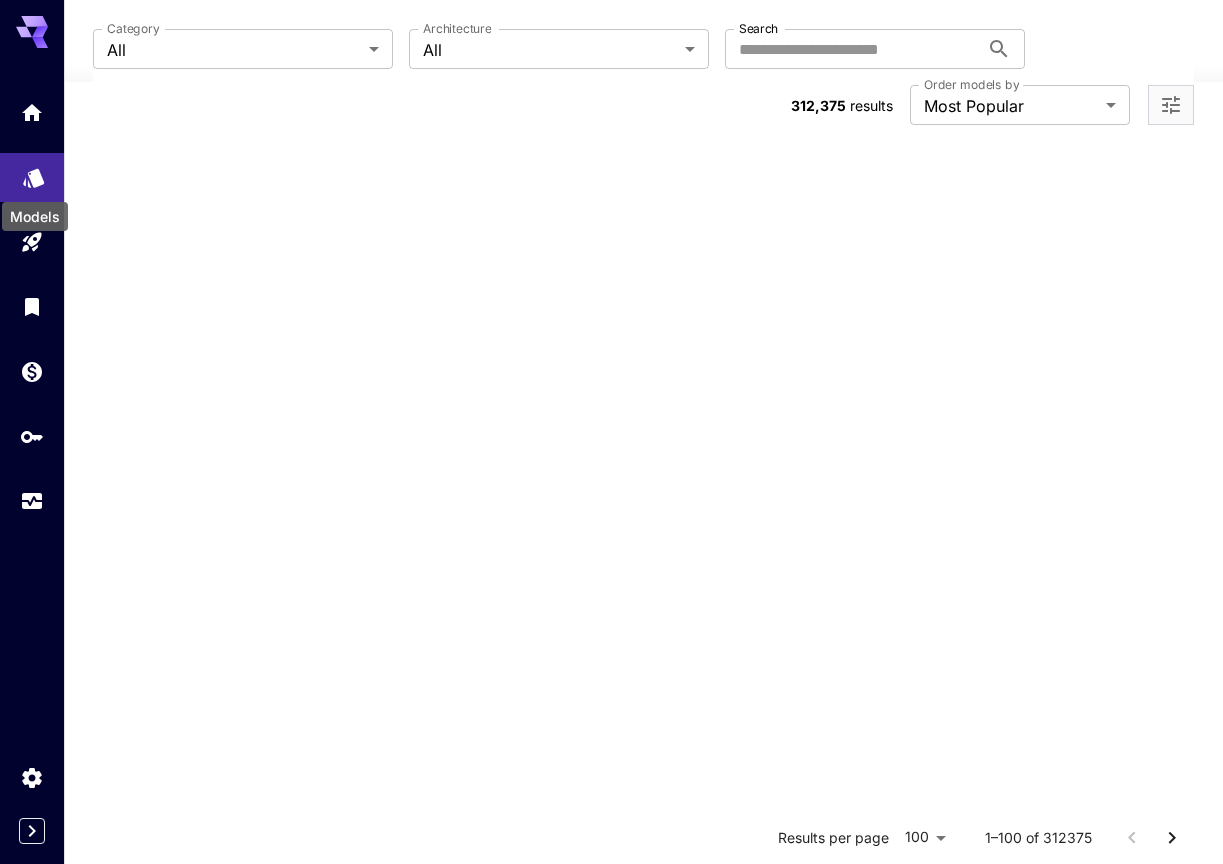 scroll, scrollTop: 0, scrollLeft: 0, axis: both 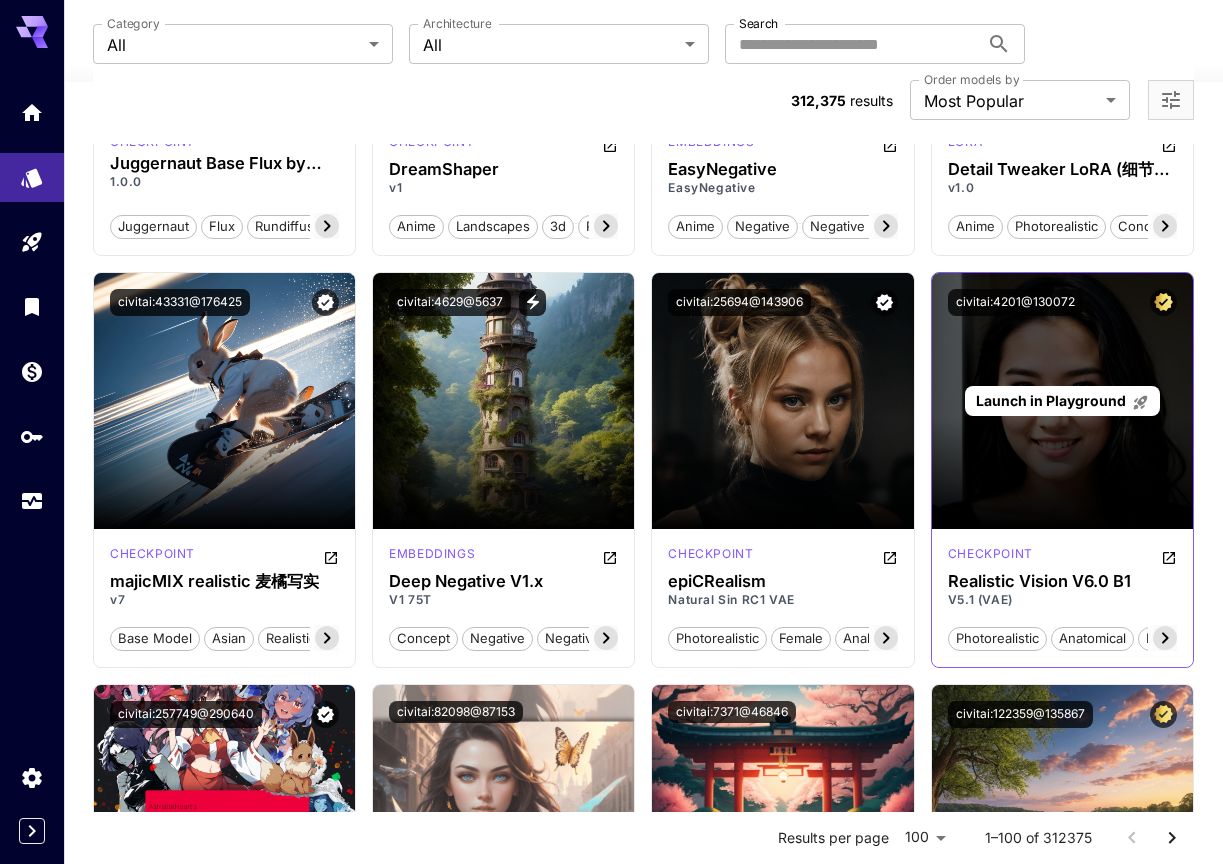 click on "Launch in Playground" at bounding box center [1051, 400] 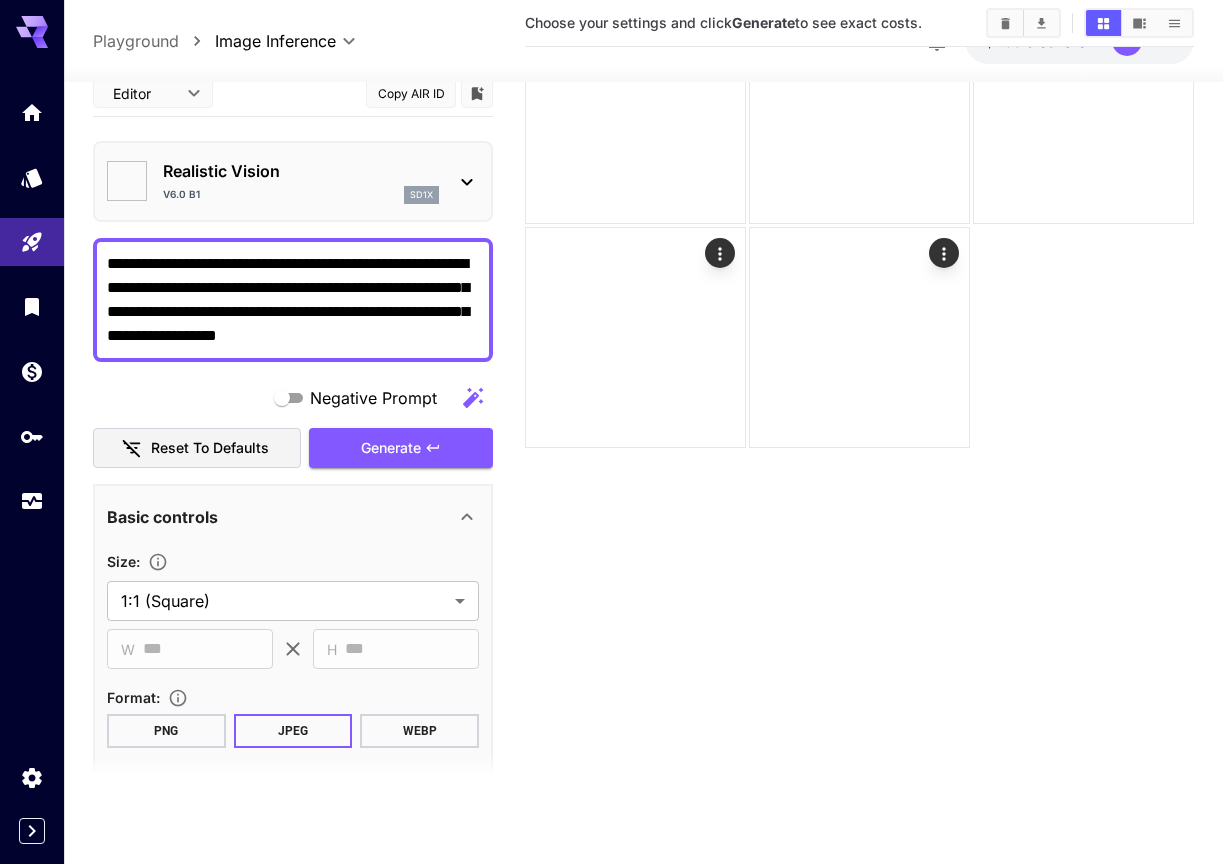 type on "*******" 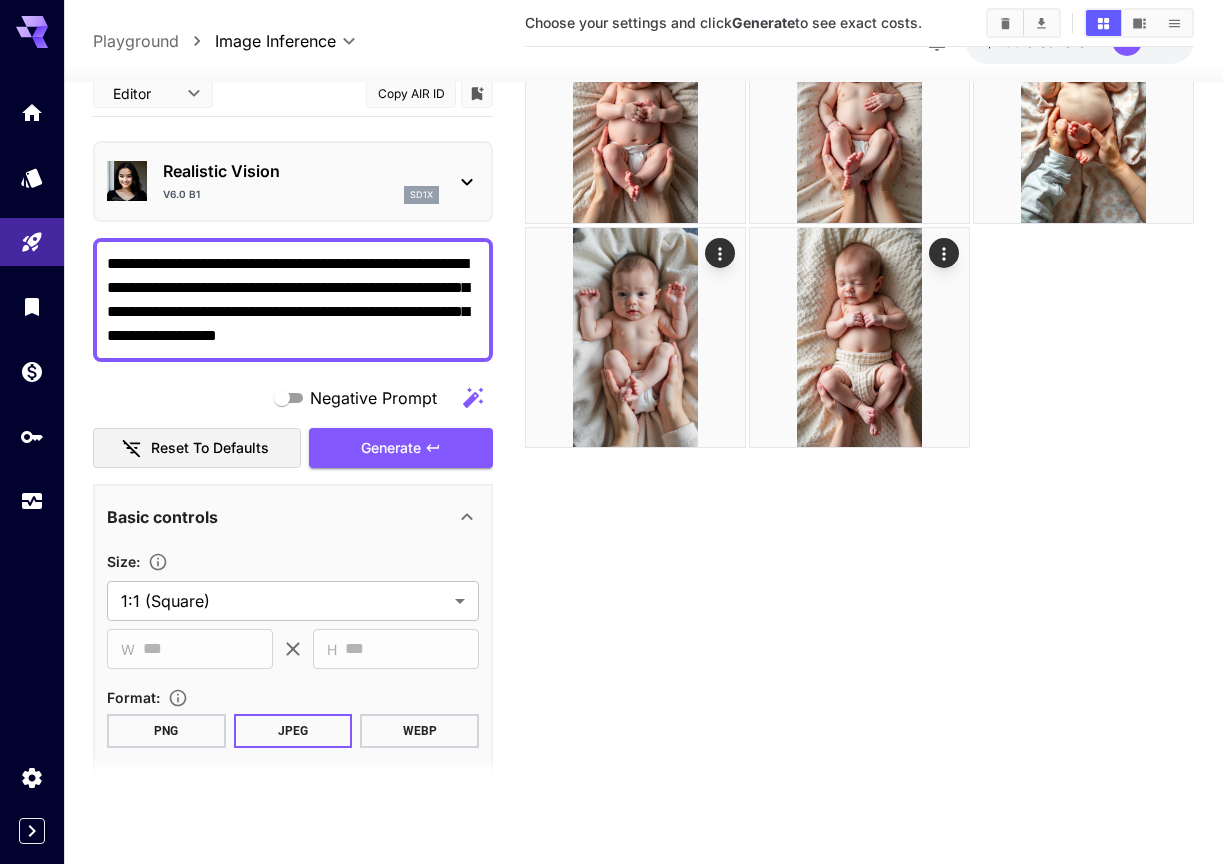 scroll, scrollTop: 0, scrollLeft: 0, axis: both 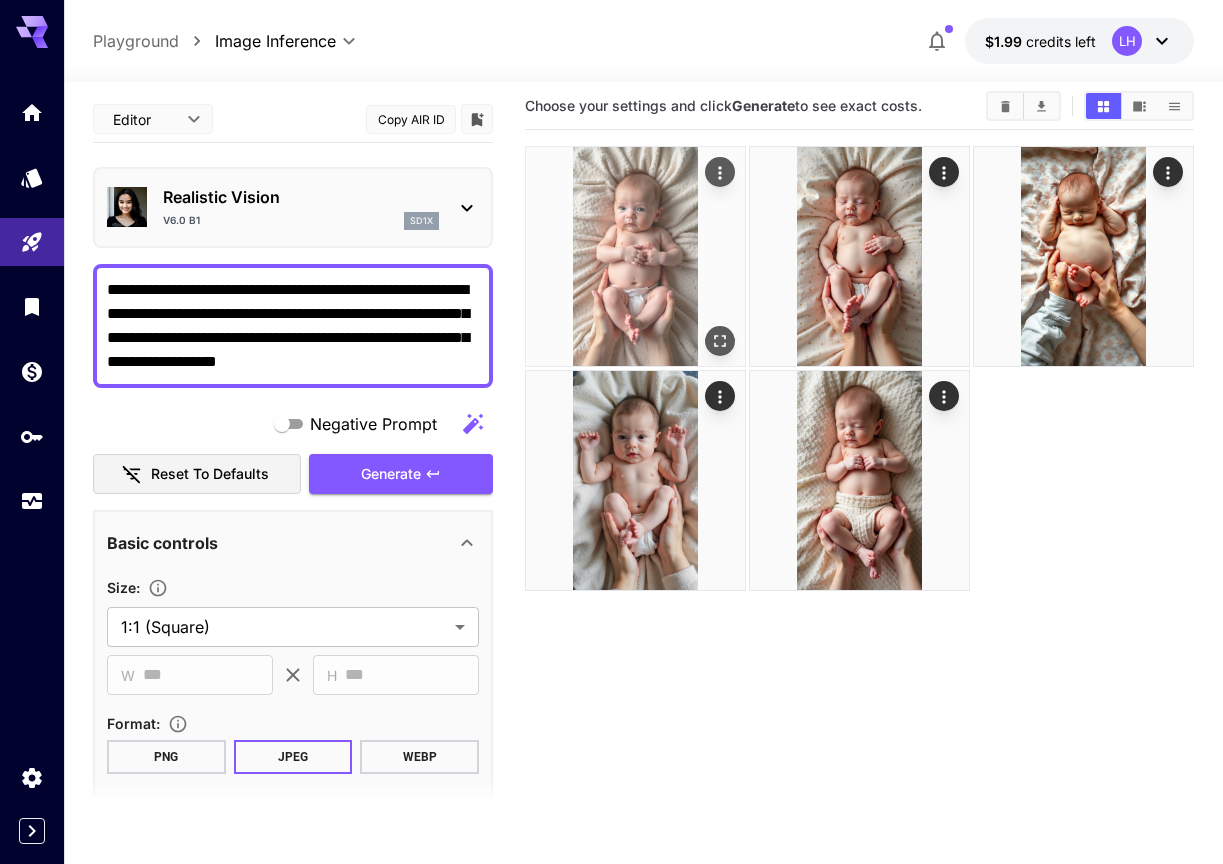 click 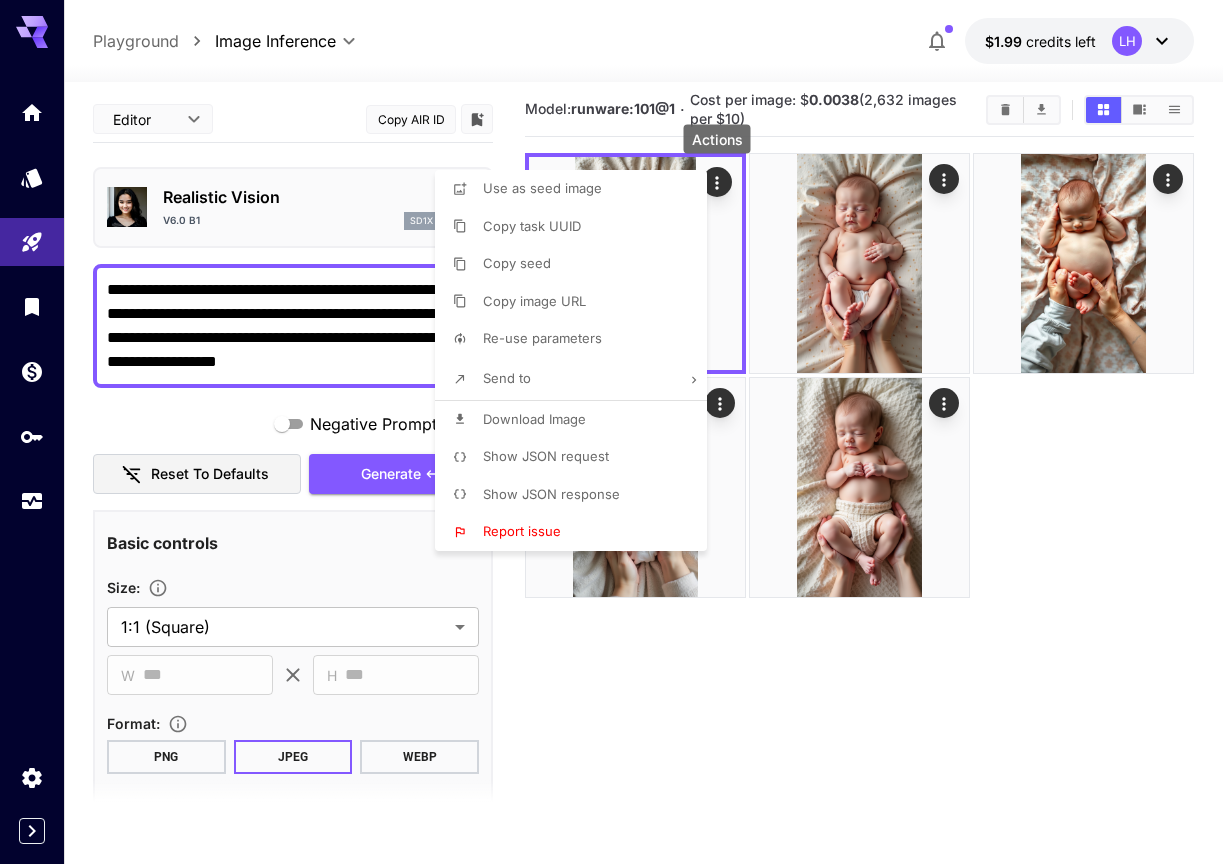 click on "Re-use parameters" at bounding box center [577, 339] 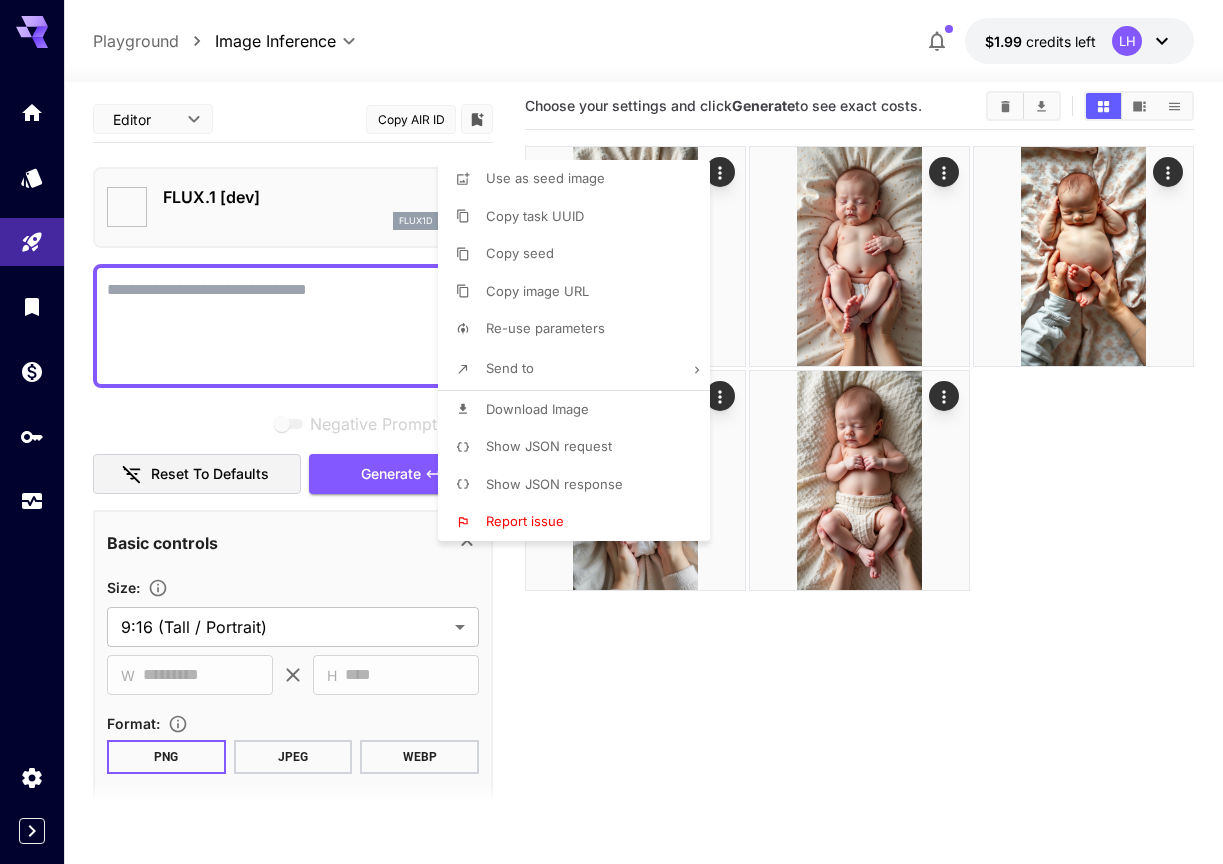 type on "**********" 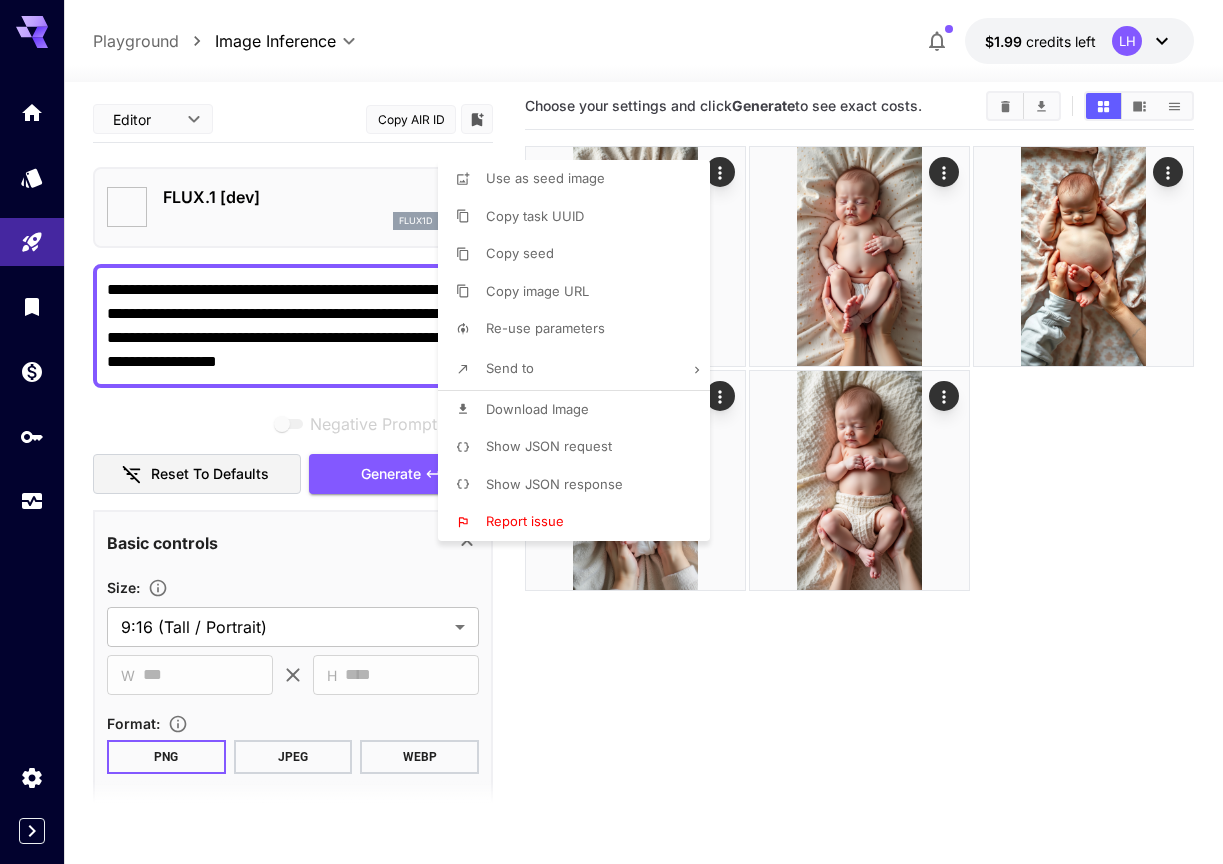 type on "**********" 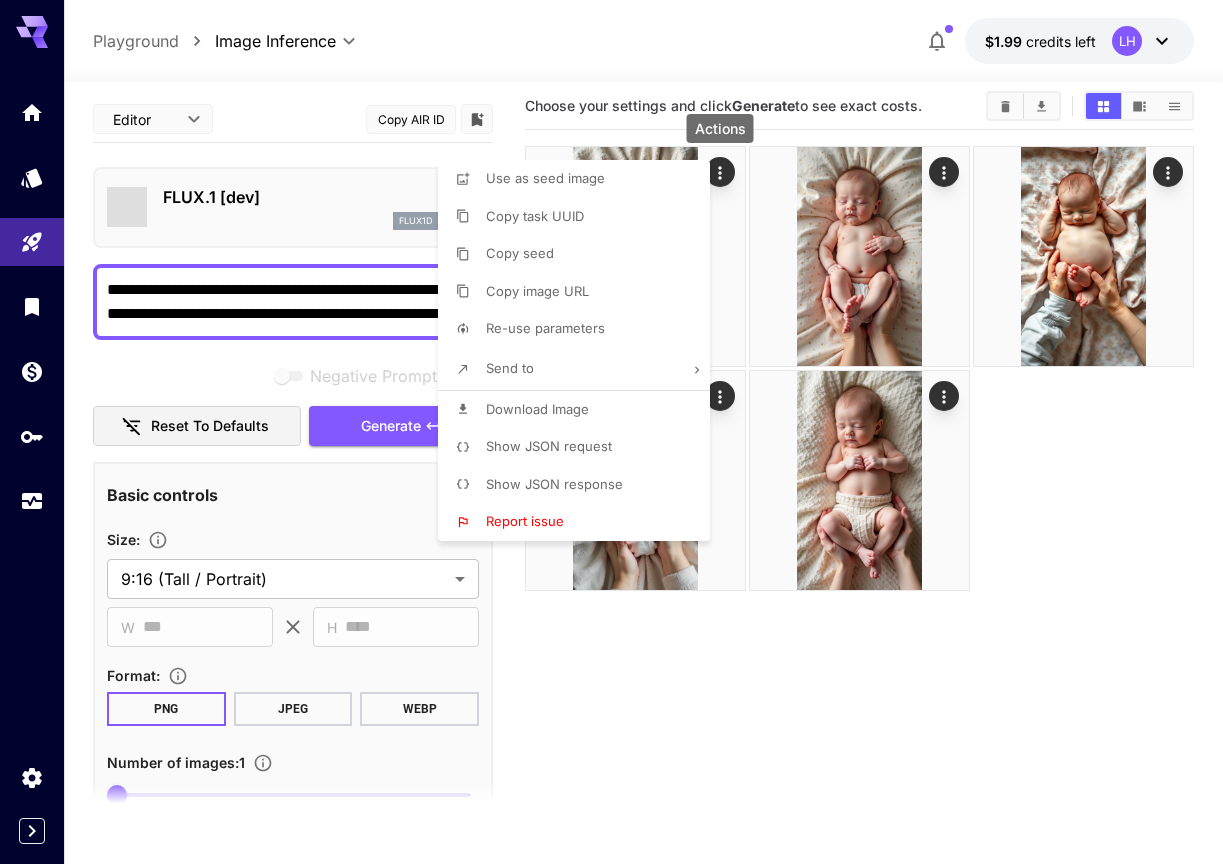 scroll, scrollTop: 0, scrollLeft: 0, axis: both 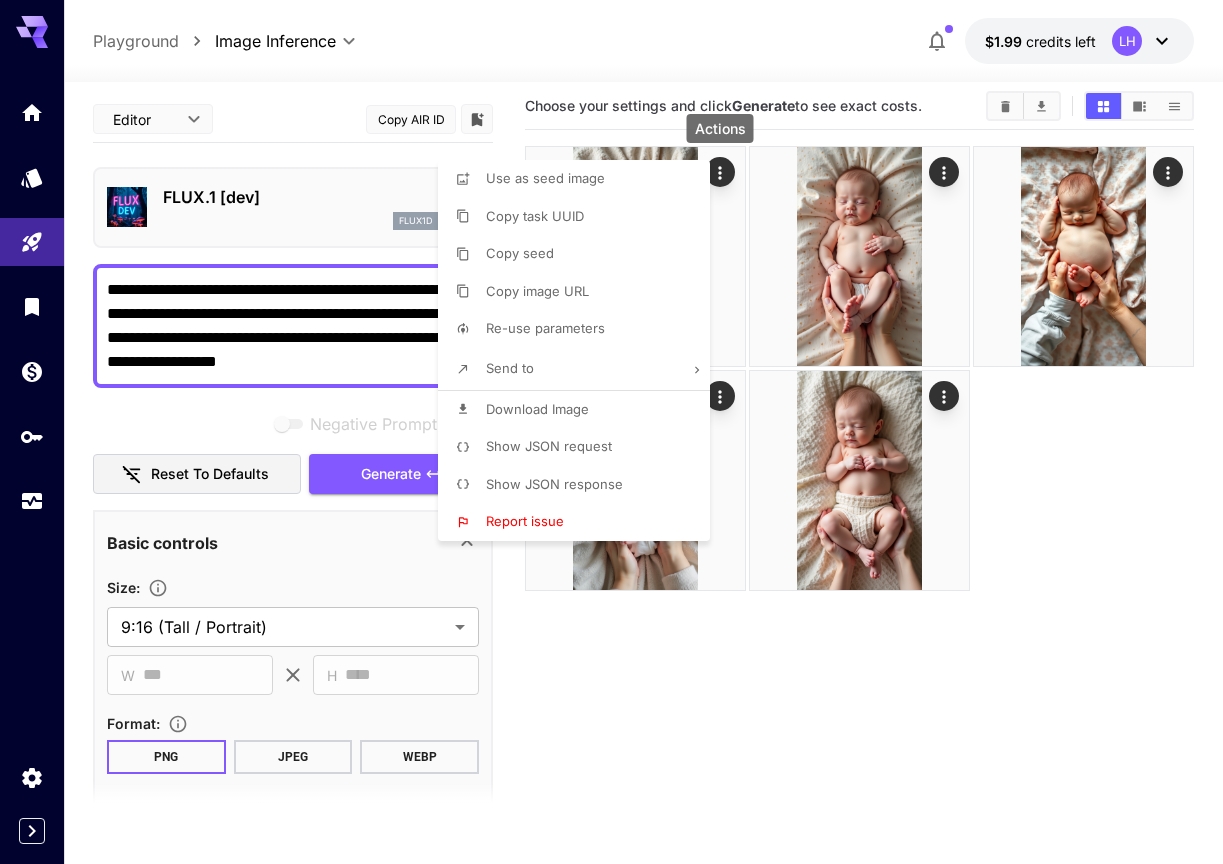 click at bounding box center [611, 432] 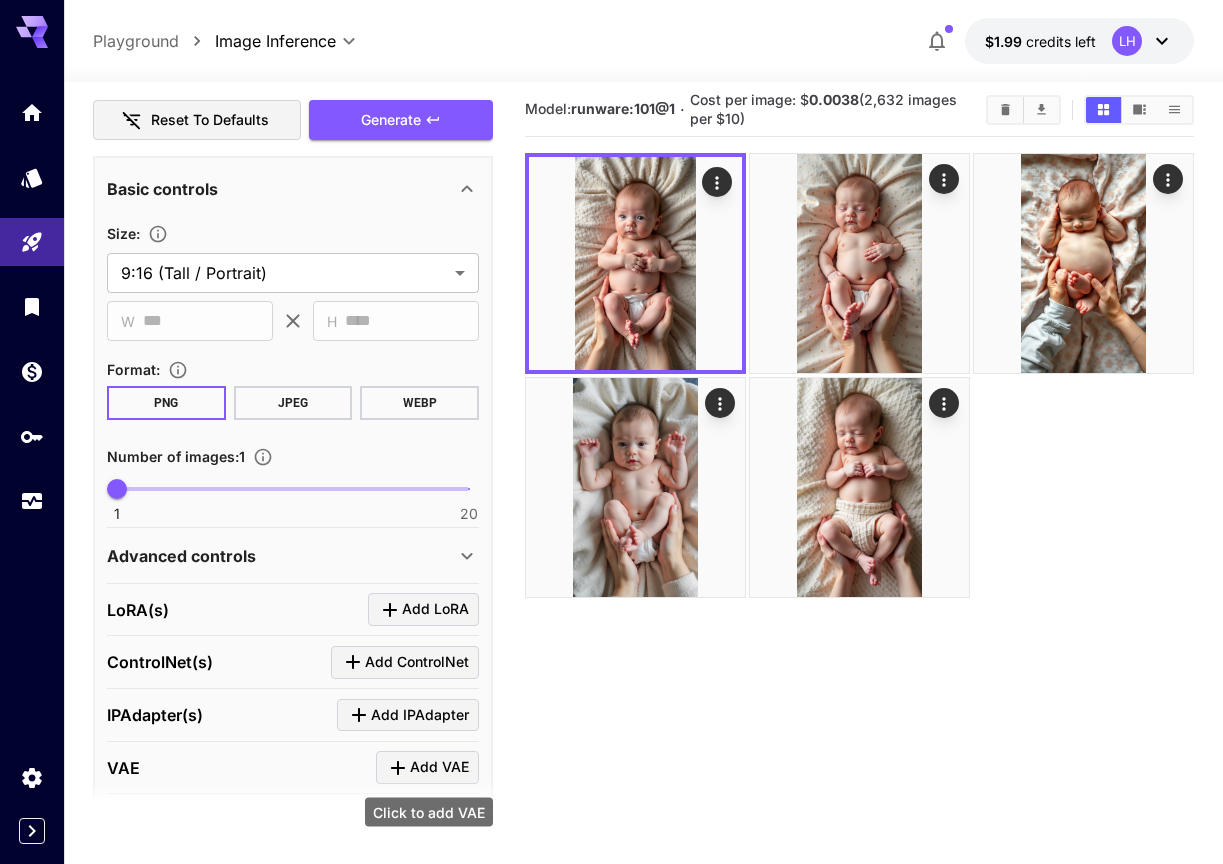 scroll, scrollTop: 0, scrollLeft: 0, axis: both 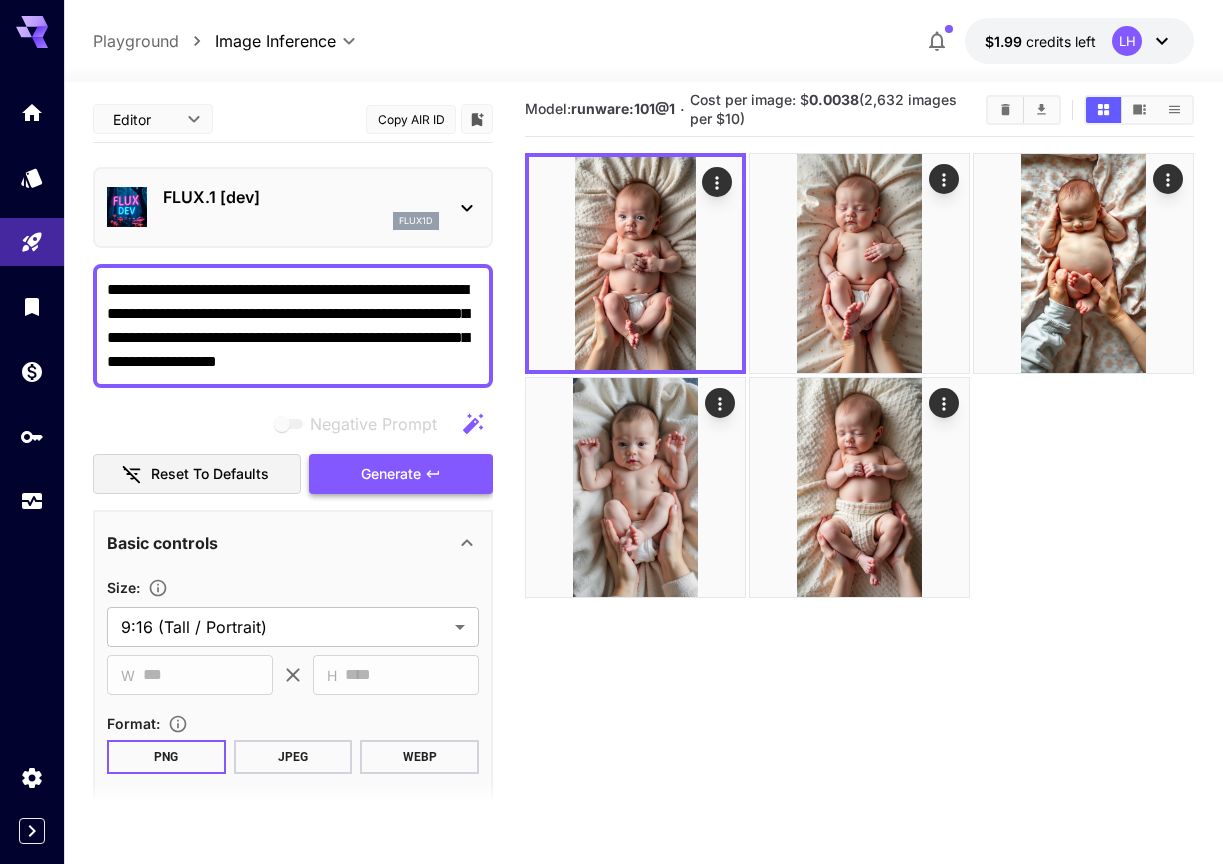 click on "Generate" at bounding box center (391, 474) 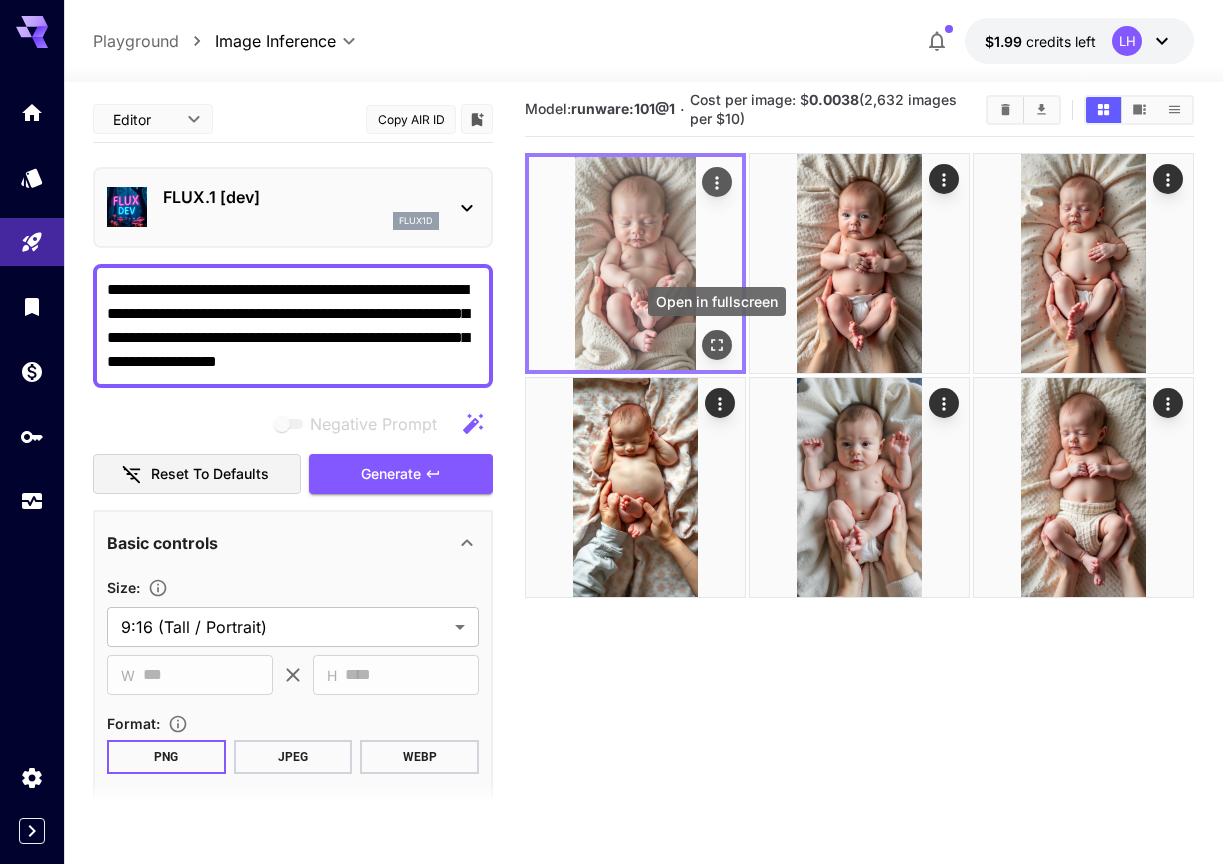 click 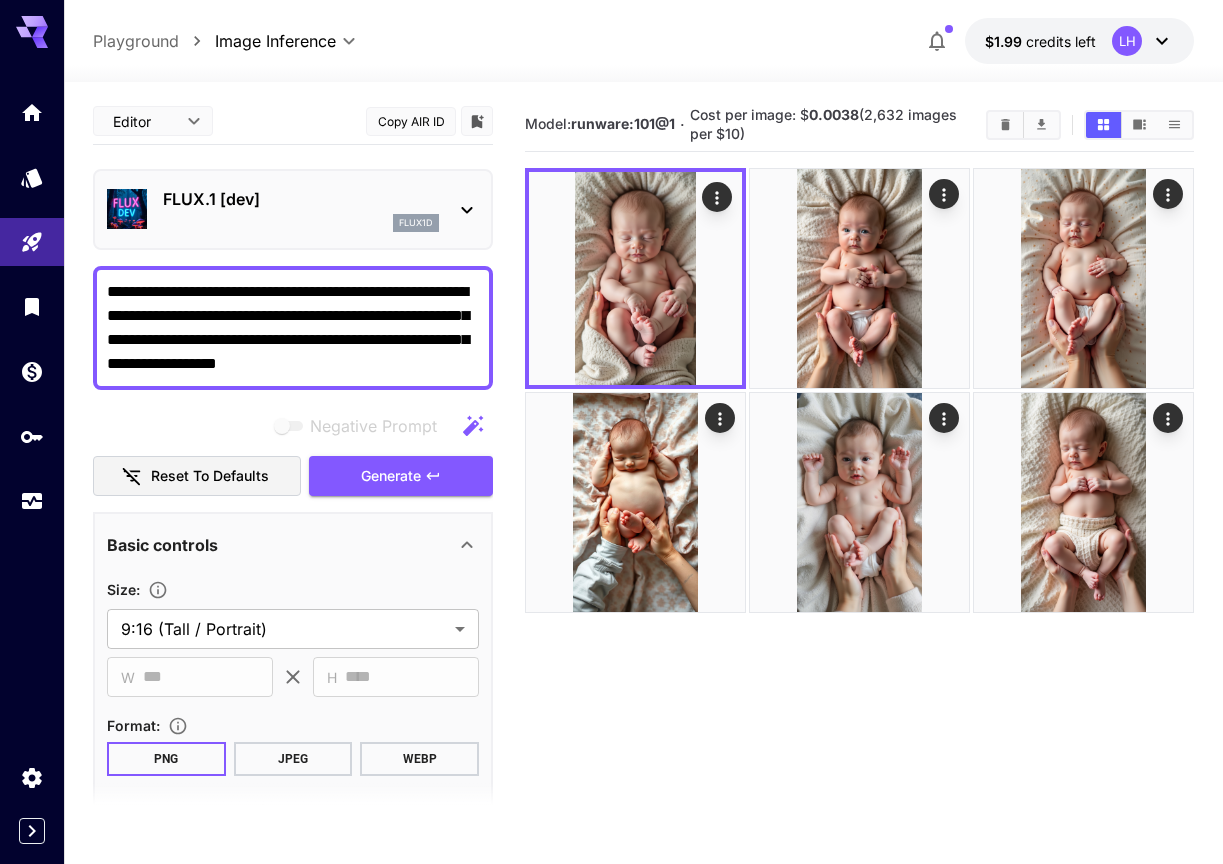 scroll, scrollTop: 15, scrollLeft: 0, axis: vertical 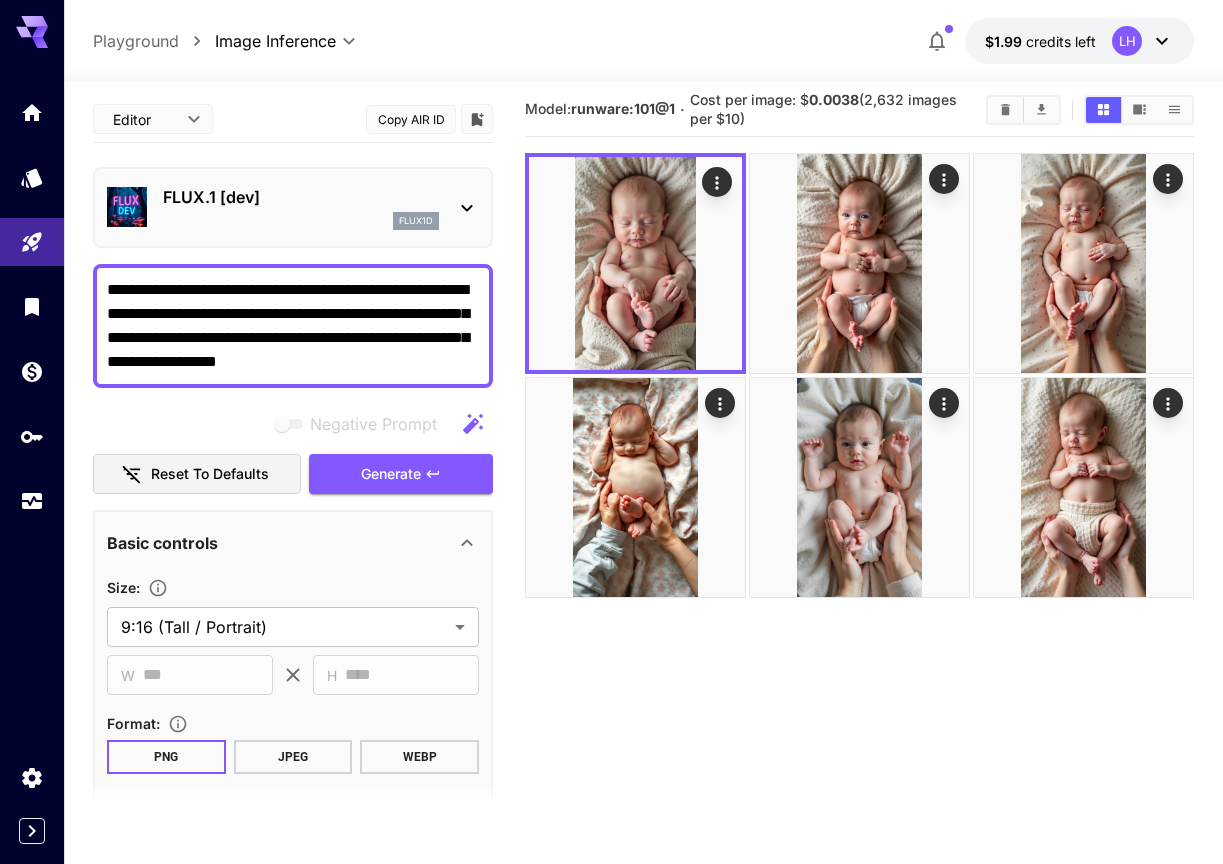 click on "FLUX.1 [dev]" at bounding box center (301, 197) 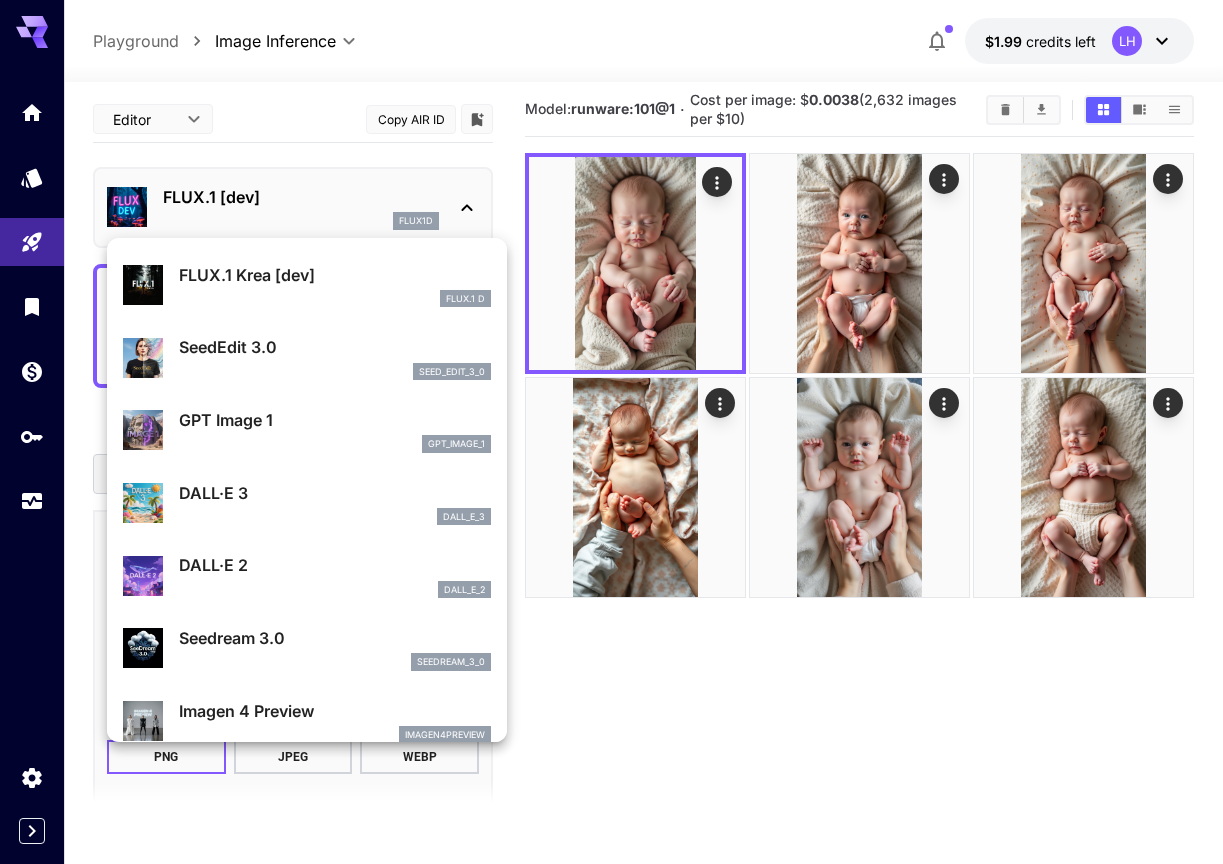 scroll, scrollTop: 136, scrollLeft: 0, axis: vertical 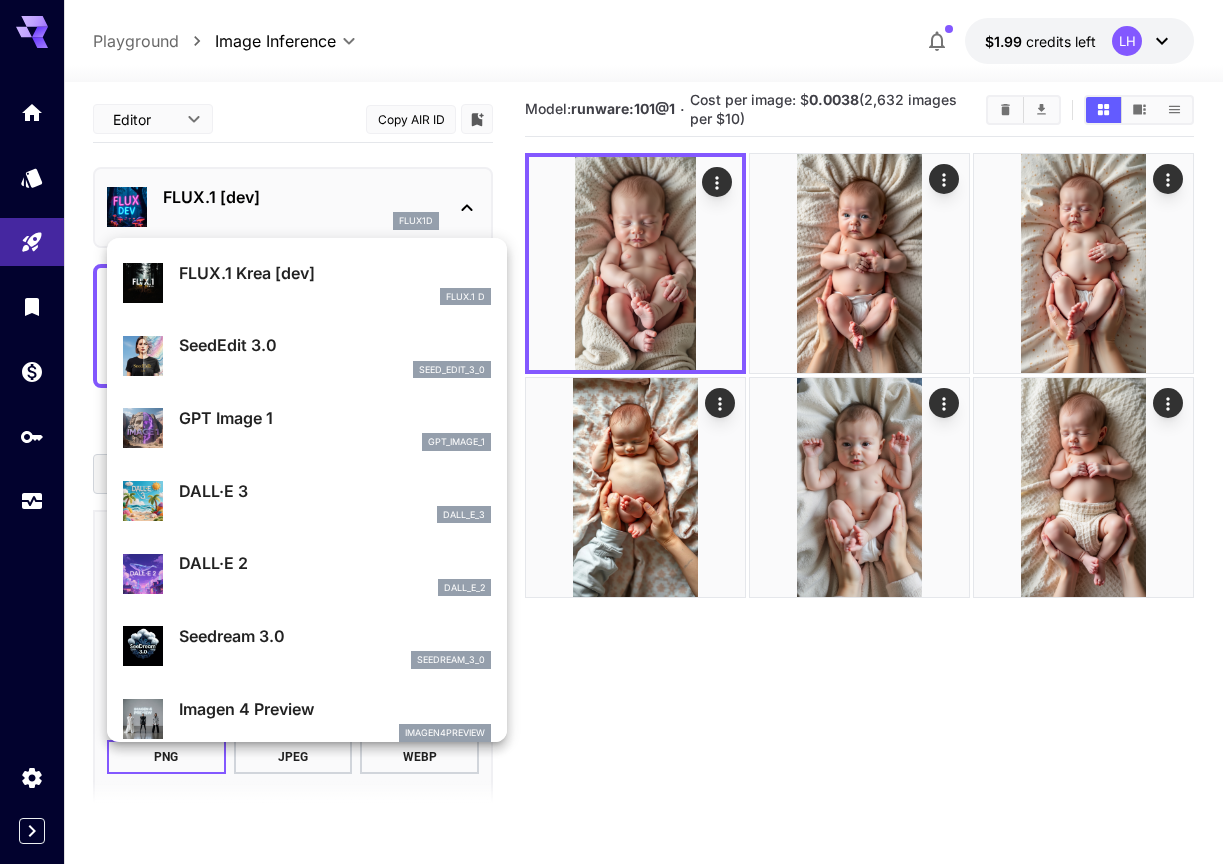 click on "DALL·E 3 dall_e_3" at bounding box center [307, 501] 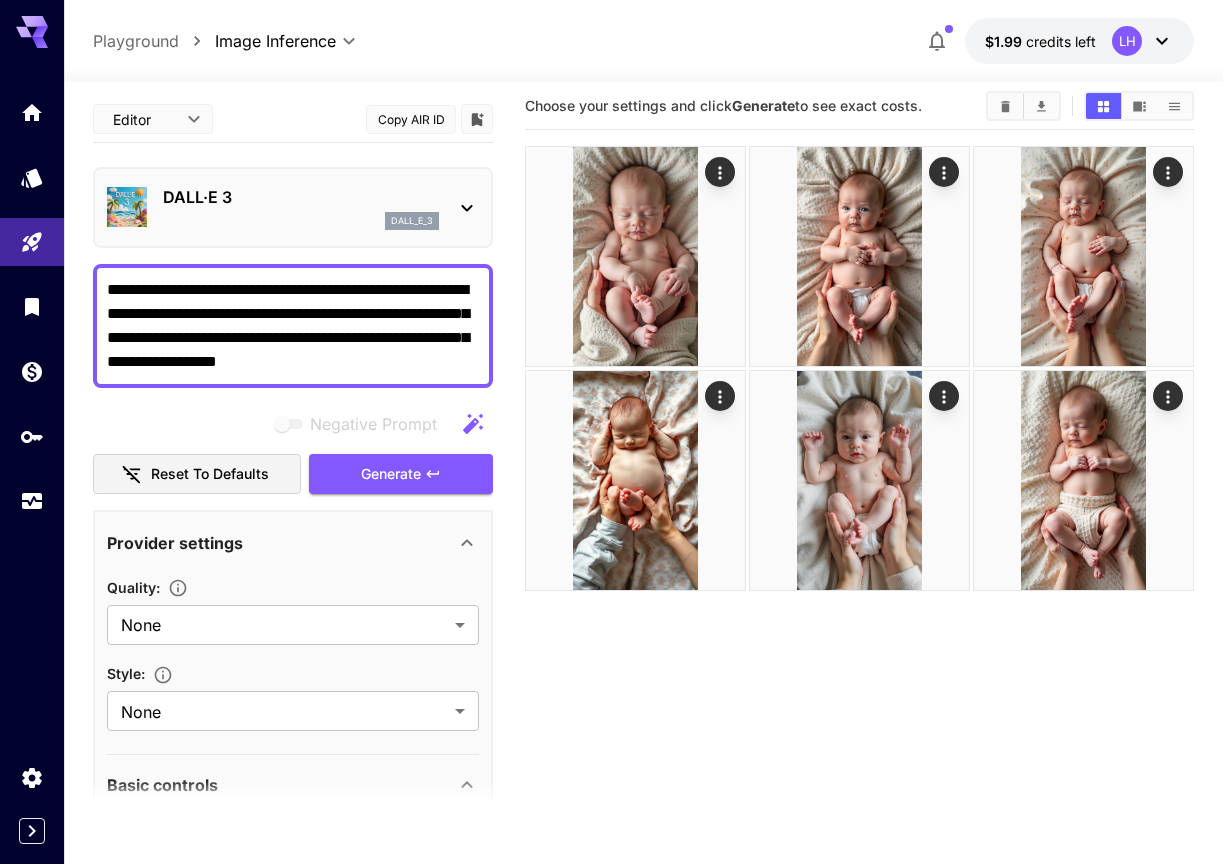 scroll, scrollTop: 0, scrollLeft: 0, axis: both 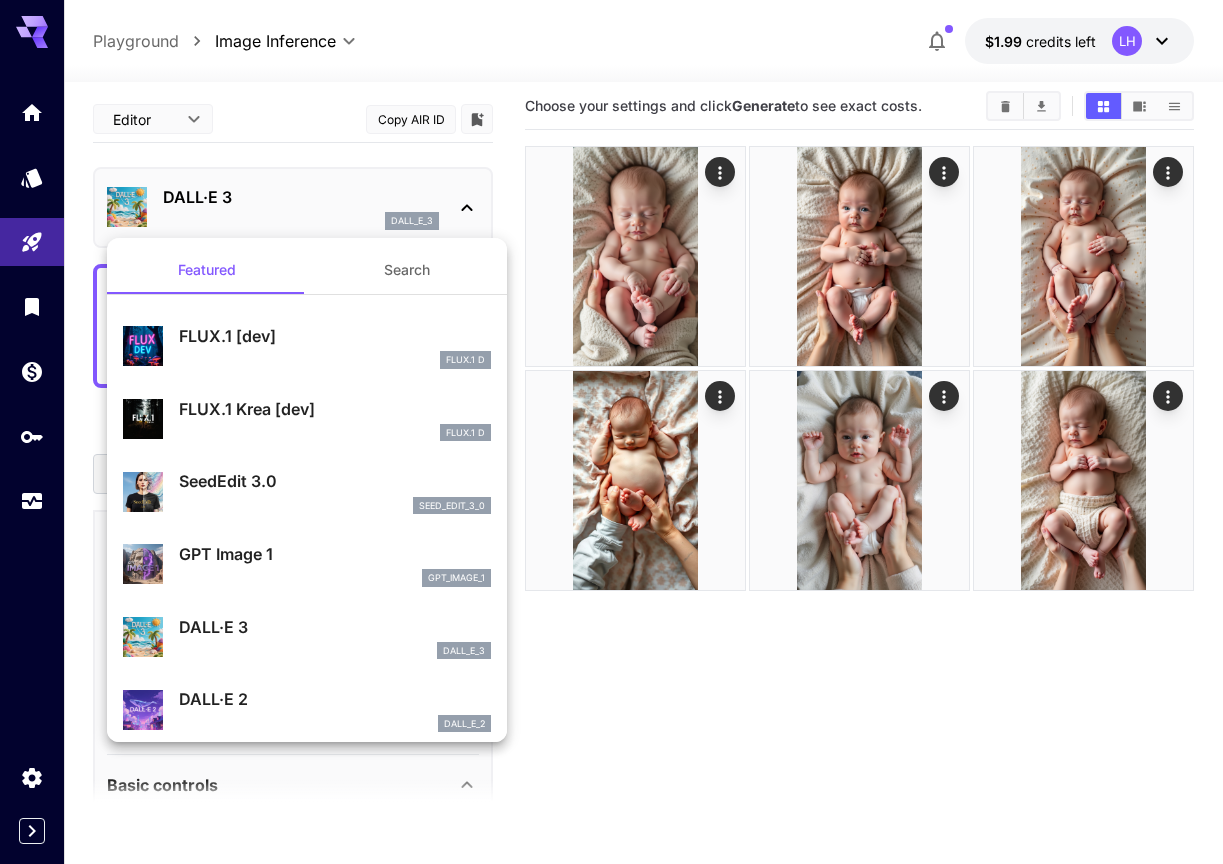 click on "GPT Image 1" at bounding box center (335, 554) 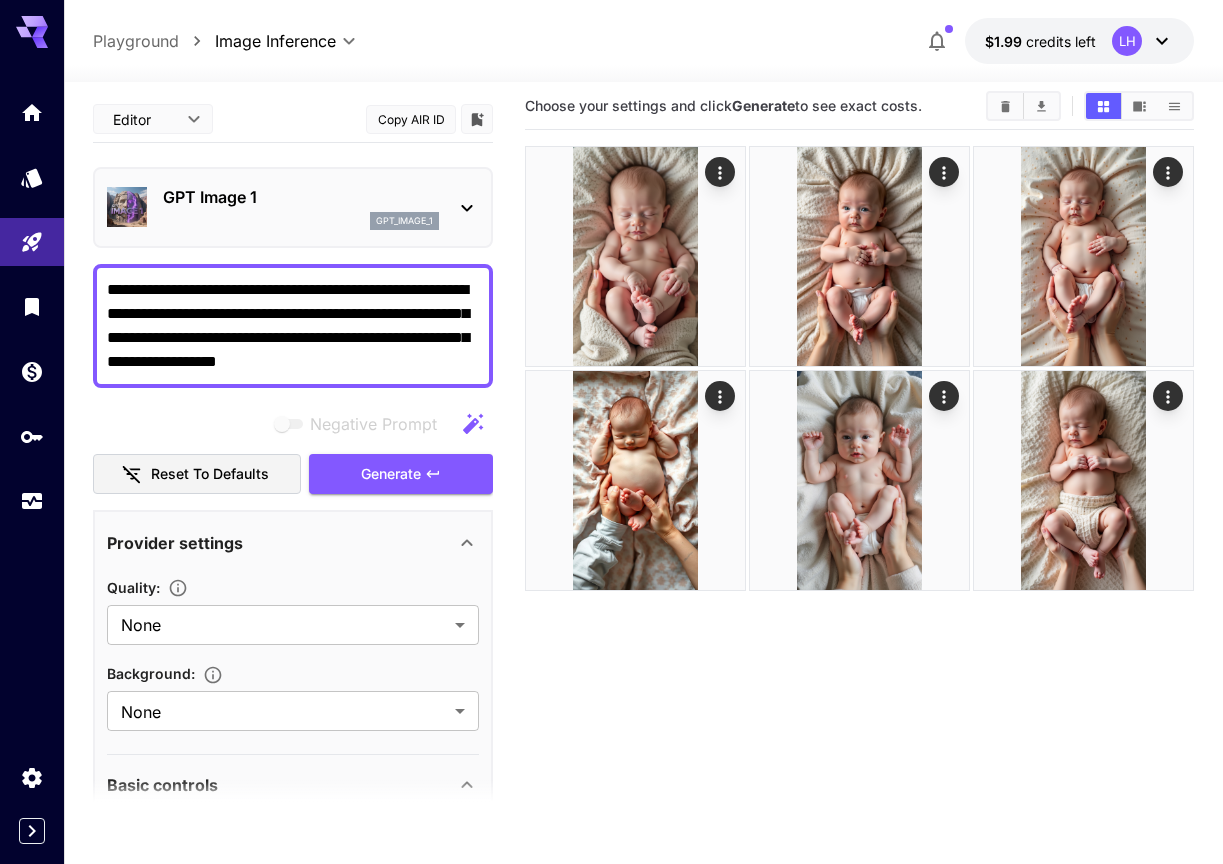 scroll, scrollTop: 0, scrollLeft: 0, axis: both 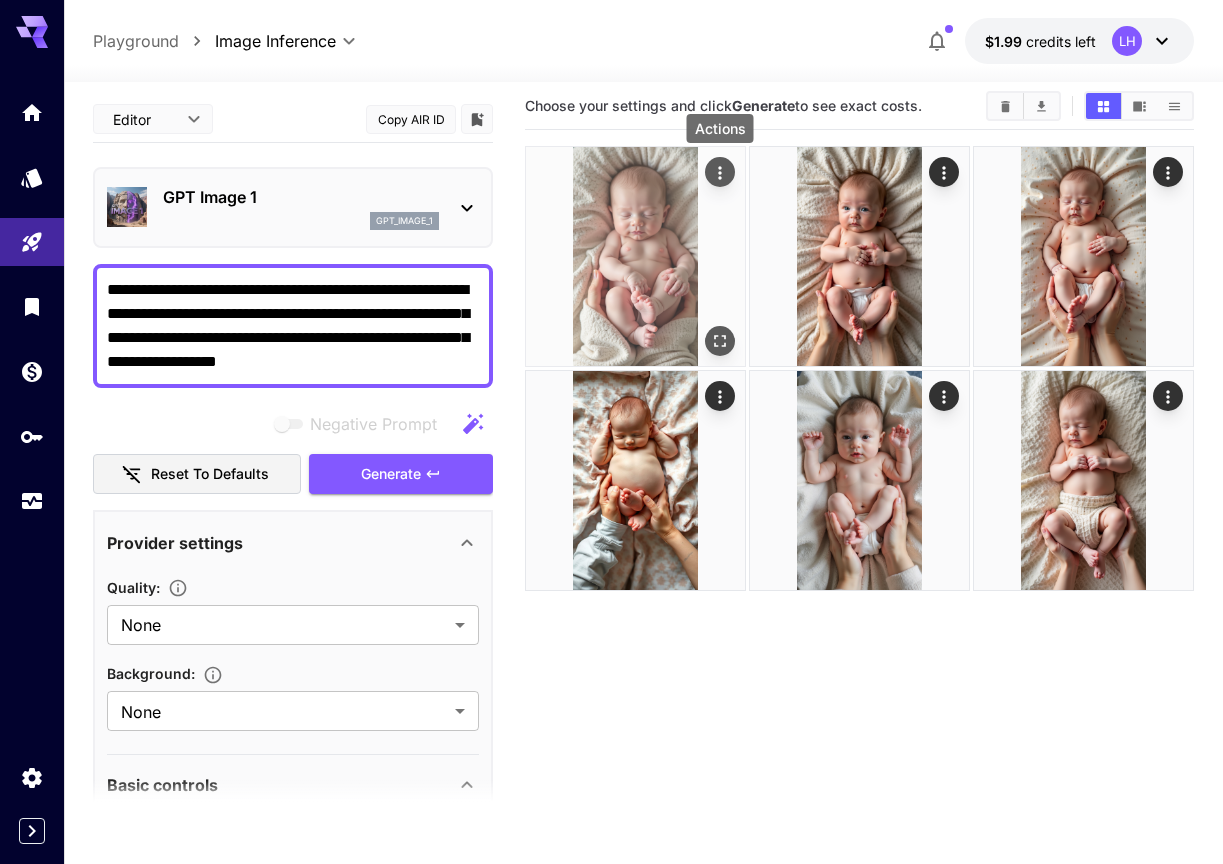 click at bounding box center [720, 172] 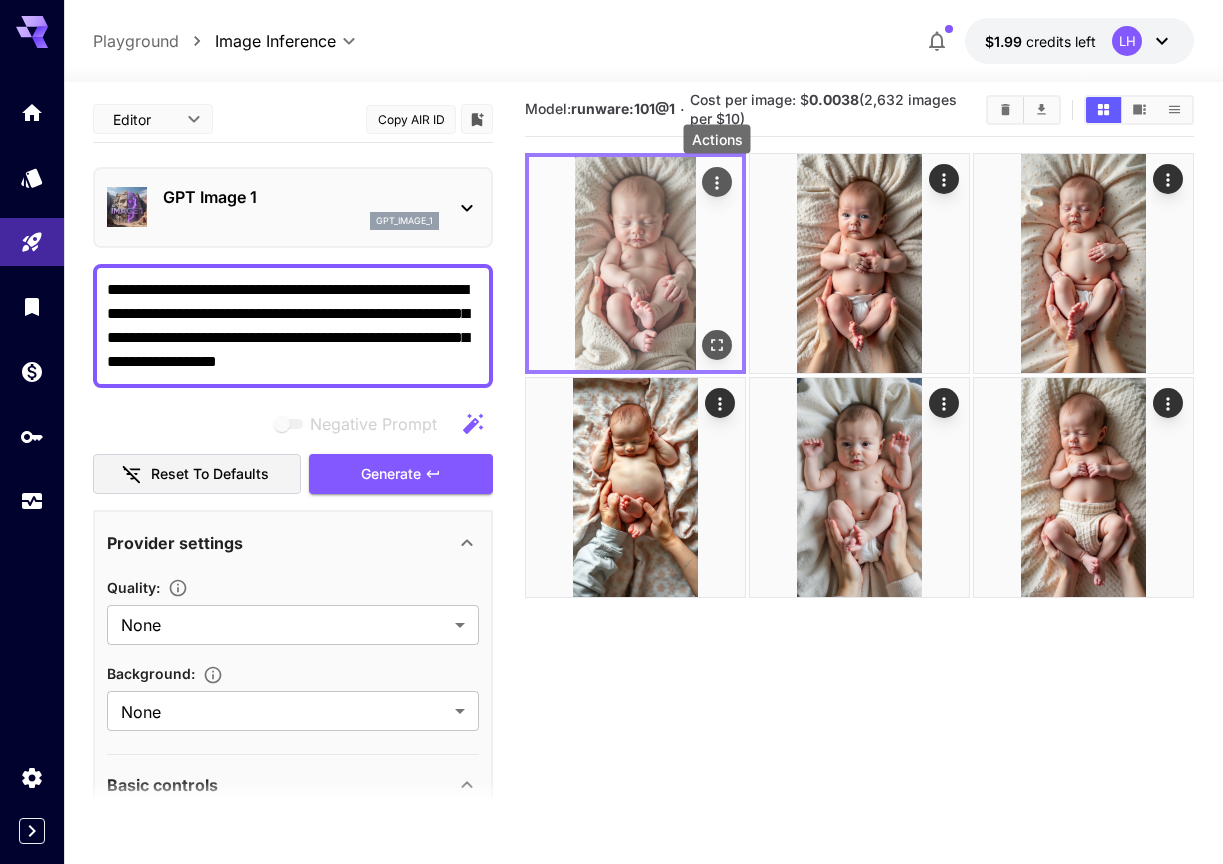 click 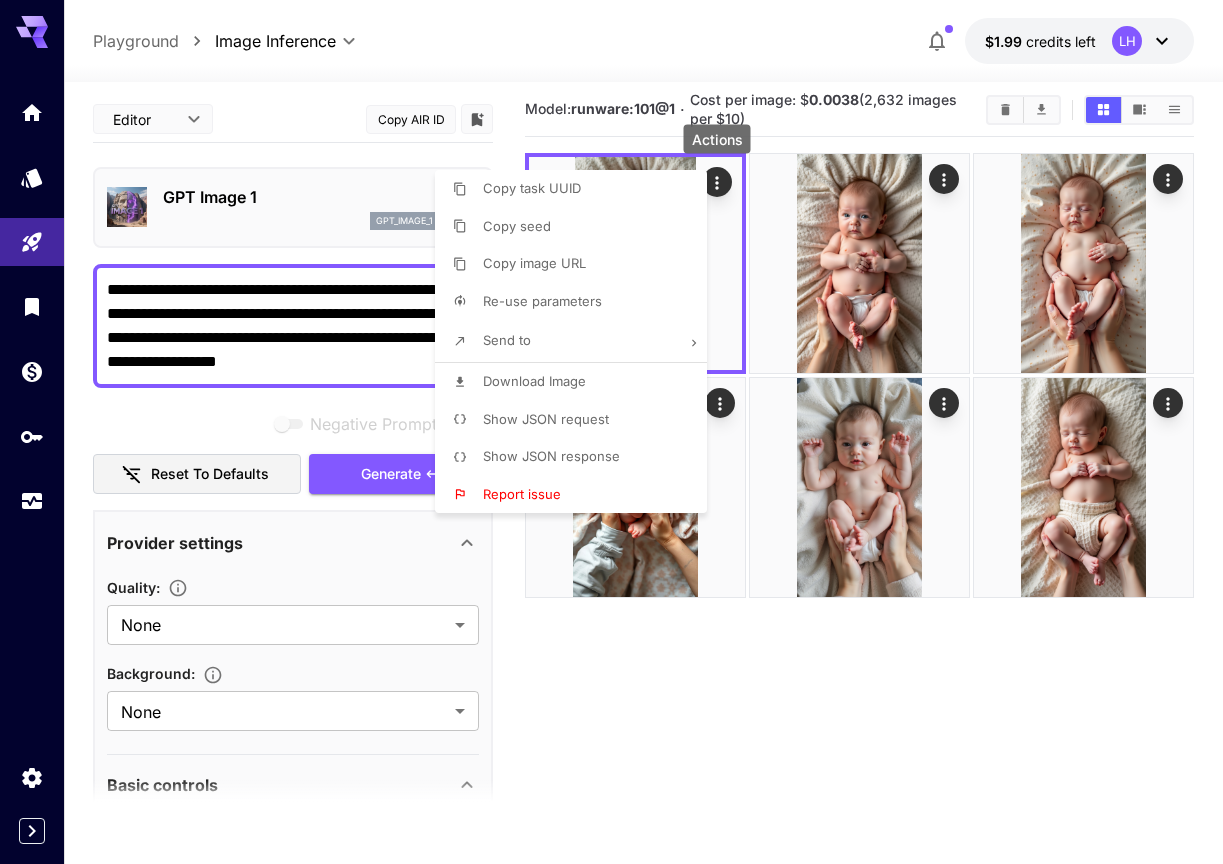 click on "Re-use parameters" at bounding box center (577, 302) 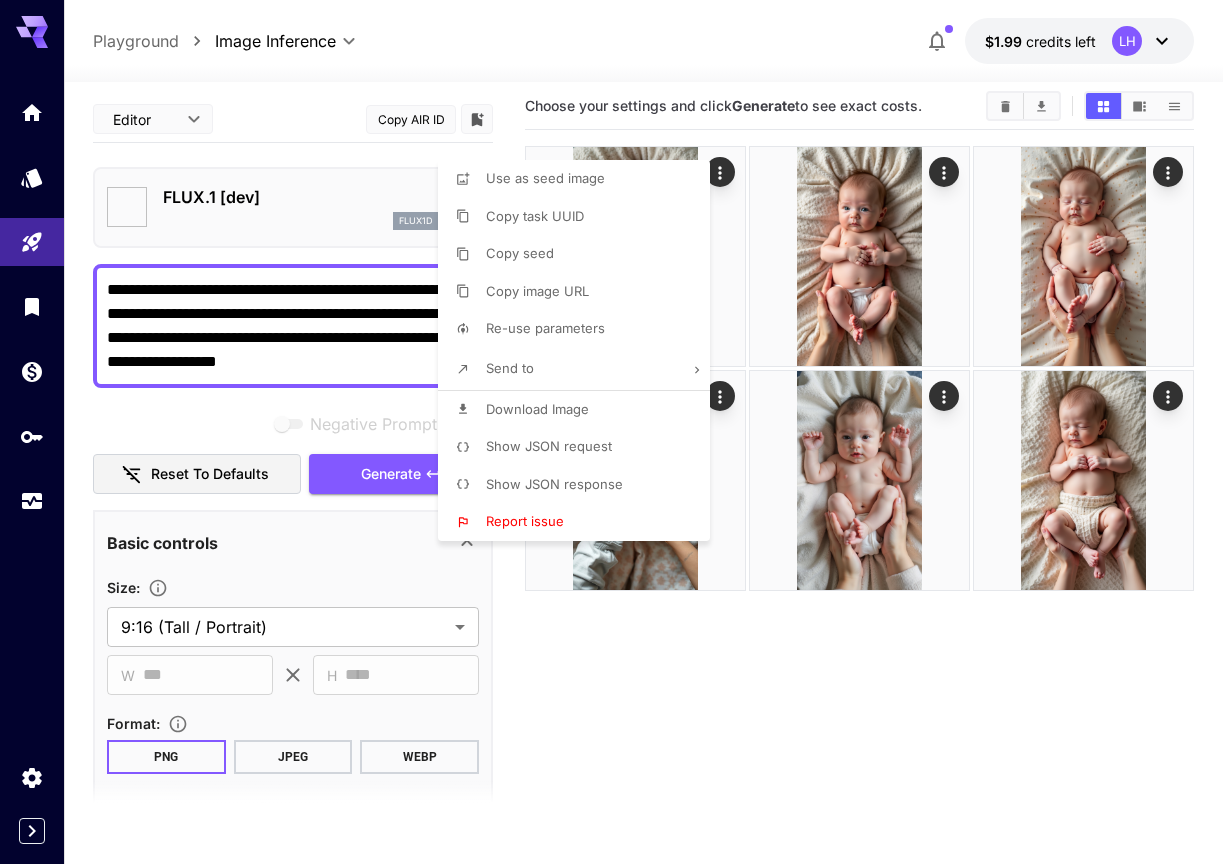type on "**********" 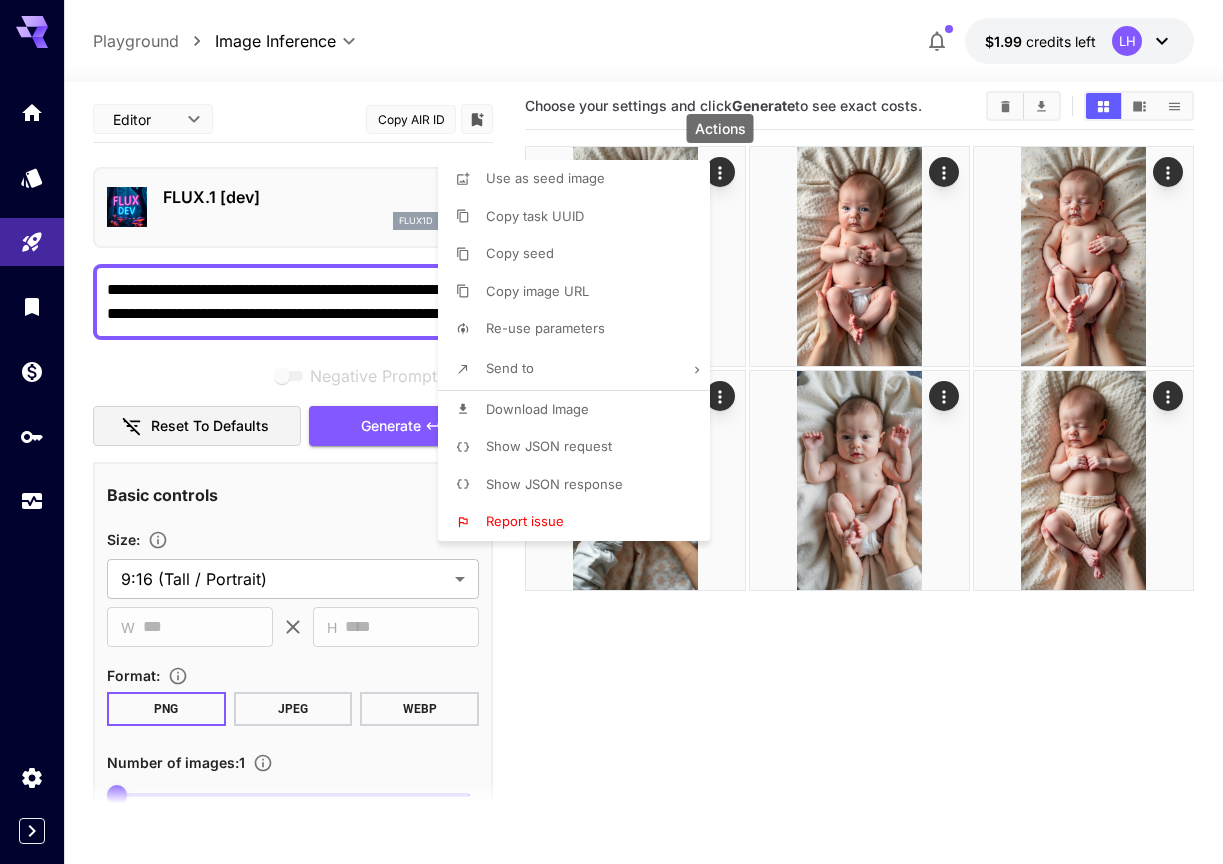 scroll, scrollTop: 0, scrollLeft: 0, axis: both 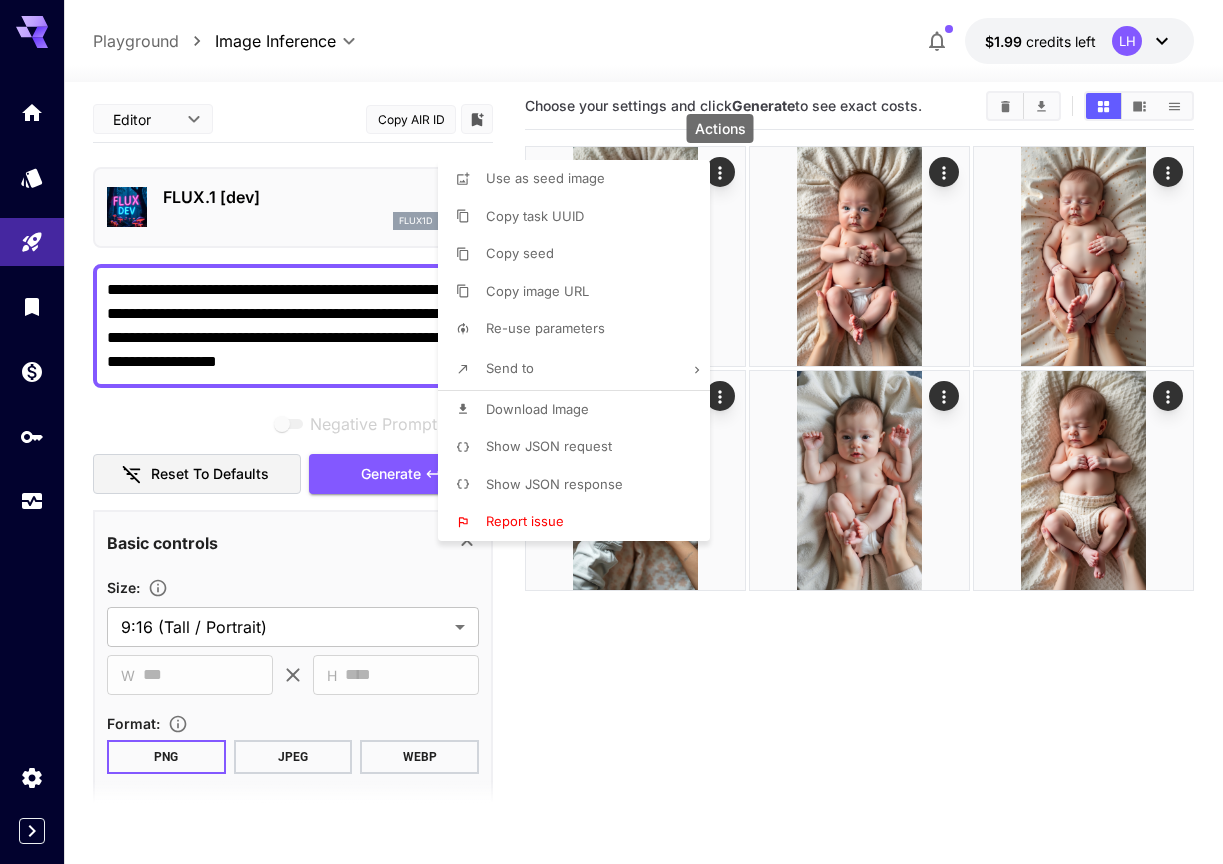 click at bounding box center (611, 432) 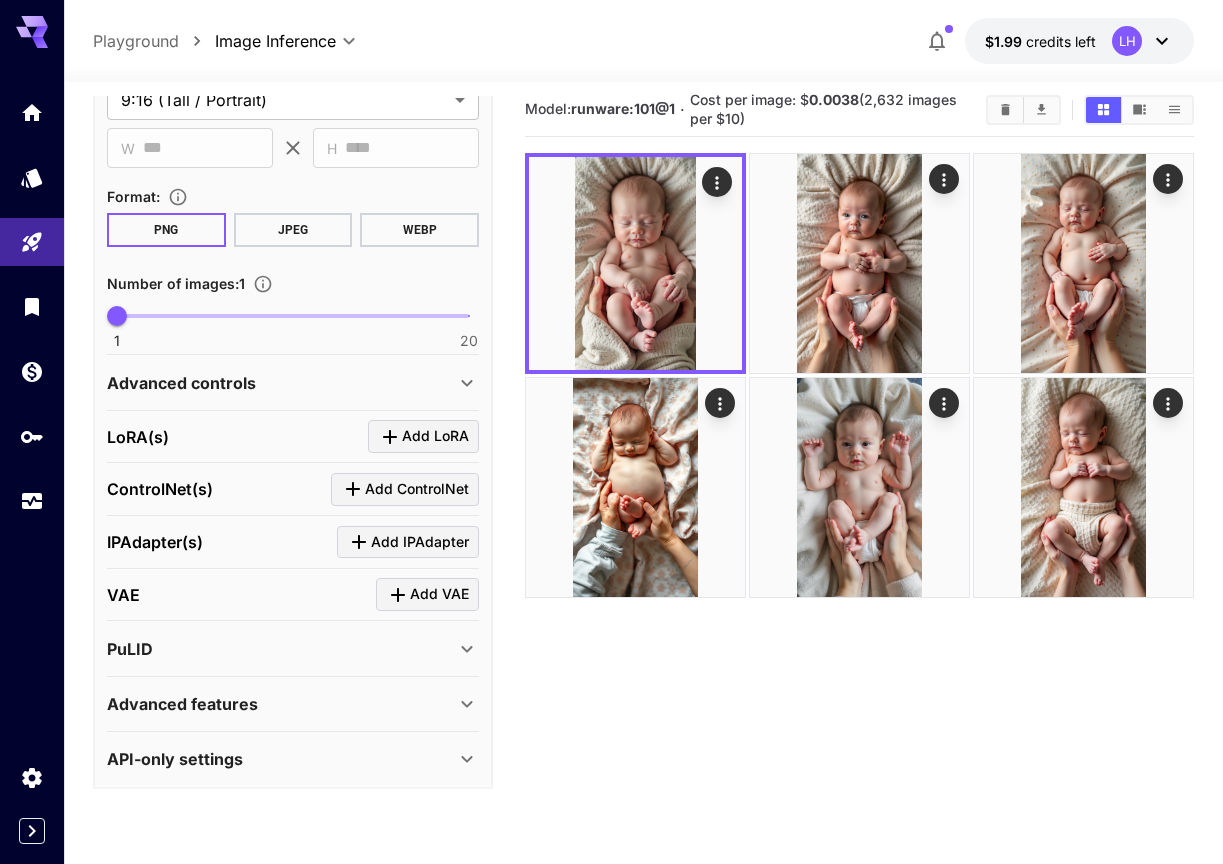 scroll, scrollTop: 534, scrollLeft: 0, axis: vertical 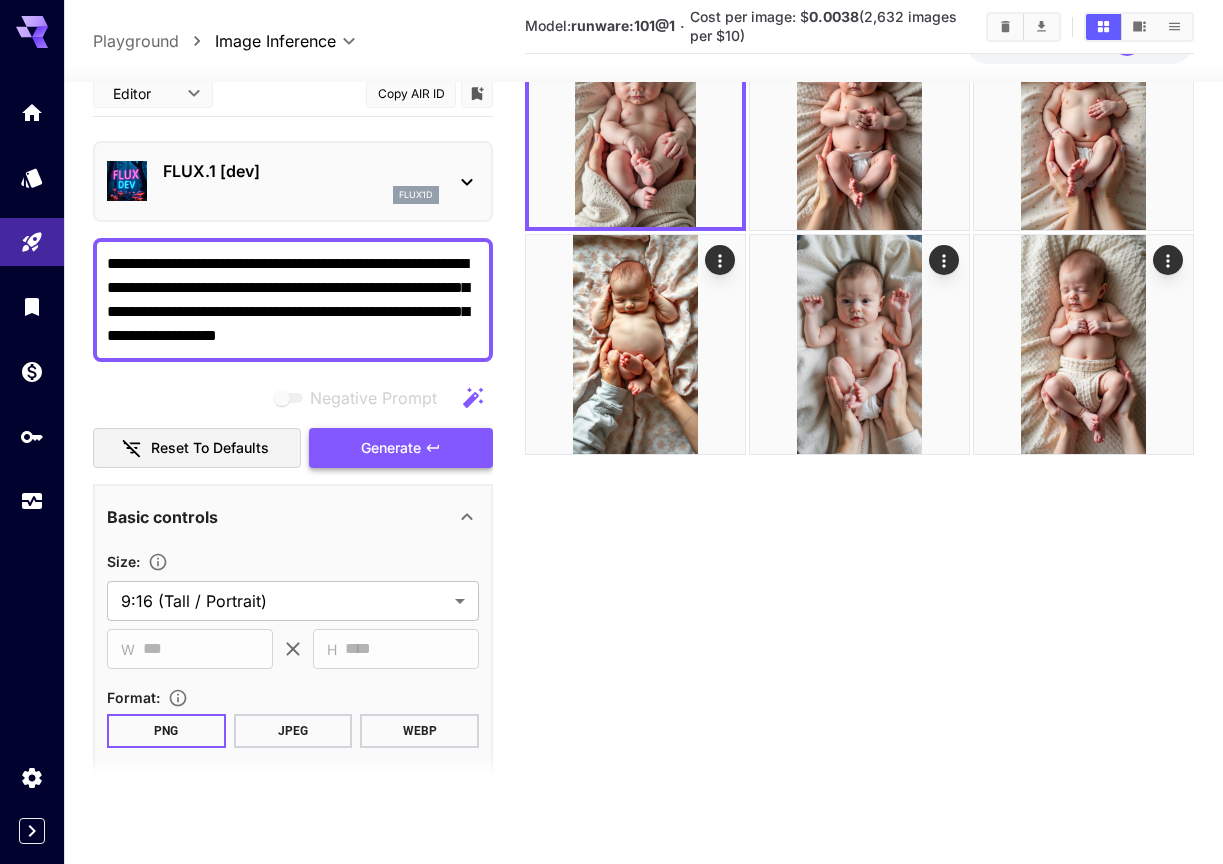 click on "Generate" at bounding box center [391, 447] 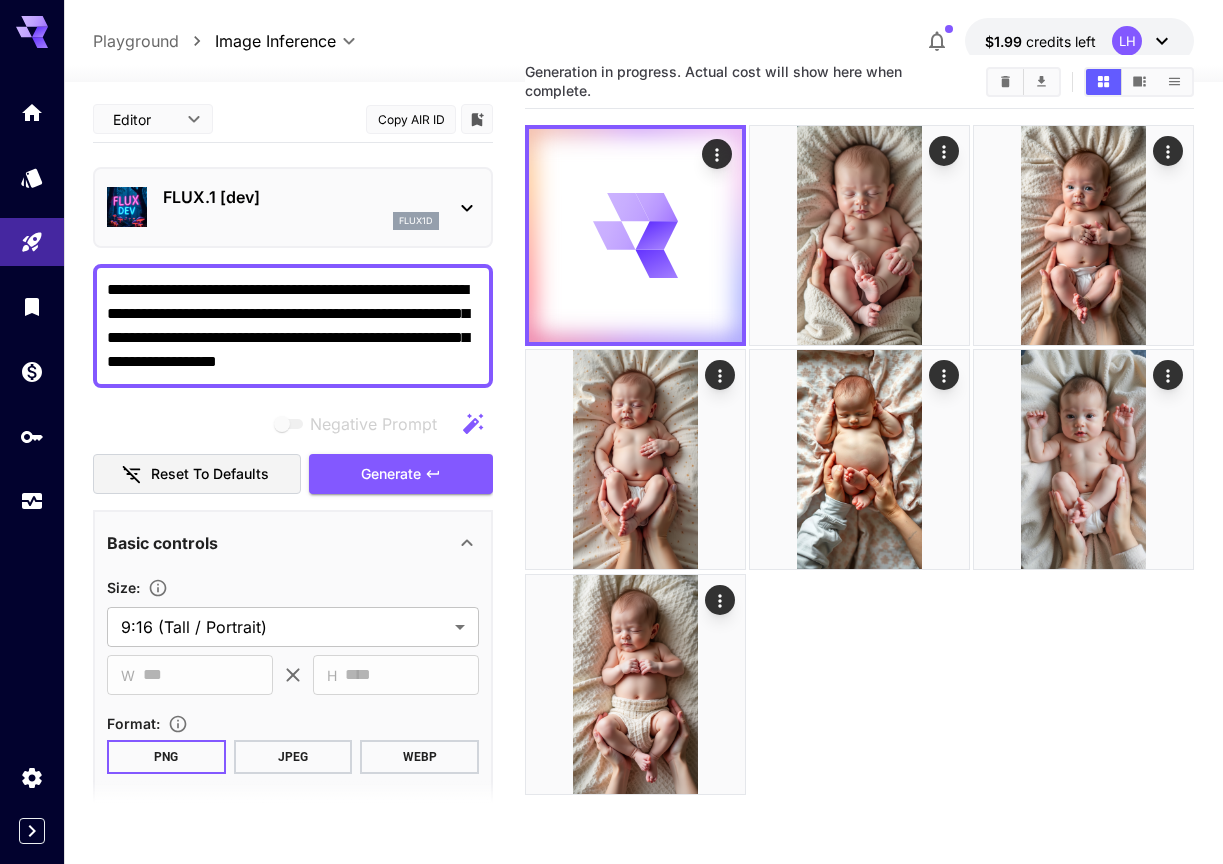 scroll, scrollTop: 0, scrollLeft: 0, axis: both 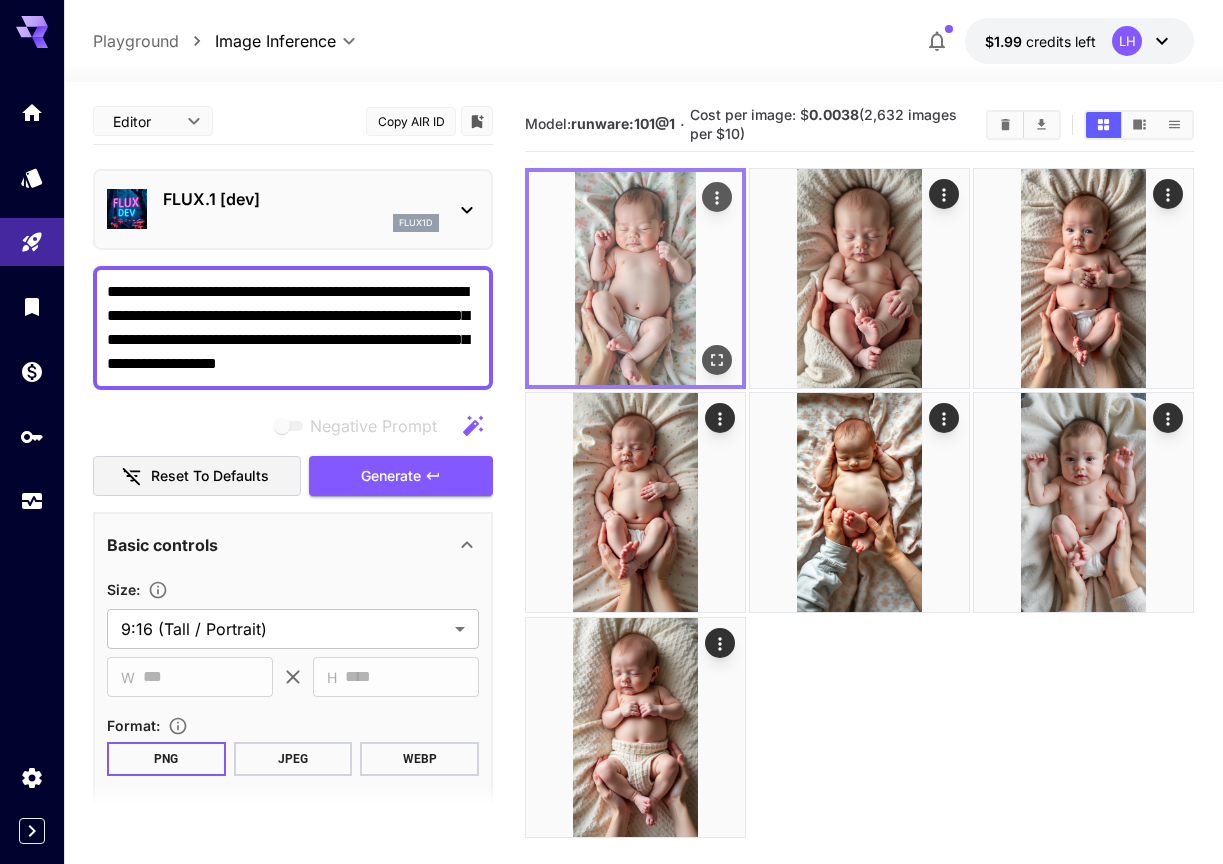 click 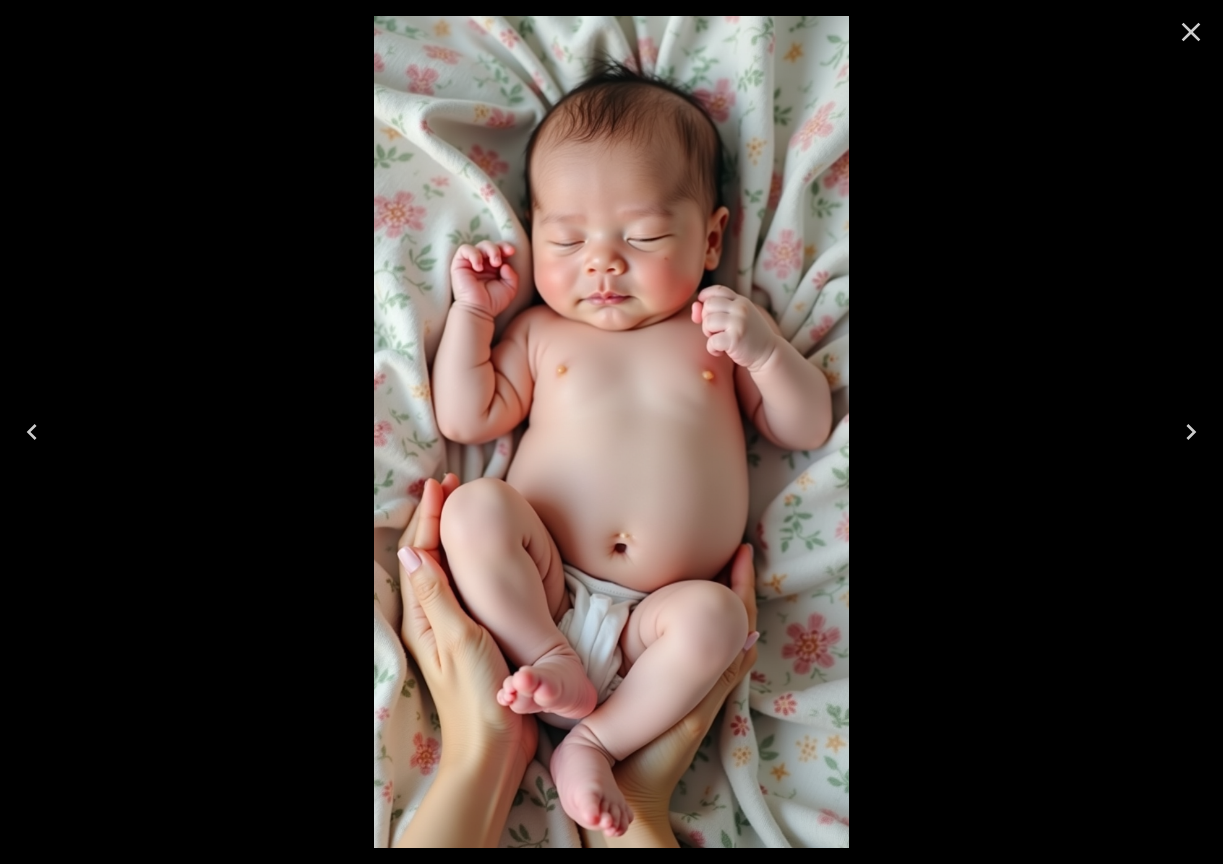 click 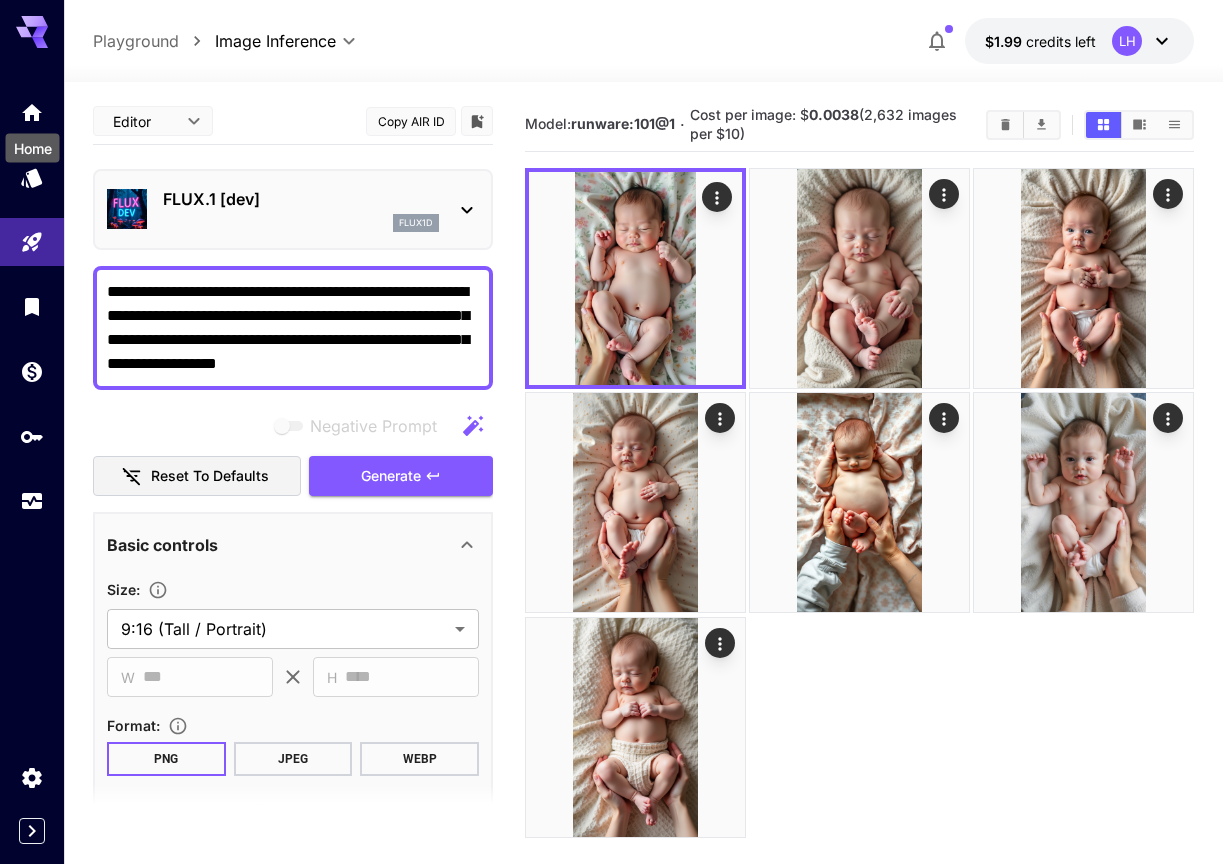 scroll, scrollTop: 0, scrollLeft: 0, axis: both 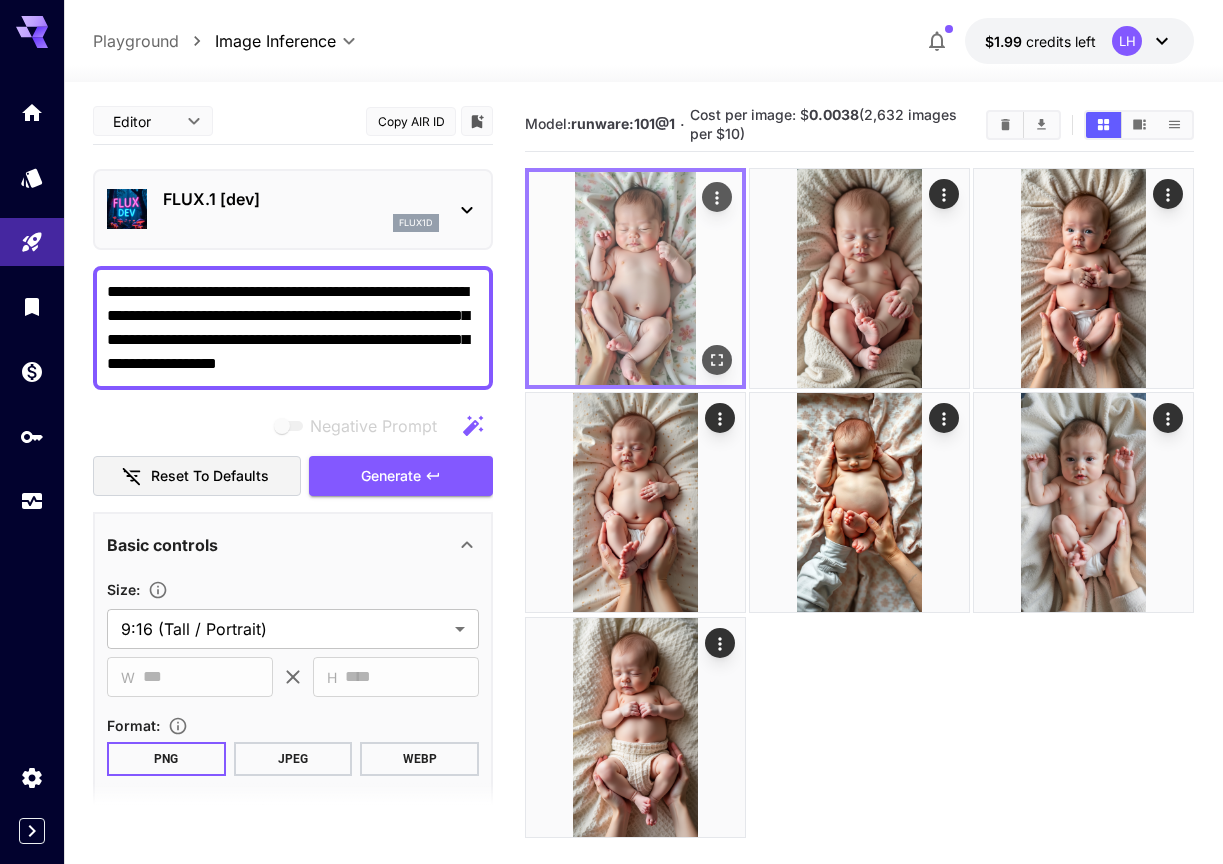 click 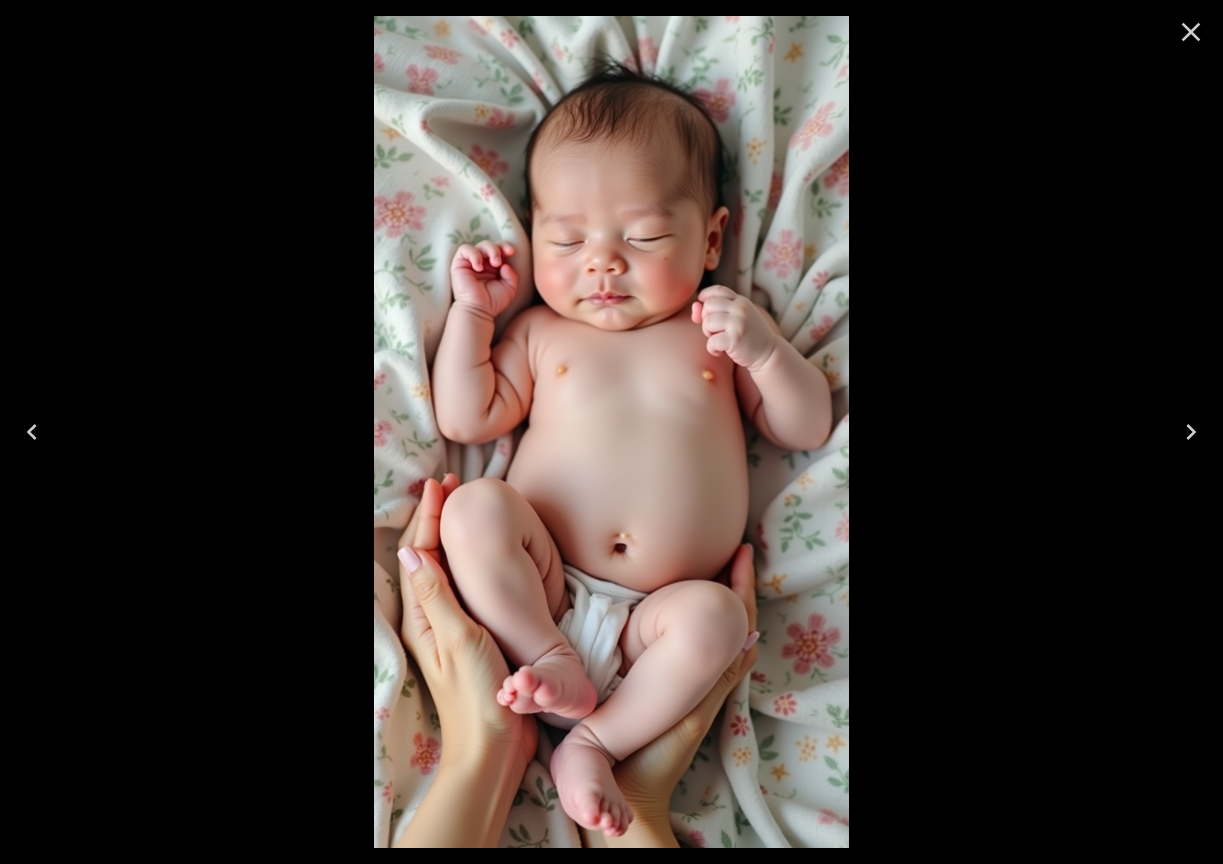 click 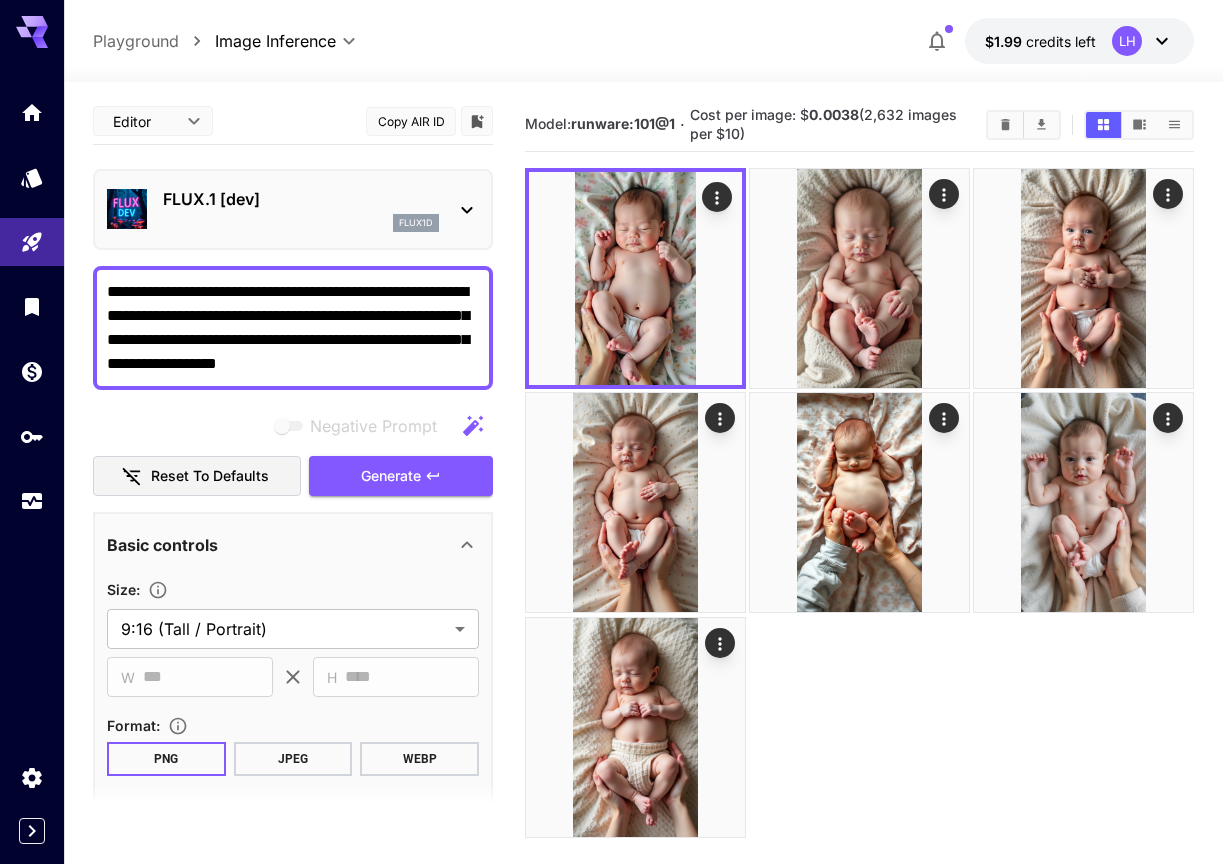 click on "flux1d" at bounding box center (301, 223) 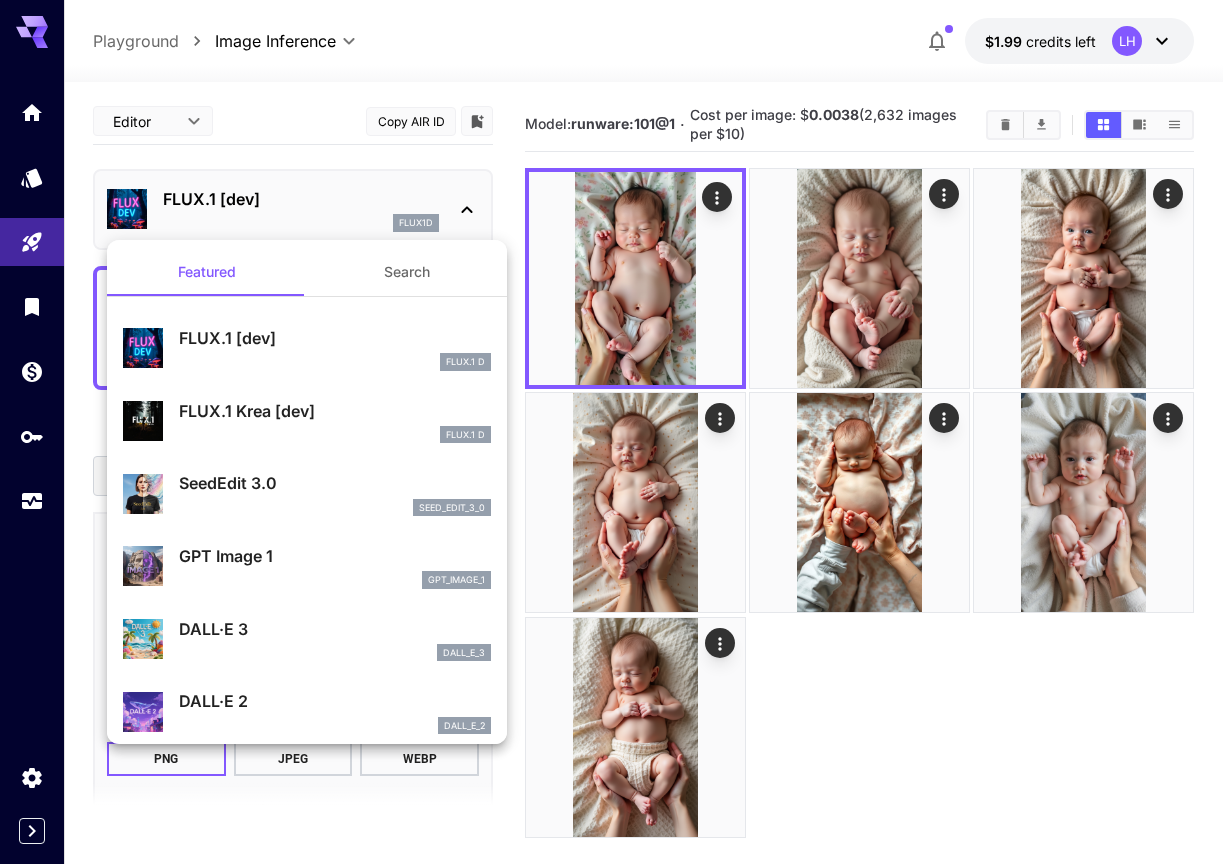 click on "Search" at bounding box center (407, 272) 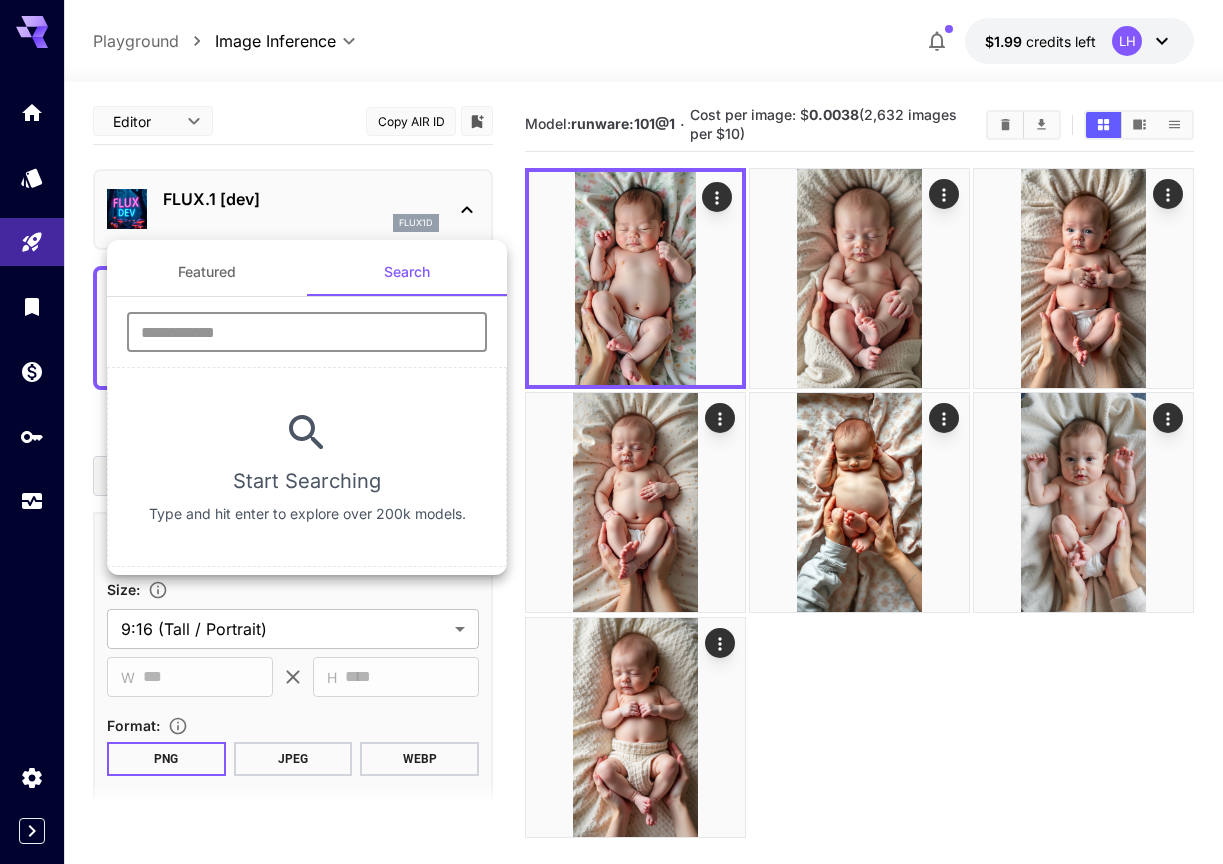 click at bounding box center (307, 332) 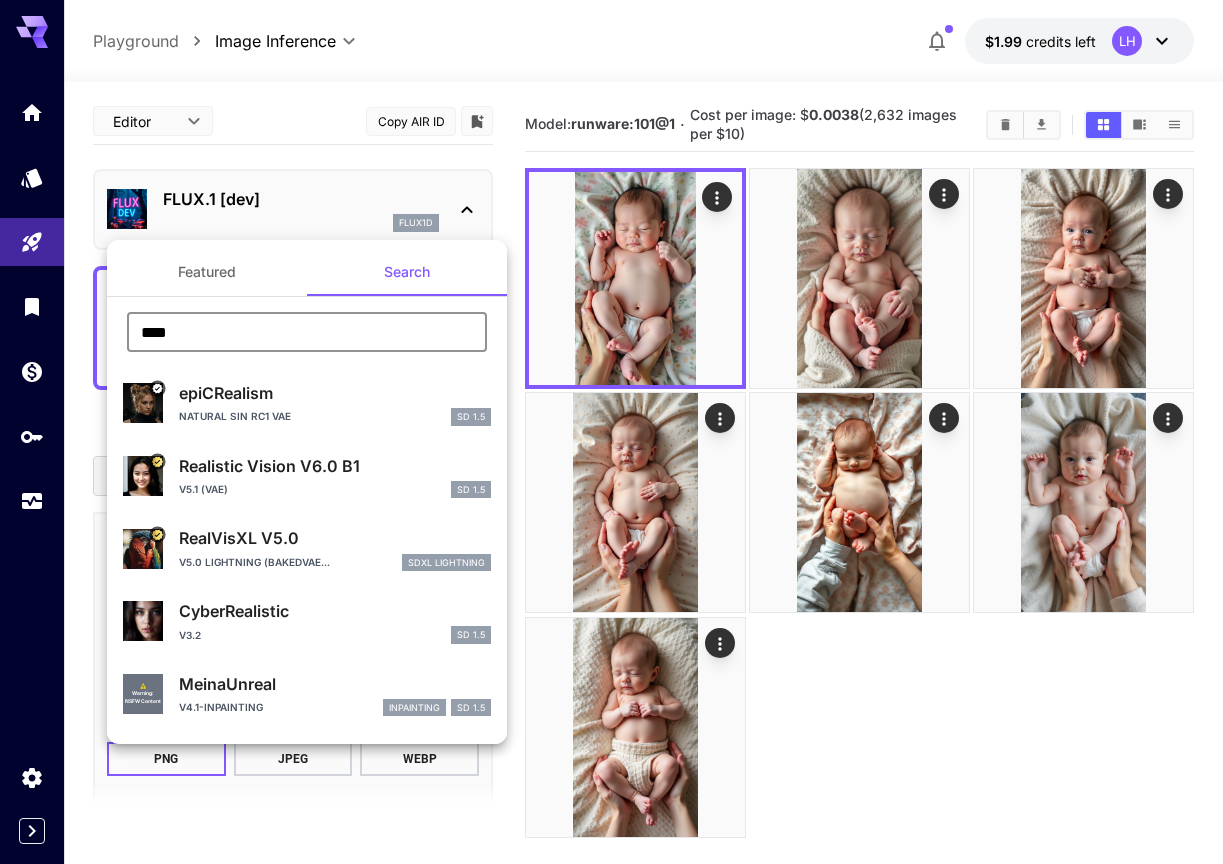 type on "****" 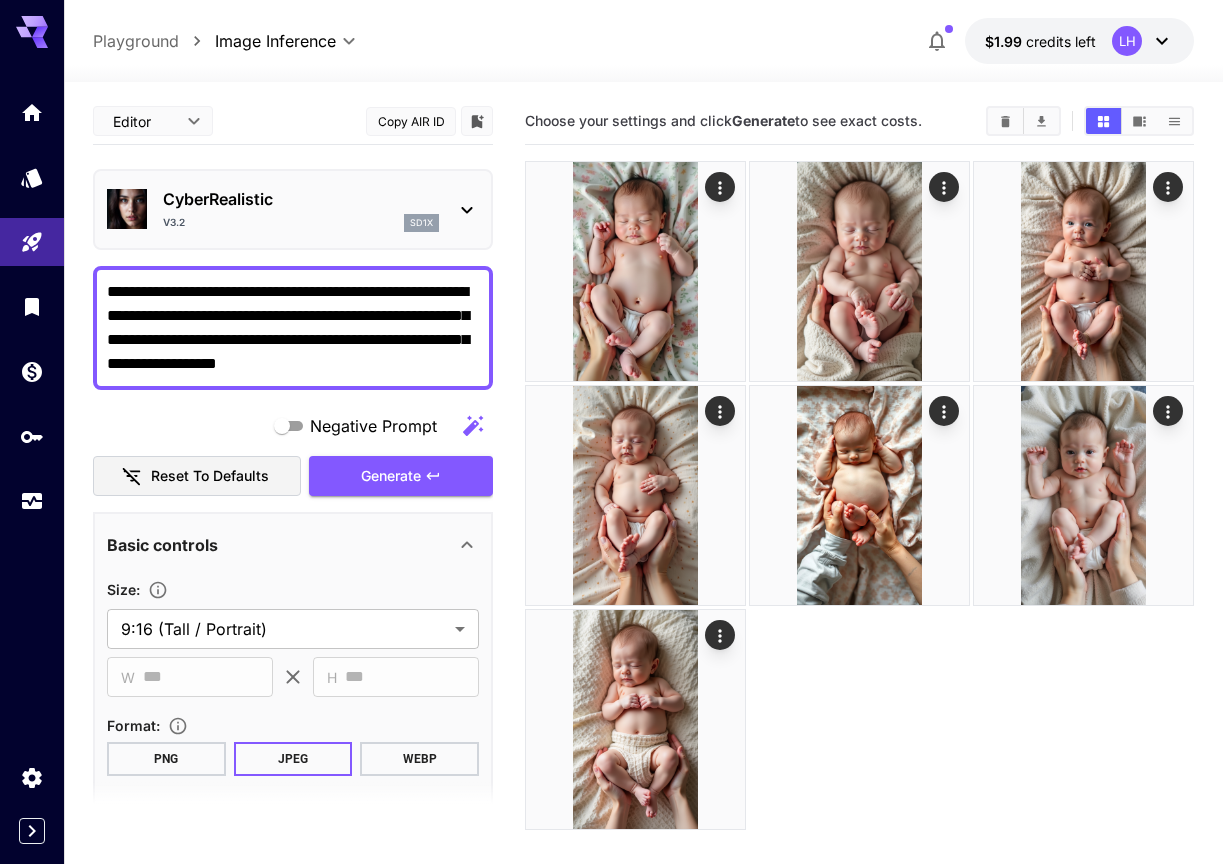 scroll, scrollTop: 0, scrollLeft: 0, axis: both 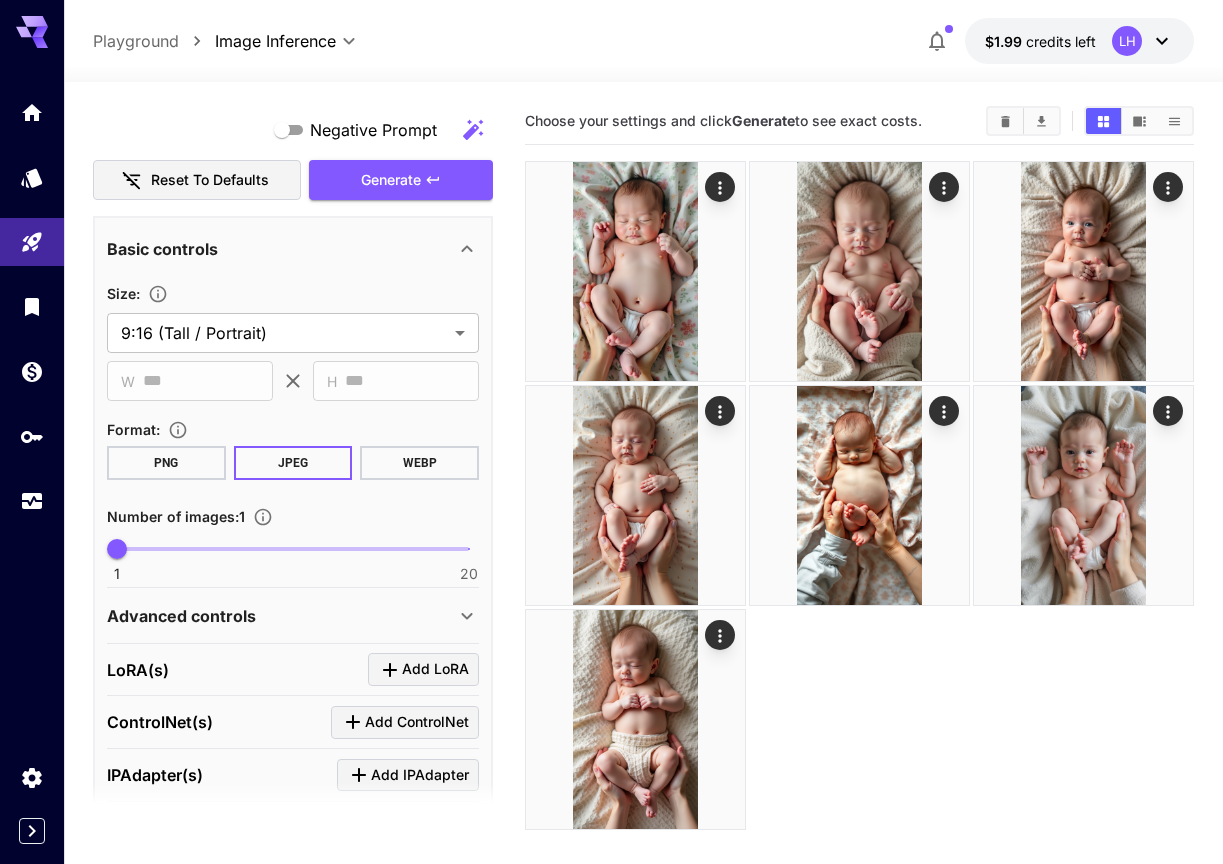 type on "**********" 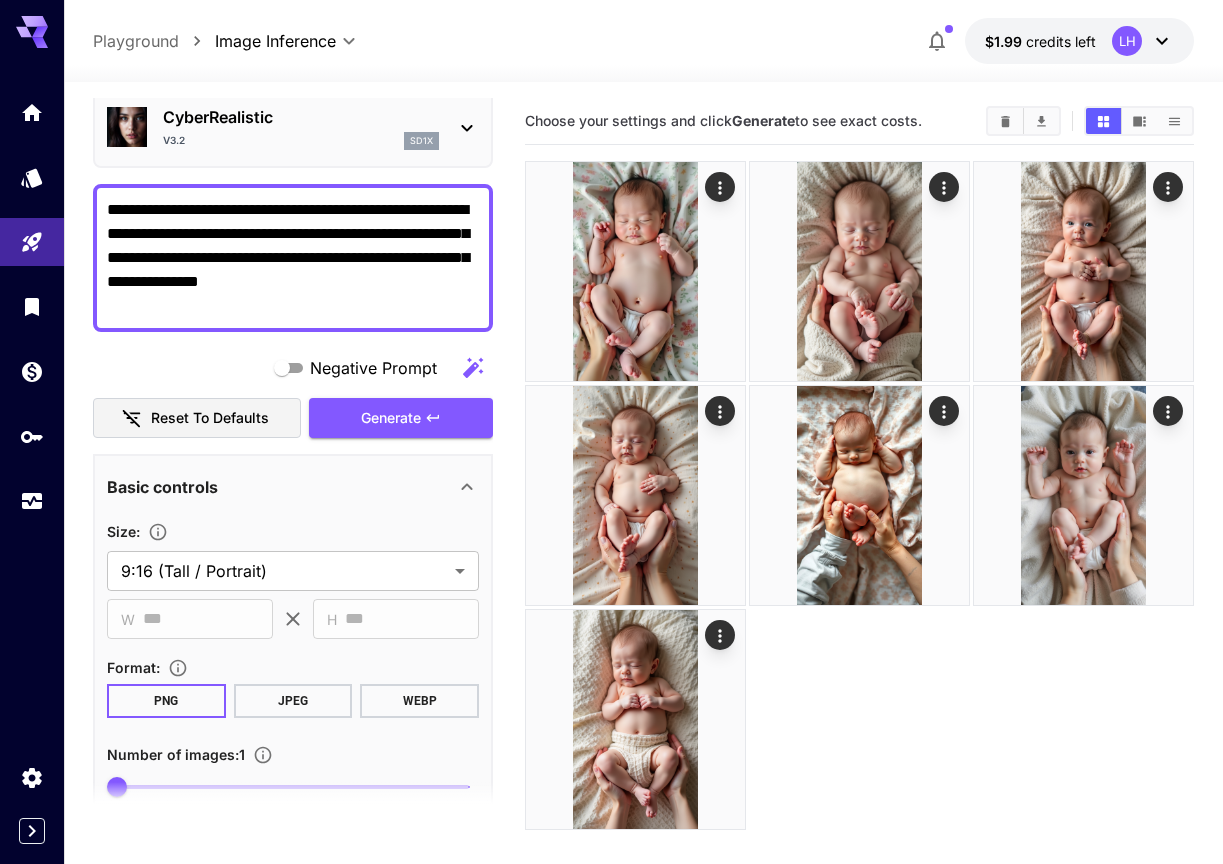 scroll, scrollTop: 32, scrollLeft: 0, axis: vertical 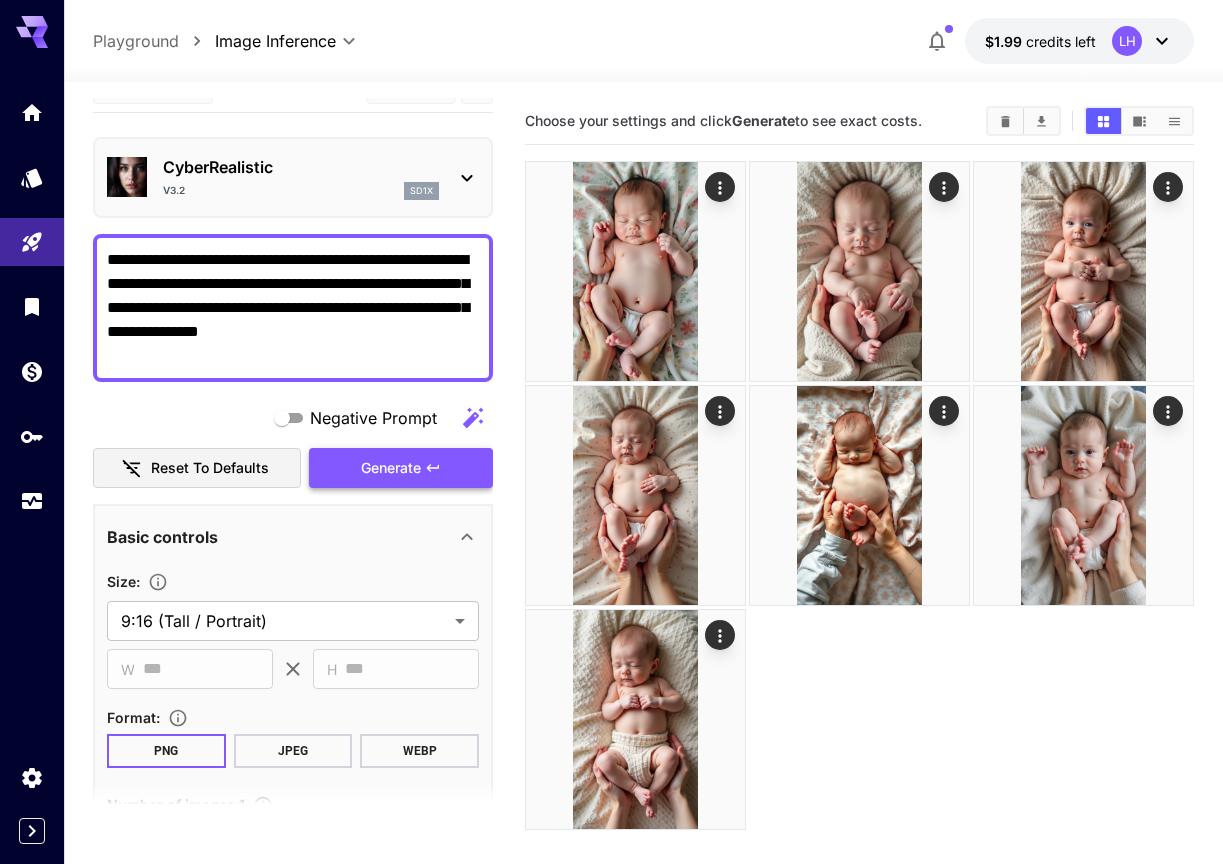 click on "Generate" at bounding box center [391, 468] 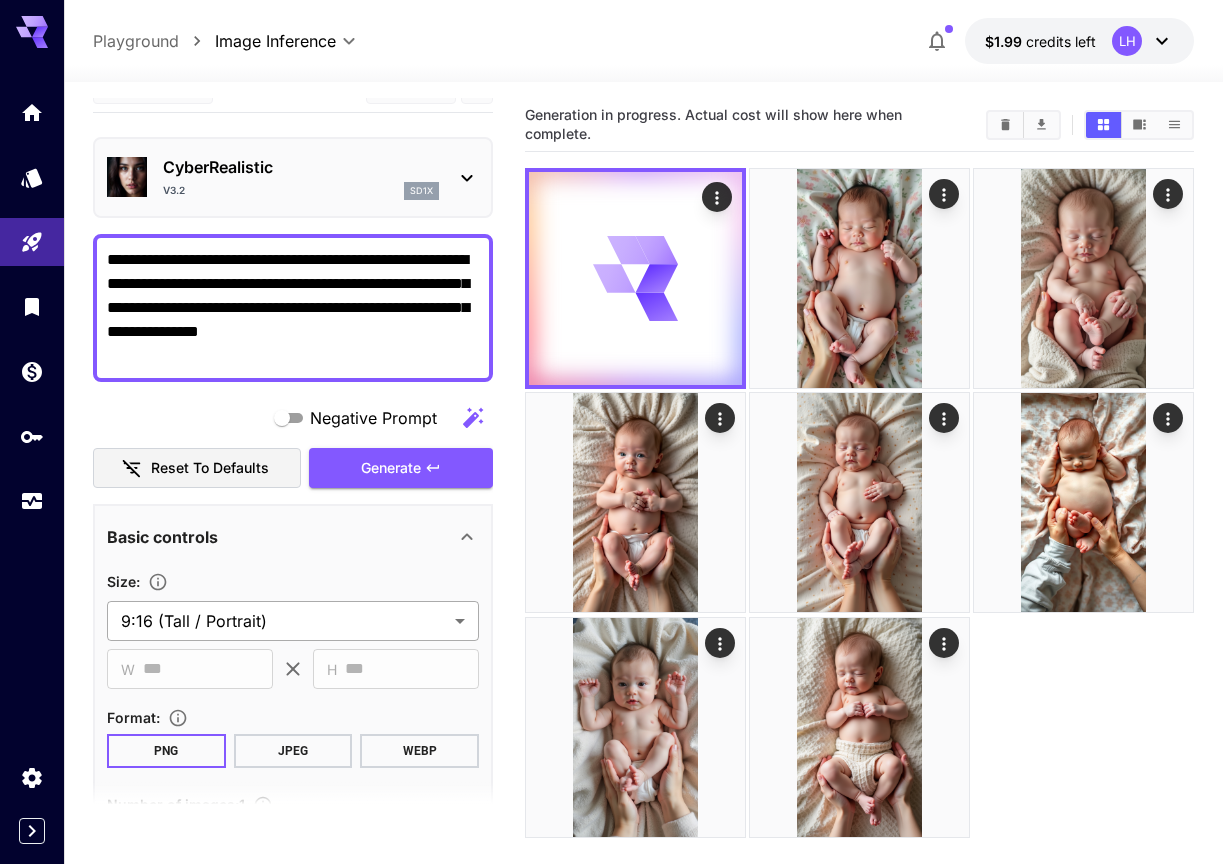 click on "**********" at bounding box center (611, 511) 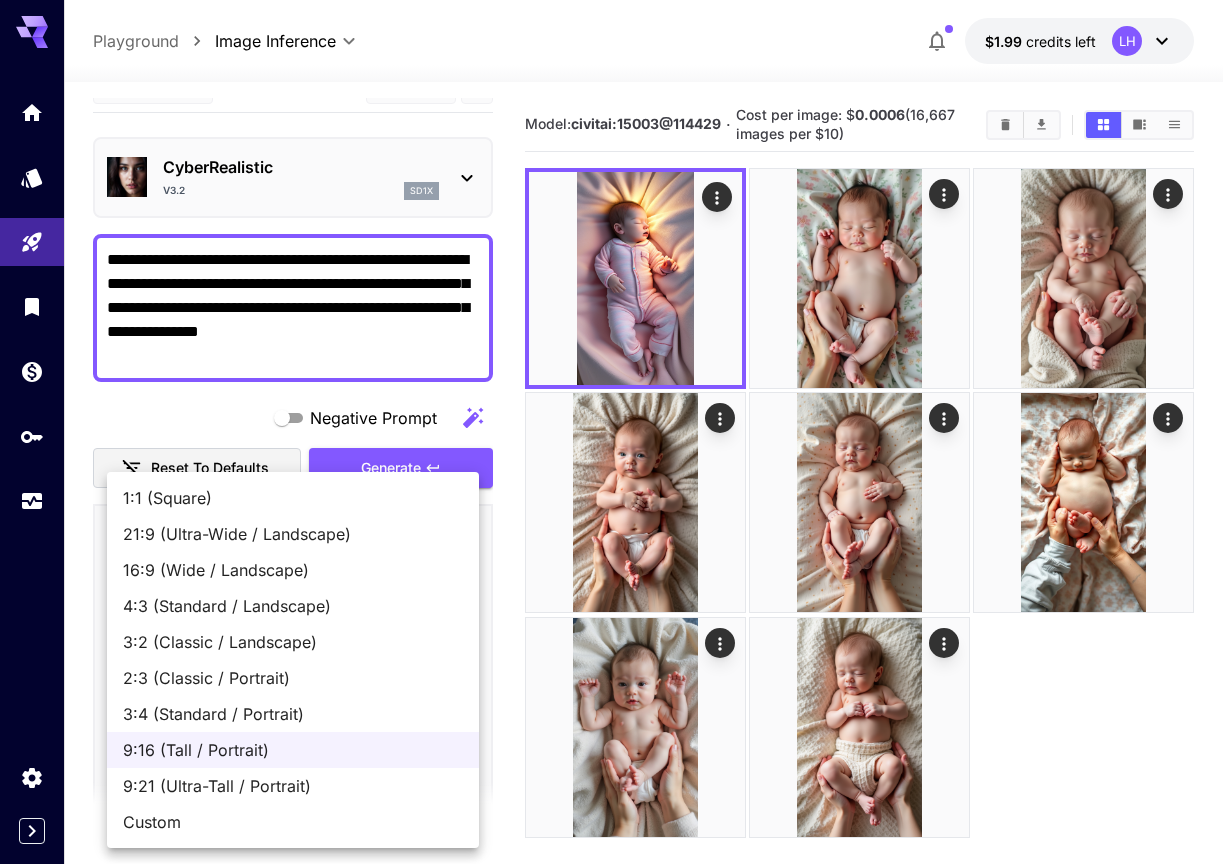 click at bounding box center (611, 432) 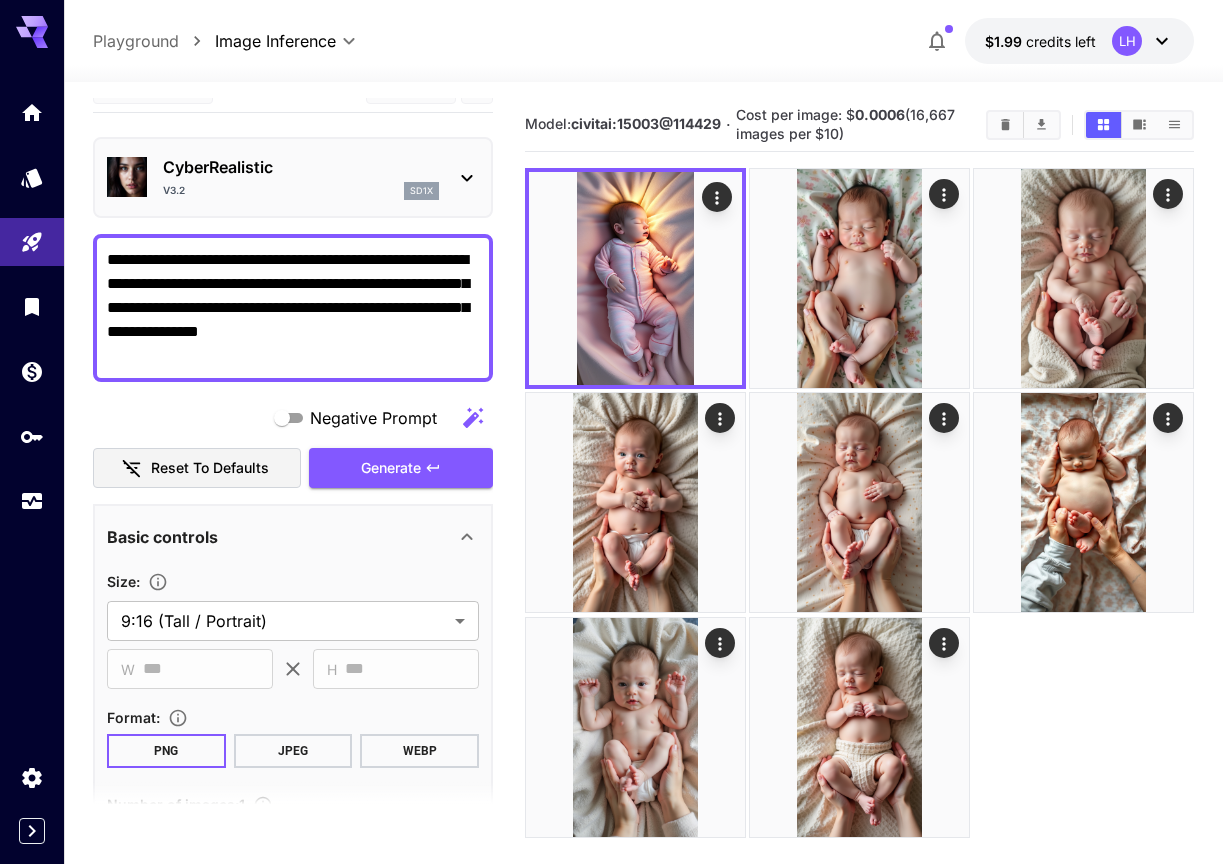 drag, startPoint x: 164, startPoint y: 581, endPoint x: 257, endPoint y: 570, distance: 93.64828 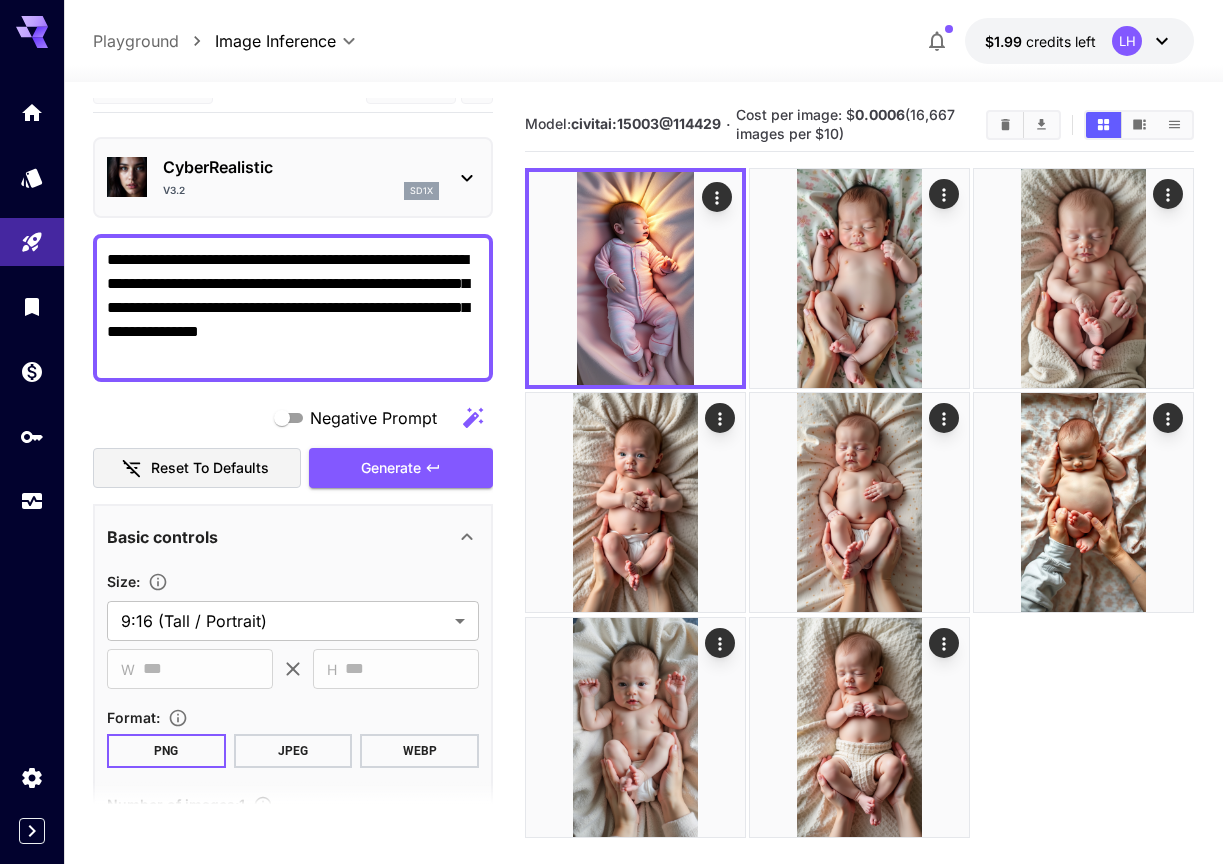 click on "Size :" at bounding box center [293, 581] 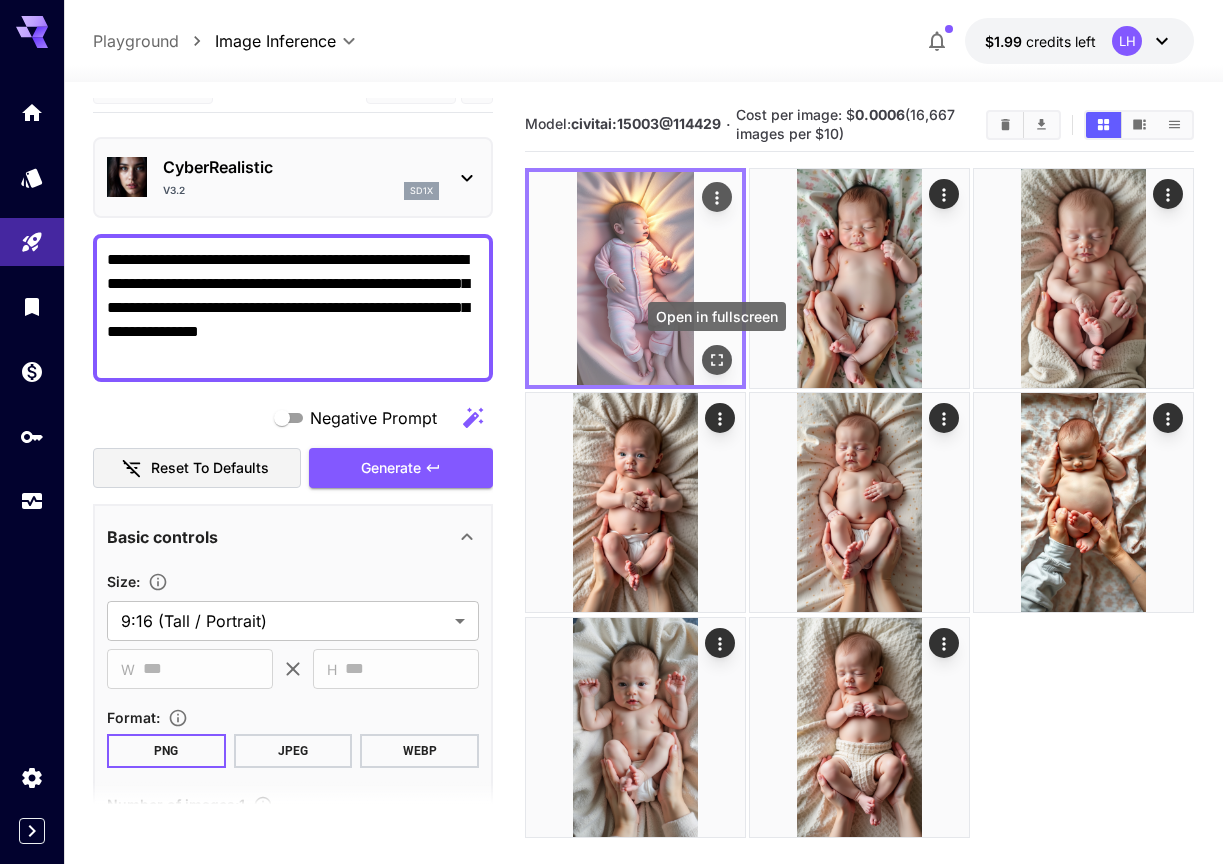 click at bounding box center (717, 360) 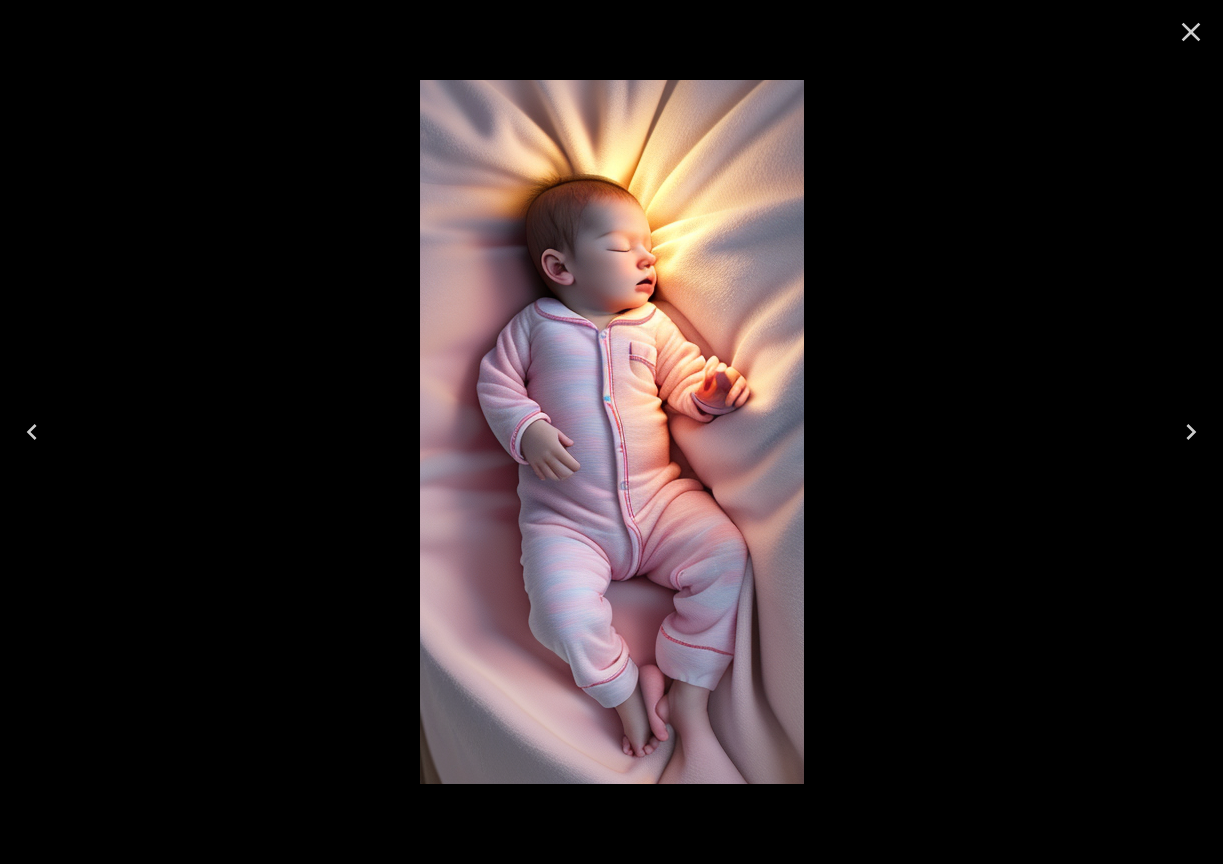 click 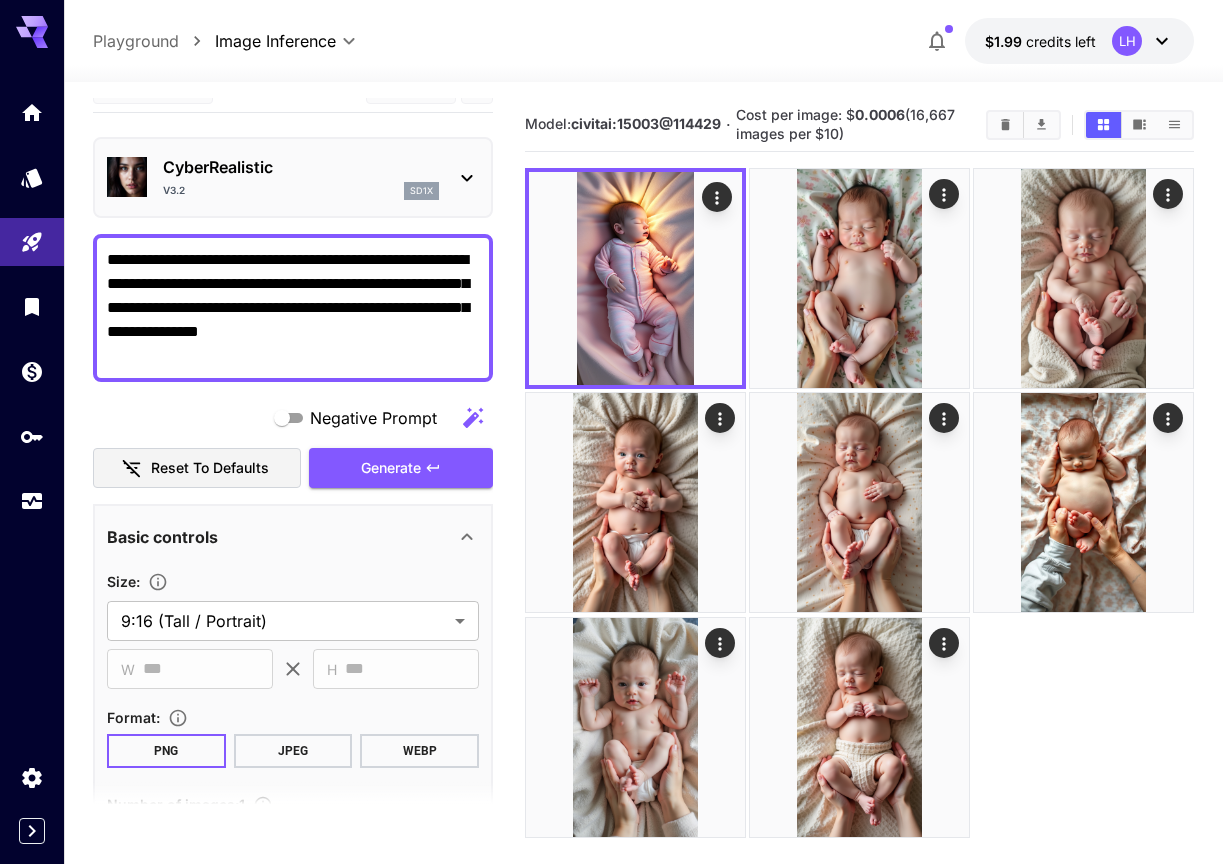 click on "**********" at bounding box center [293, 308] 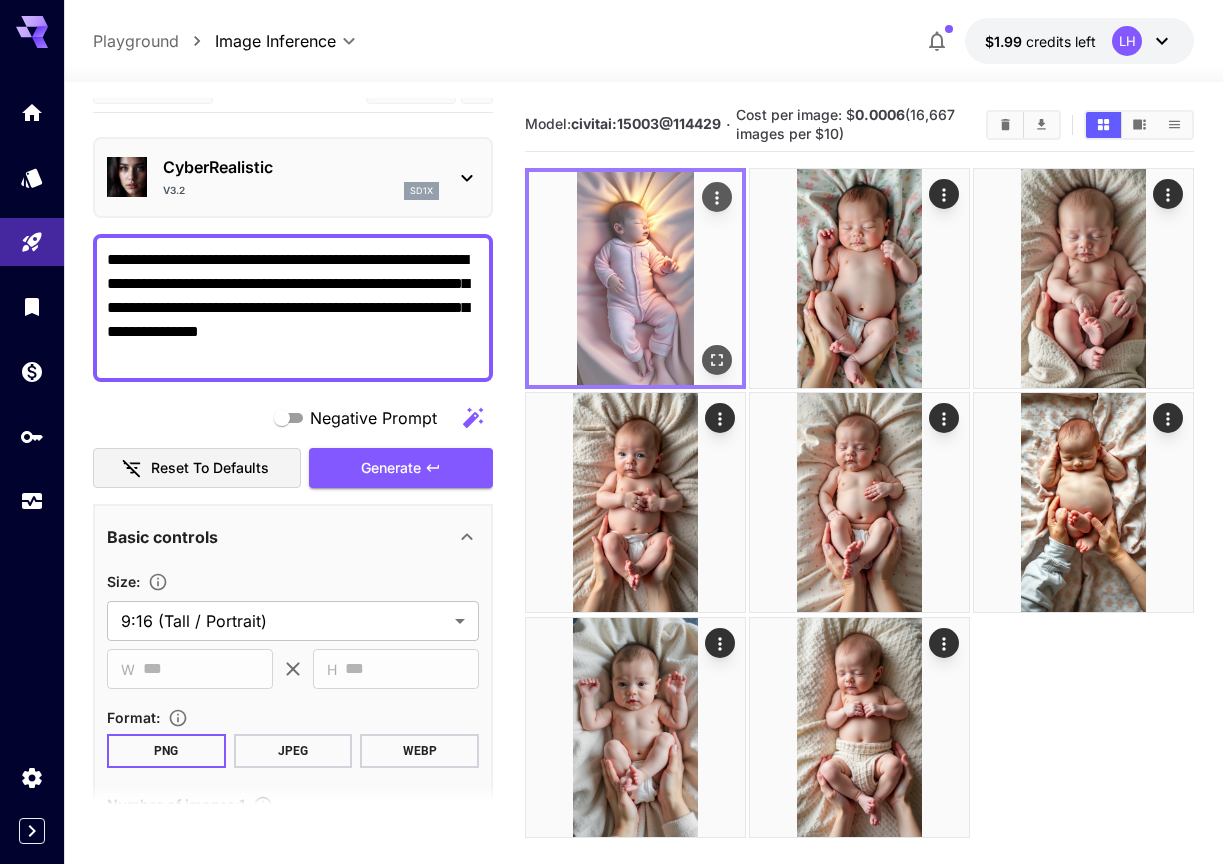click at bounding box center [635, 278] 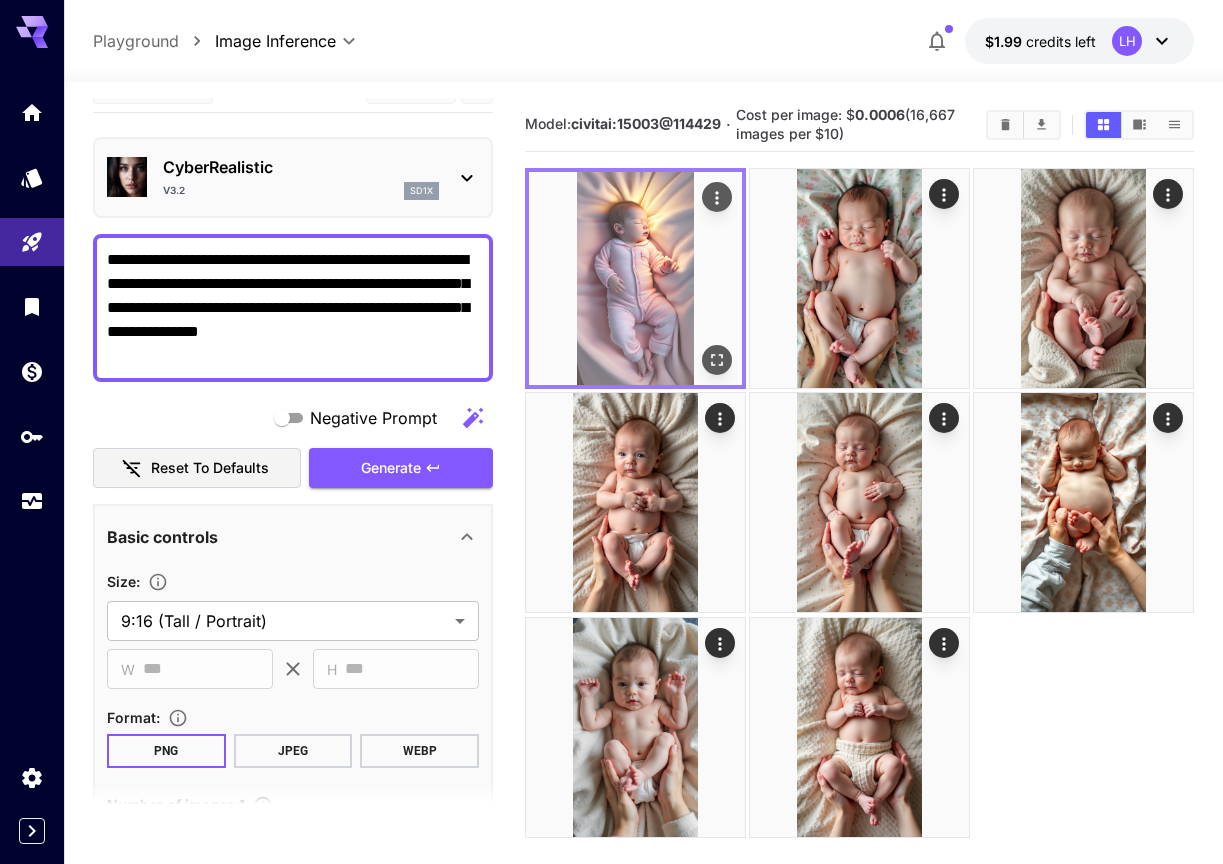 click 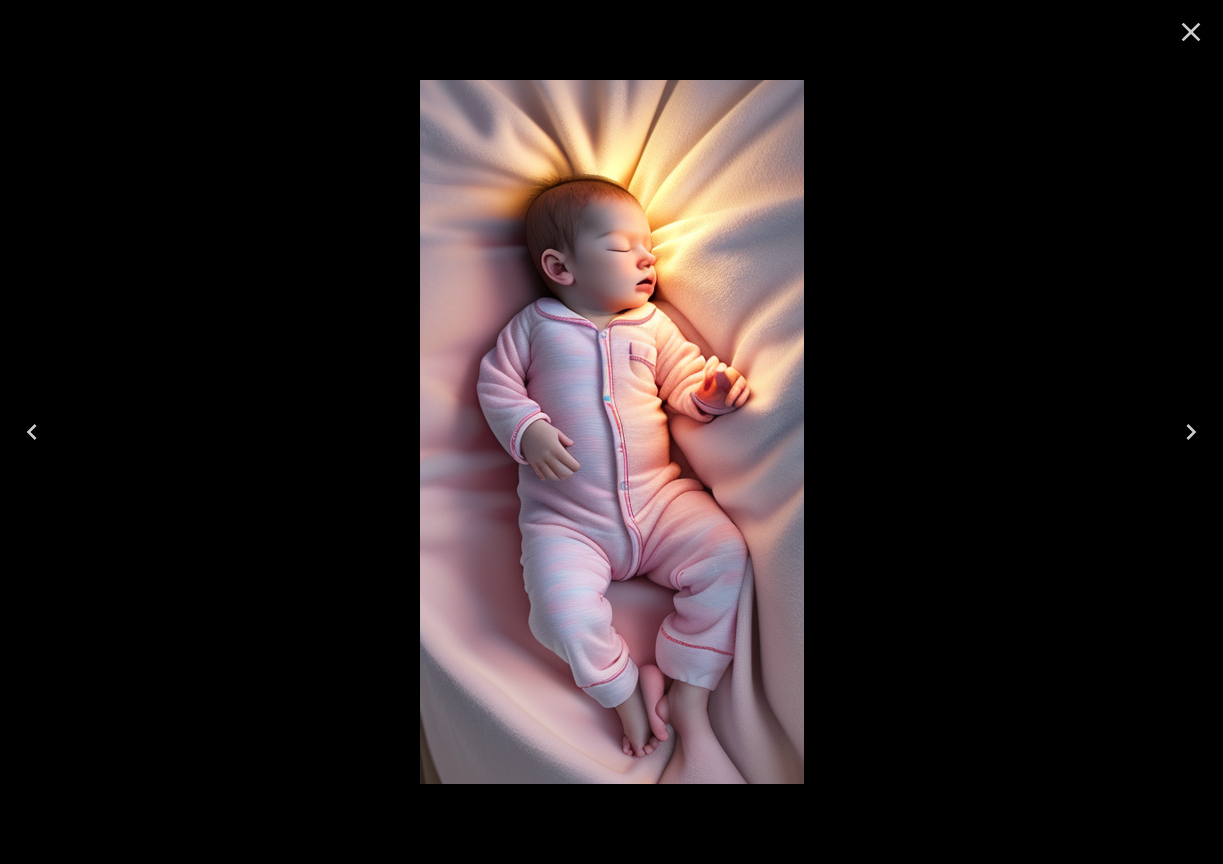 click 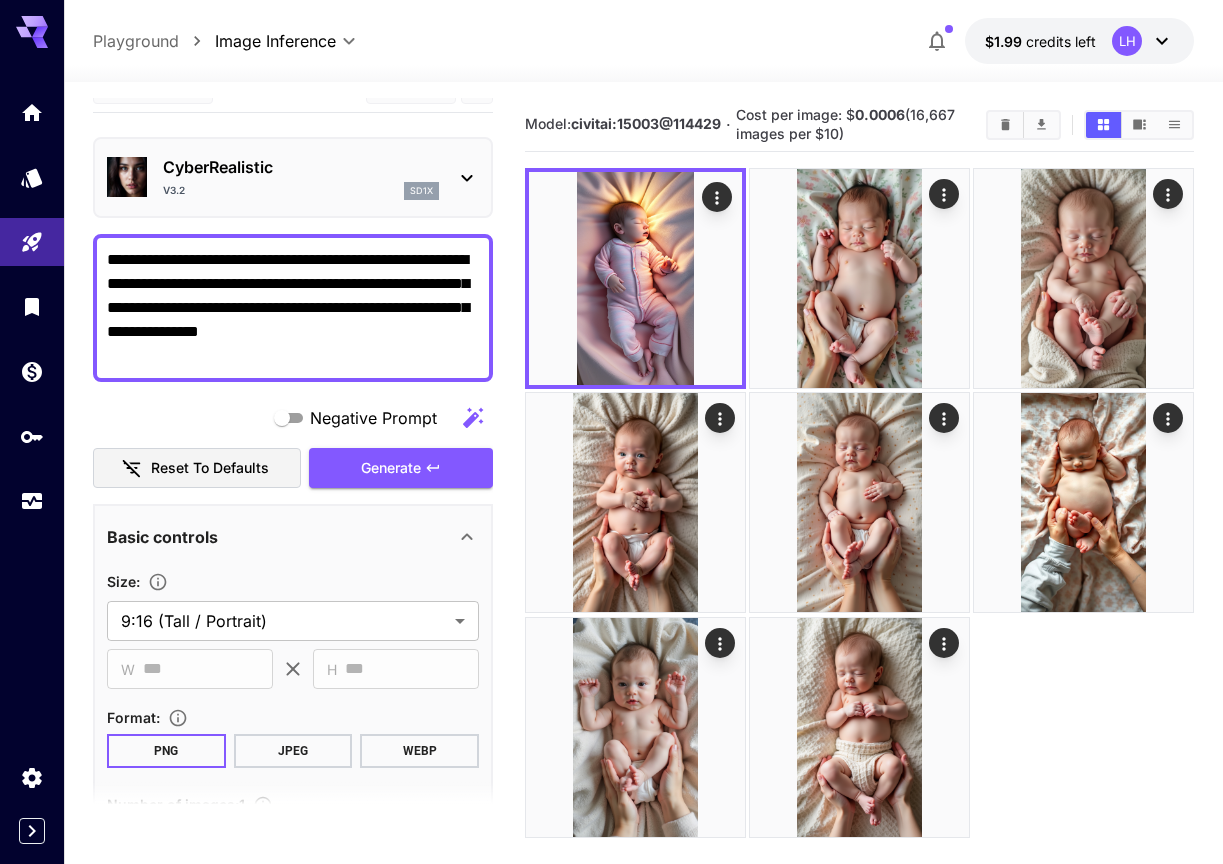 click on "CyberRealistic v3.2 sd1x" at bounding box center [293, 177] 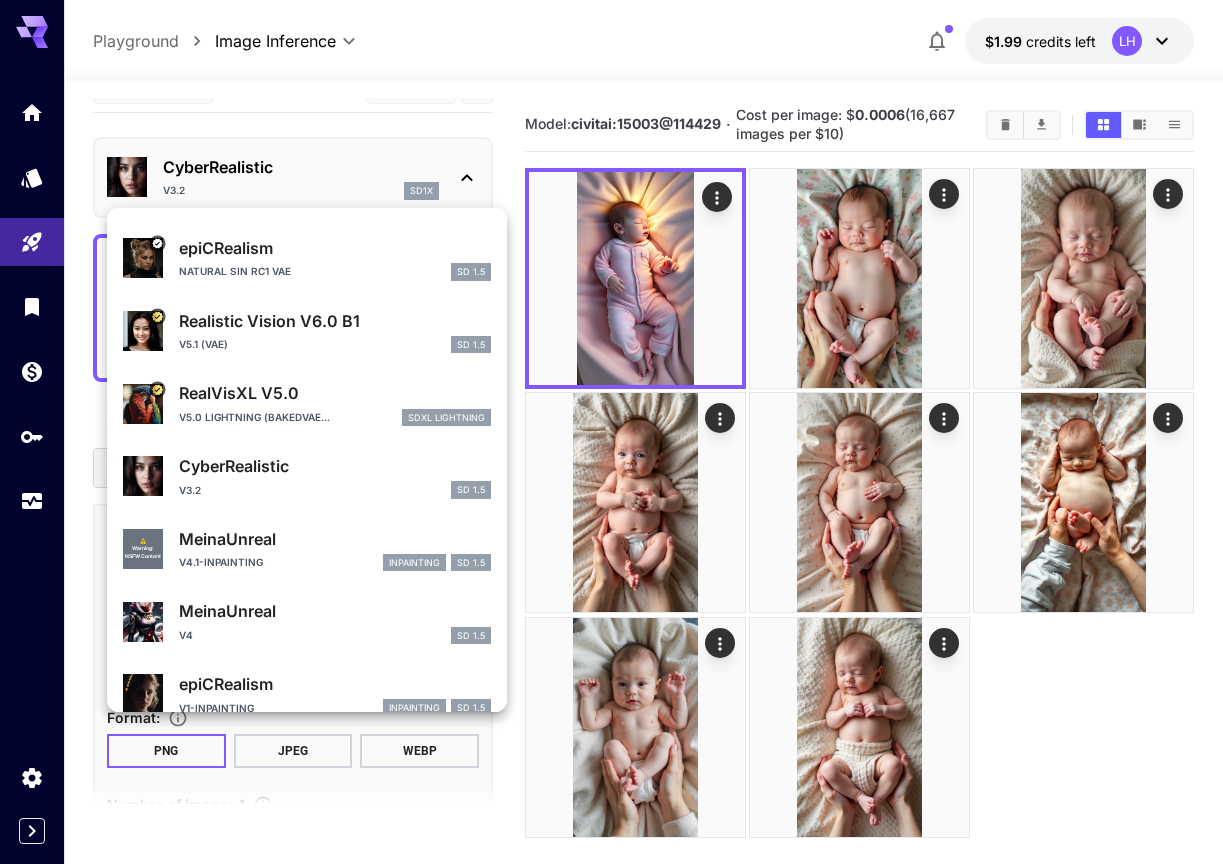 scroll, scrollTop: 0, scrollLeft: 0, axis: both 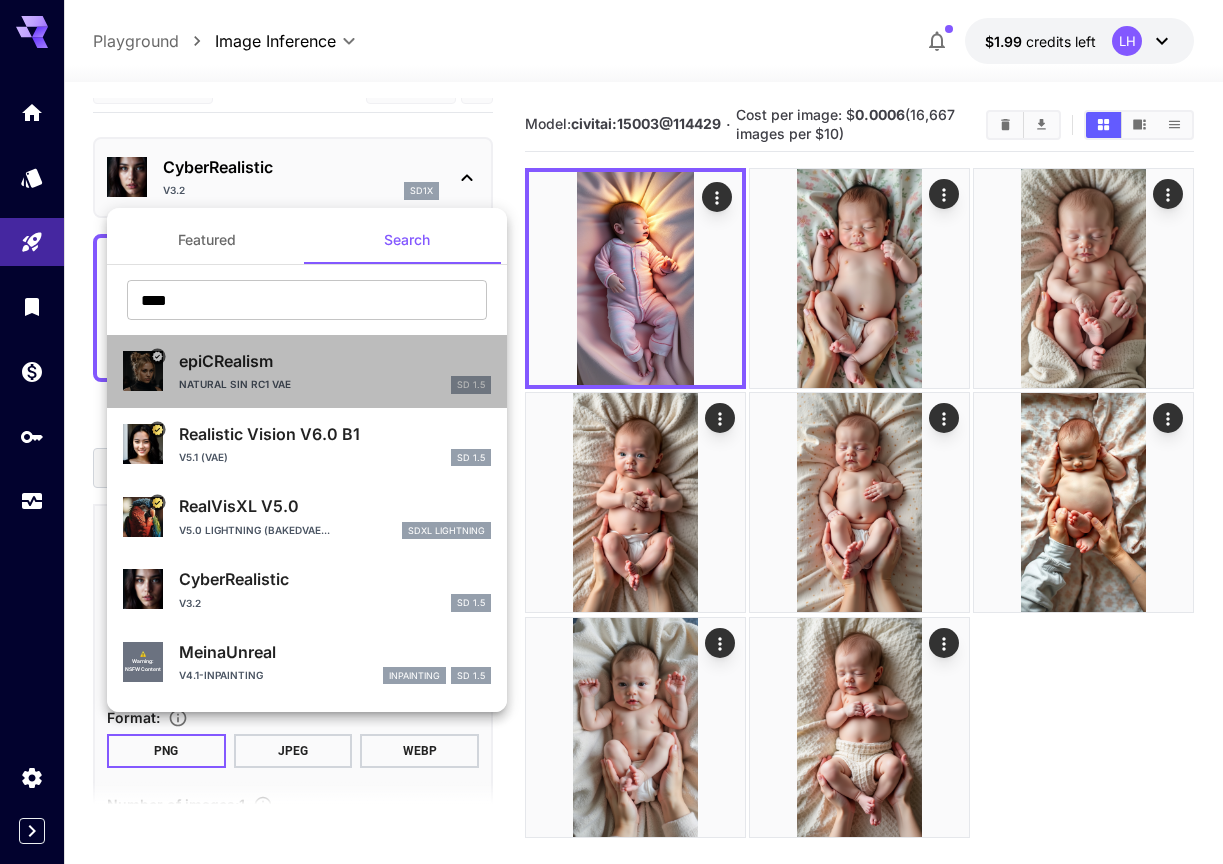 click on "Natural Sin RC1 VAE SD 1.5" at bounding box center [335, 385] 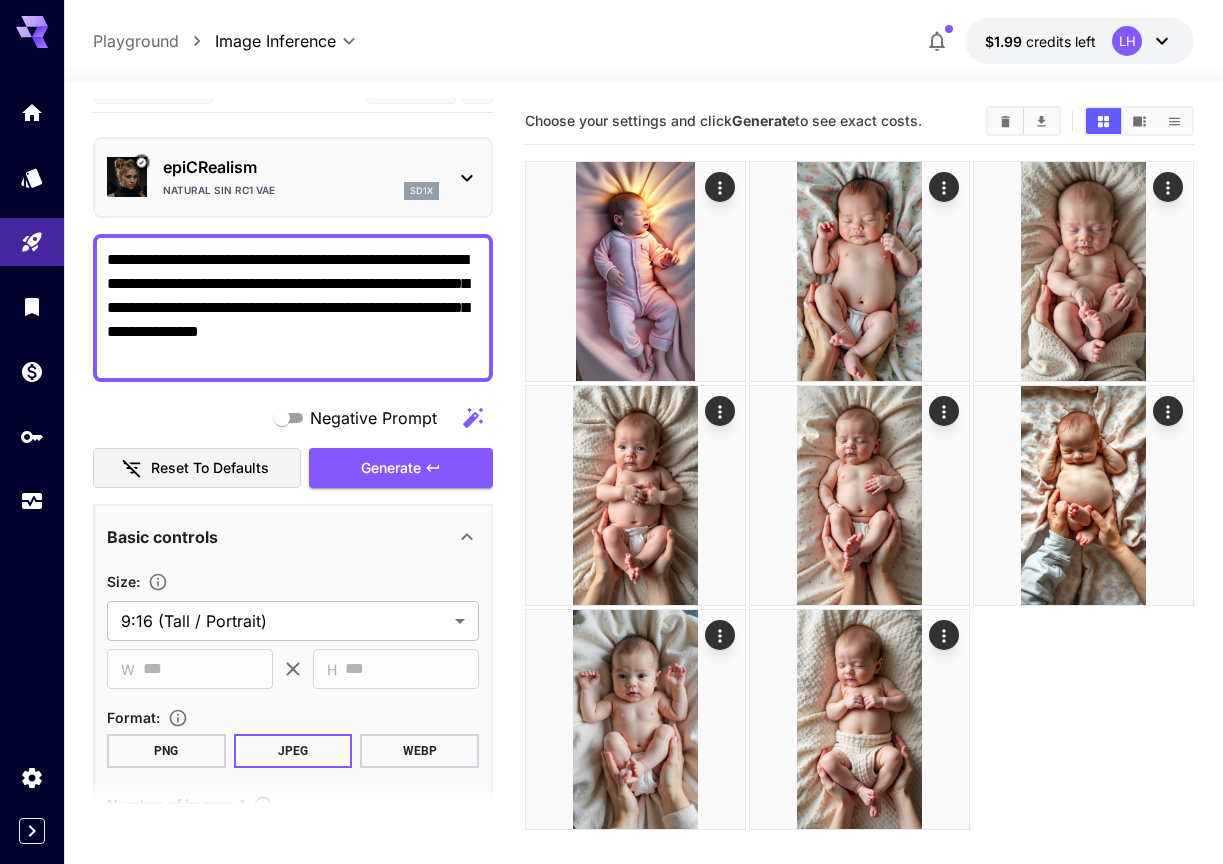 scroll, scrollTop: 0, scrollLeft: 0, axis: both 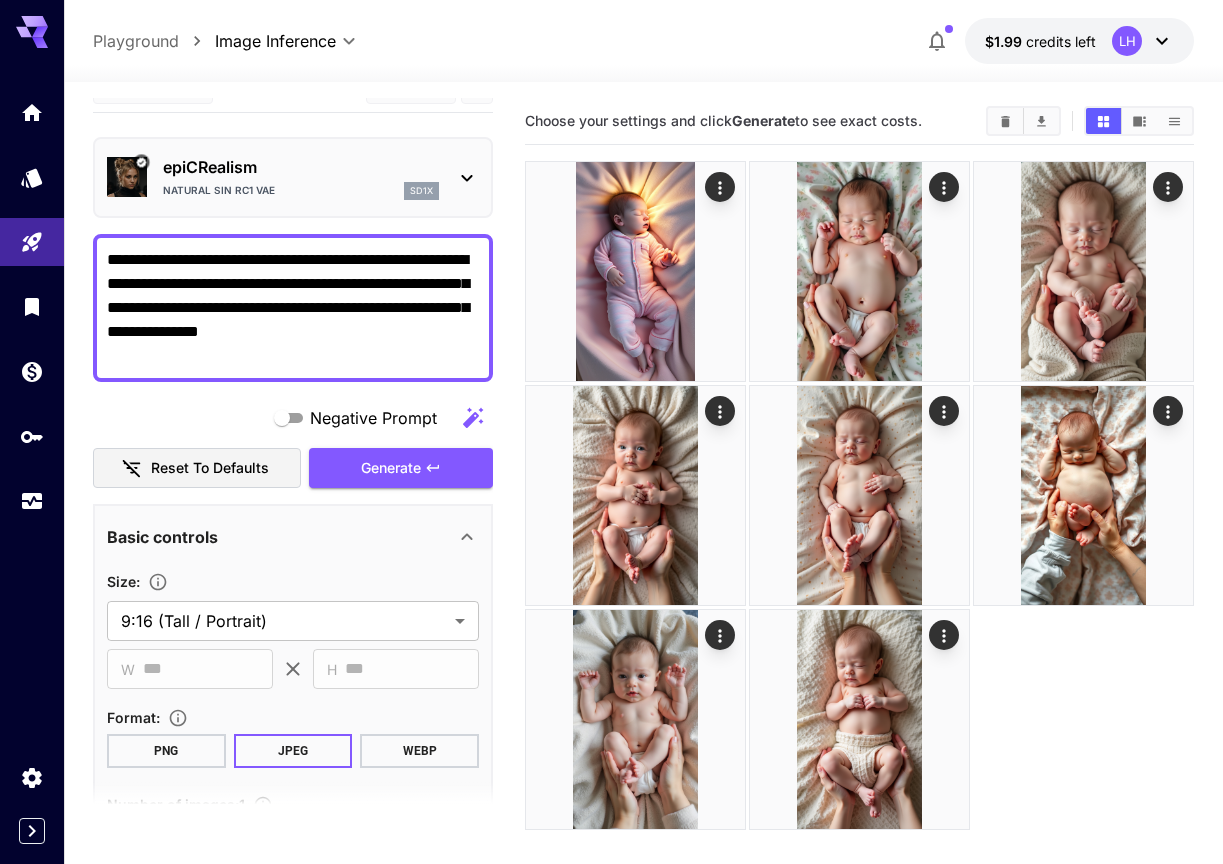 click on "PNG" at bounding box center [166, 751] 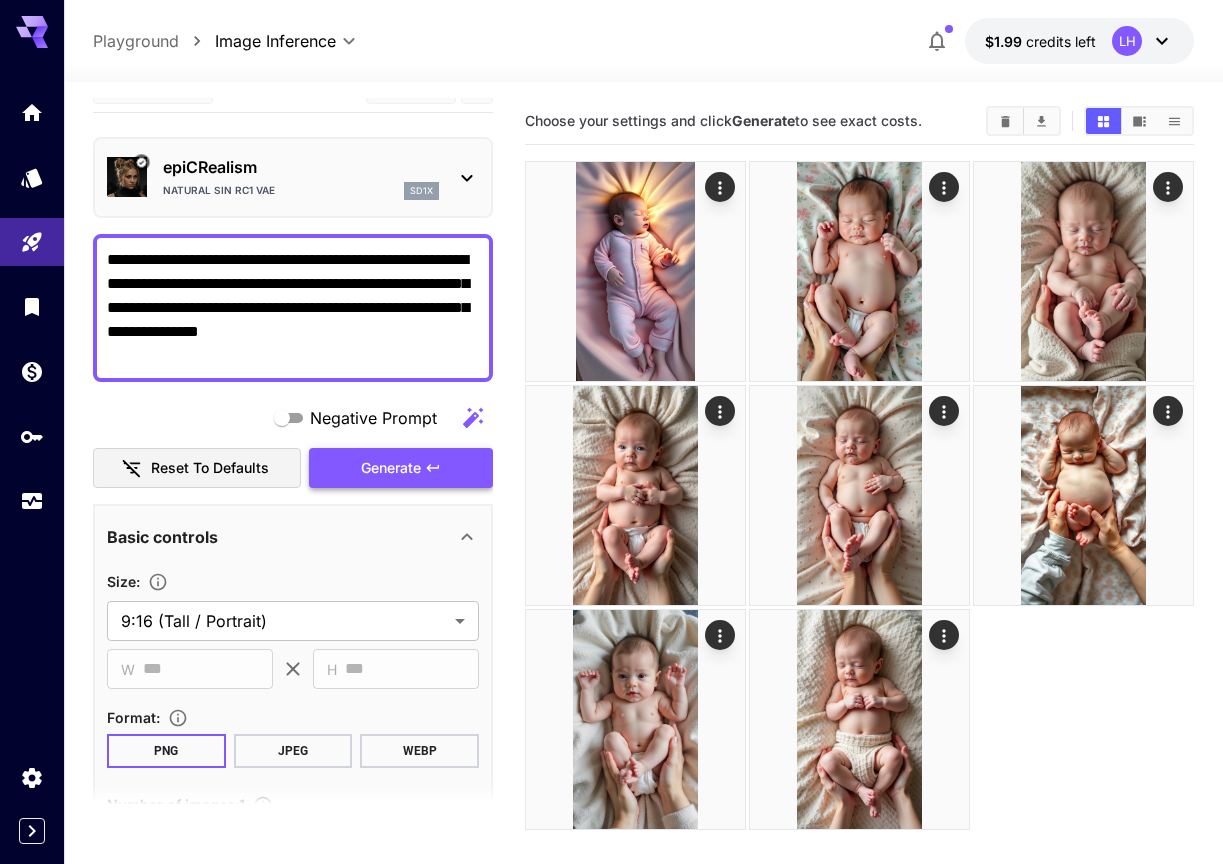 click on "Generate" at bounding box center [391, 468] 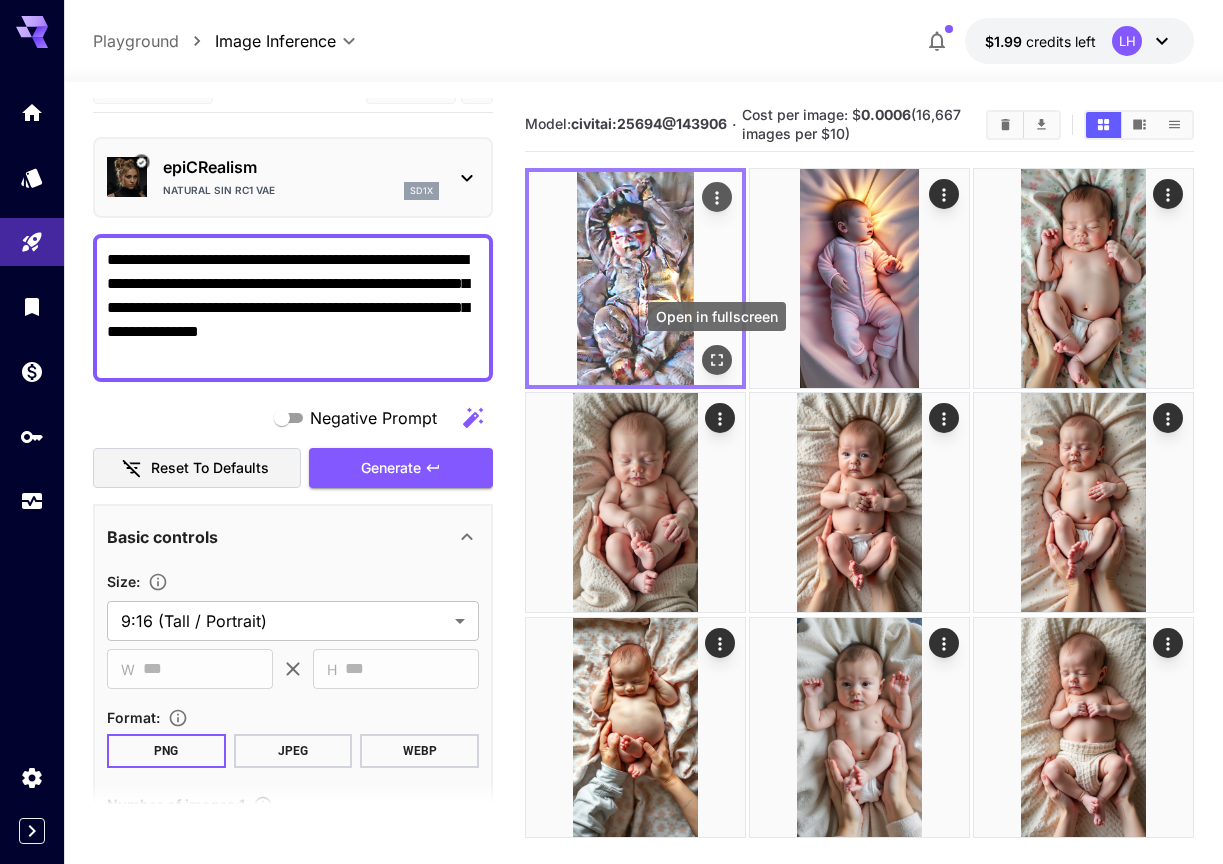 click 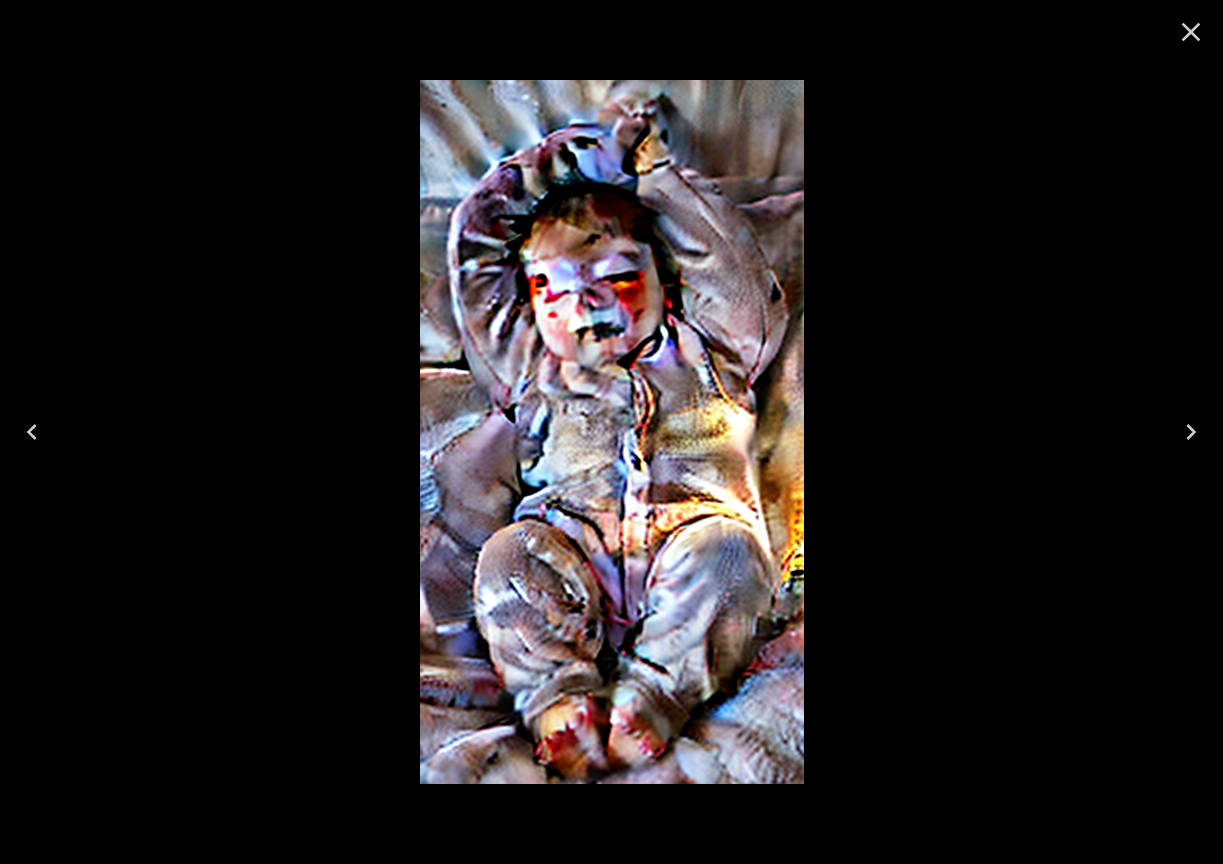 click 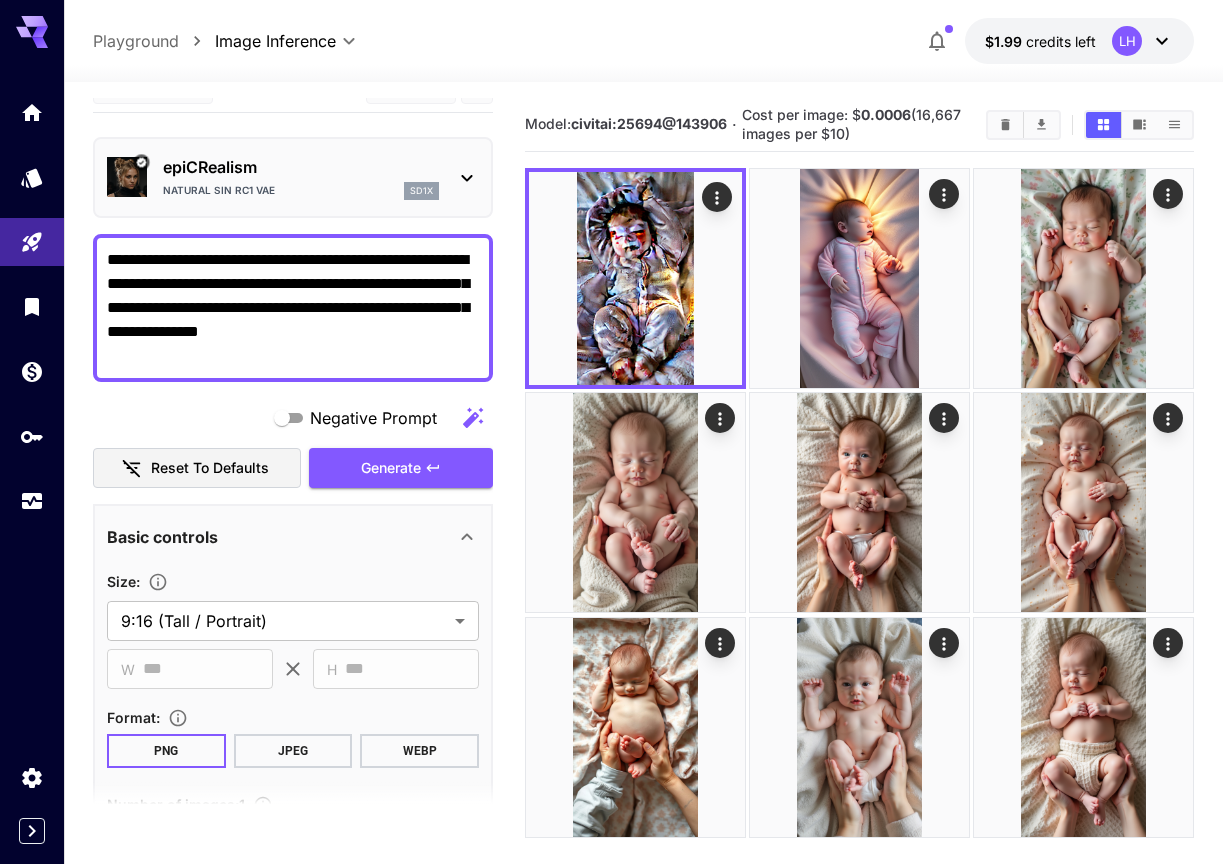 click on "sd1x" at bounding box center [421, 191] 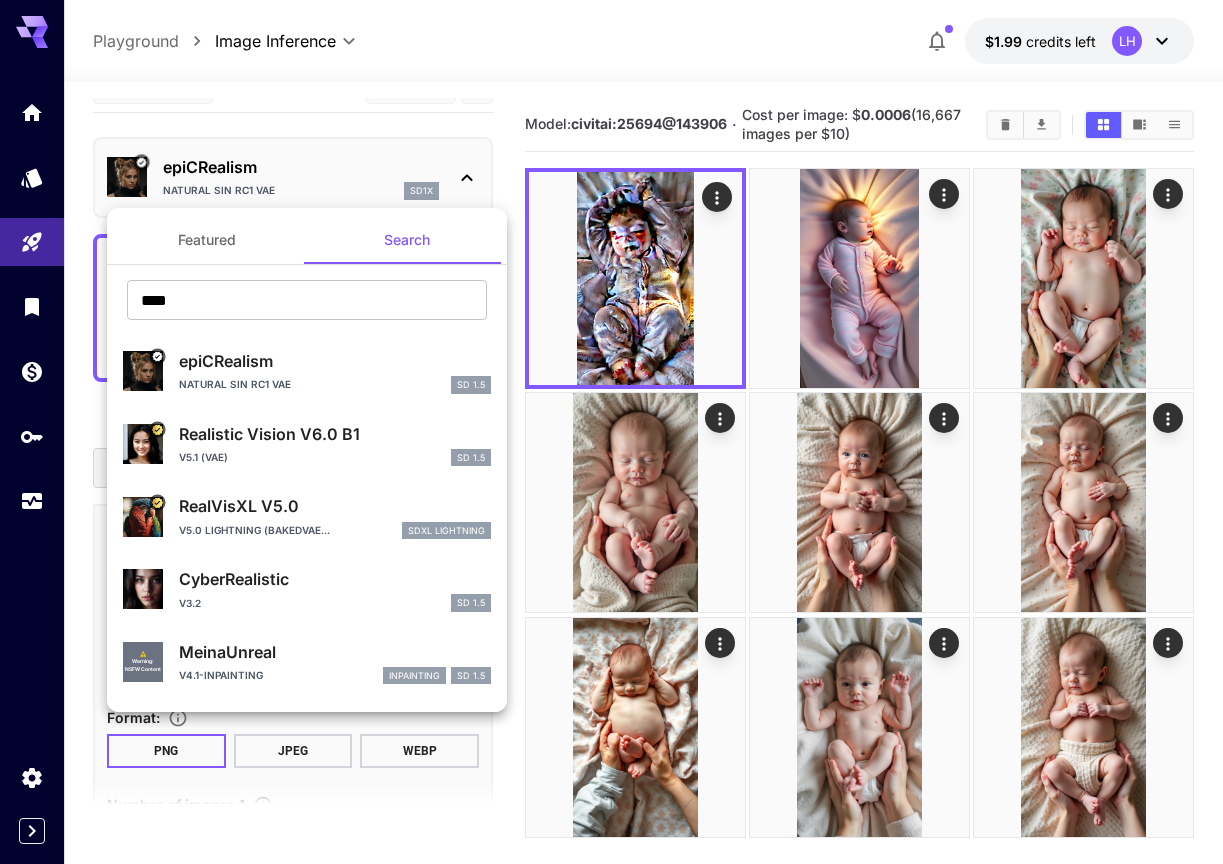 click on "Realistic Vision V6.0 B1" at bounding box center (335, 434) 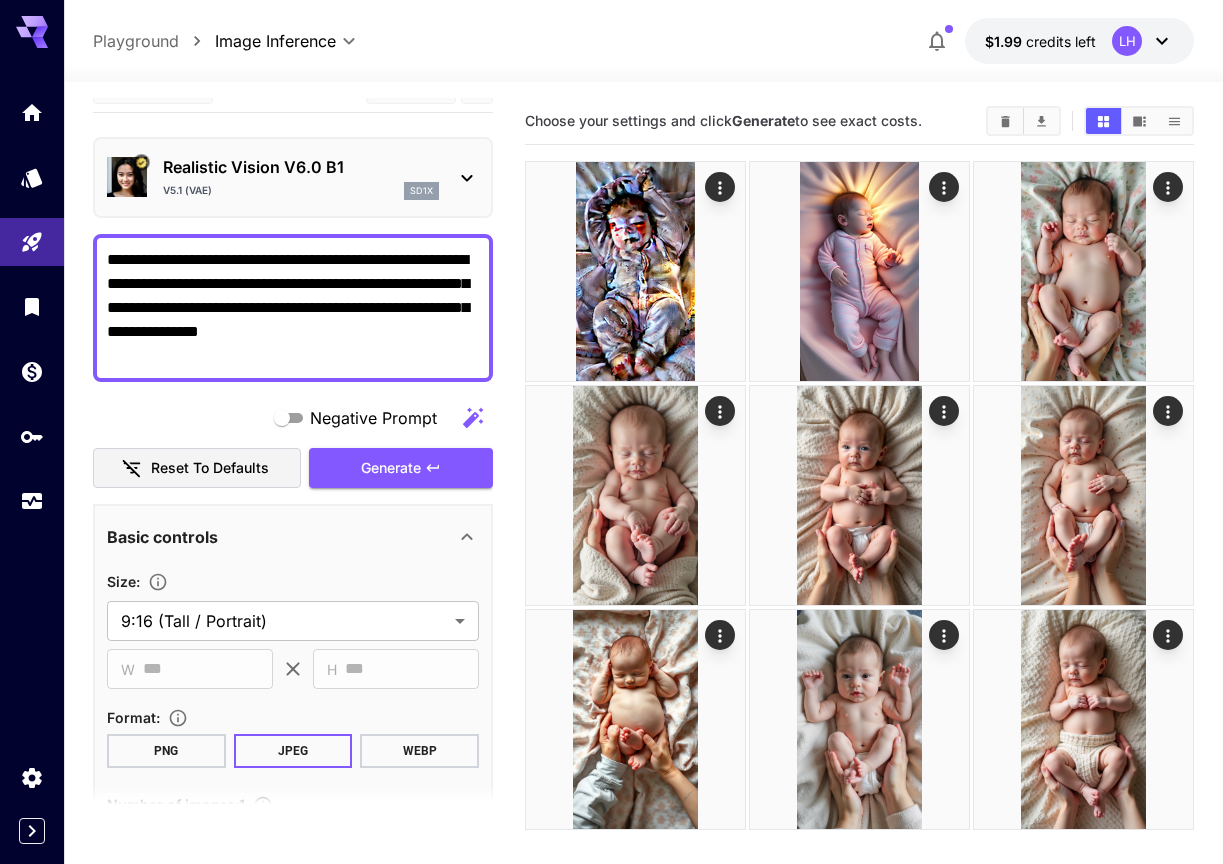 scroll, scrollTop: 0, scrollLeft: 0, axis: both 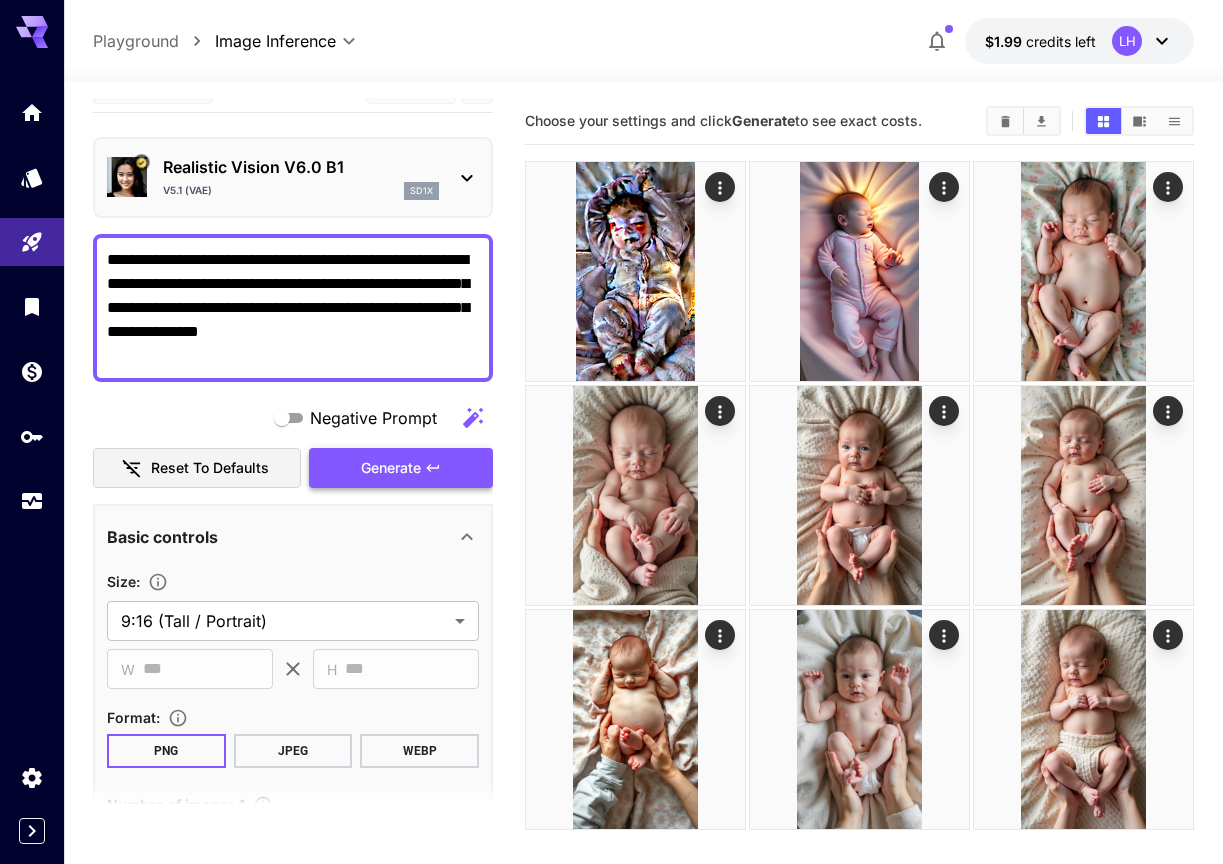 click 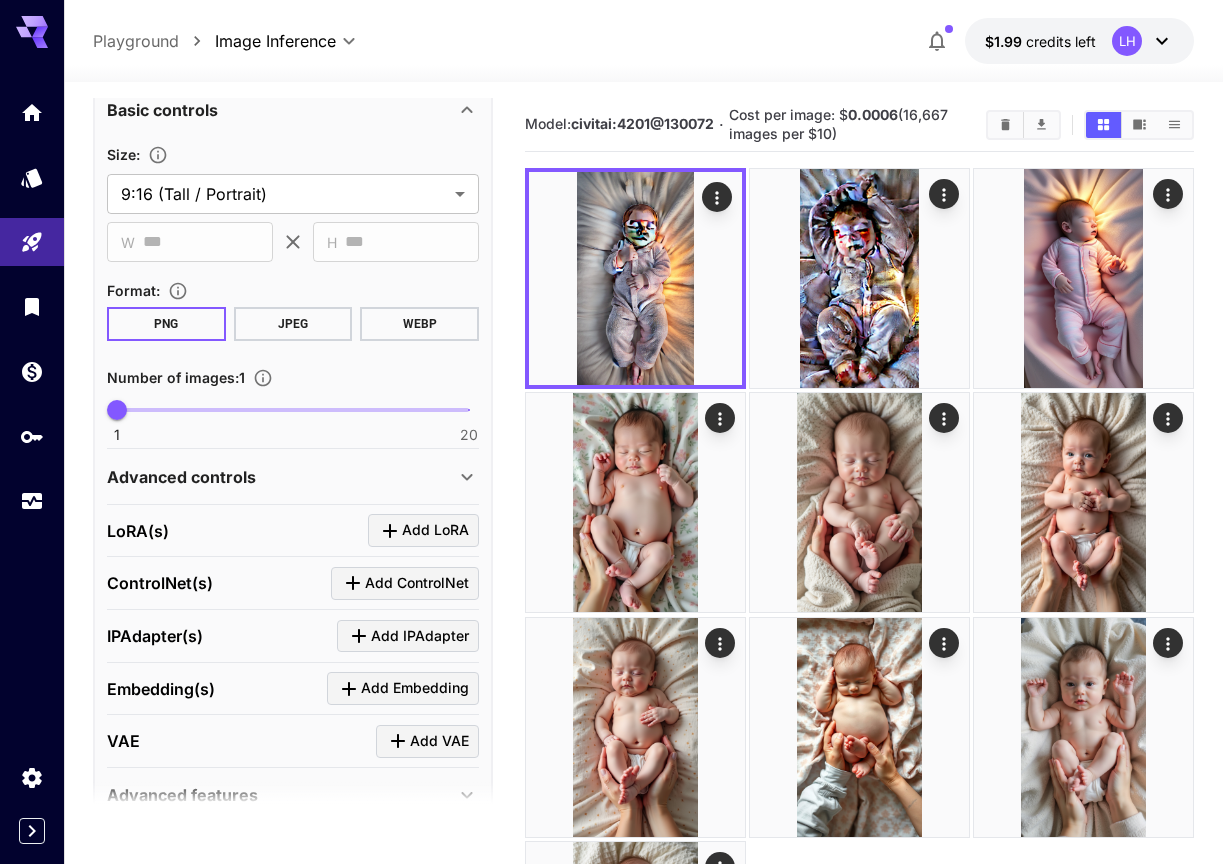 scroll, scrollTop: 556, scrollLeft: 0, axis: vertical 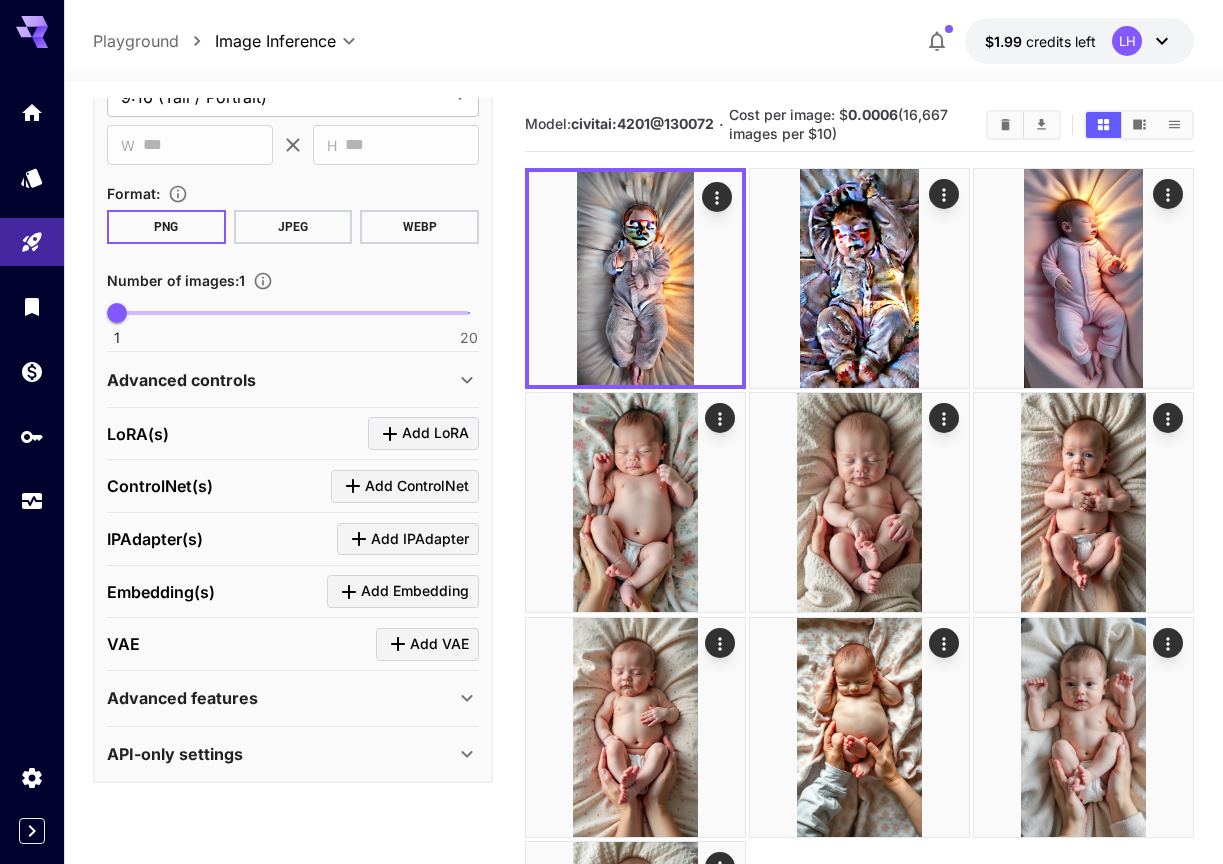 click on "Advanced features" at bounding box center [281, 698] 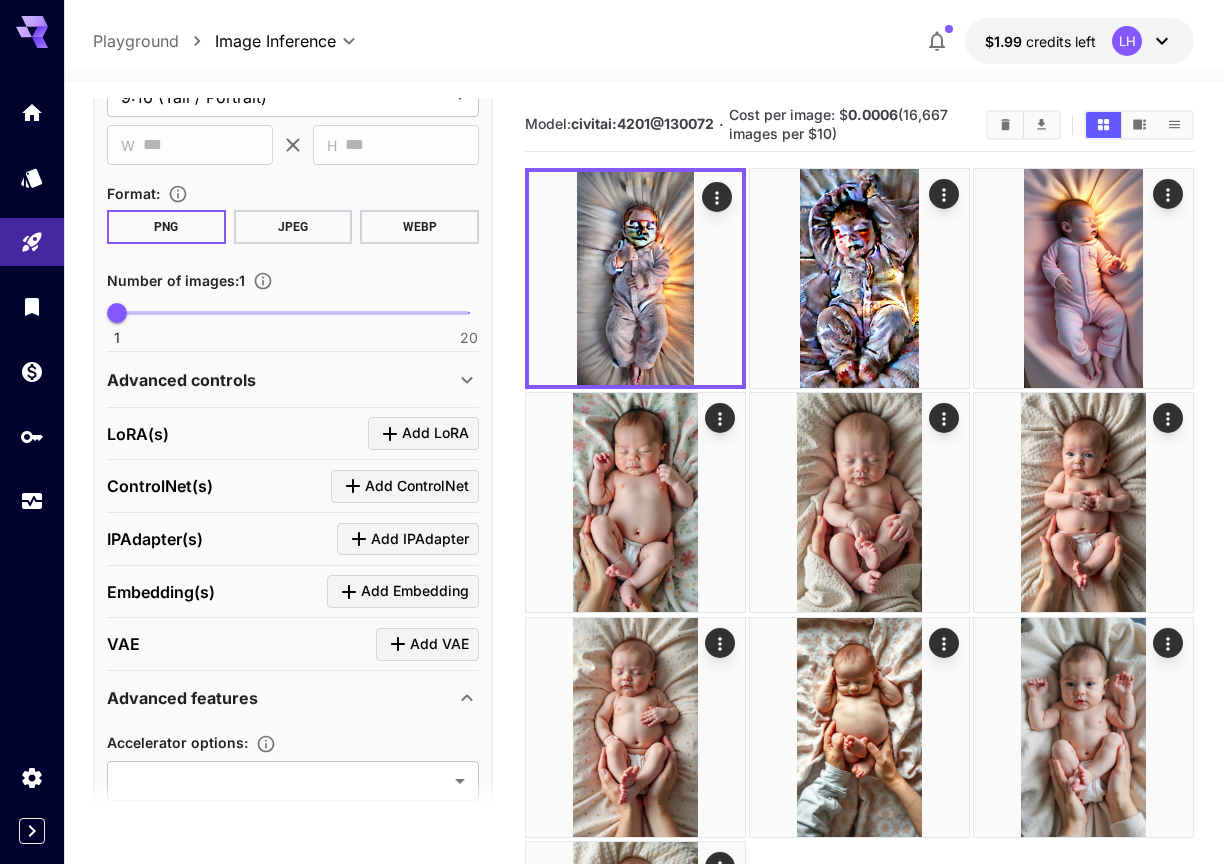 scroll, scrollTop: 722, scrollLeft: 0, axis: vertical 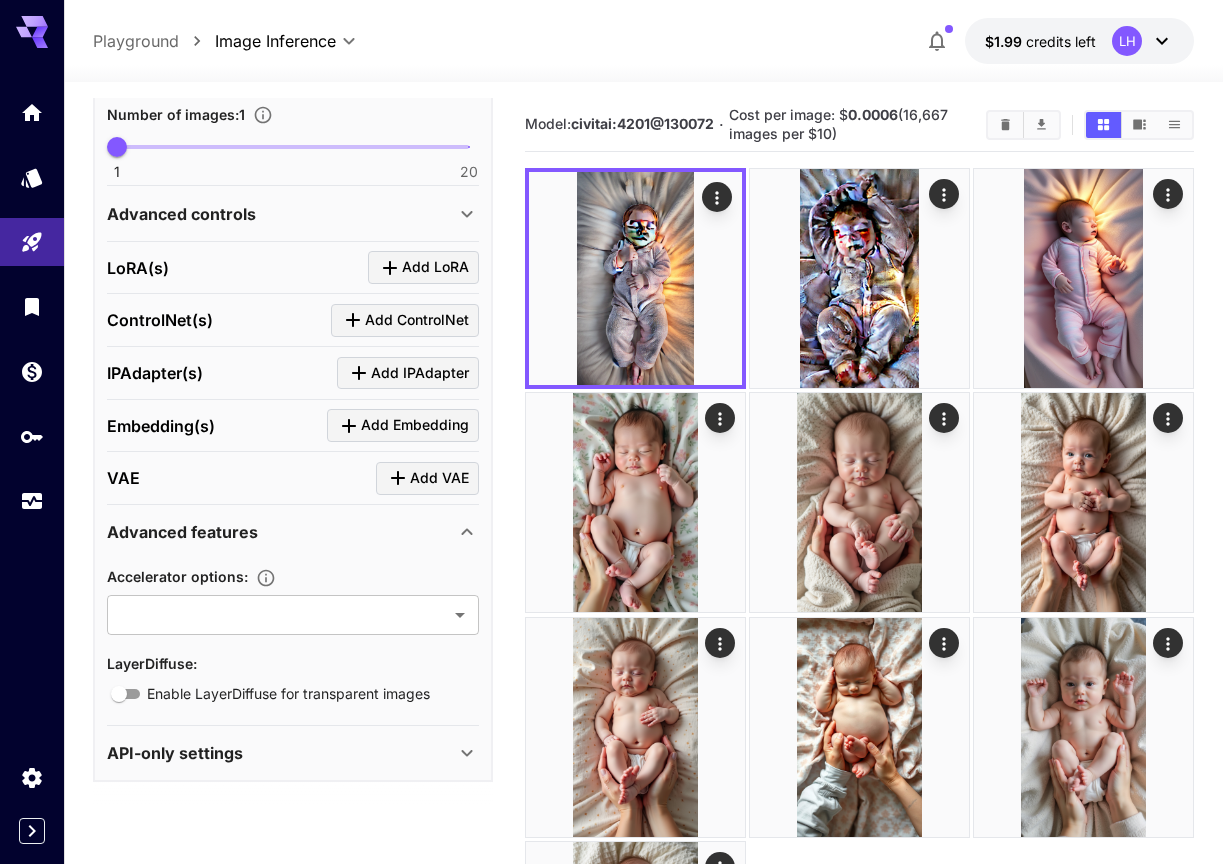 click on "API-only settings" at bounding box center (281, 753) 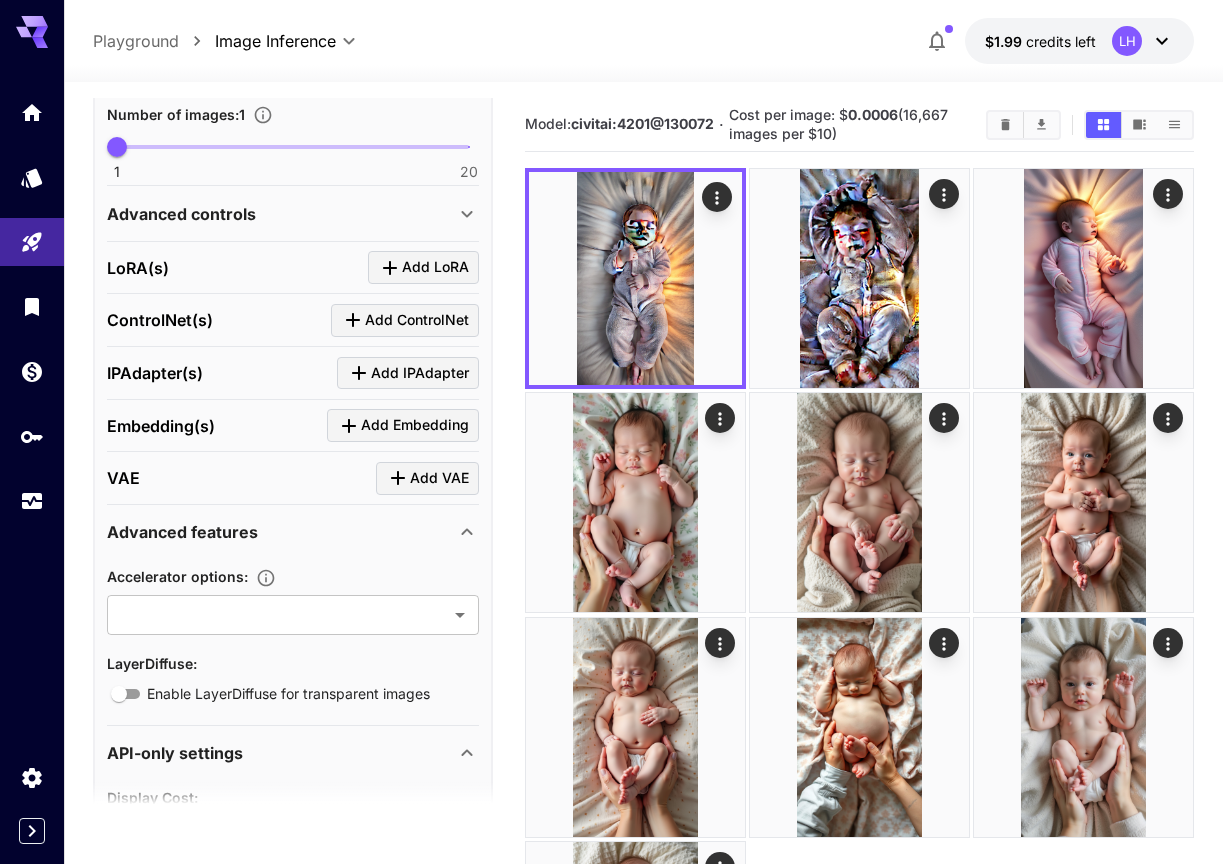 click on "API-only settings" at bounding box center (281, 753) 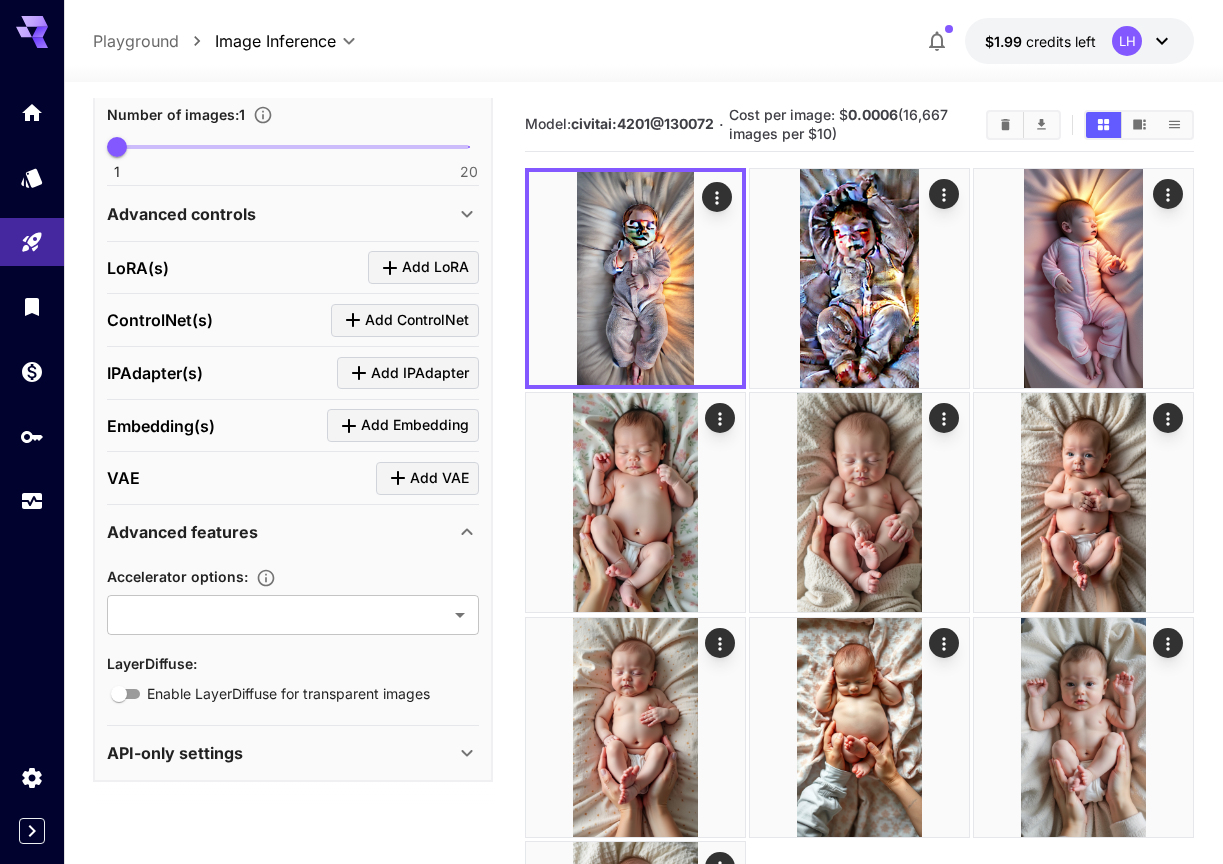 scroll, scrollTop: 0, scrollLeft: 0, axis: both 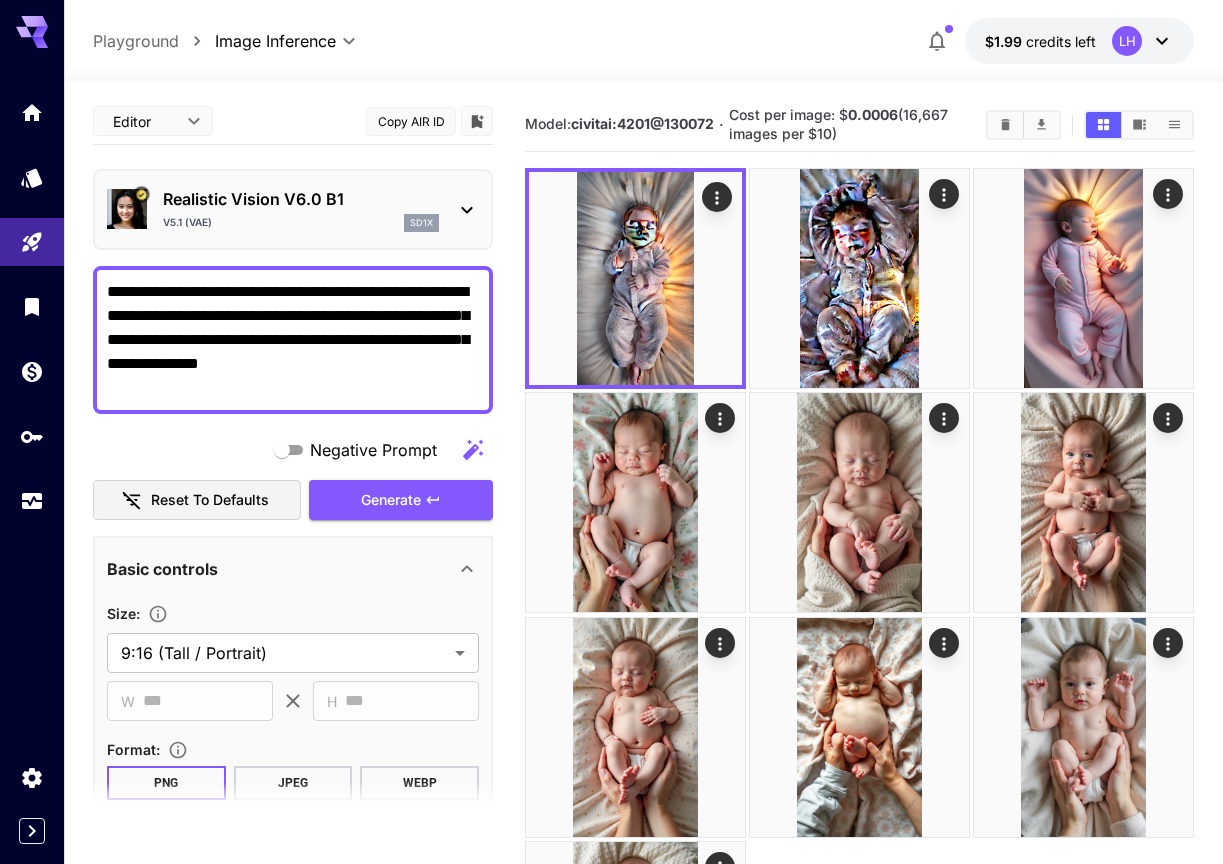 click on "Realistic Vision V6.0 B1" at bounding box center [301, 199] 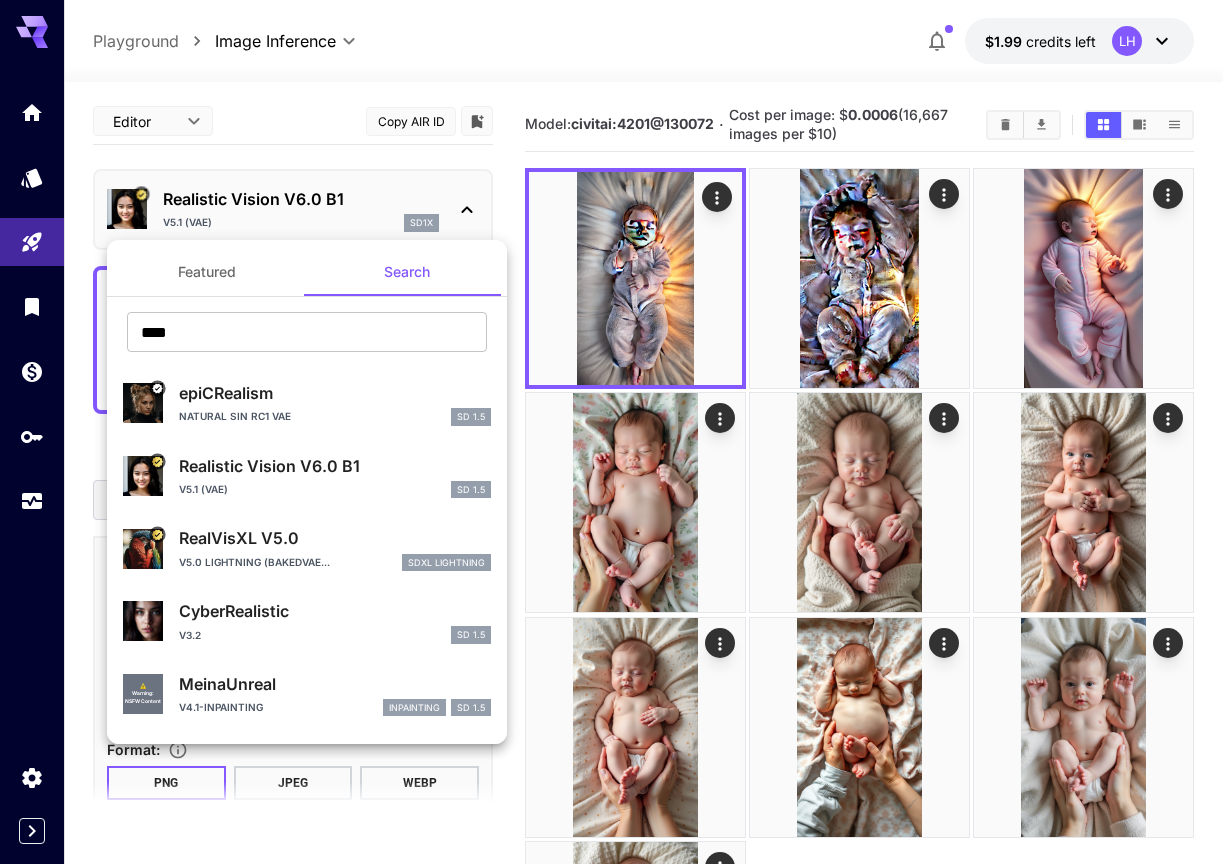 click on "Featured" at bounding box center [207, 272] 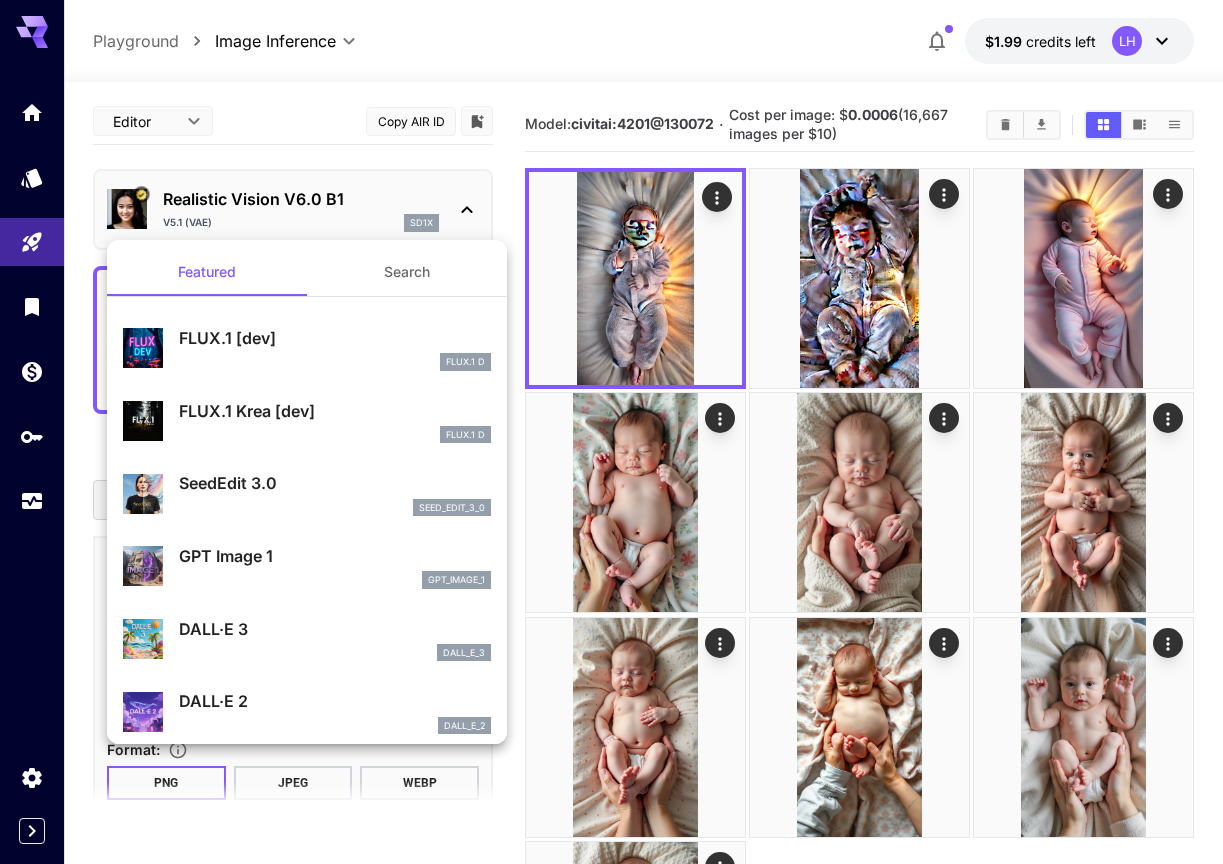 click on "SeedEdit 3.0" at bounding box center [335, 483] 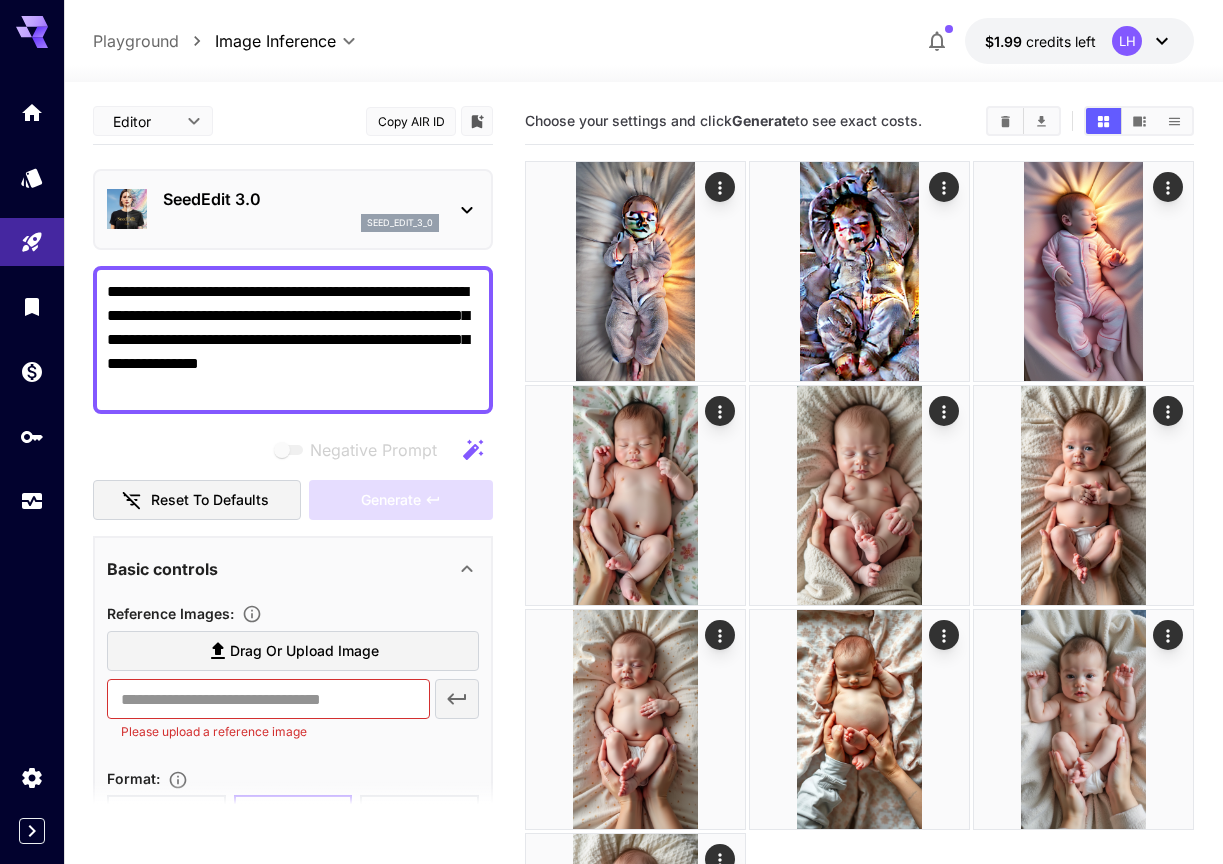 scroll, scrollTop: 0, scrollLeft: 0, axis: both 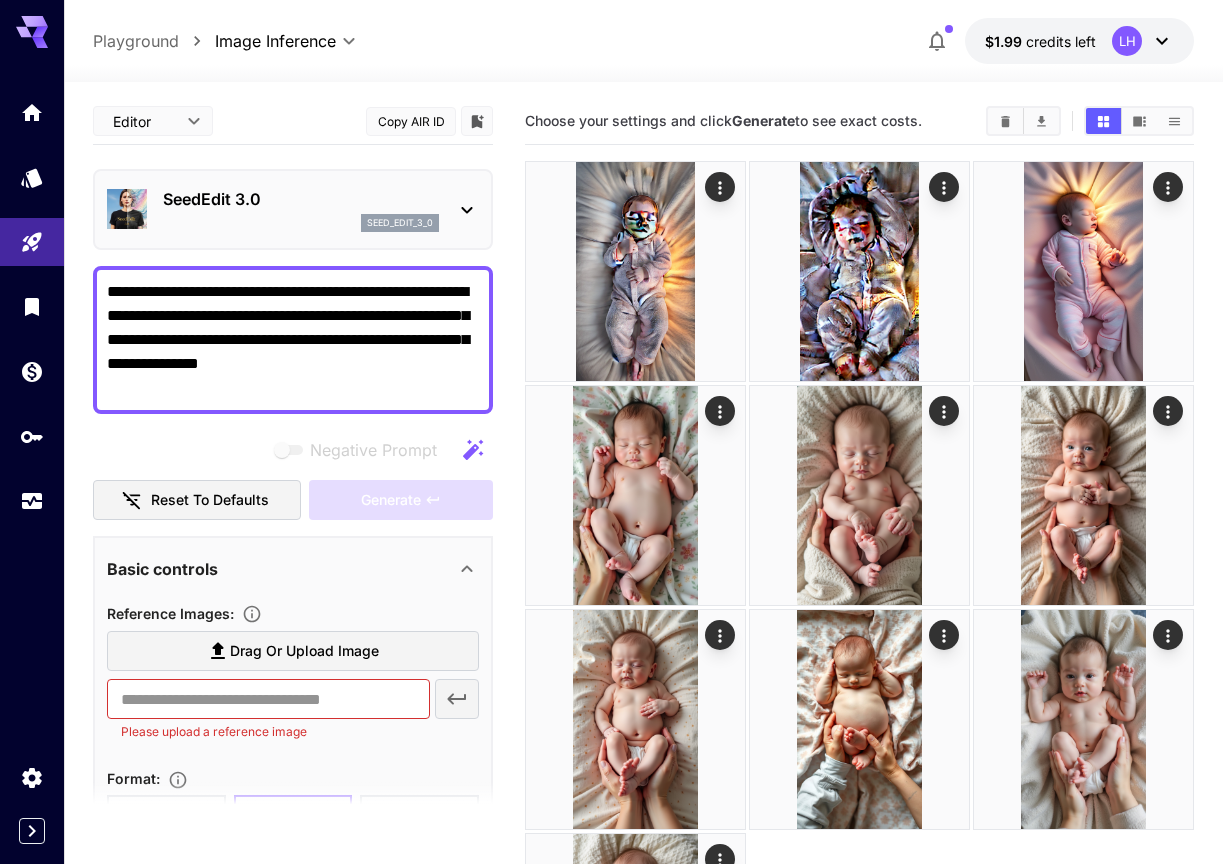 click on "SeedEdit 3.0" at bounding box center (301, 199) 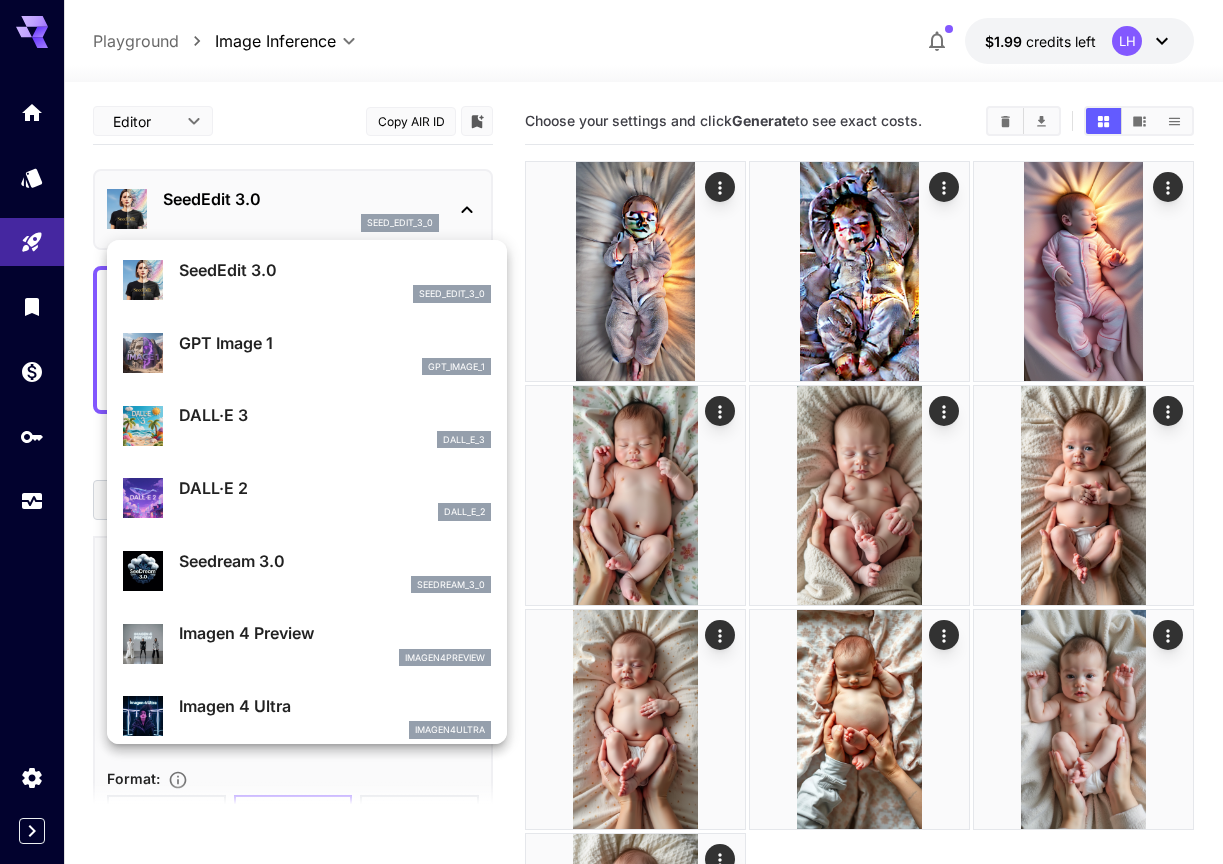 scroll, scrollTop: 249, scrollLeft: 0, axis: vertical 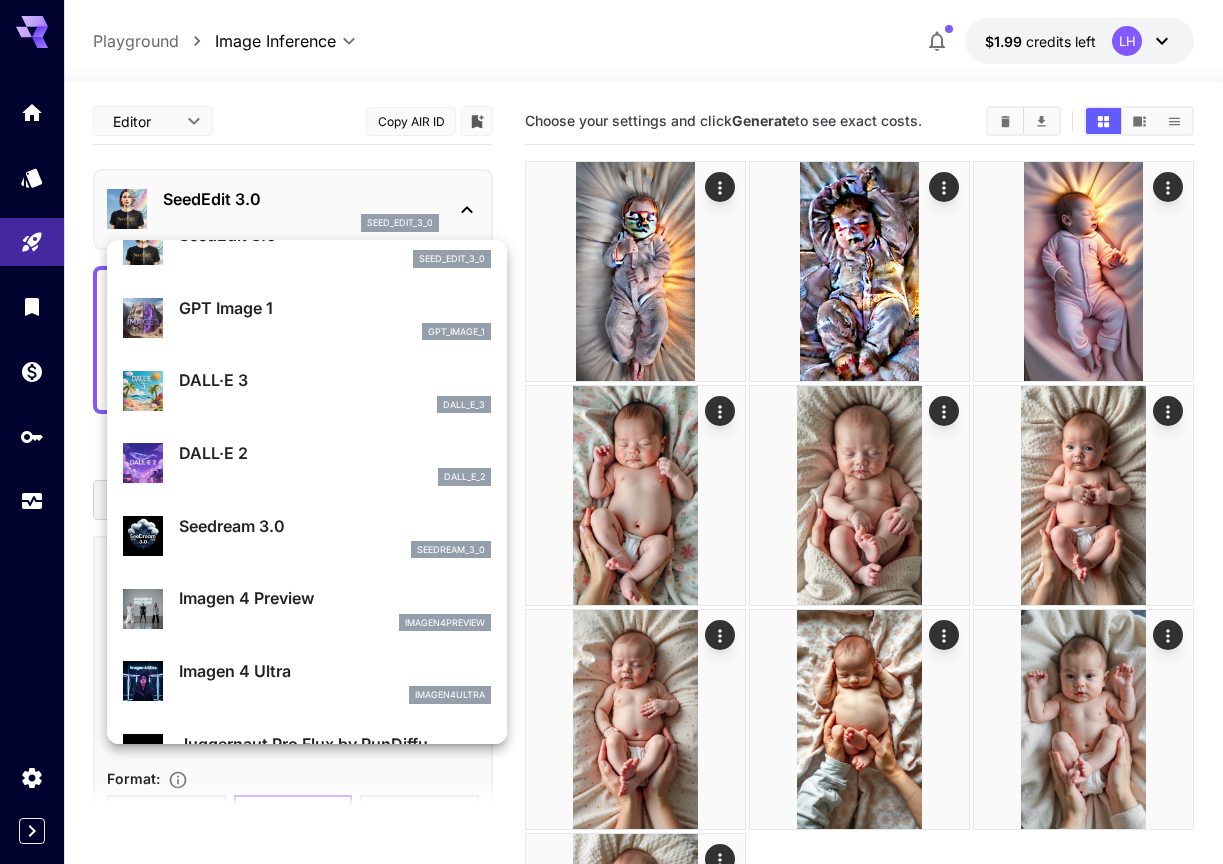 click on "Seedream 3.0" at bounding box center (335, 526) 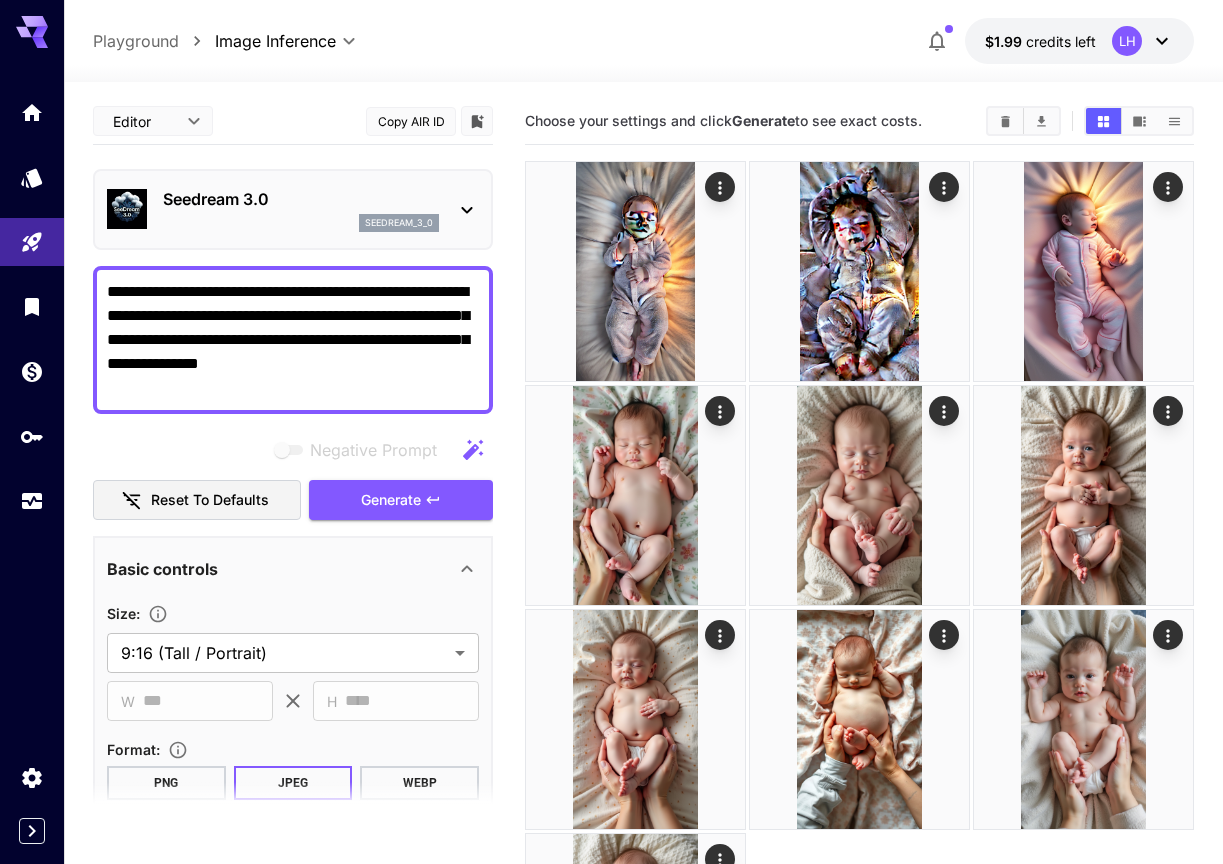 scroll, scrollTop: 0, scrollLeft: 0, axis: both 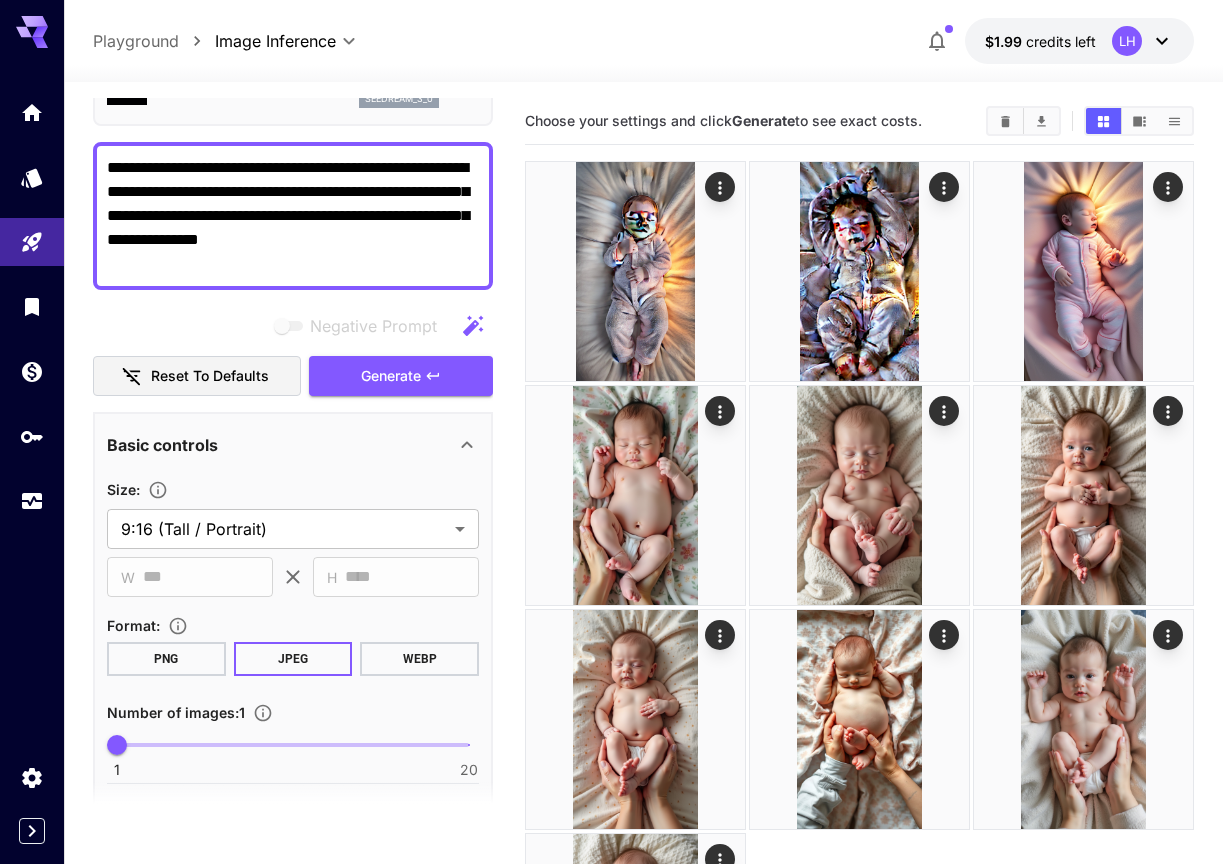 click on "PNG" at bounding box center [166, 659] 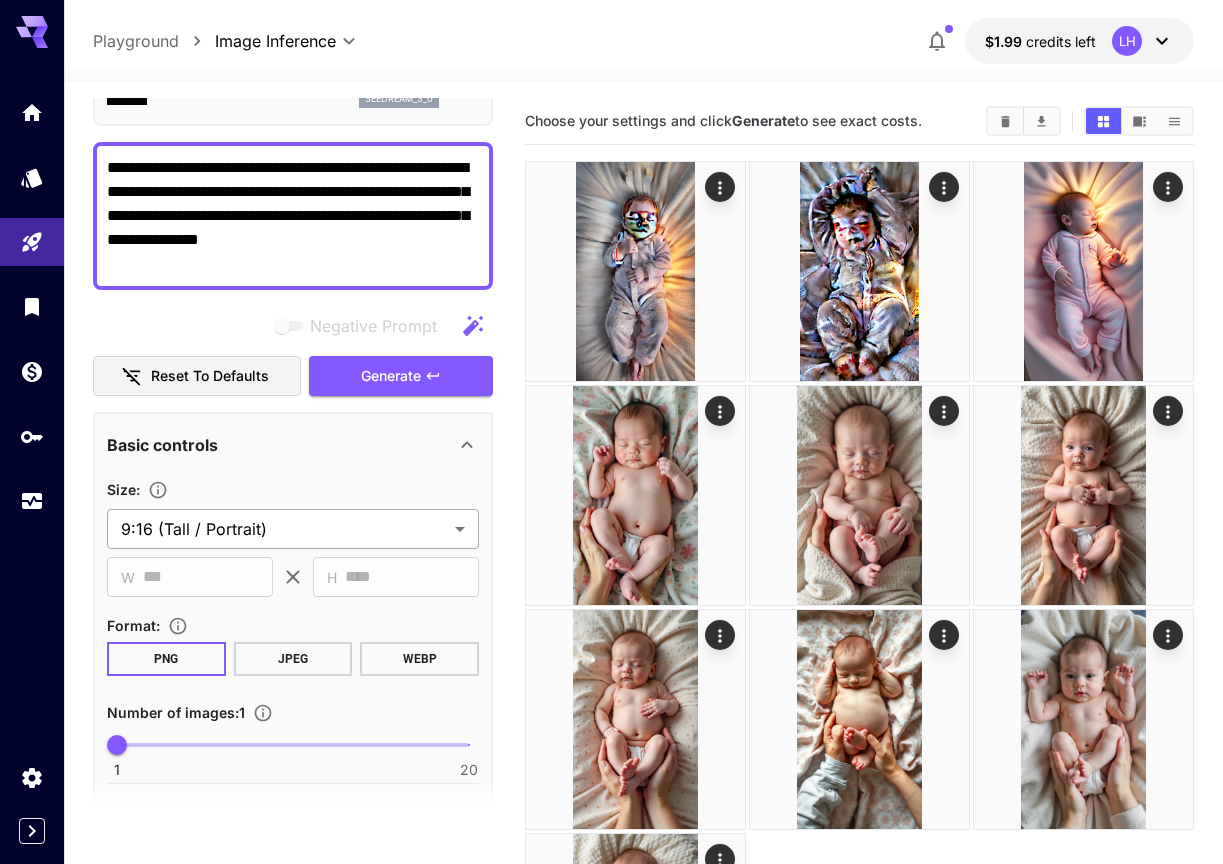 scroll, scrollTop: 0, scrollLeft: 0, axis: both 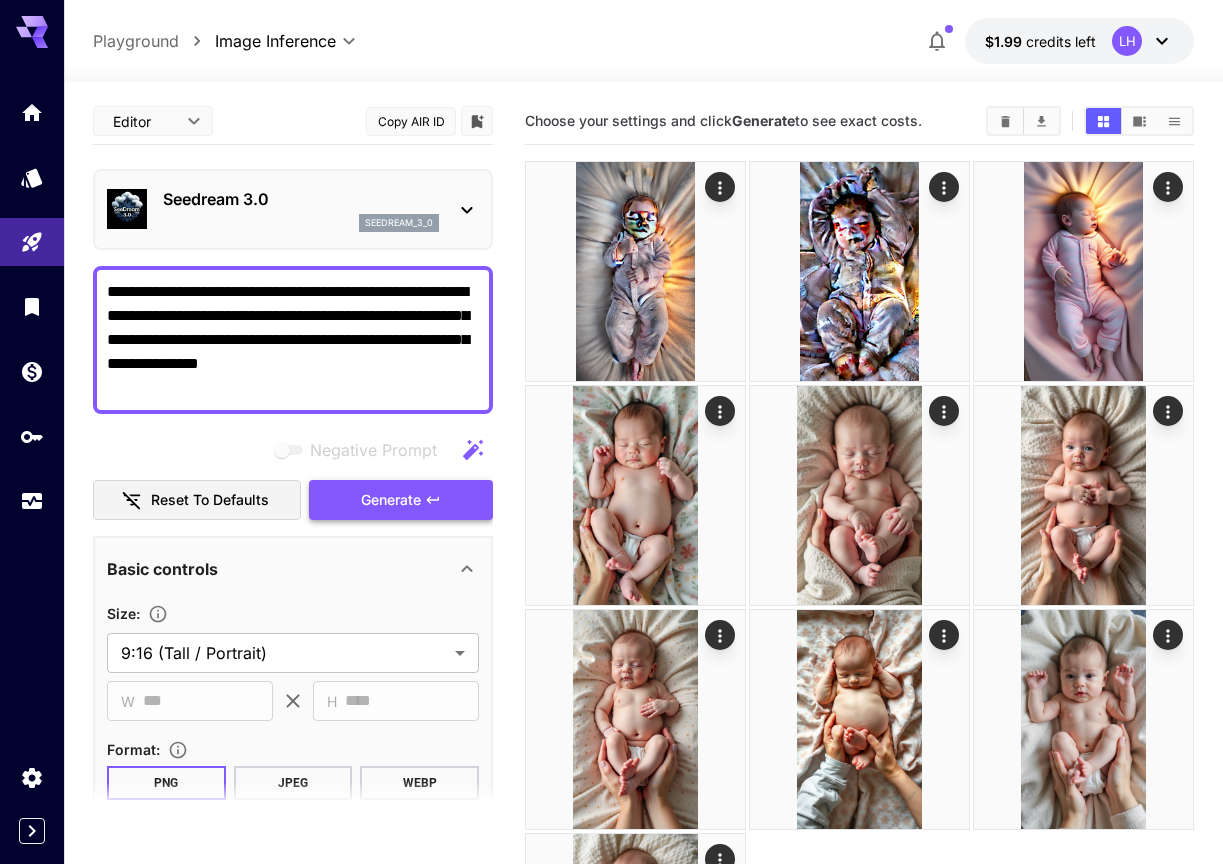 click on "Generate" at bounding box center (401, 500) 